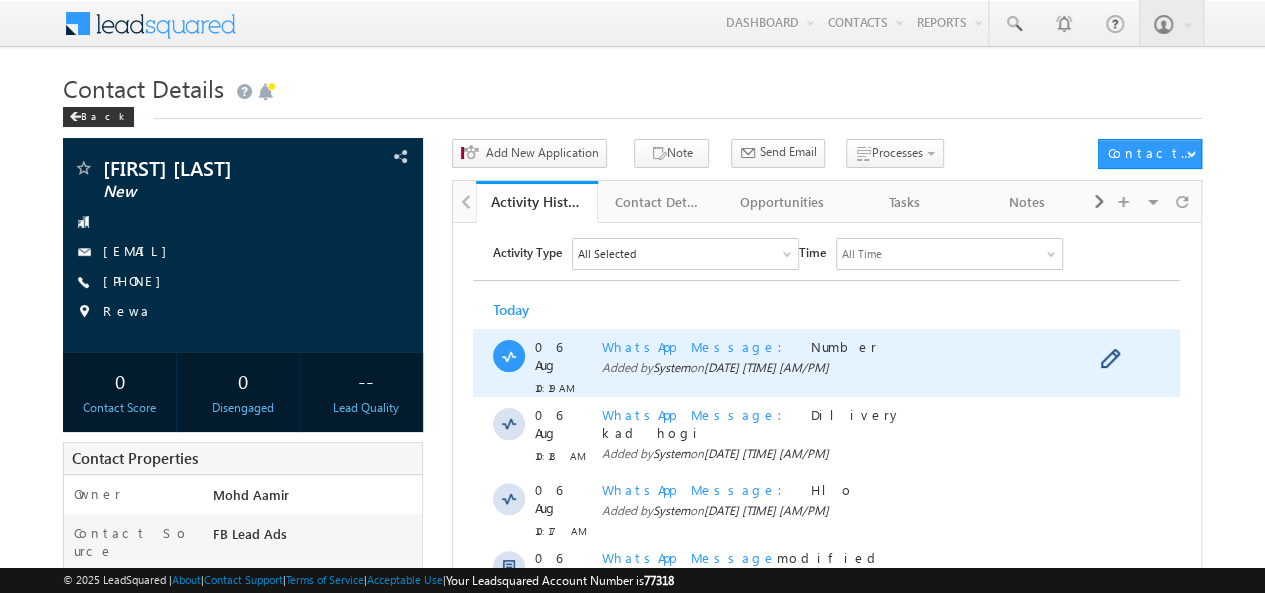 scroll, scrollTop: 0, scrollLeft: 0, axis: both 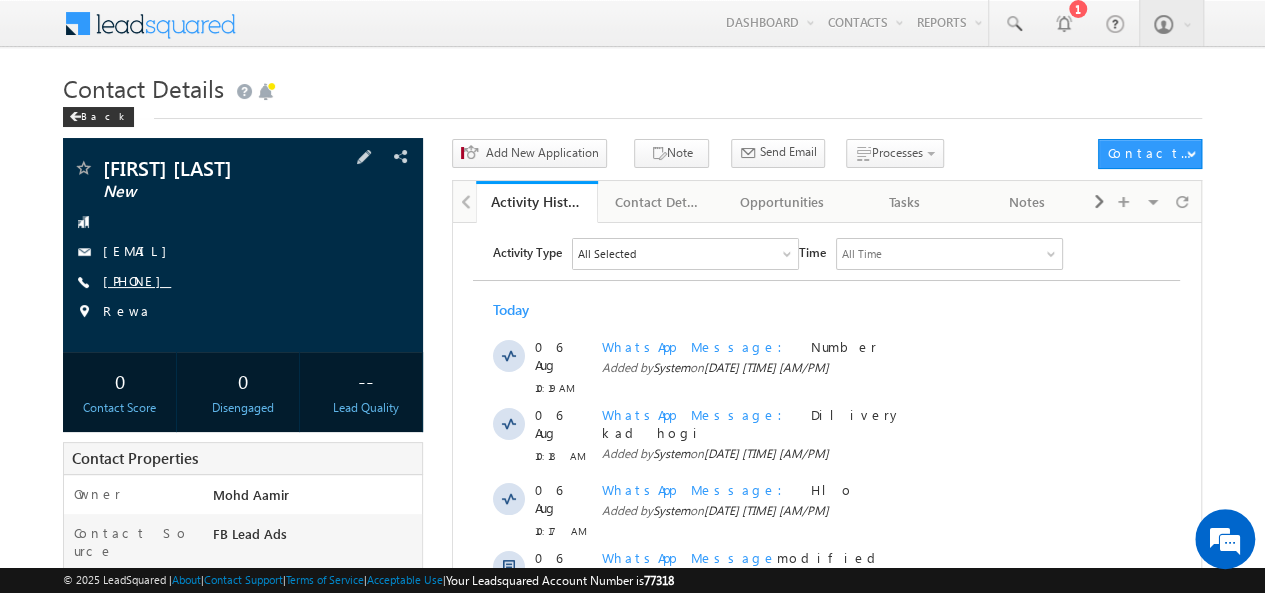 click on "+91-8963995051" at bounding box center (137, 280) 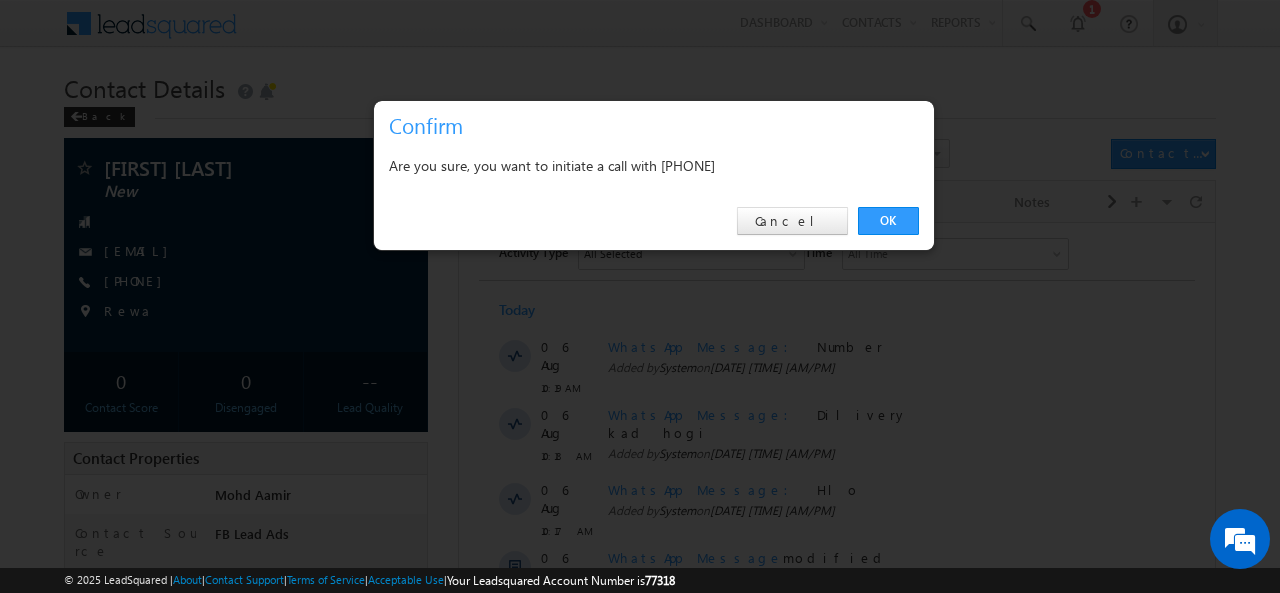 click on "Are you sure, you want to initiate a call with +91-8963995051" at bounding box center (654, 165) 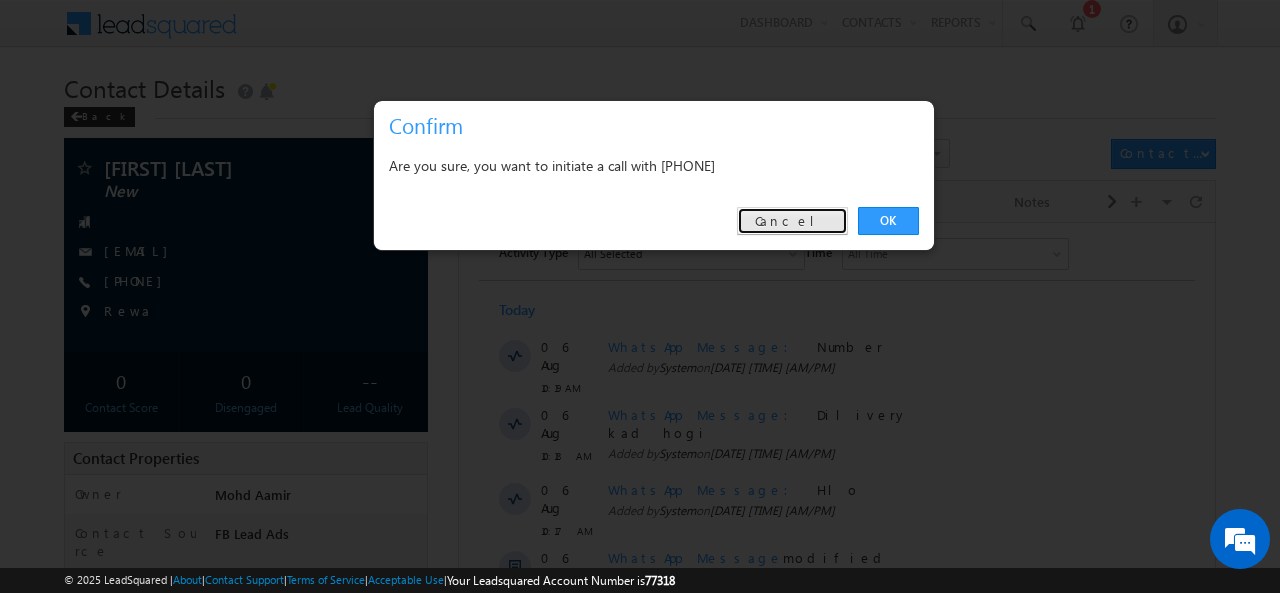 click on "Cancel" at bounding box center (792, 221) 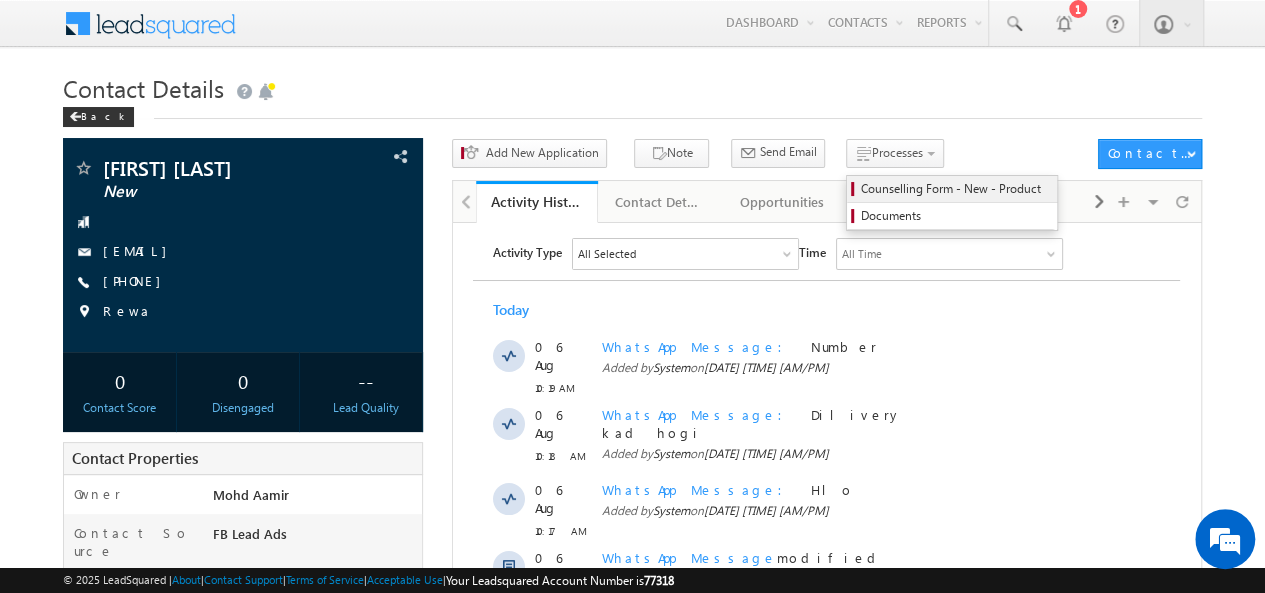 click on "Counselling Form - New - Product" at bounding box center (955, 189) 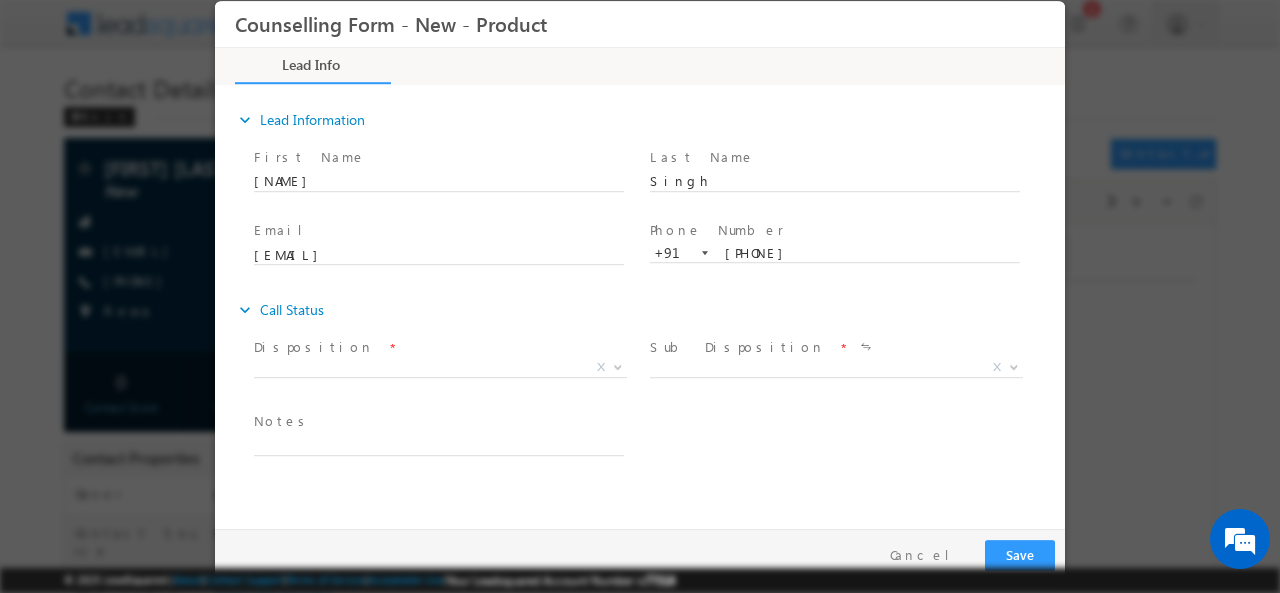 scroll, scrollTop: 0, scrollLeft: 0, axis: both 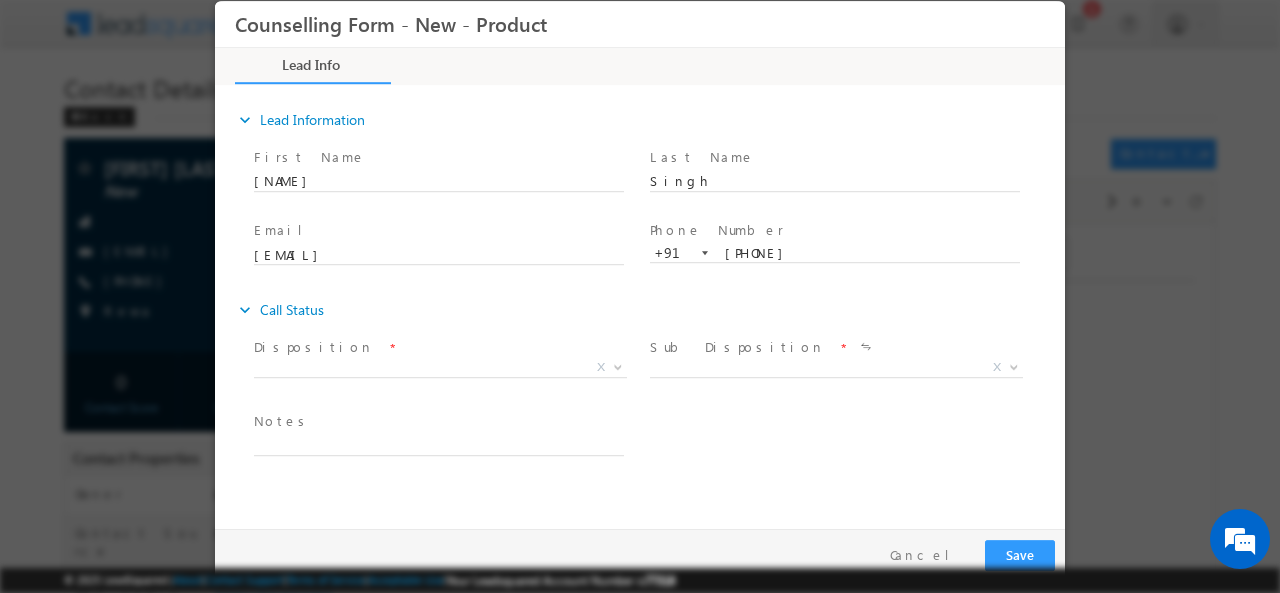 click on "Disposition
*" at bounding box center (438, 347) 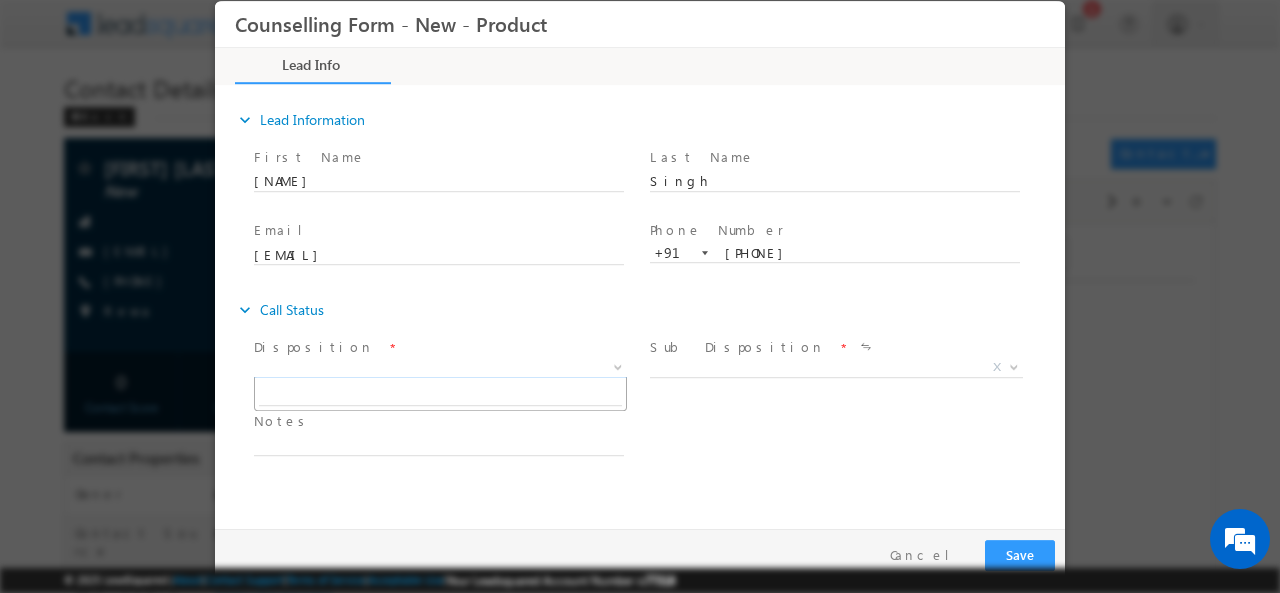 click on "X" at bounding box center (440, 367) 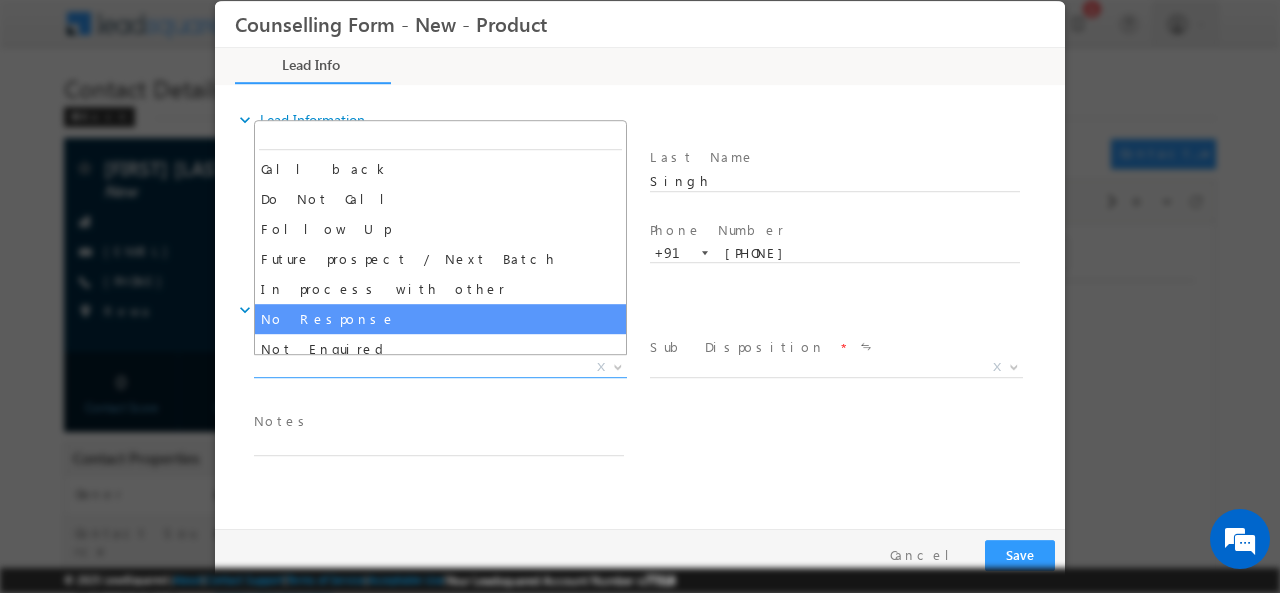 select on "No Response" 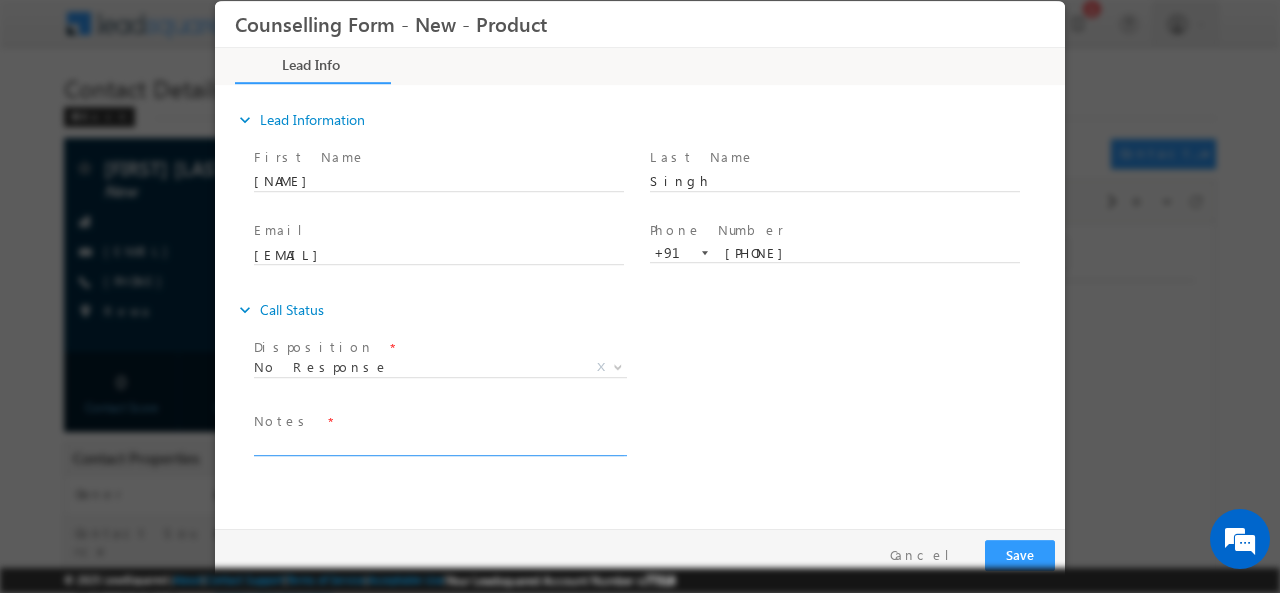 click at bounding box center (439, 443) 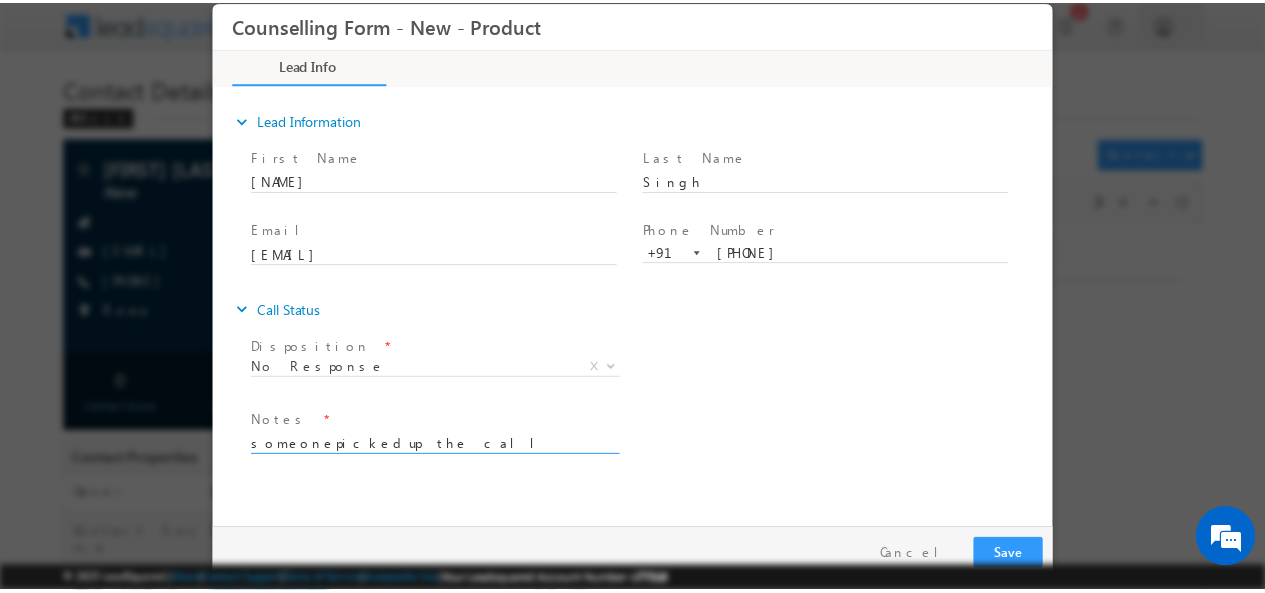 scroll, scrollTop: 3, scrollLeft: 0, axis: vertical 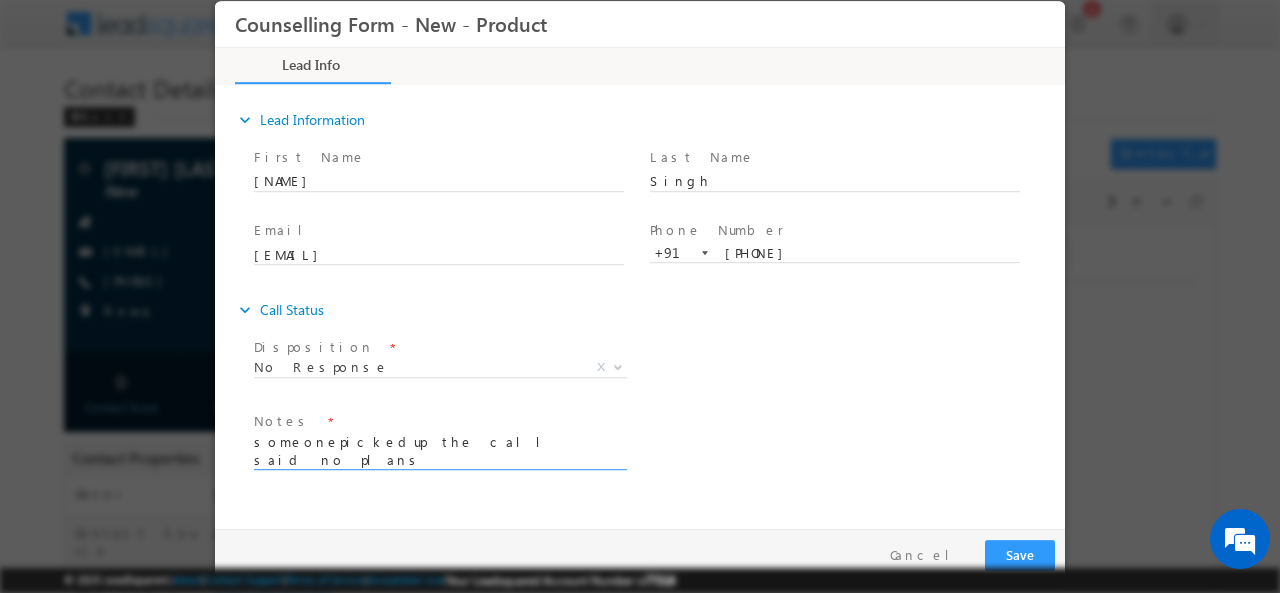 type on "someonepickedup the call said no plans" 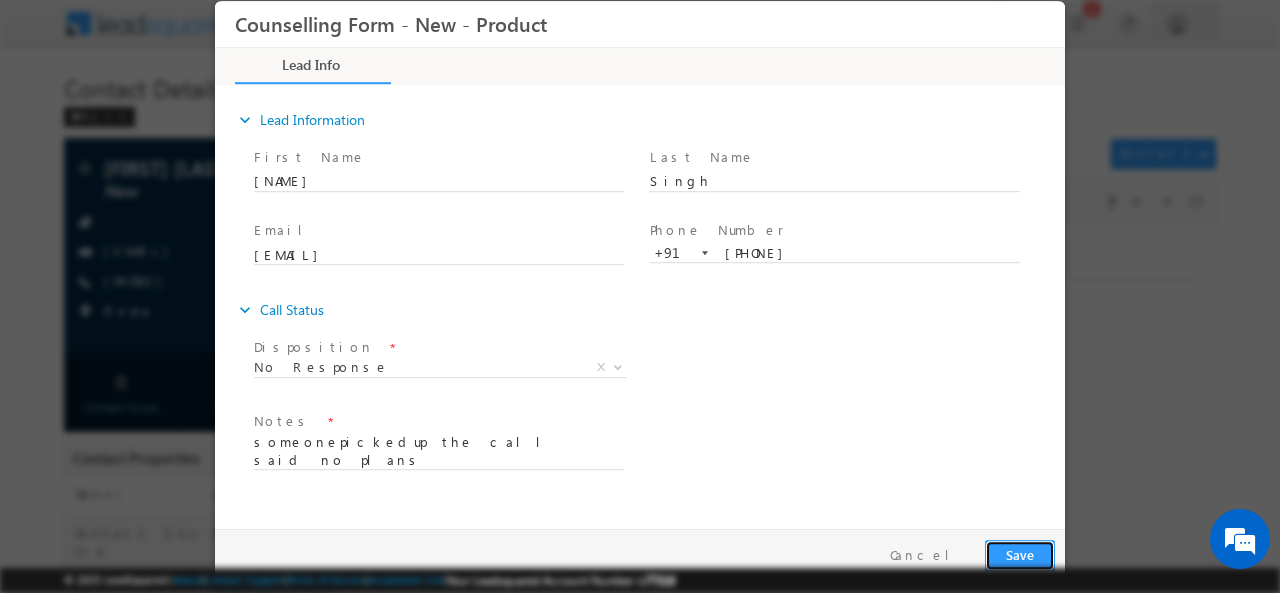 click on "Save" at bounding box center (1020, 554) 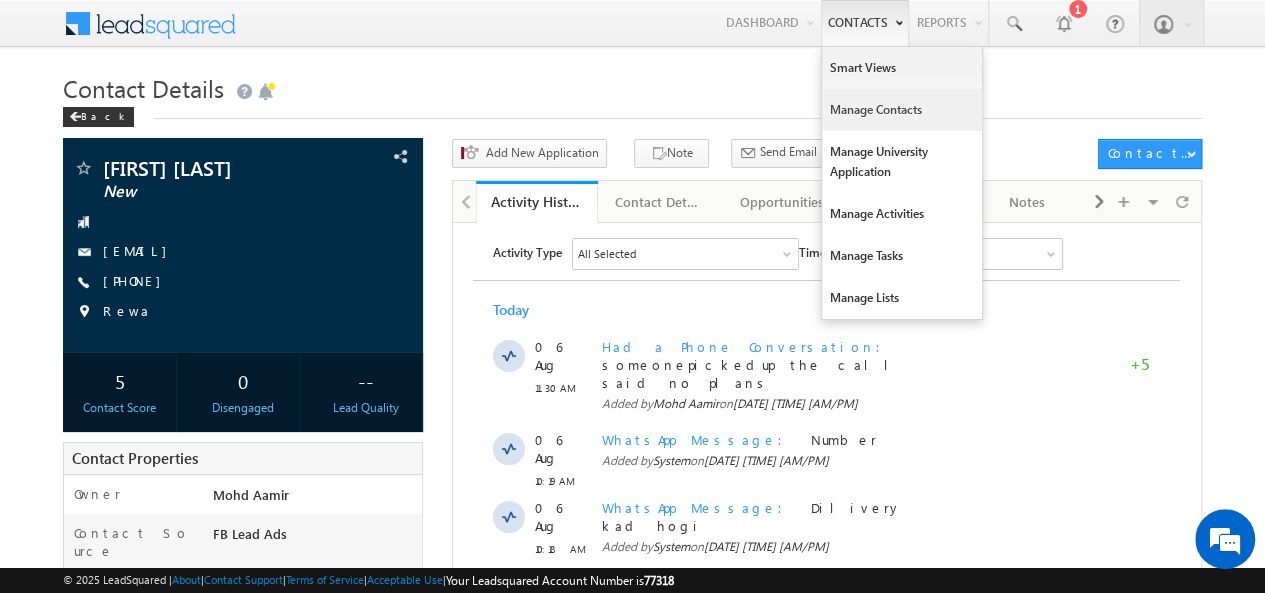 click on "Manage Contacts" at bounding box center (902, 110) 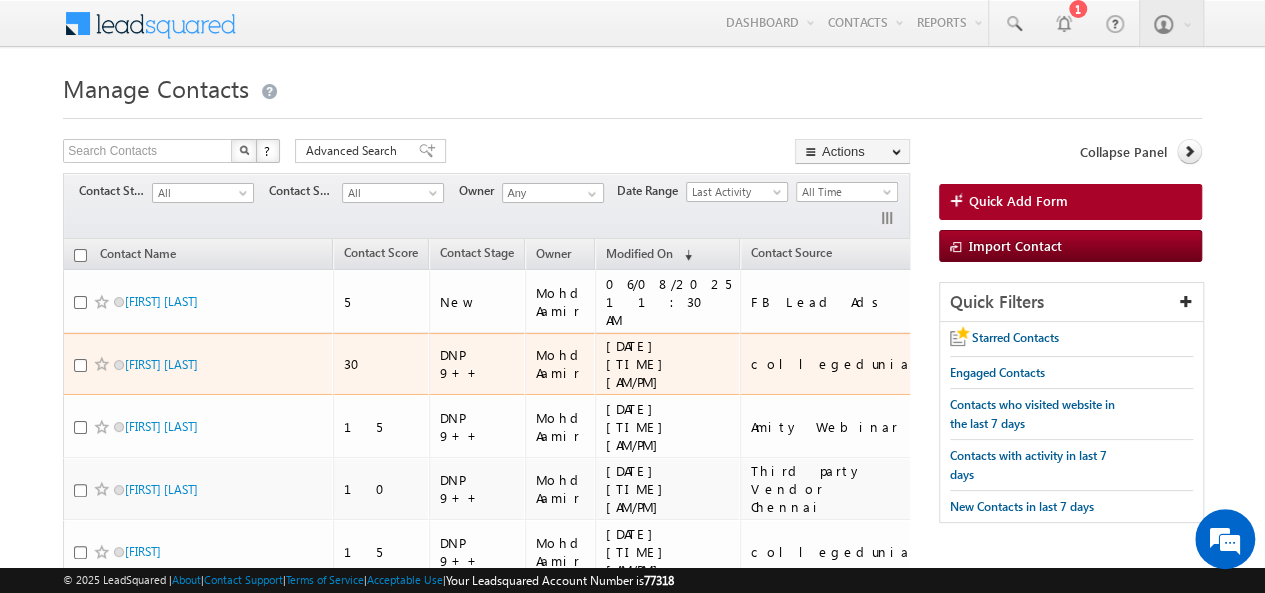 scroll, scrollTop: 49, scrollLeft: 0, axis: vertical 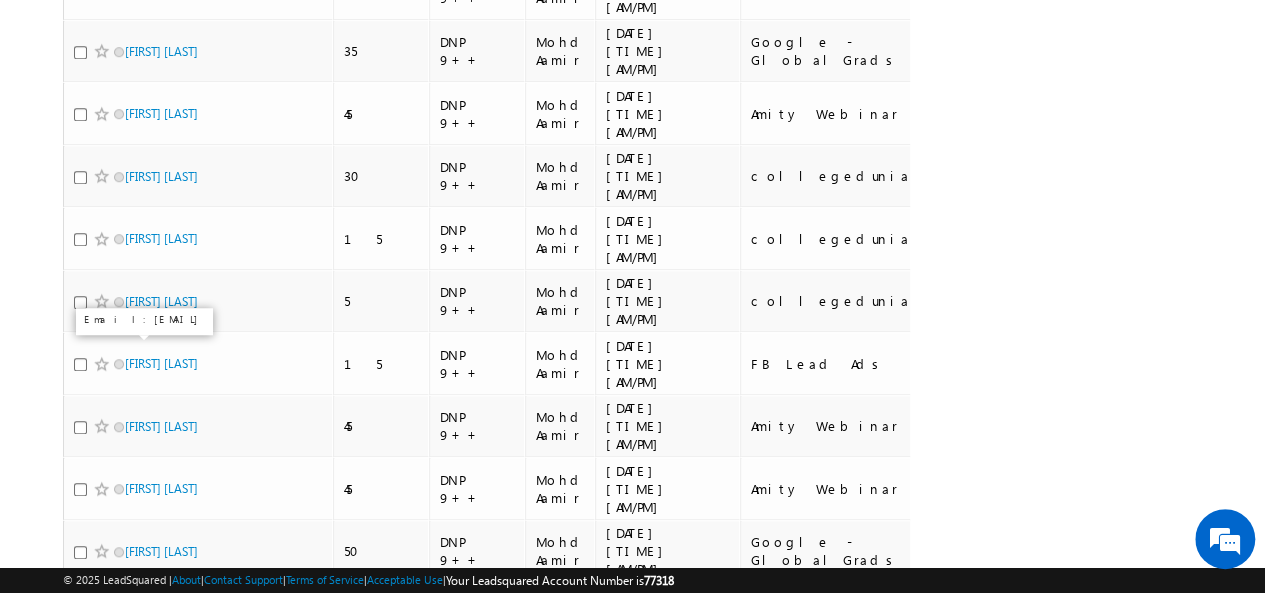 drag, startPoint x: 188, startPoint y: 347, endPoint x: 152, endPoint y: 306, distance: 54.56189 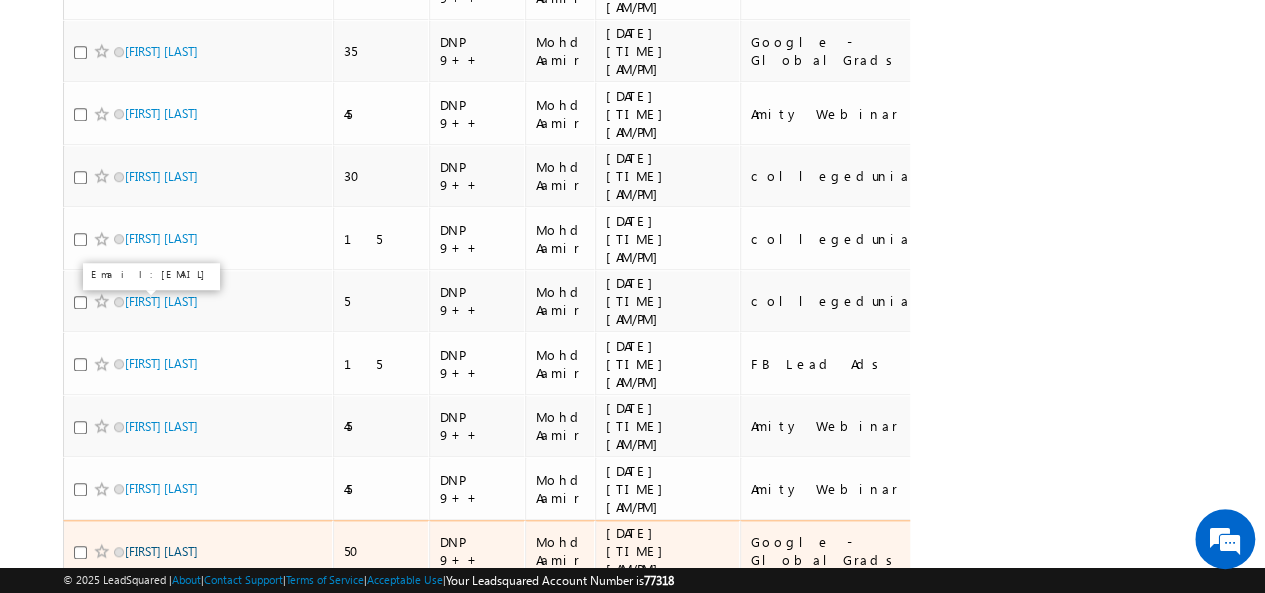 drag, startPoint x: 152, startPoint y: 306, endPoint x: 142, endPoint y: 305, distance: 10.049875 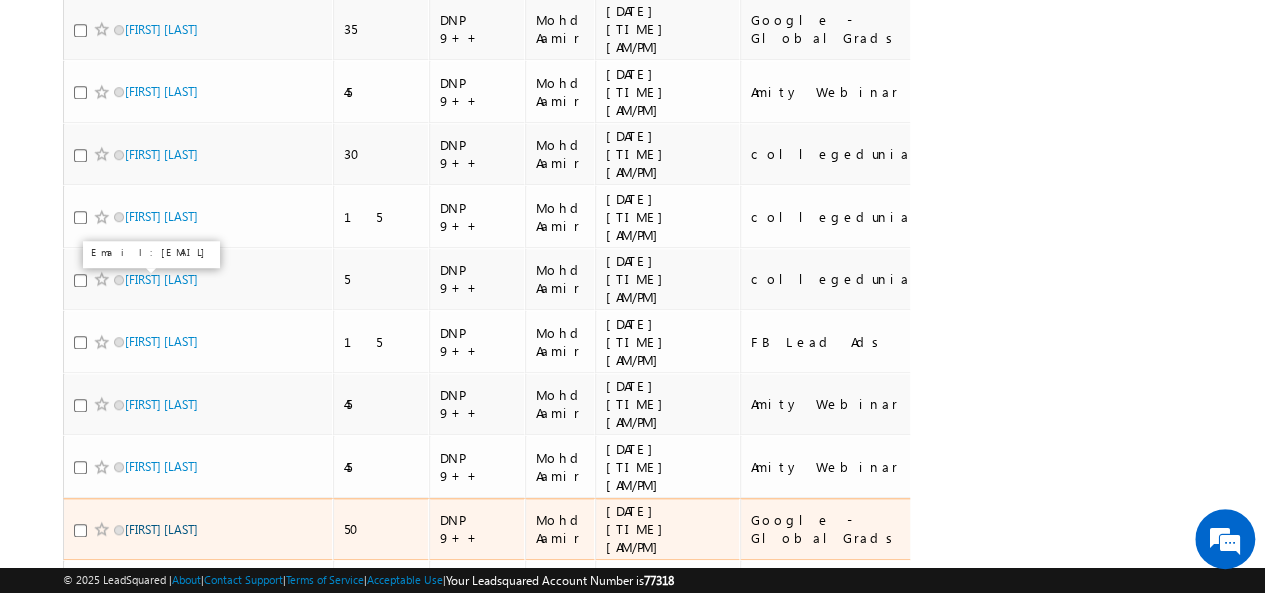 scroll, scrollTop: 711, scrollLeft: 0, axis: vertical 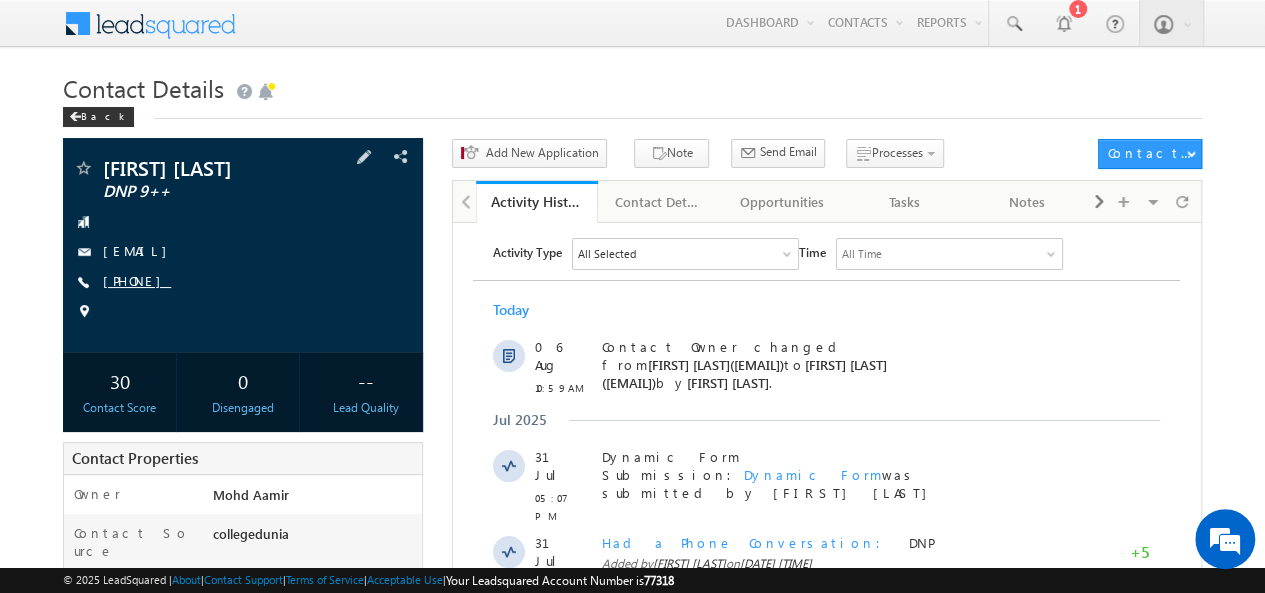 click on "[PHONE]" at bounding box center (137, 280) 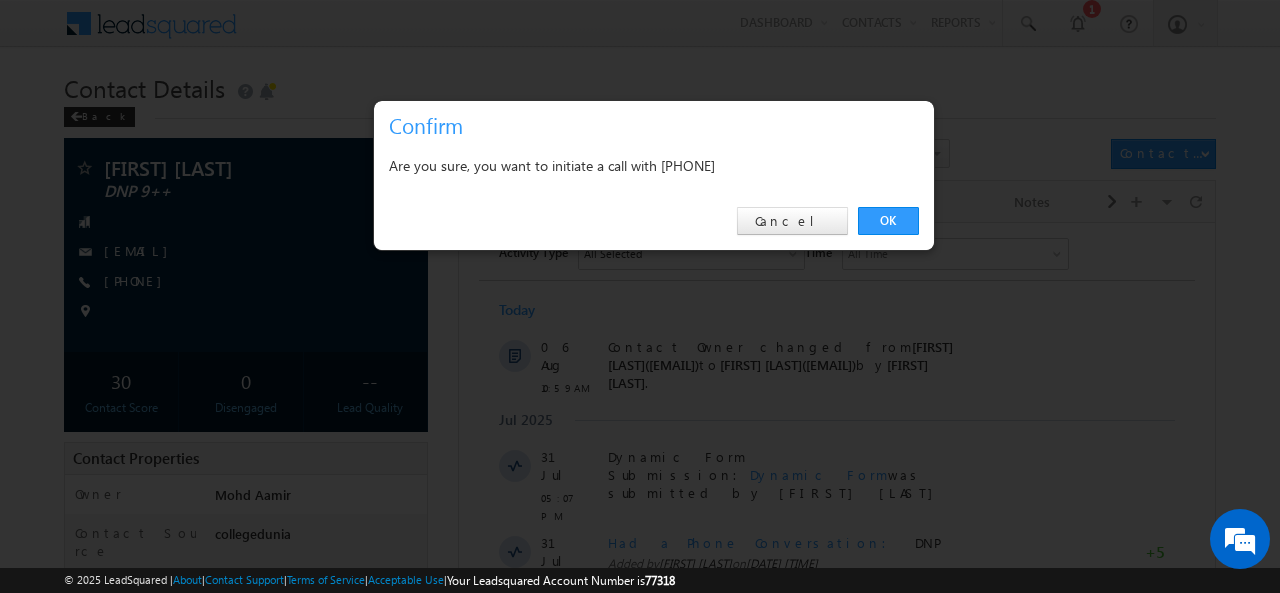 click on "Are you sure, you want to initiate a call with [PHONE]" at bounding box center (654, 165) 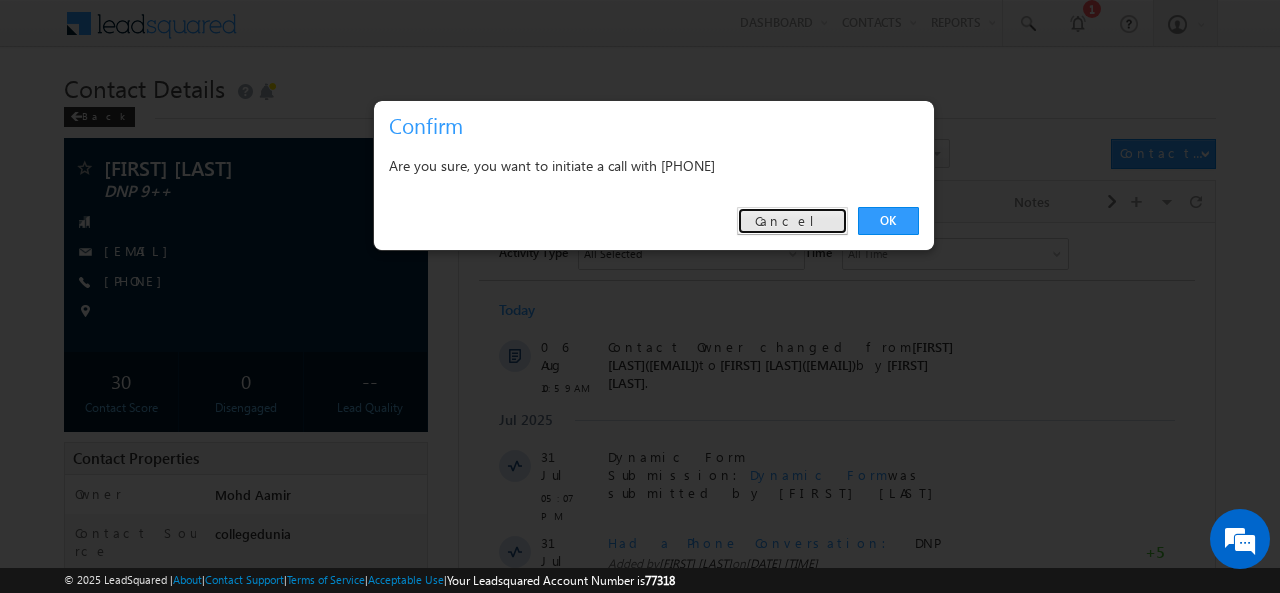 click on "Cancel" at bounding box center [792, 221] 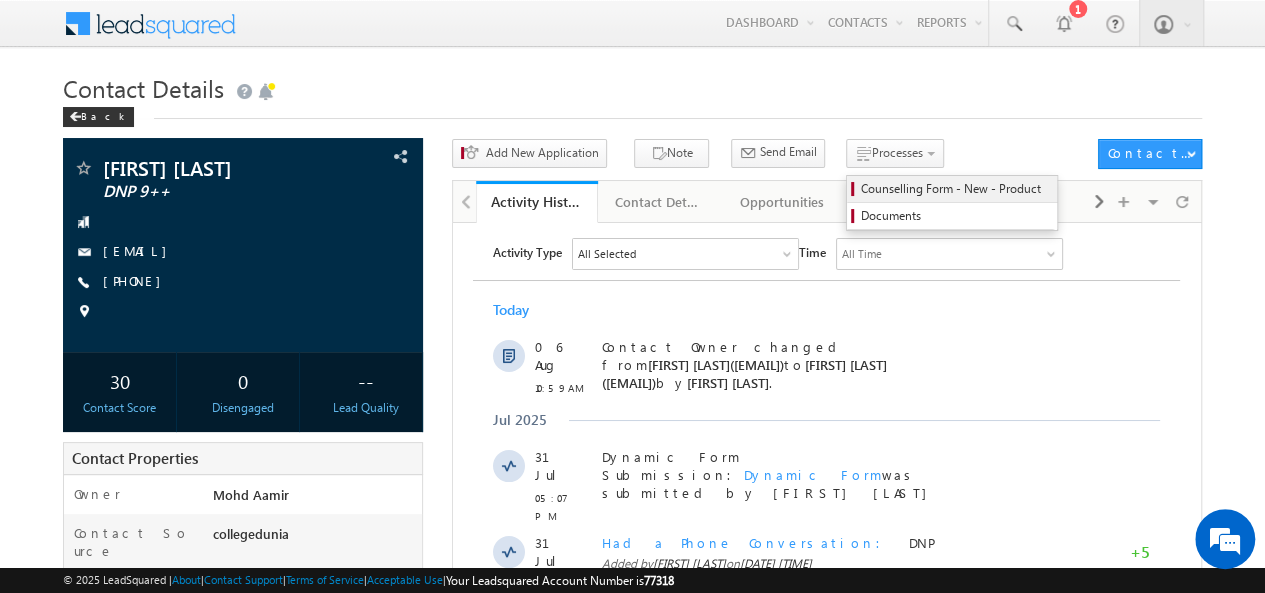 click on "Counselling Form - New - Product" at bounding box center [952, 189] 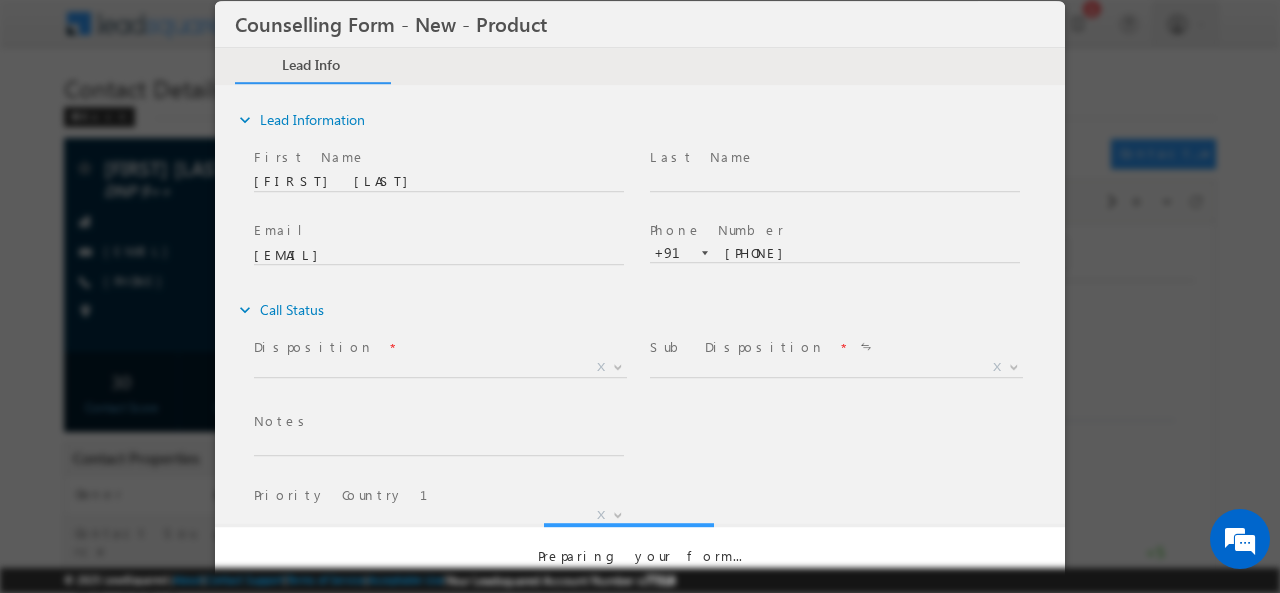 scroll, scrollTop: 0, scrollLeft: 0, axis: both 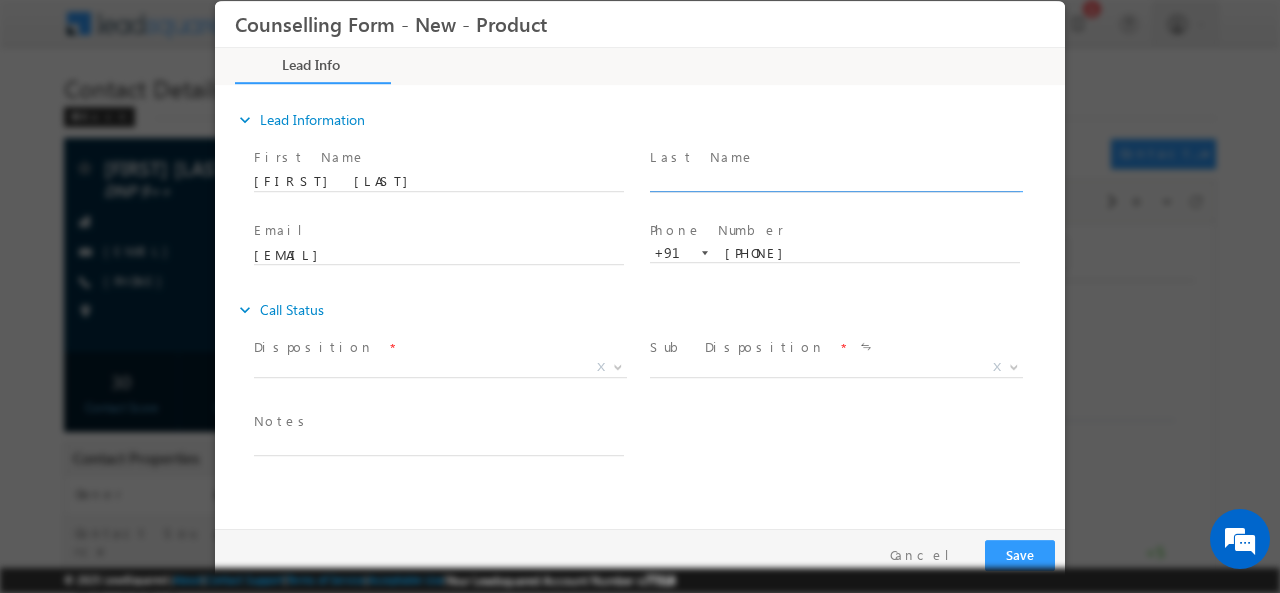 click at bounding box center [835, 181] 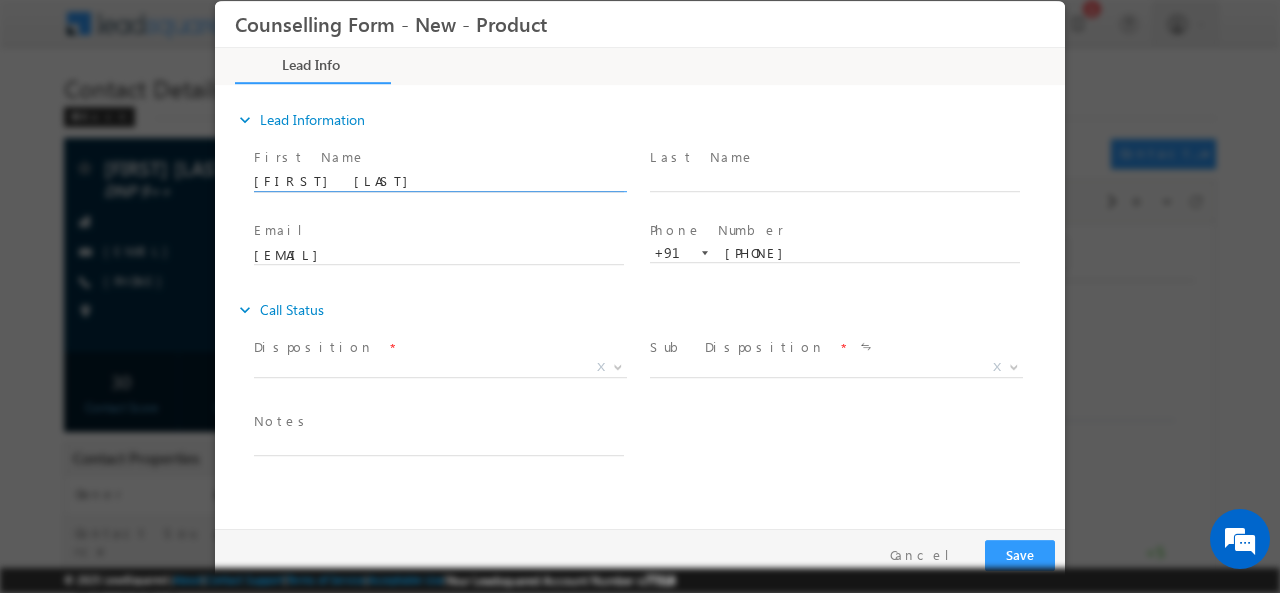 click on "[FIRST] [LAST]" at bounding box center (439, 181) 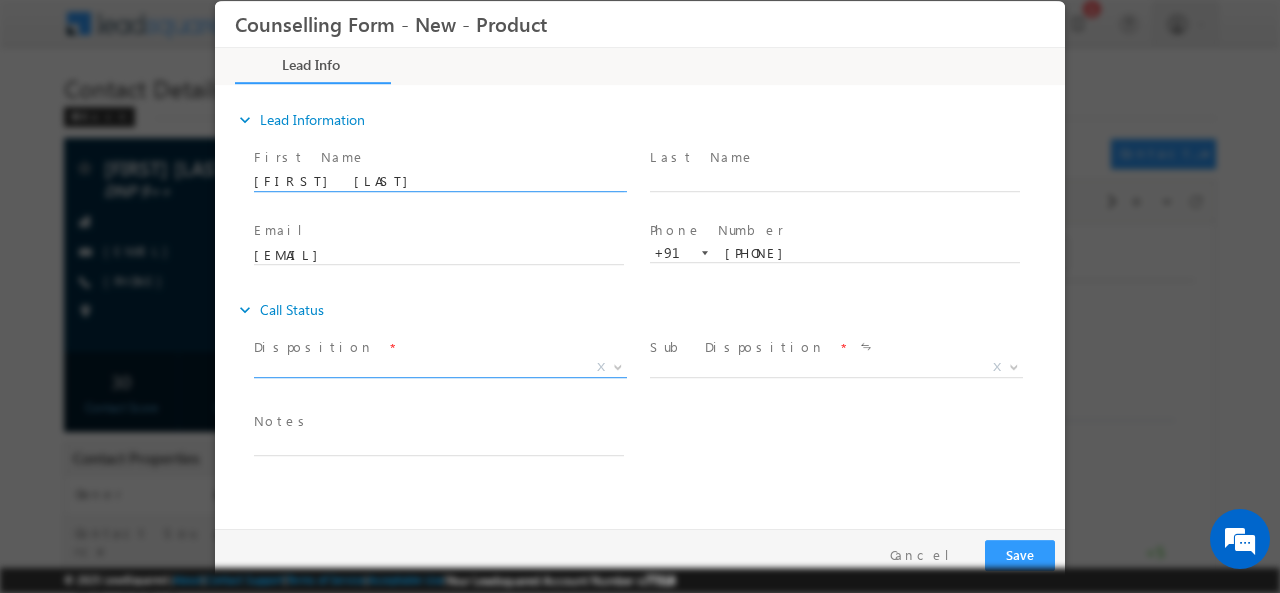 click on "X" at bounding box center [440, 367] 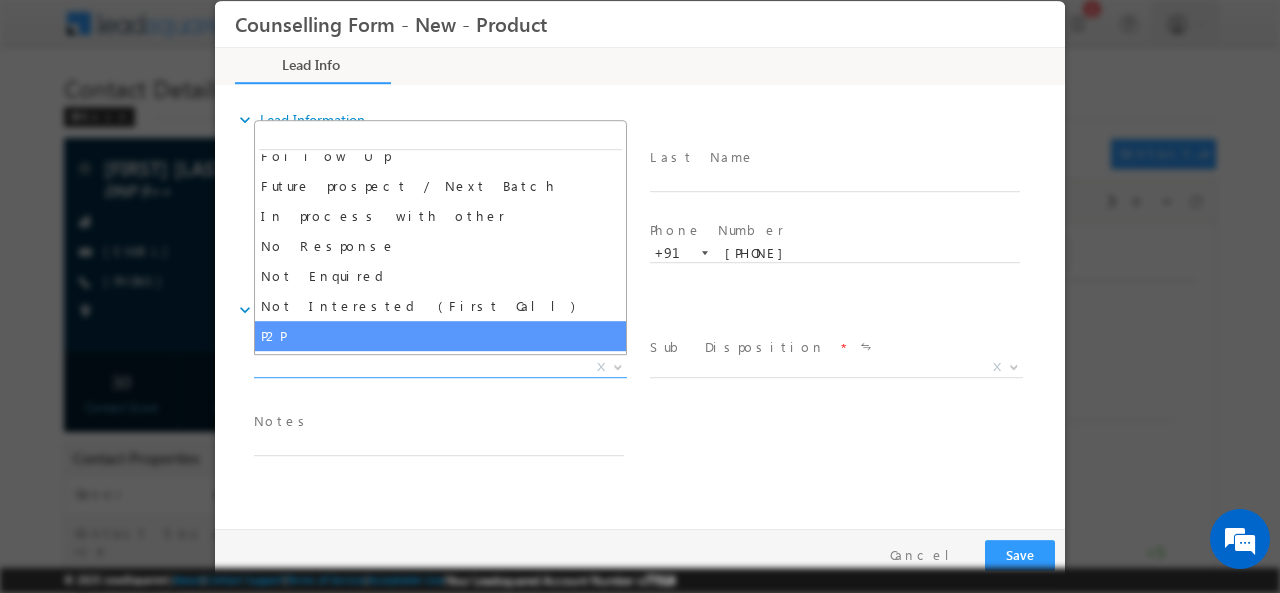 scroll, scrollTop: 72, scrollLeft: 0, axis: vertical 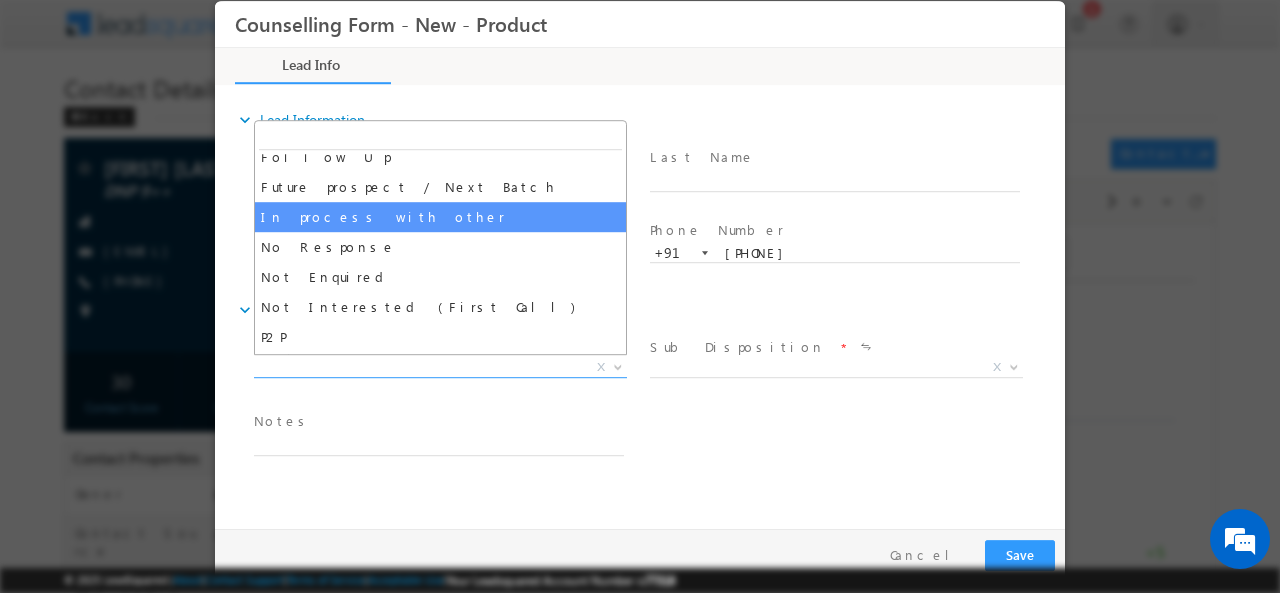 select on "In process with other" 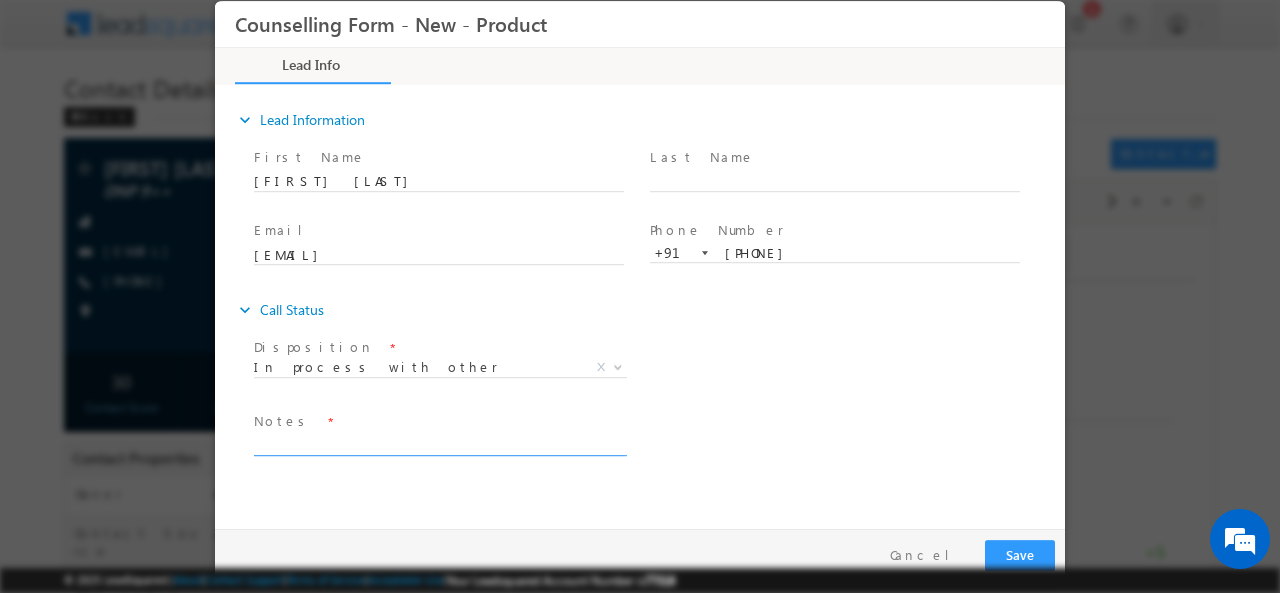click at bounding box center [439, 443] 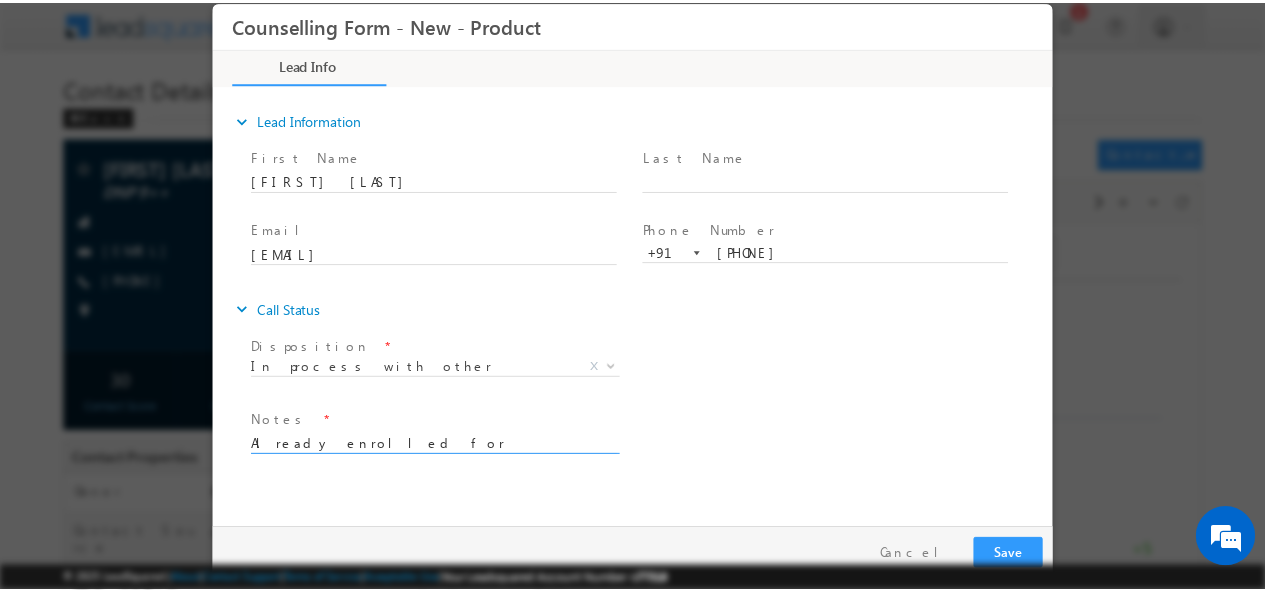 scroll, scrollTop: 3, scrollLeft: 0, axis: vertical 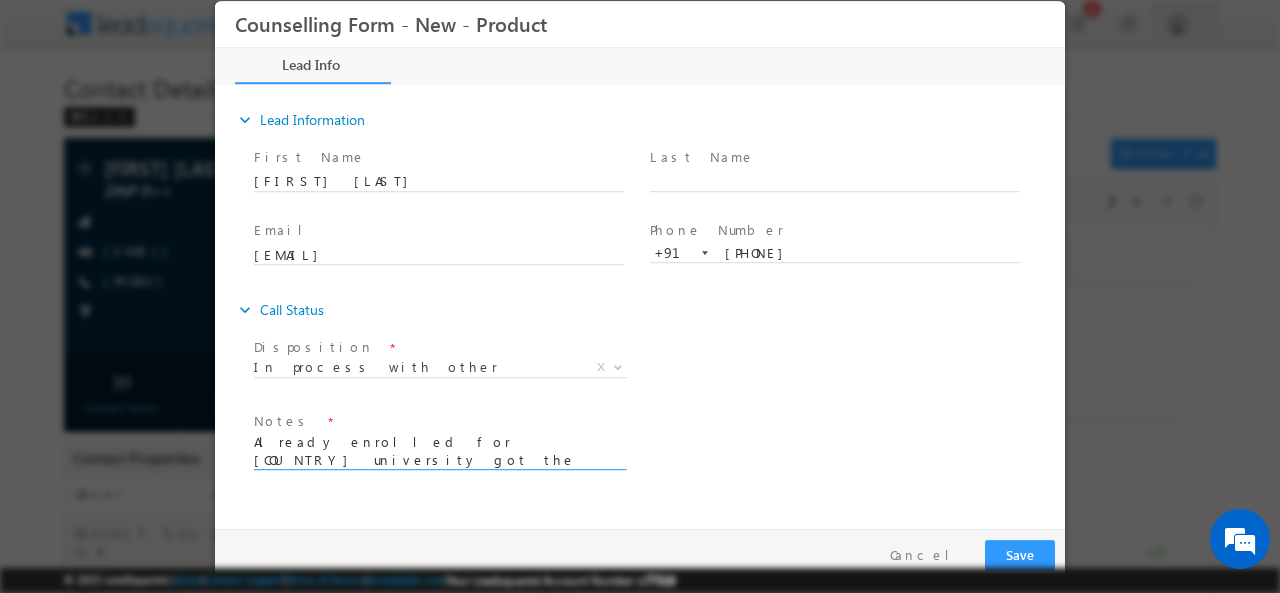 type on "Already enrolled for uk university got the offer, paid the deposit" 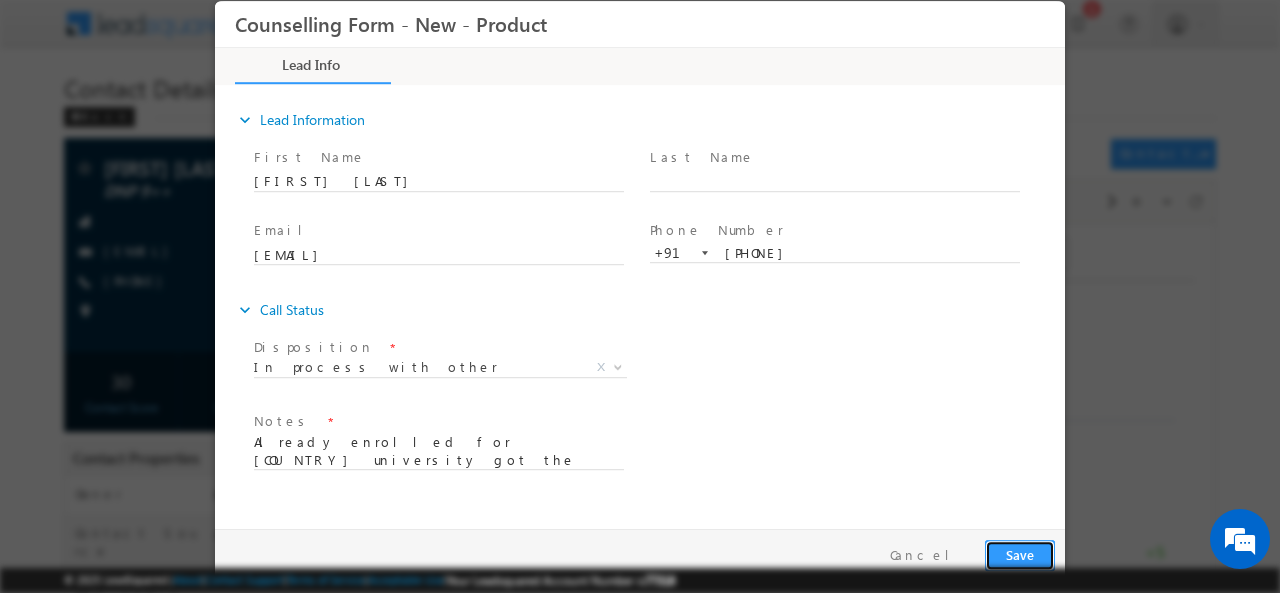 click on "Save" at bounding box center [1020, 554] 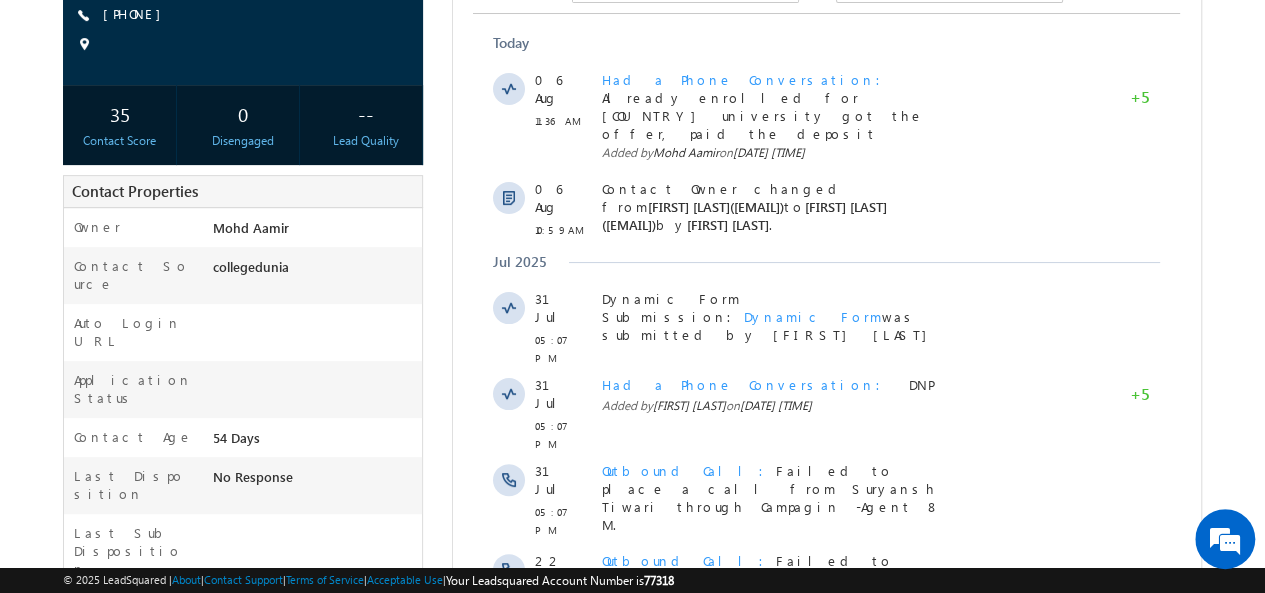 scroll, scrollTop: 582, scrollLeft: 0, axis: vertical 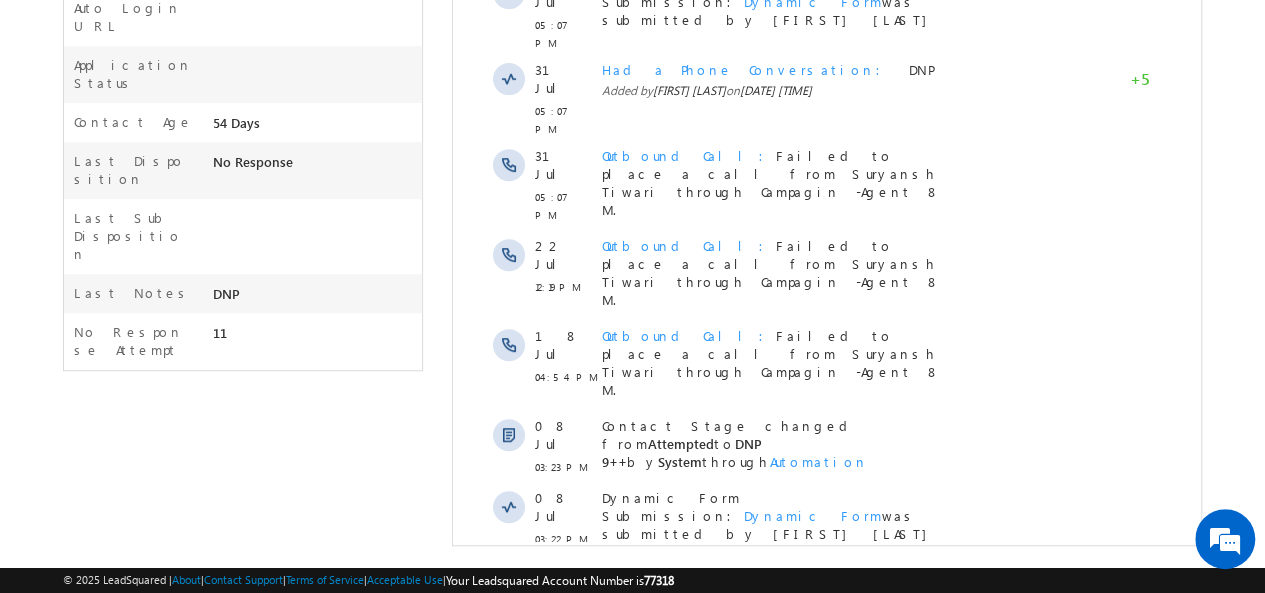 click on "Show More" at bounding box center [826, 655] 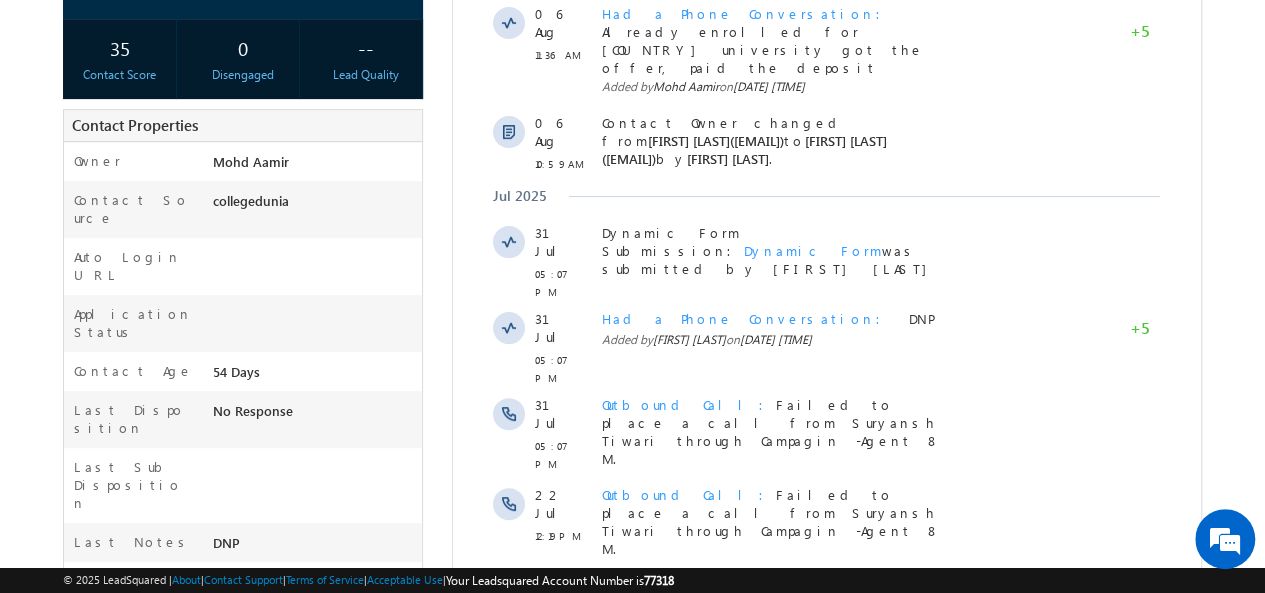 scroll, scrollTop: 0, scrollLeft: 0, axis: both 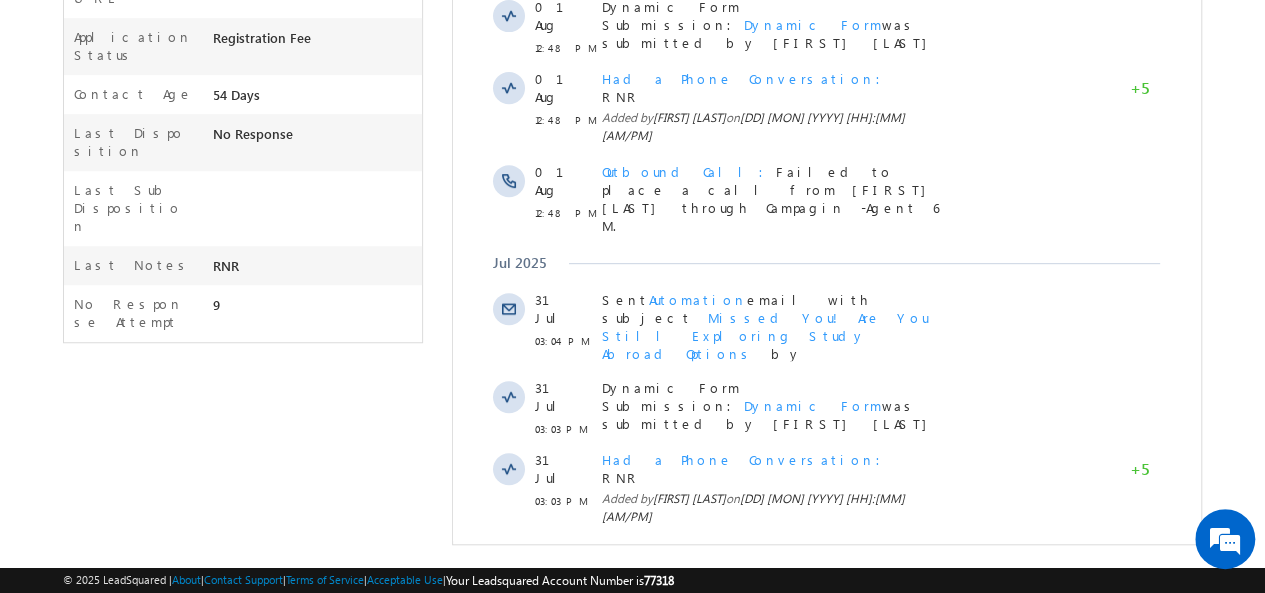 click on "Show More" at bounding box center (826, 660) 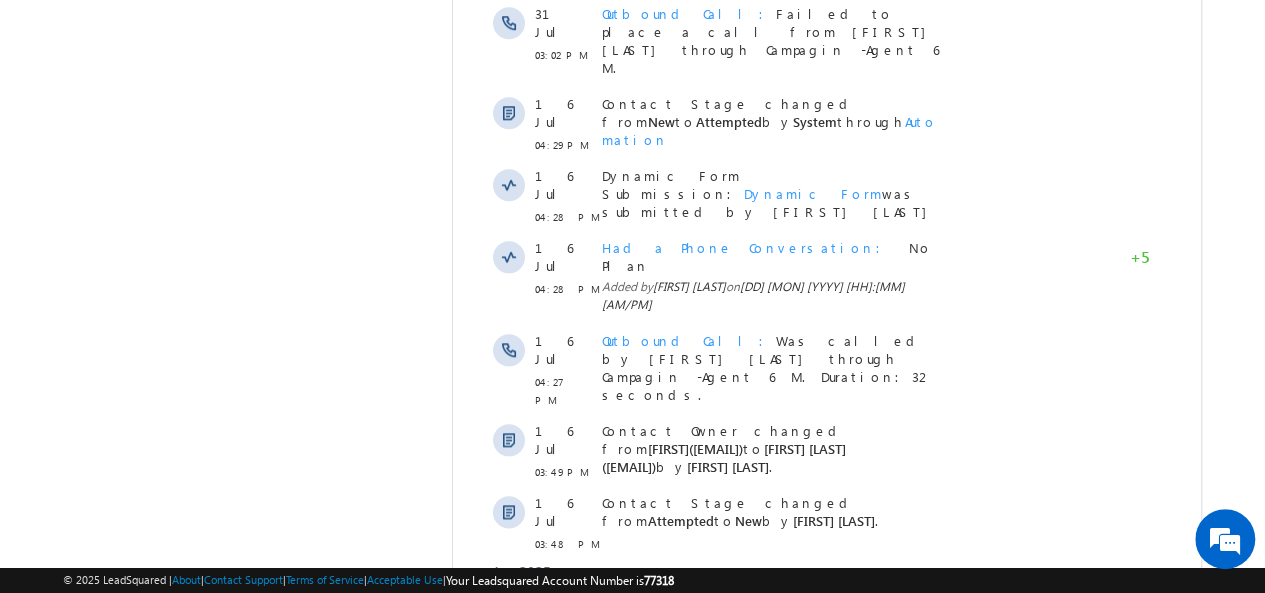 scroll, scrollTop: 1232, scrollLeft: 0, axis: vertical 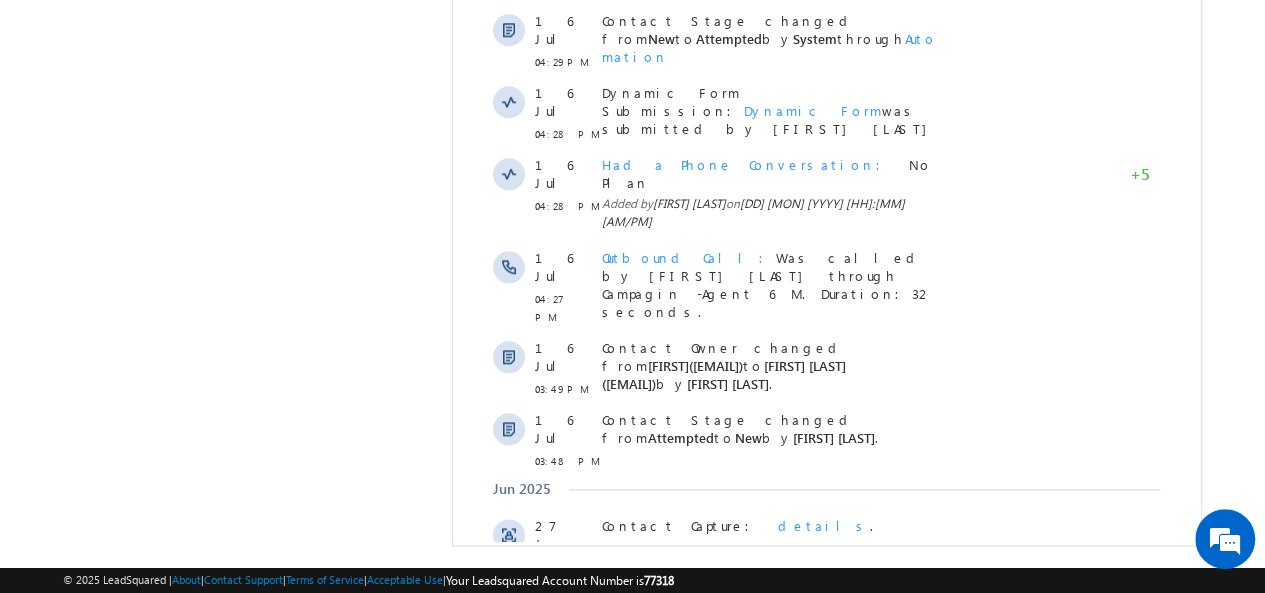 click on "Show More" at bounding box center [826, 819] 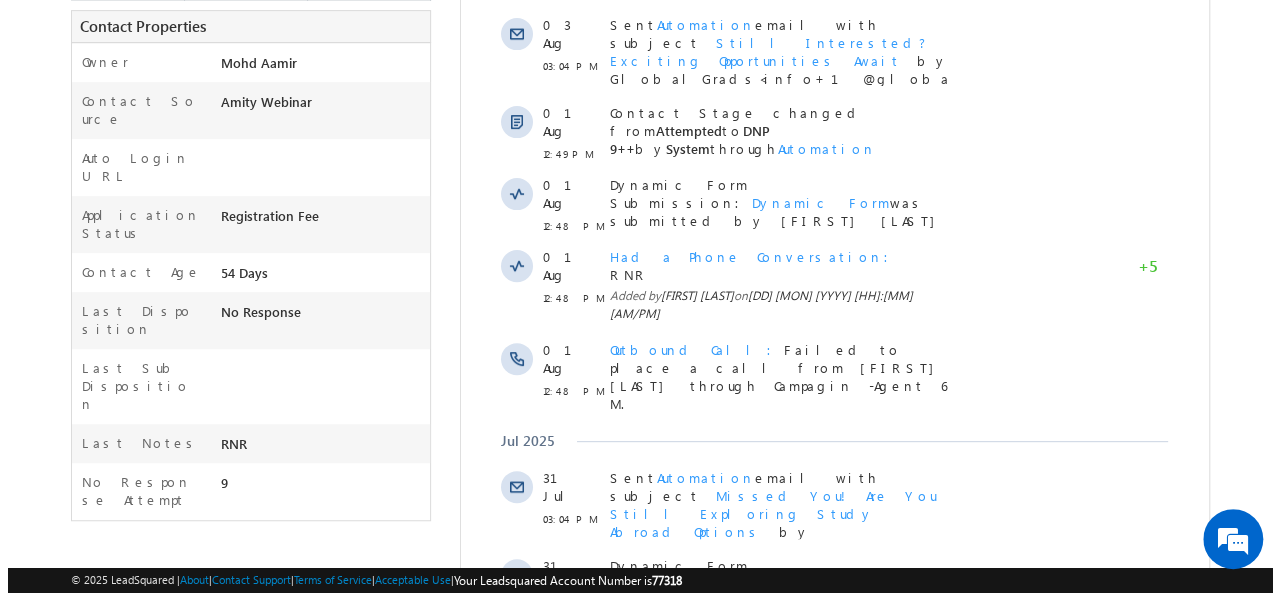 scroll, scrollTop: 0, scrollLeft: 0, axis: both 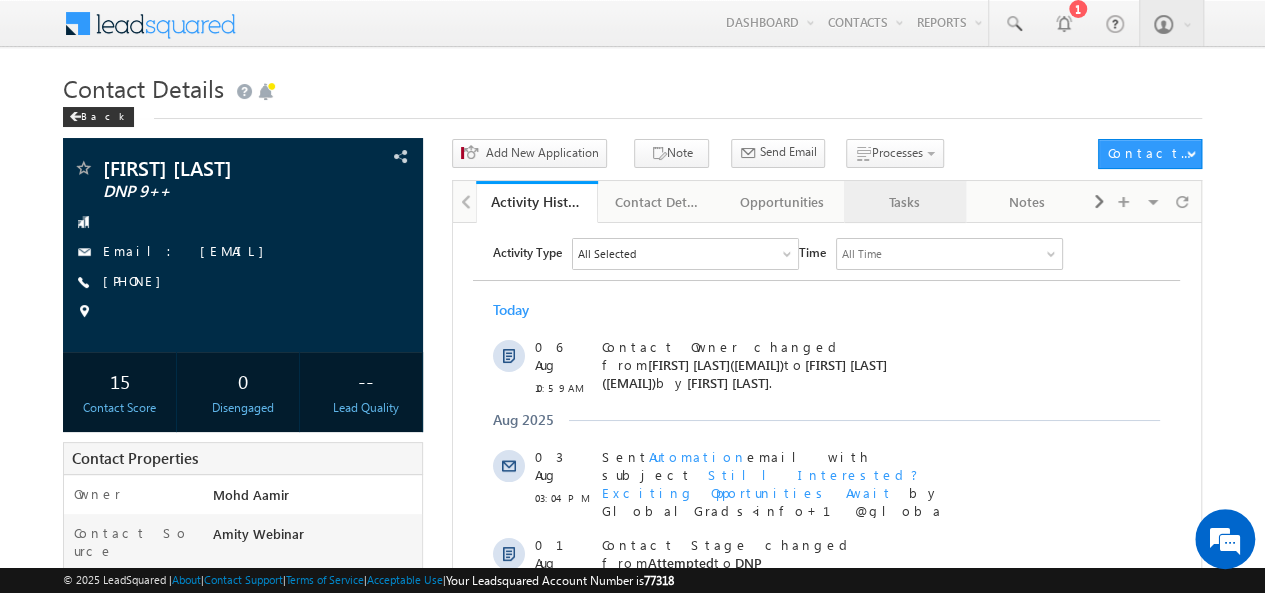 click on "Tasks" at bounding box center [904, 202] 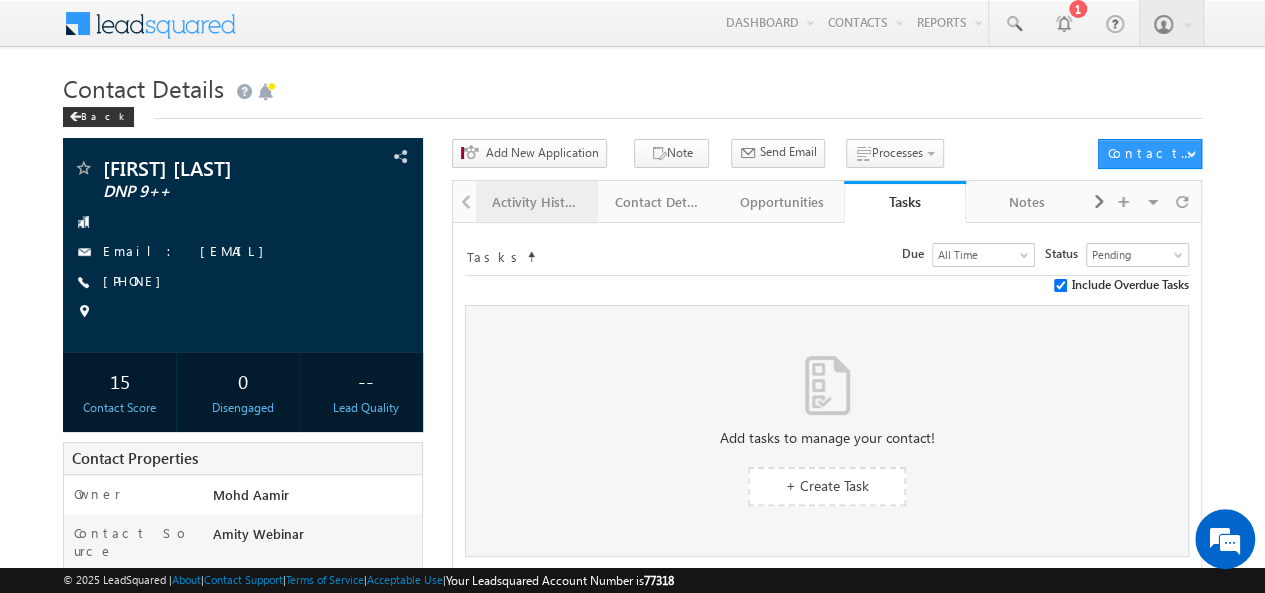 click on "Activity History" at bounding box center (537, 202) 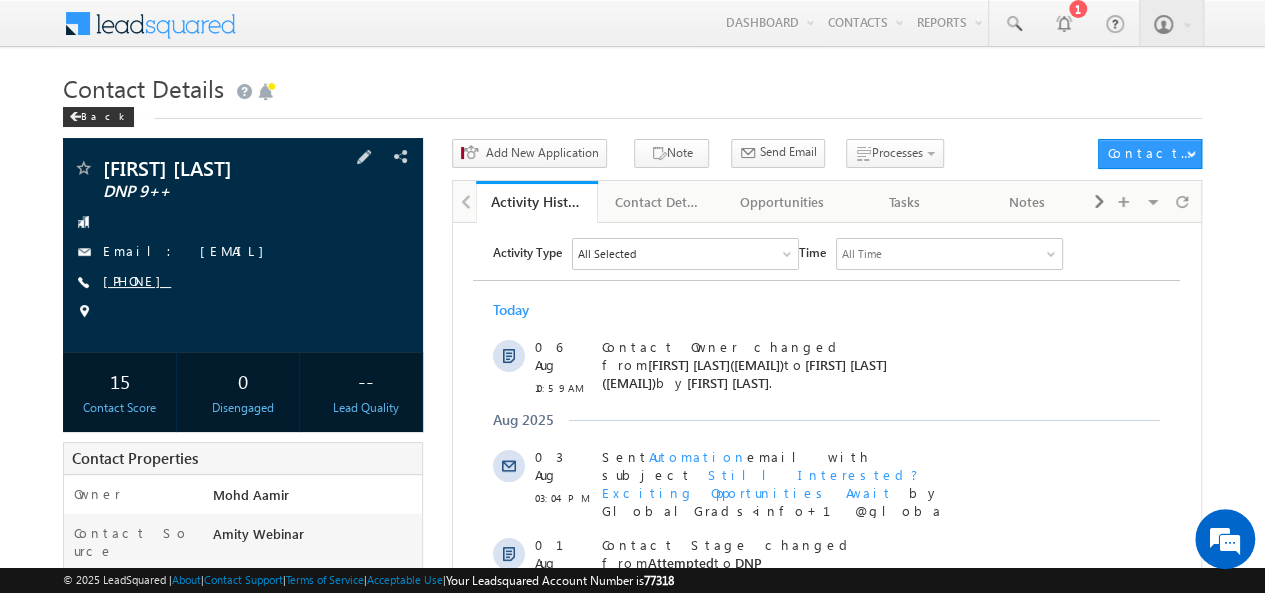 click on "+91-7318344556" at bounding box center [137, 280] 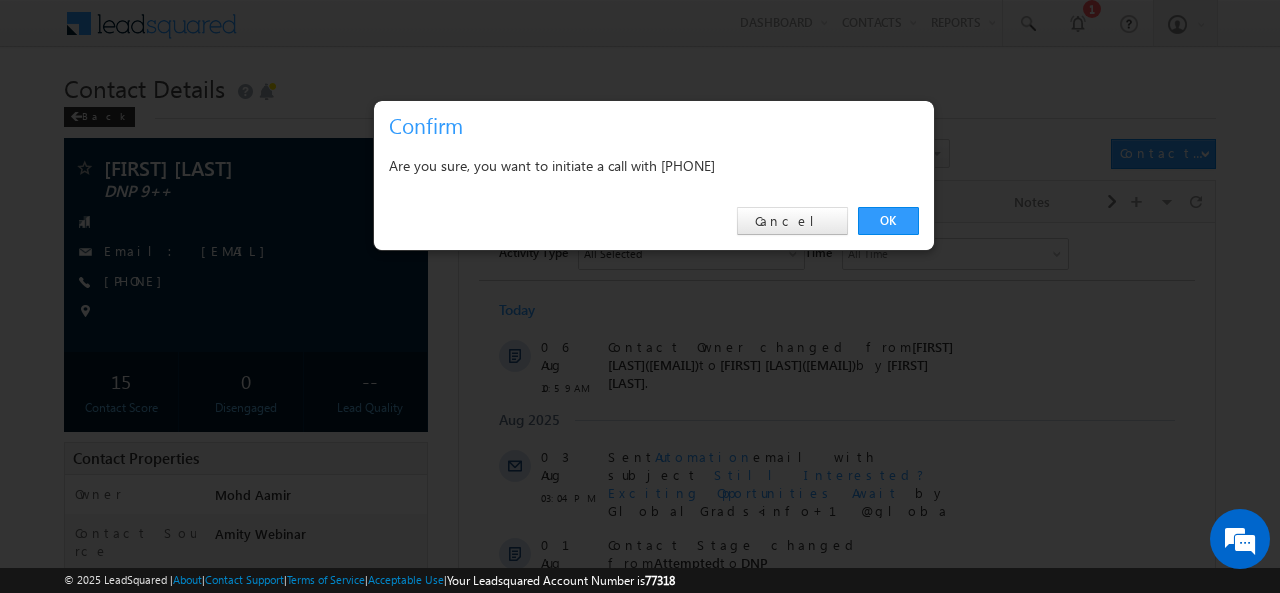 click on "Are you sure, you want to initiate a call with +91-7318344556" at bounding box center [654, 165] 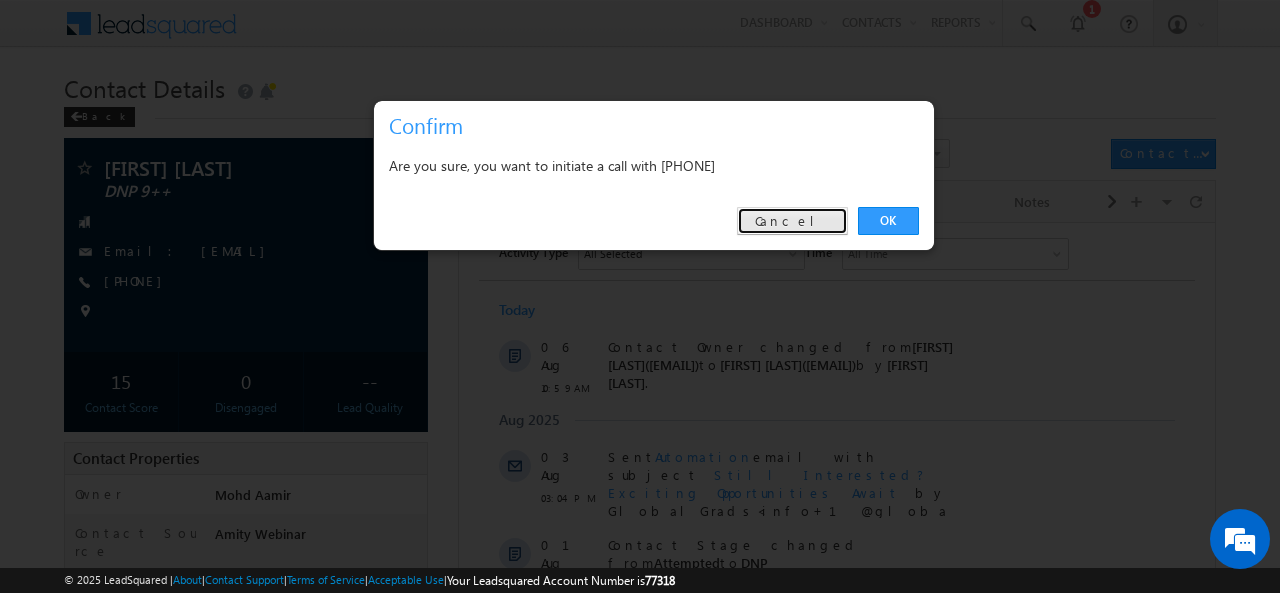 click on "Cancel" at bounding box center (792, 221) 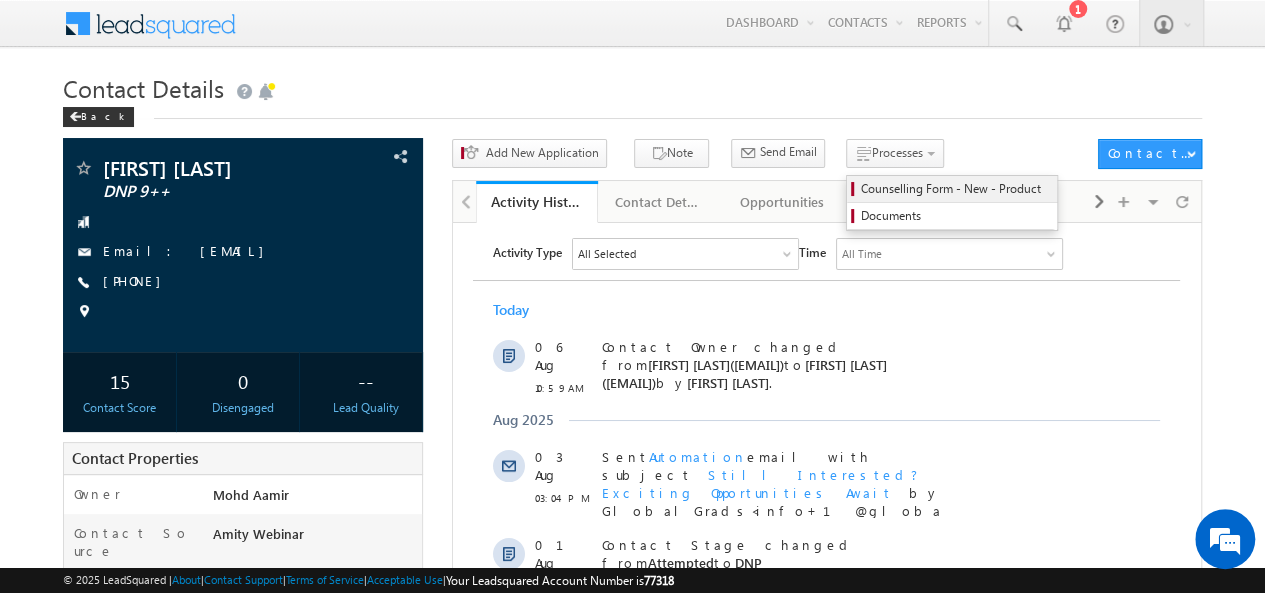 click on "Counselling Form - New - Product" at bounding box center (955, 189) 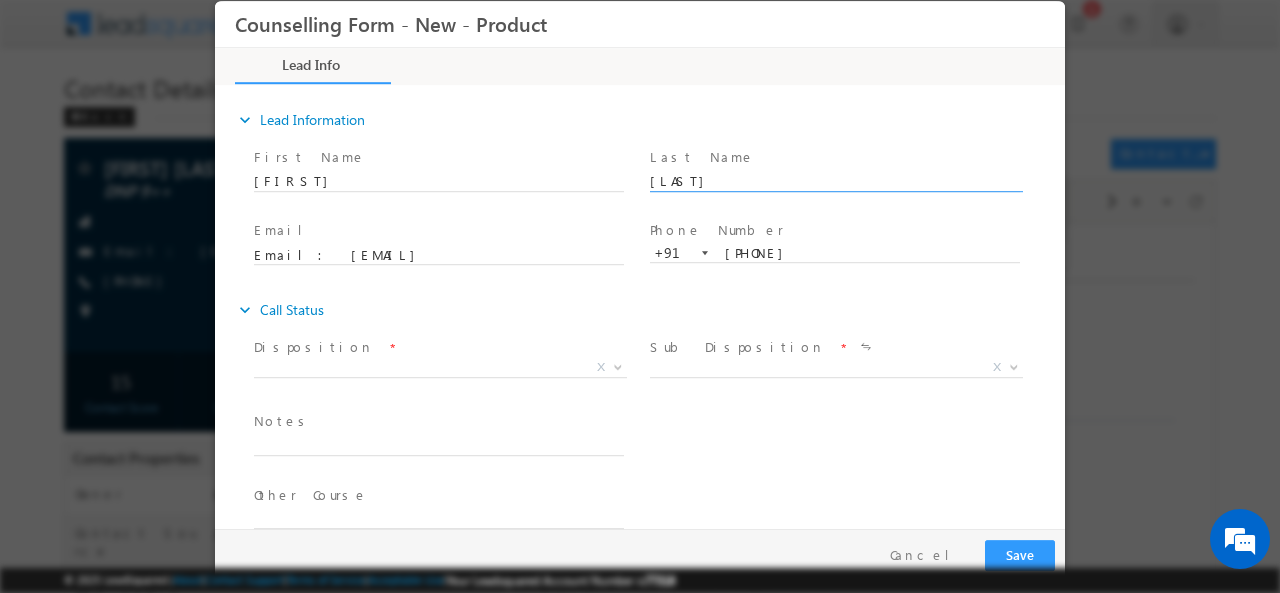 scroll, scrollTop: 0, scrollLeft: 0, axis: both 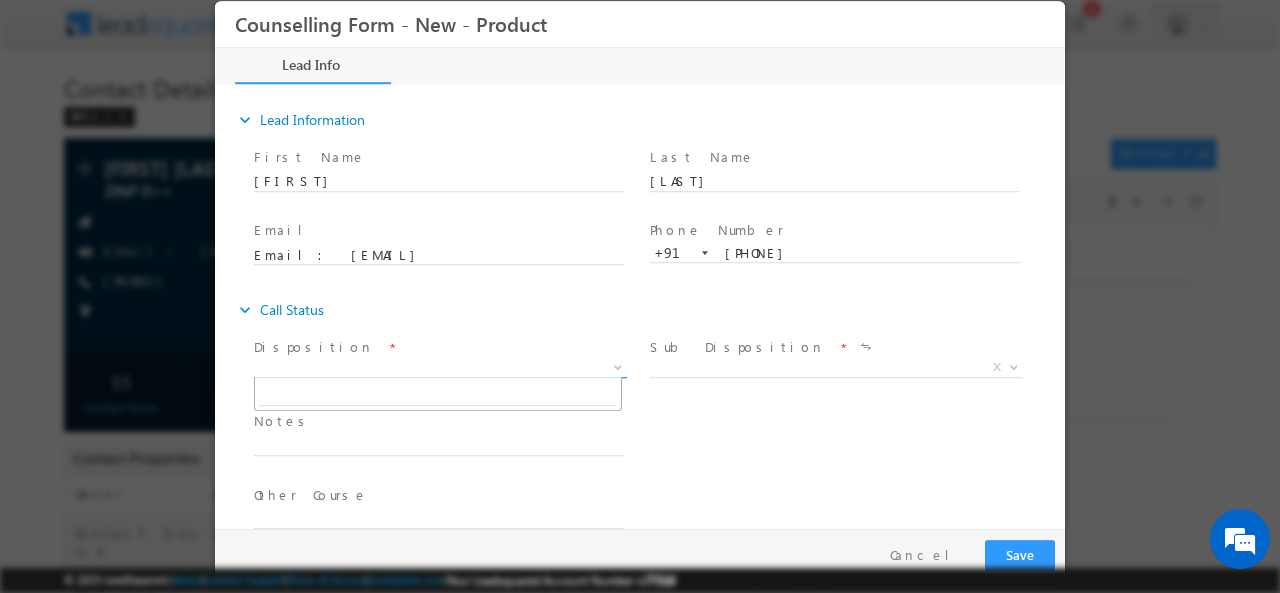 click on "X" at bounding box center (440, 367) 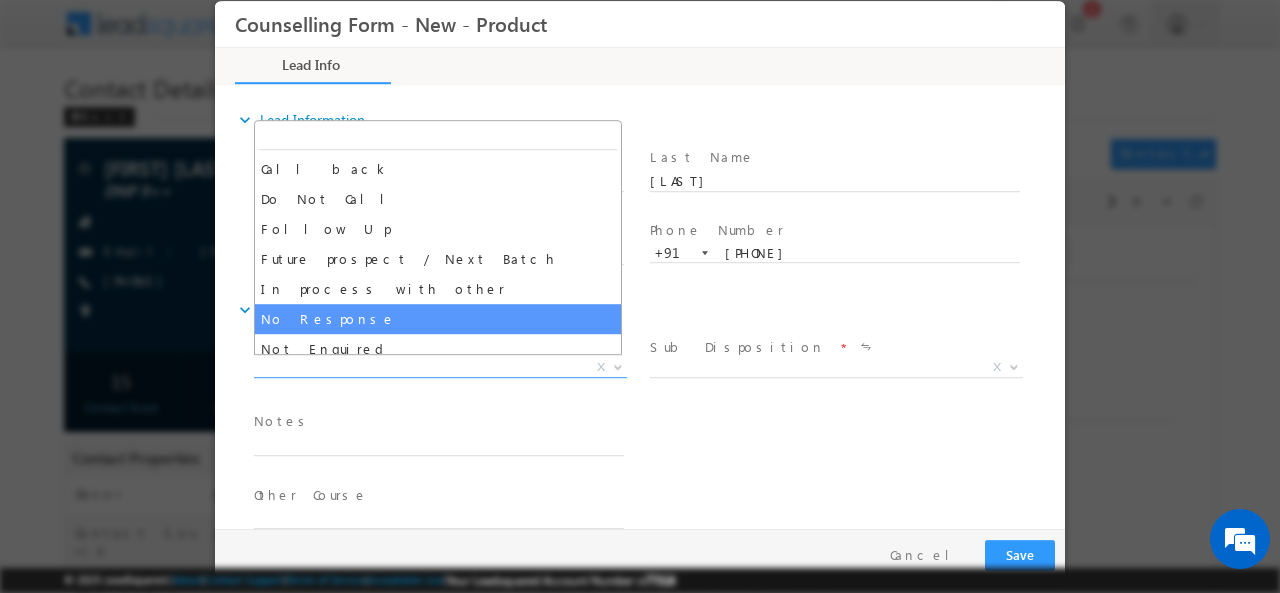 select on "No Response" 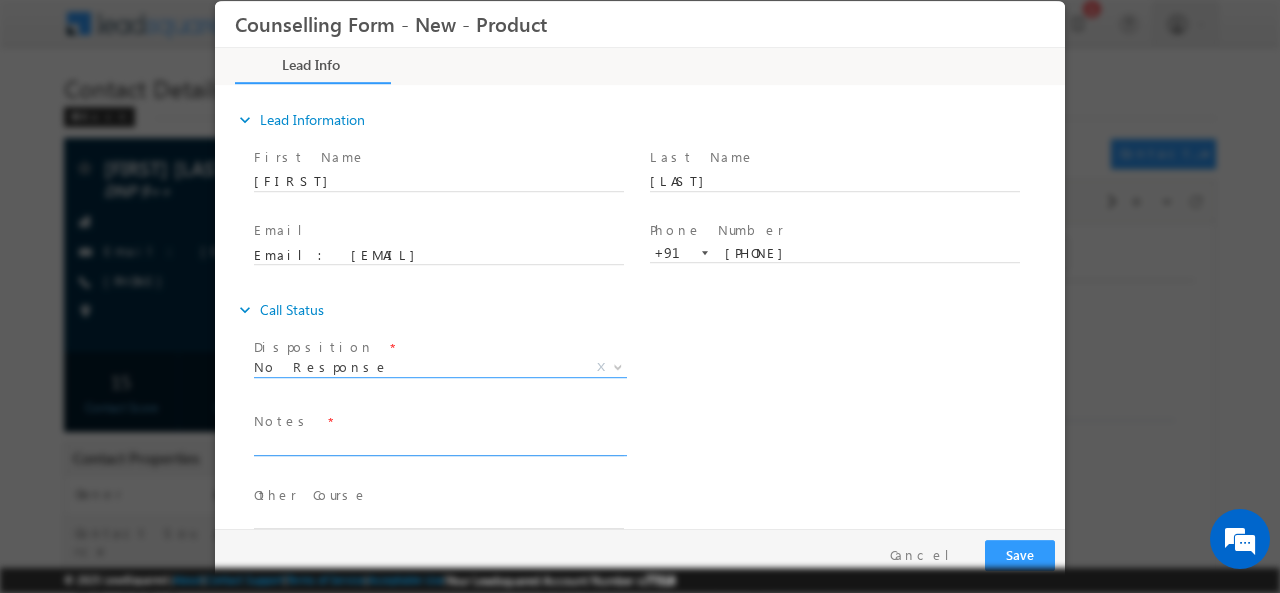 click at bounding box center (439, 443) 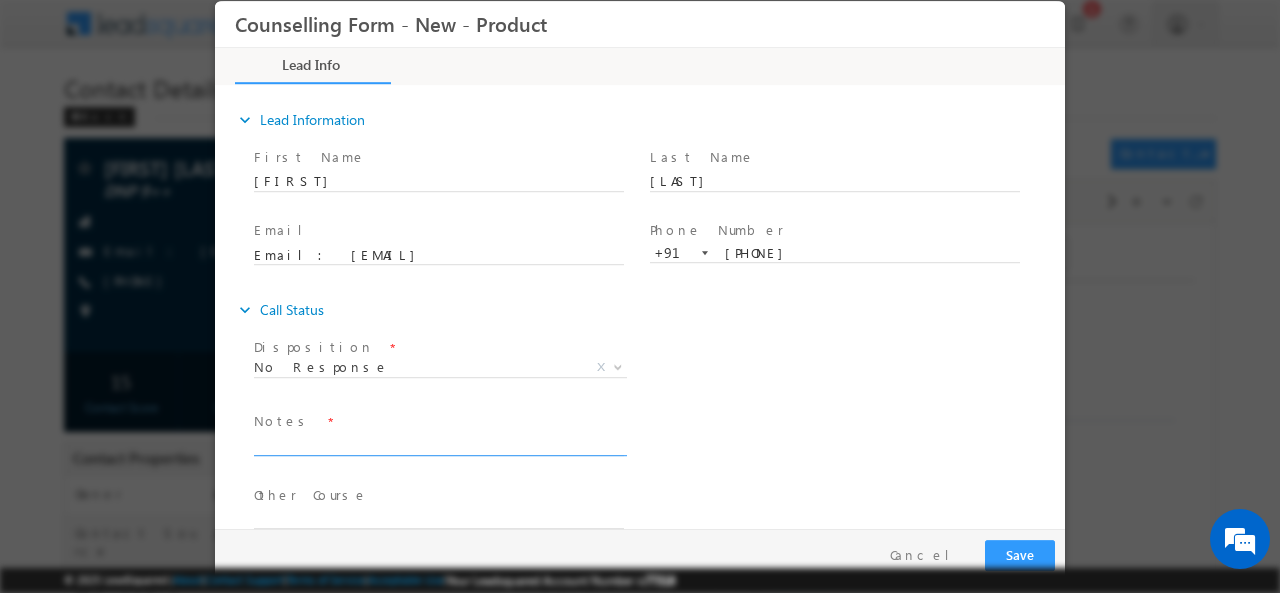 click at bounding box center [439, 443] 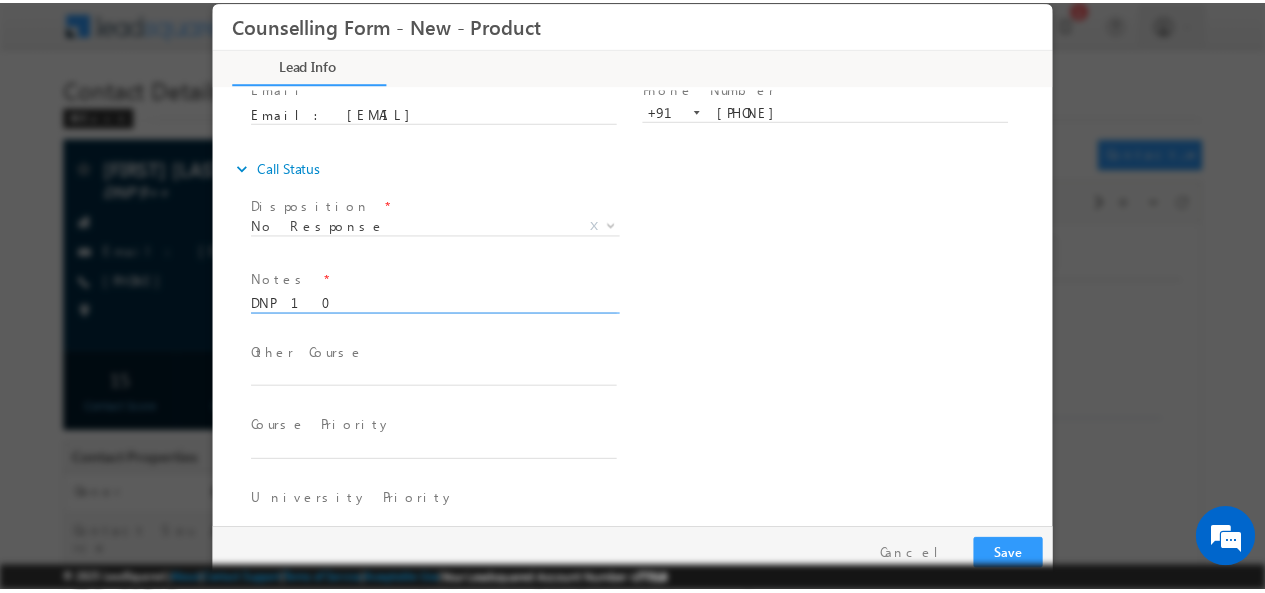 scroll, scrollTop: 143, scrollLeft: 0, axis: vertical 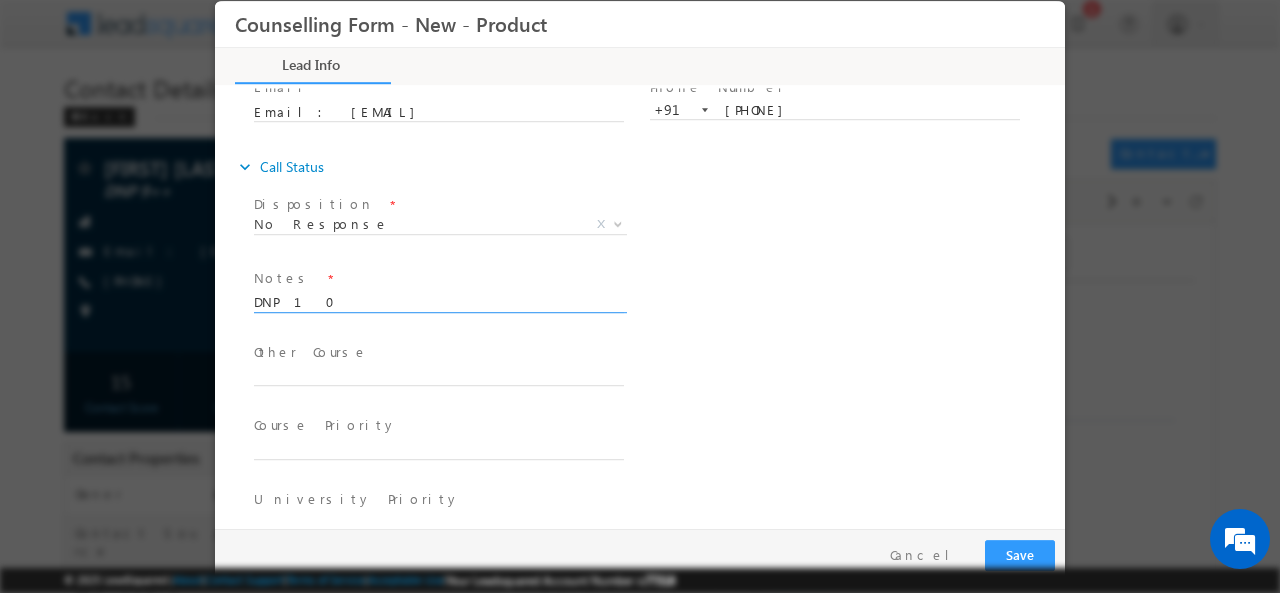 type on "DNP 10" 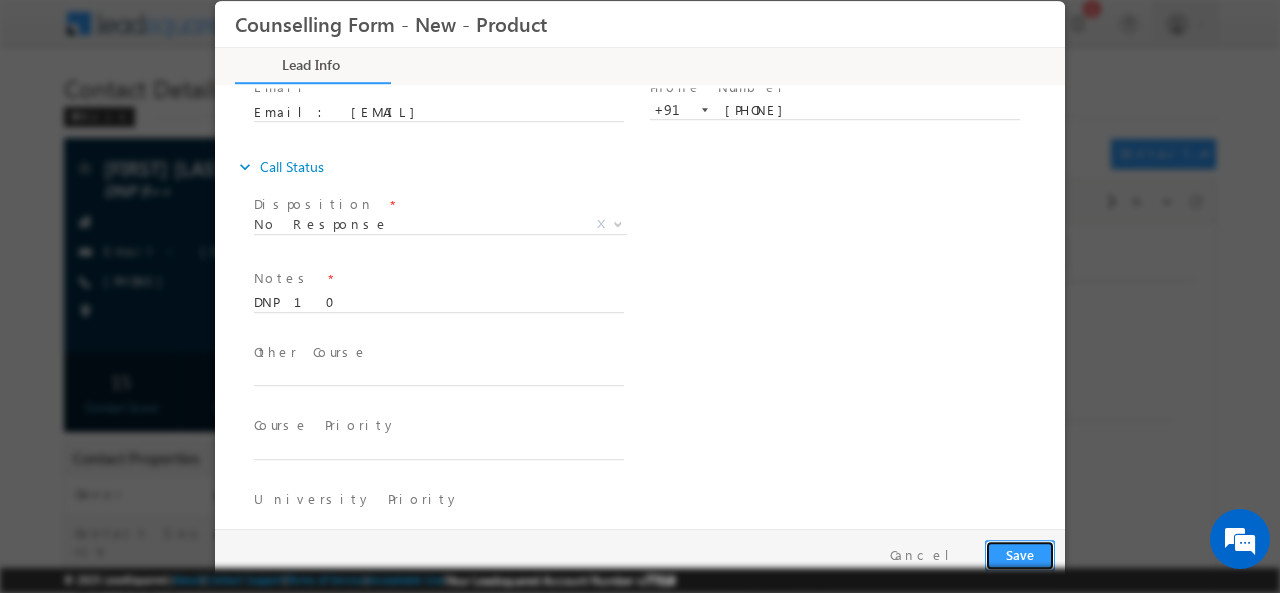 click on "Save" at bounding box center [1020, 554] 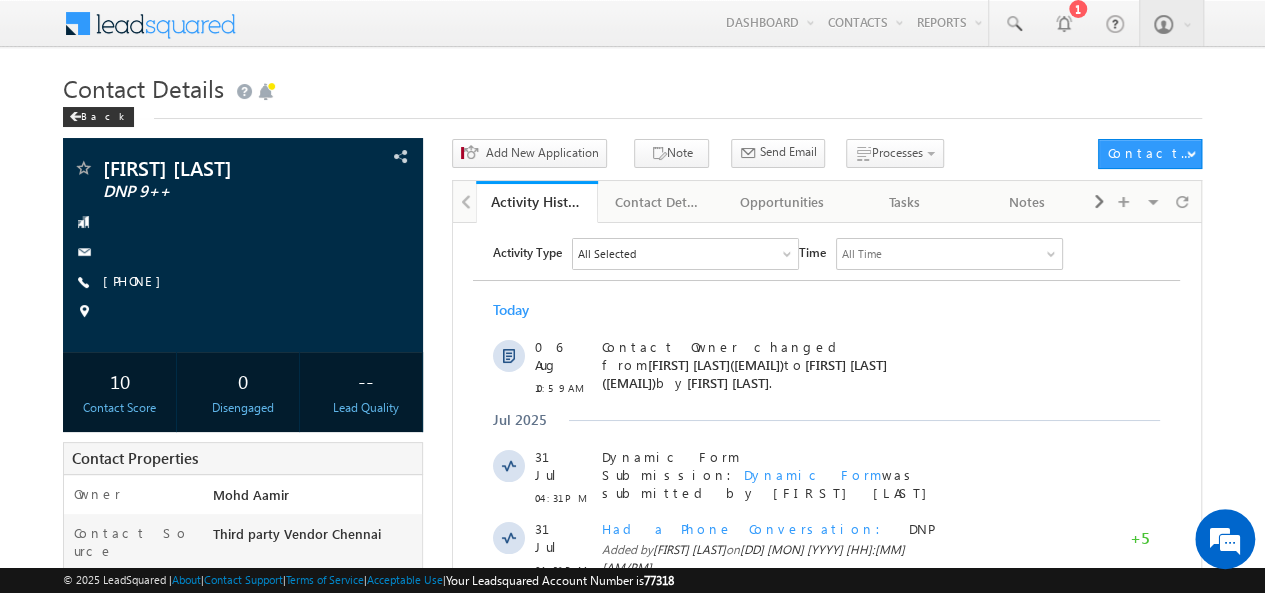 scroll, scrollTop: 0, scrollLeft: 0, axis: both 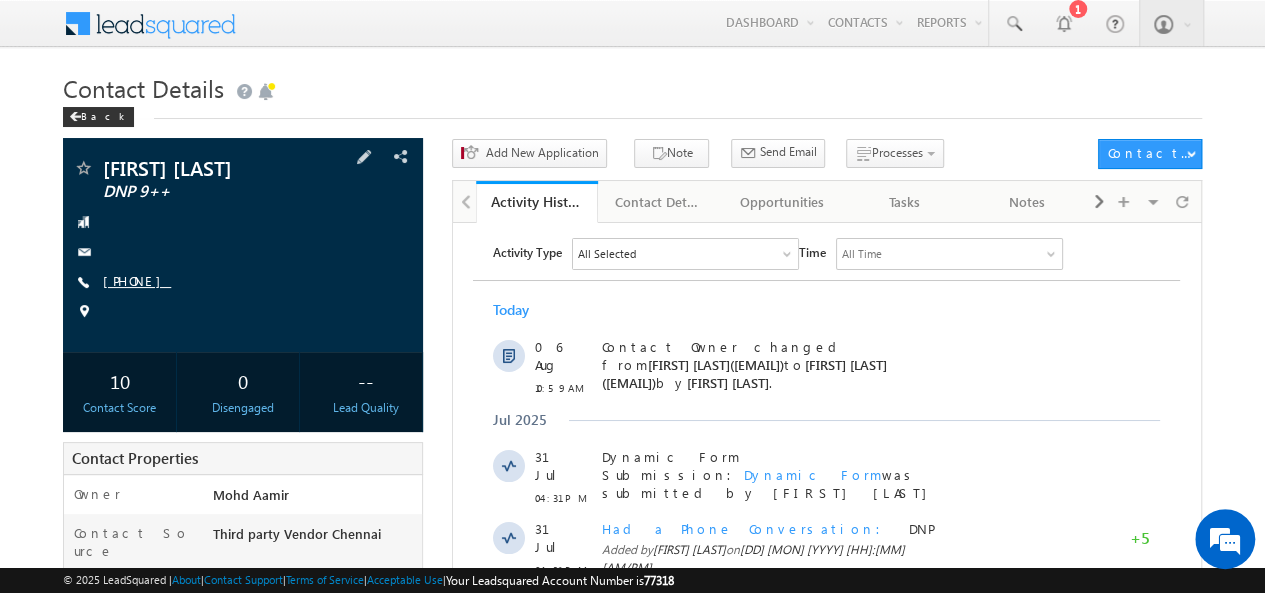 click on "[PHONE]" at bounding box center [137, 280] 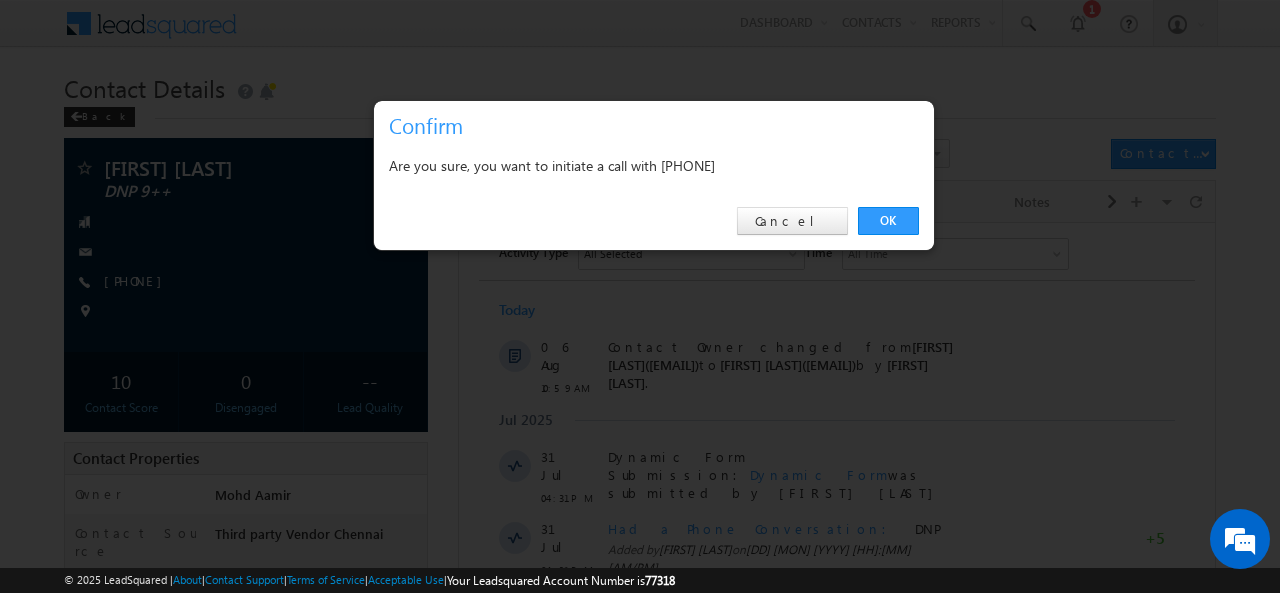 click on "Are you sure, you want to initiate a call with [PHONE]" at bounding box center (654, 165) 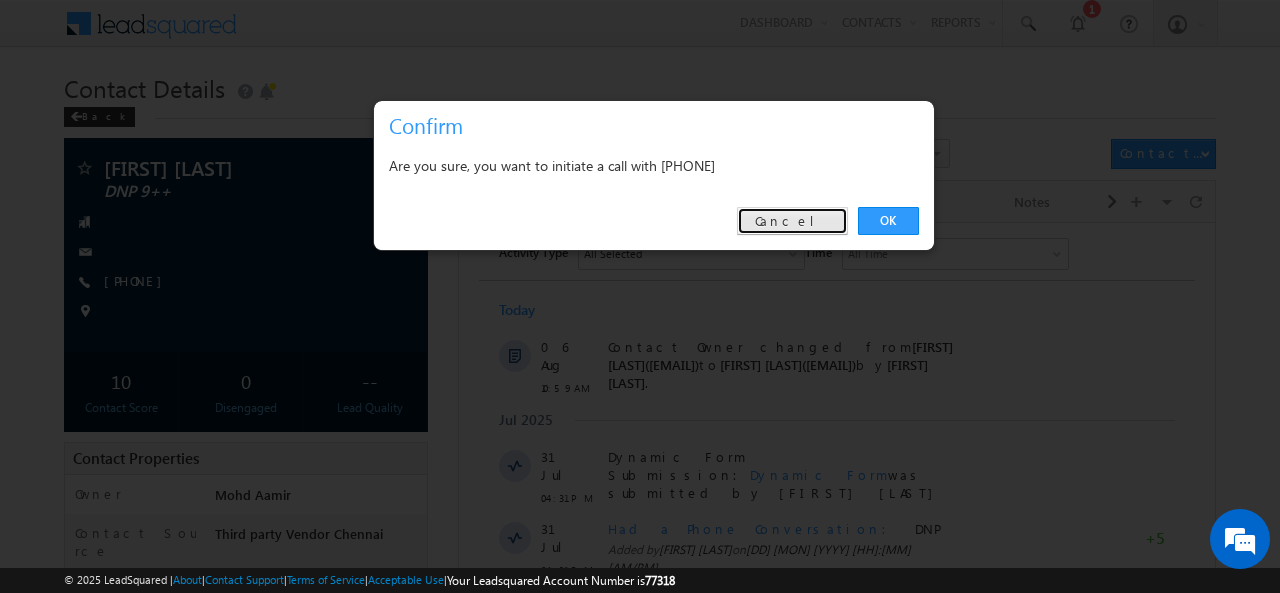 click on "Cancel" at bounding box center (792, 221) 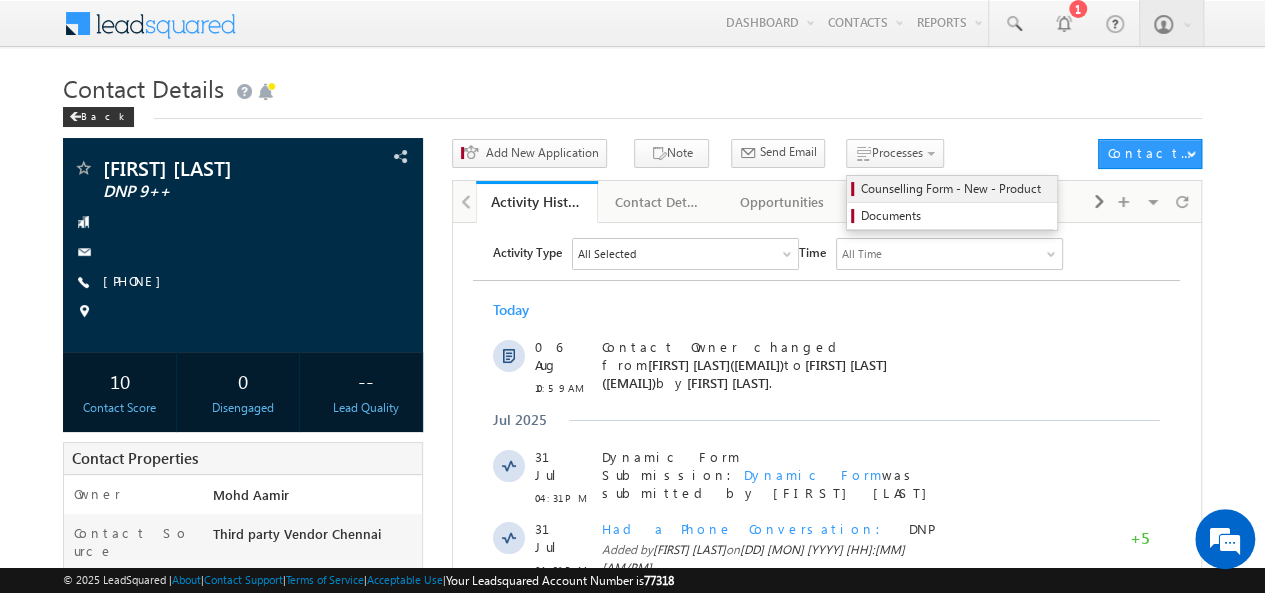 click on "Counselling Form - New - Product" at bounding box center [955, 189] 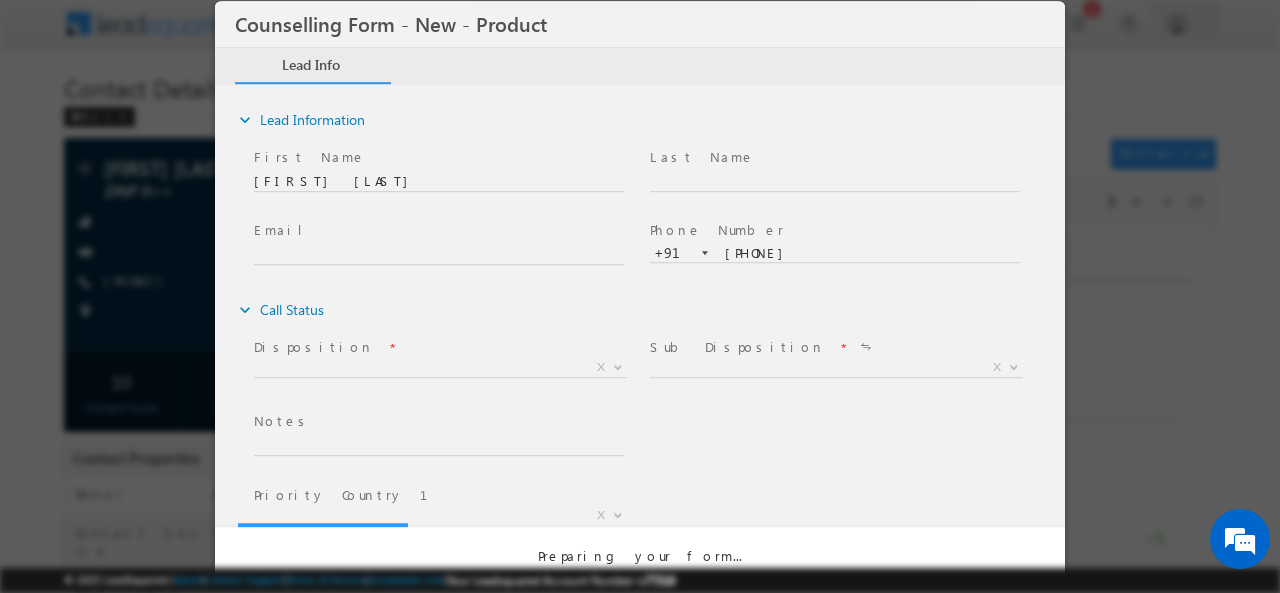 scroll, scrollTop: 0, scrollLeft: 0, axis: both 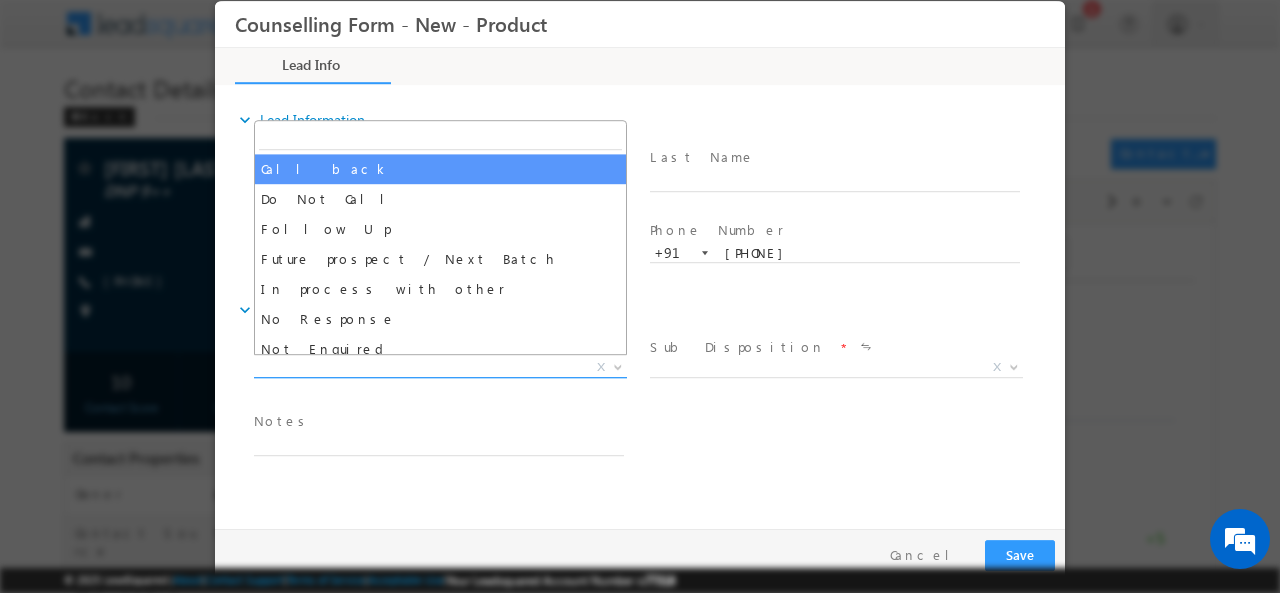 click on "X" at bounding box center (440, 367) 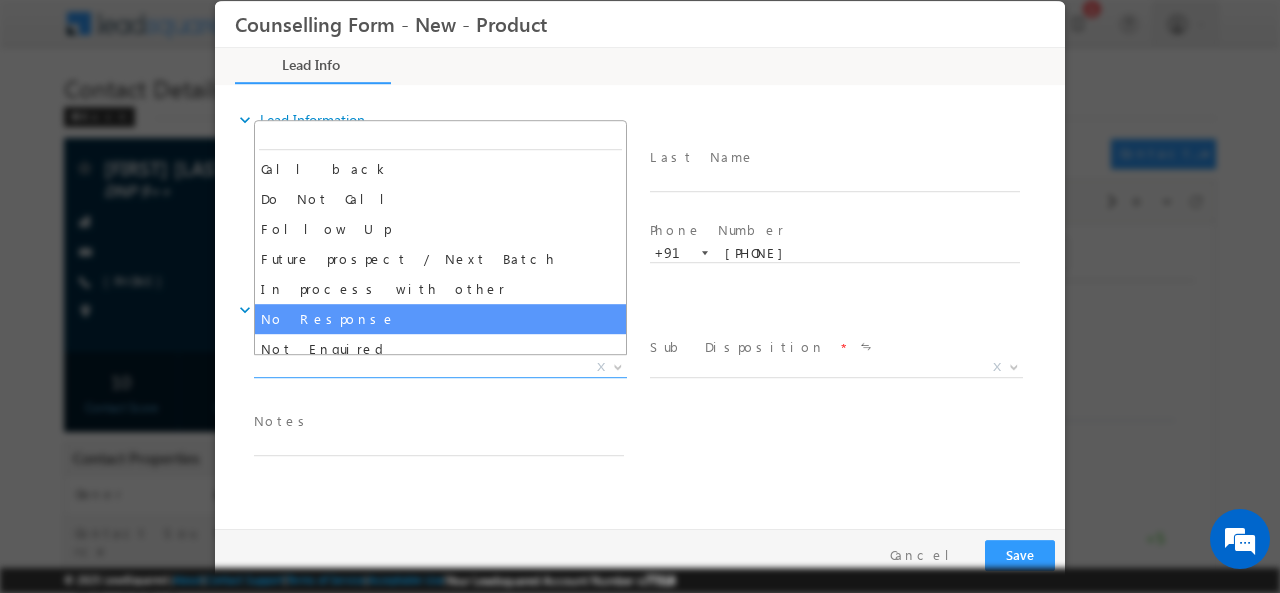 select on "No Response" 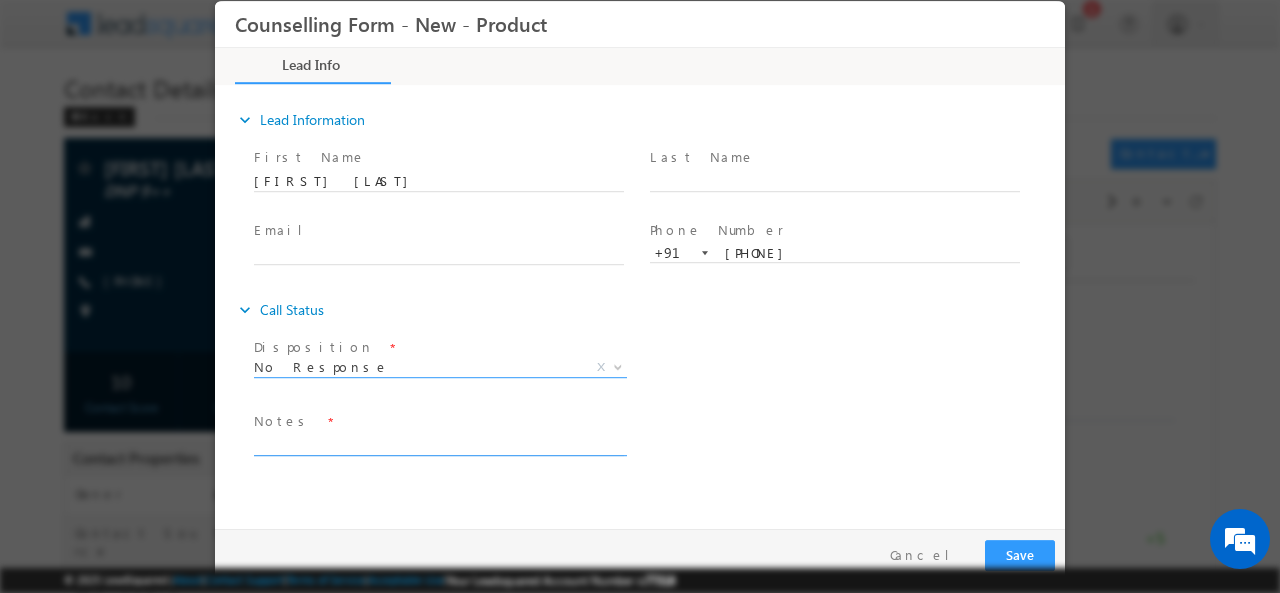 click at bounding box center (439, 443) 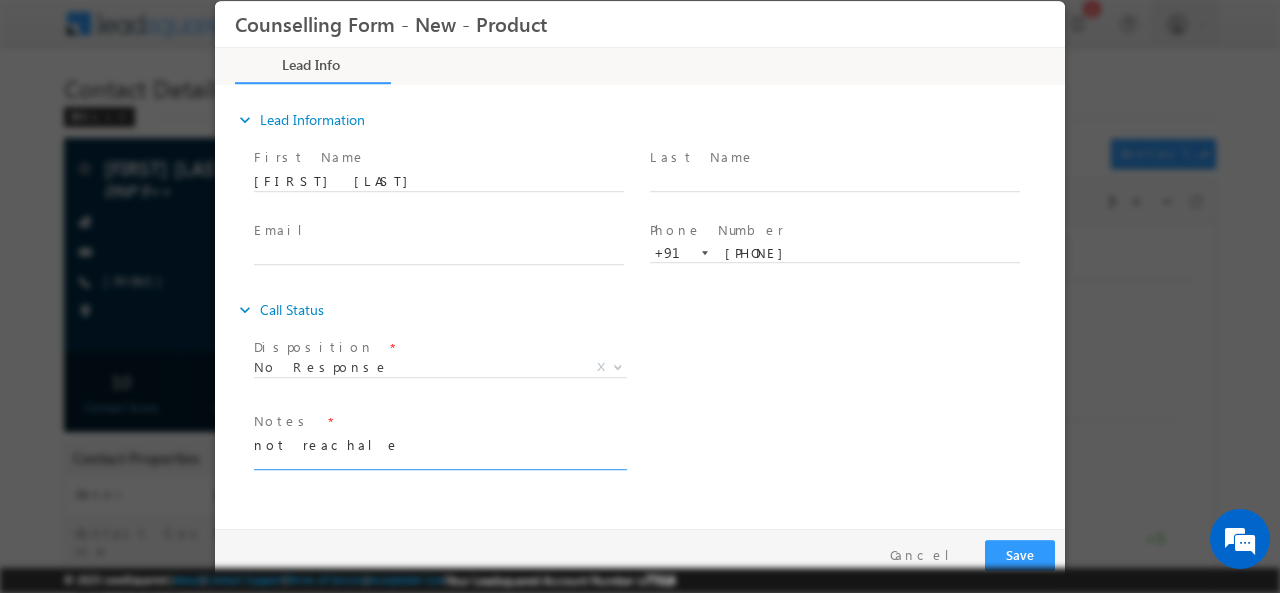scroll, scrollTop: 3, scrollLeft: 0, axis: vertical 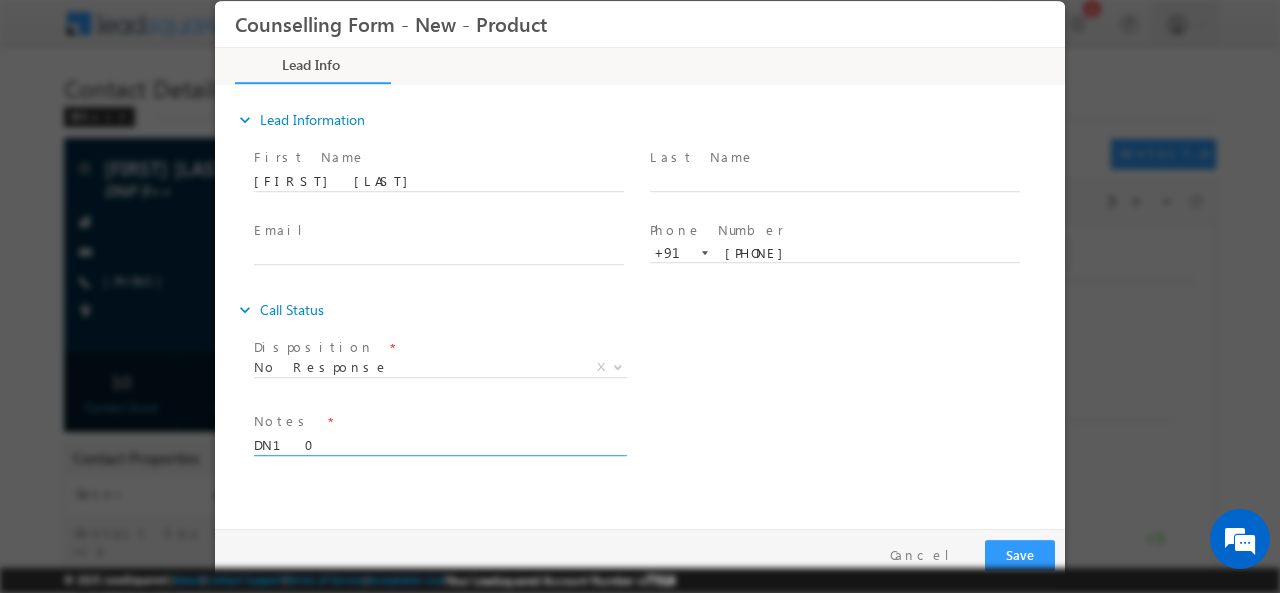 type on "DN10" 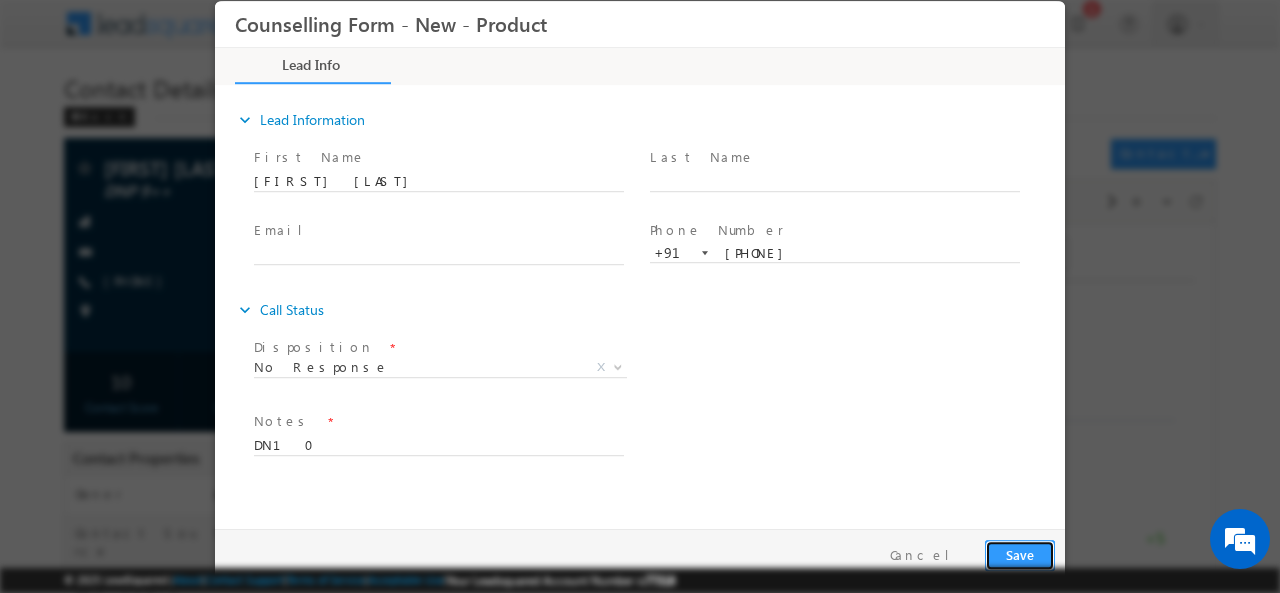 click on "Save" at bounding box center (1020, 554) 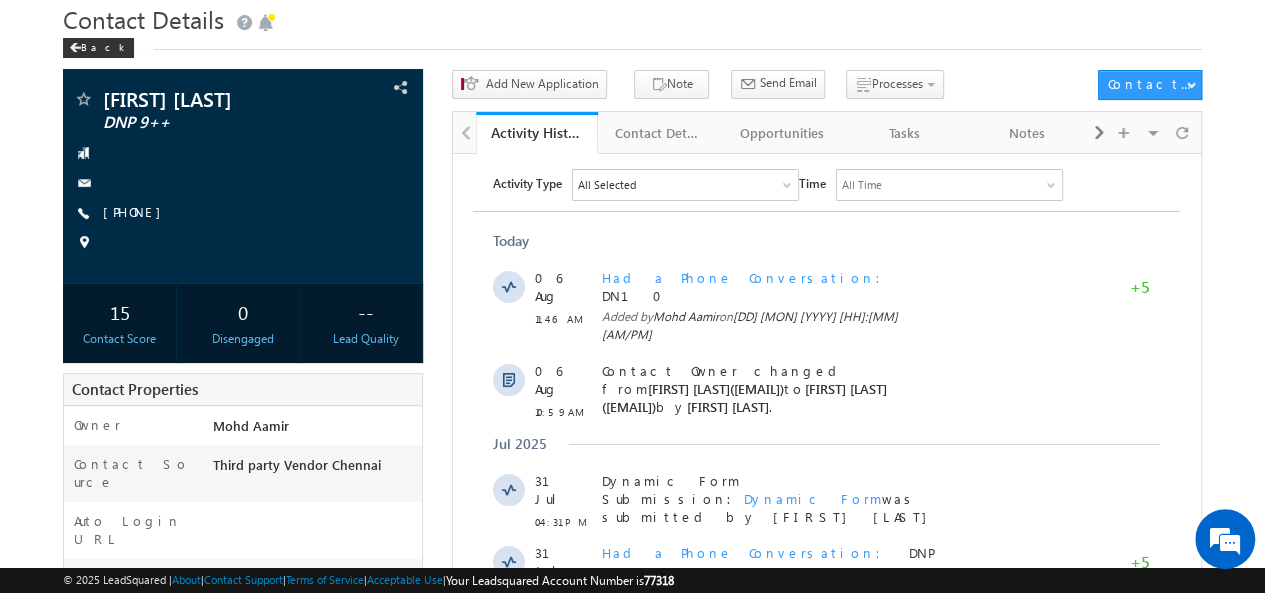 scroll, scrollTop: 0, scrollLeft: 0, axis: both 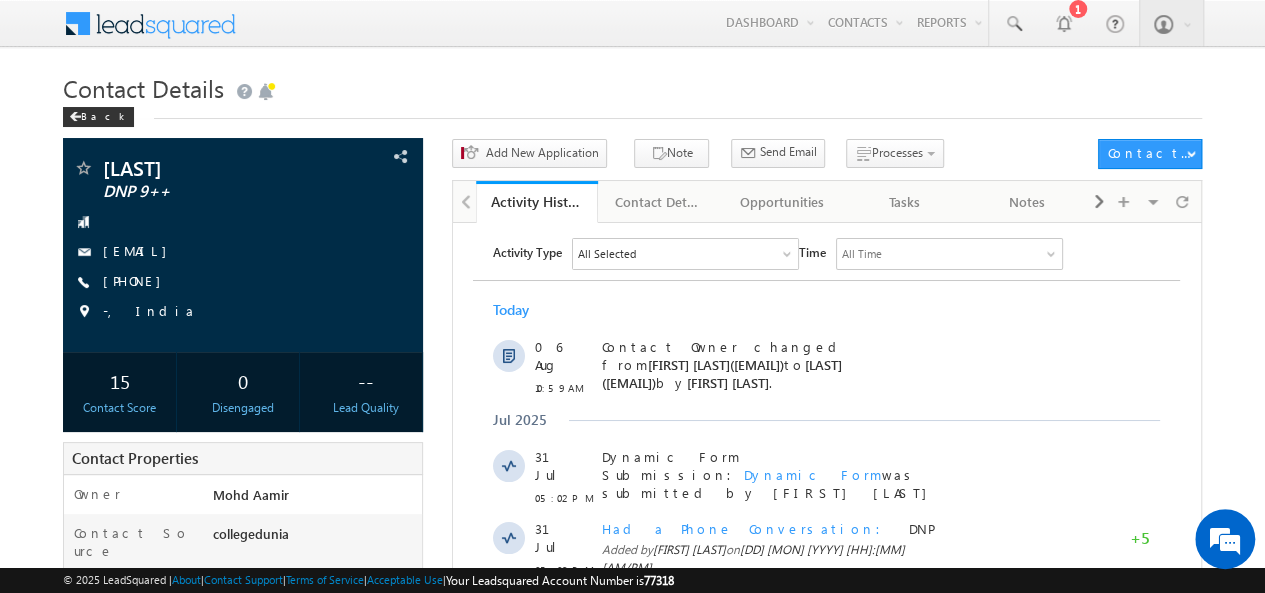 click on "Activity Type
All Selected
Select All Sales Activities 1 Sales Activity Opportunities 1 University Application Email Activities 18 Email Bounced Email Link Clicked Email Marked Spam Email Opened Inbound Contact through Email Mailing preference link clicked Negative Response to Email Neutral Response to Email Positive Response to Email Resubscribed Subscribed To Newsletter Subscribed To Promotional Emails Unsubscribe Link Clicked Unsubscribed Unsubscribed From Newsletter Unsubscribed From Promotional Emails View in browser link Clicked Email Sent Web Activities 5 Conversion Button Clicked Converted to Contact Form Submitted on Website Page Visited on Website Tracking URL Clicked Contact Capture Activities 1 Contact Capture 2 20 Meeting 5" at bounding box center [826, 732] 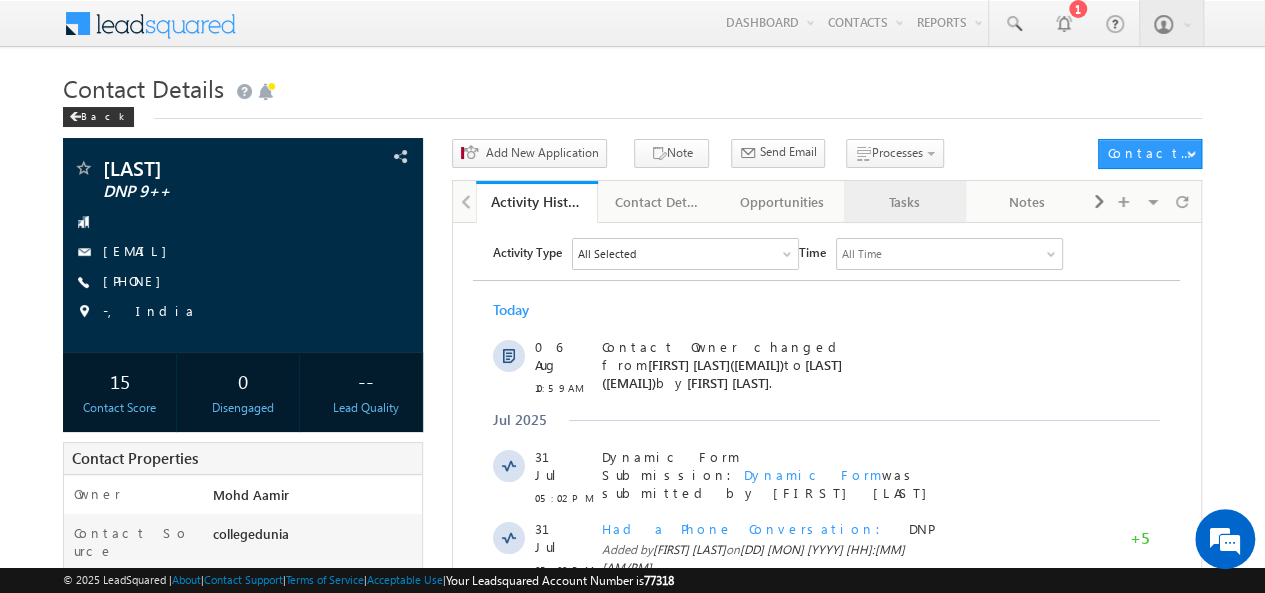 click on "Tasks" at bounding box center (904, 202) 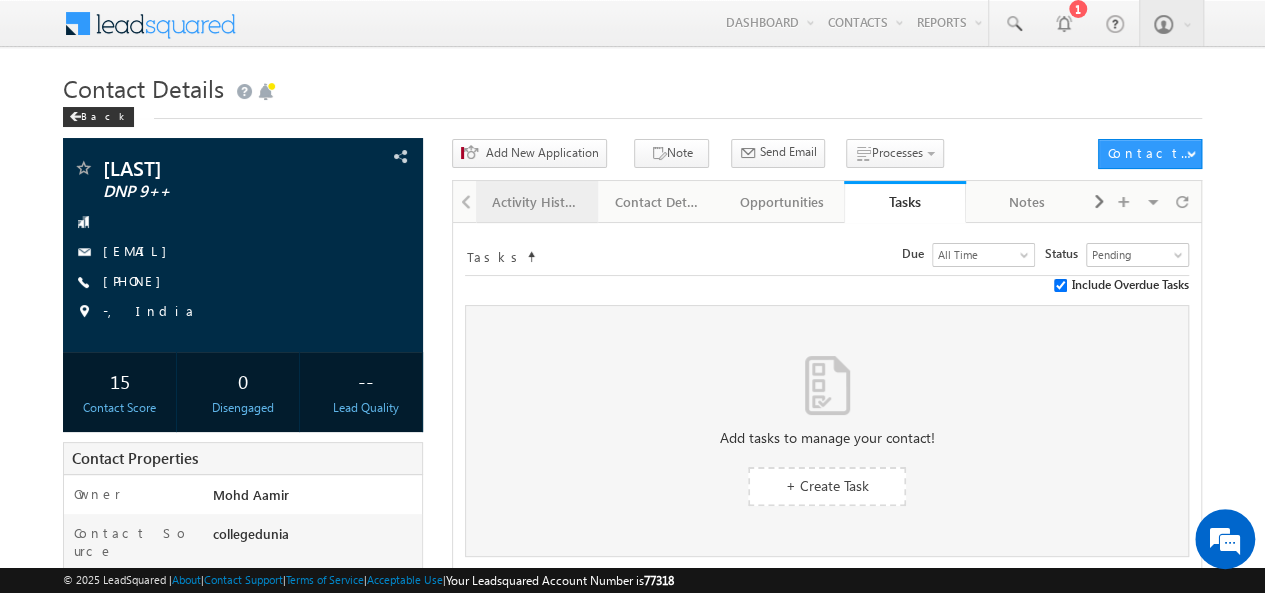 click on "Activity History" at bounding box center (536, 202) 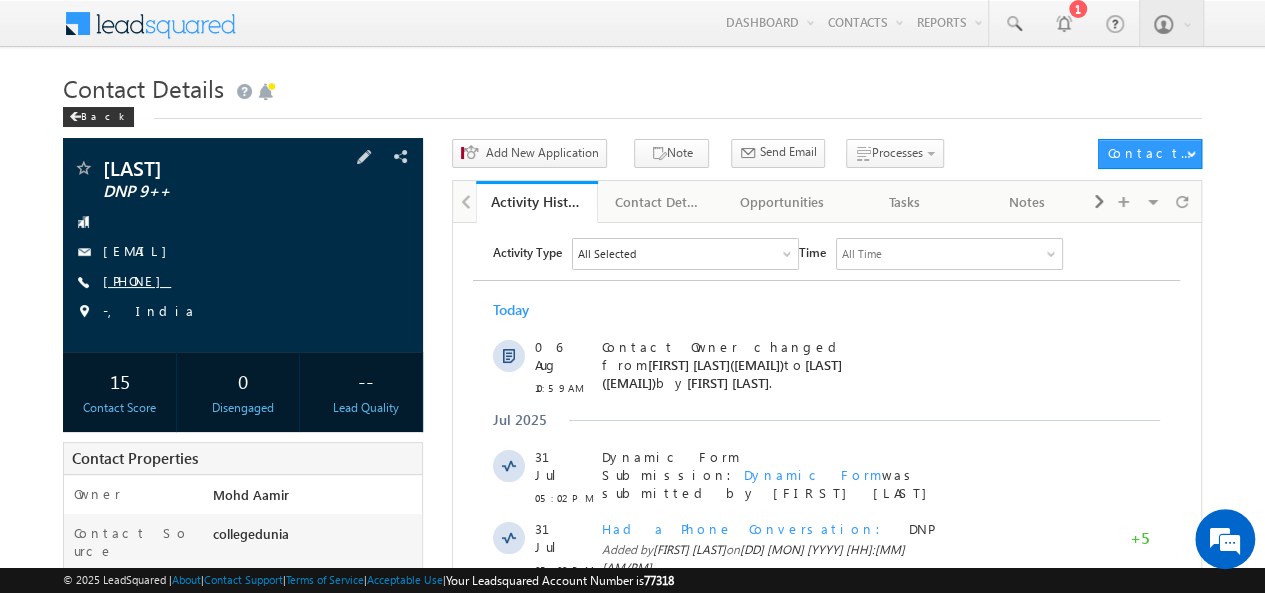 click on "+91-9877808834" at bounding box center [137, 280] 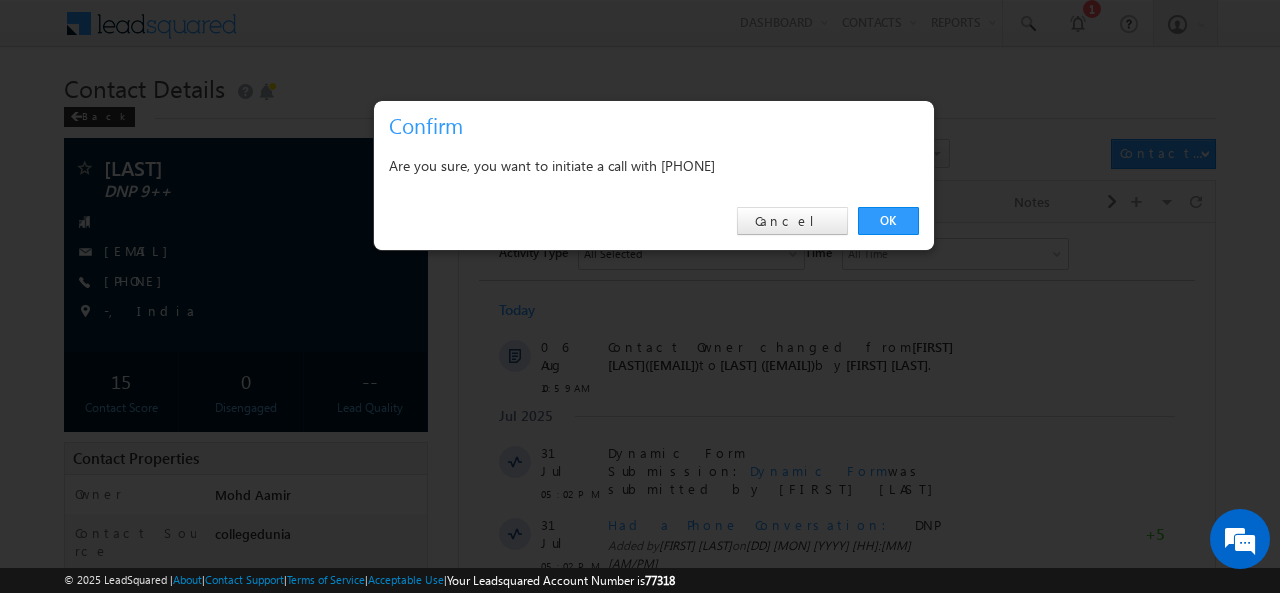 click on "Are you sure, you want to initiate a call with +91-9877808834" at bounding box center [654, 165] 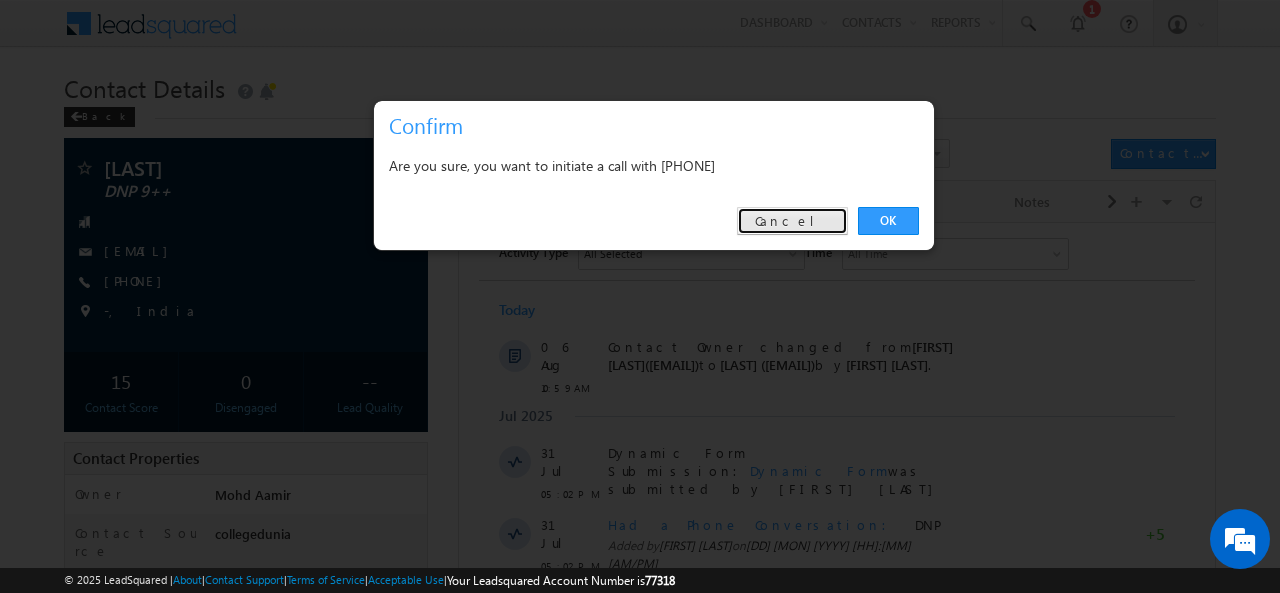 click on "Cancel" at bounding box center (792, 221) 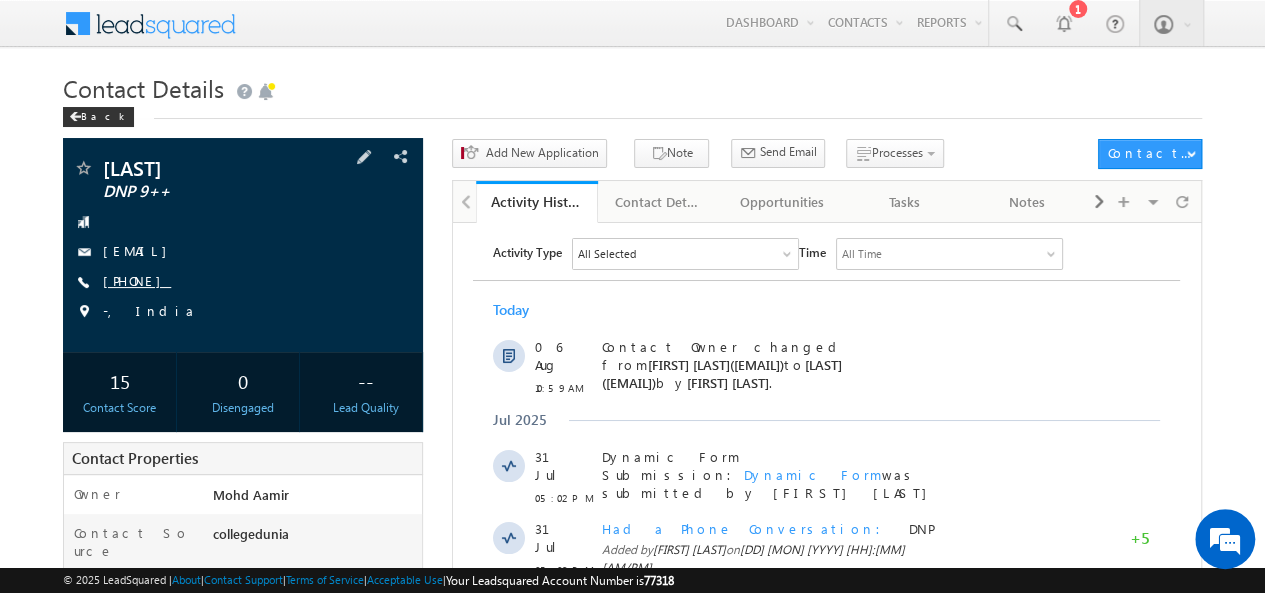 click on "+91-9877808834" at bounding box center (137, 280) 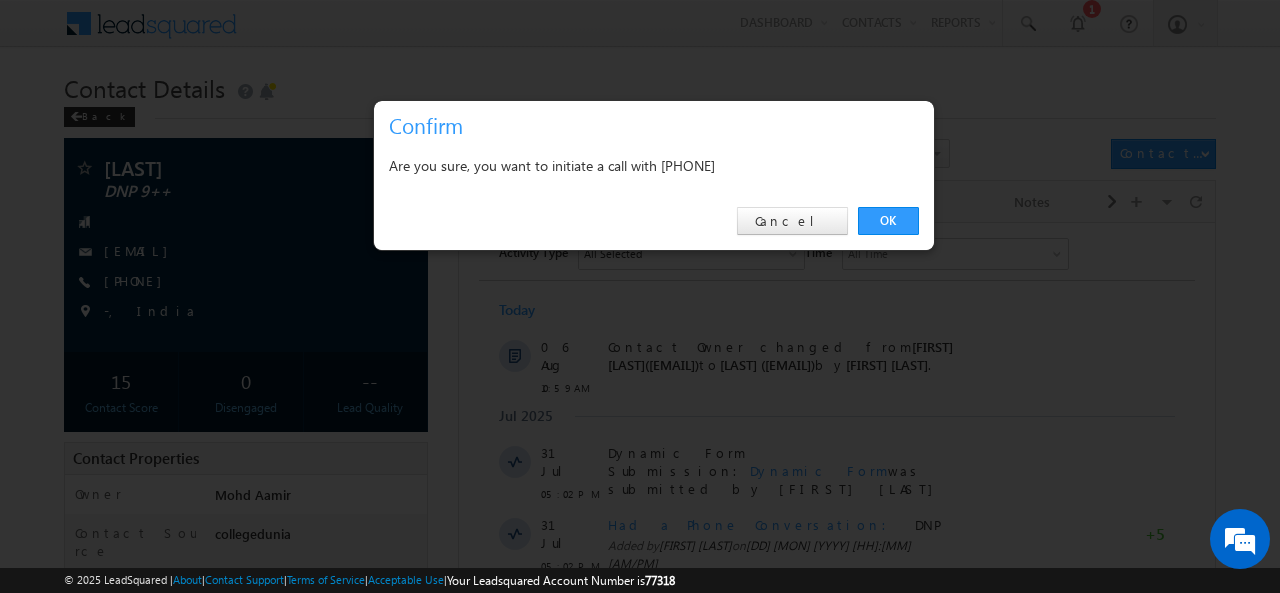click on "Are you sure, you want to initiate a call with +91-9877808834" at bounding box center (654, 165) 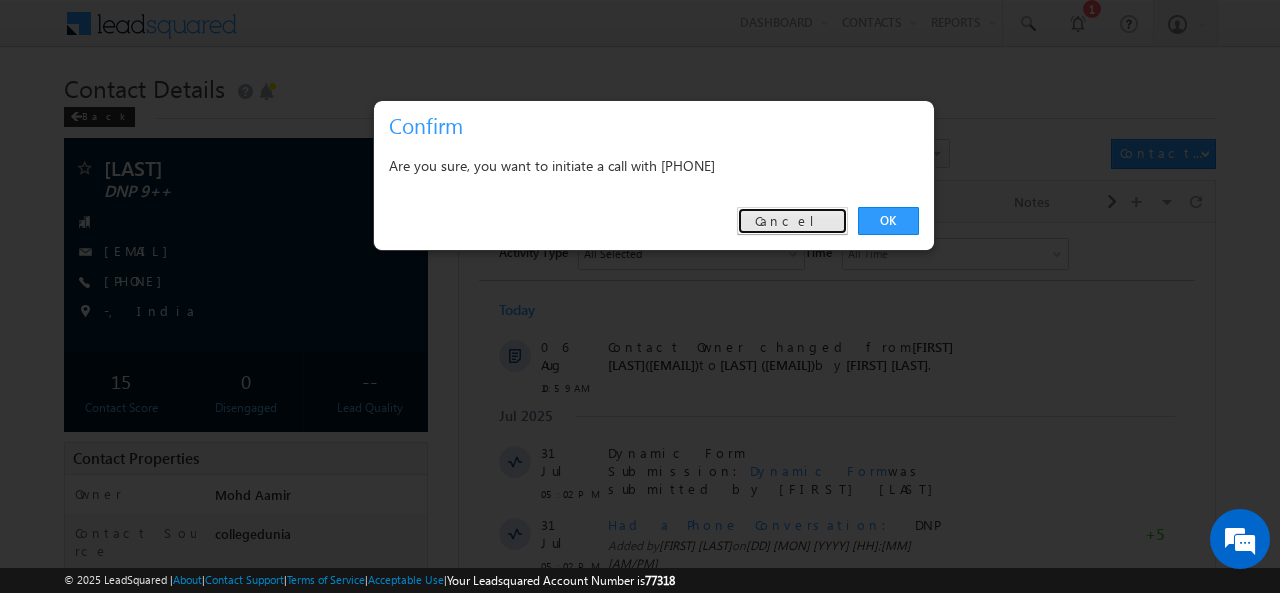 click on "Cancel" at bounding box center [792, 221] 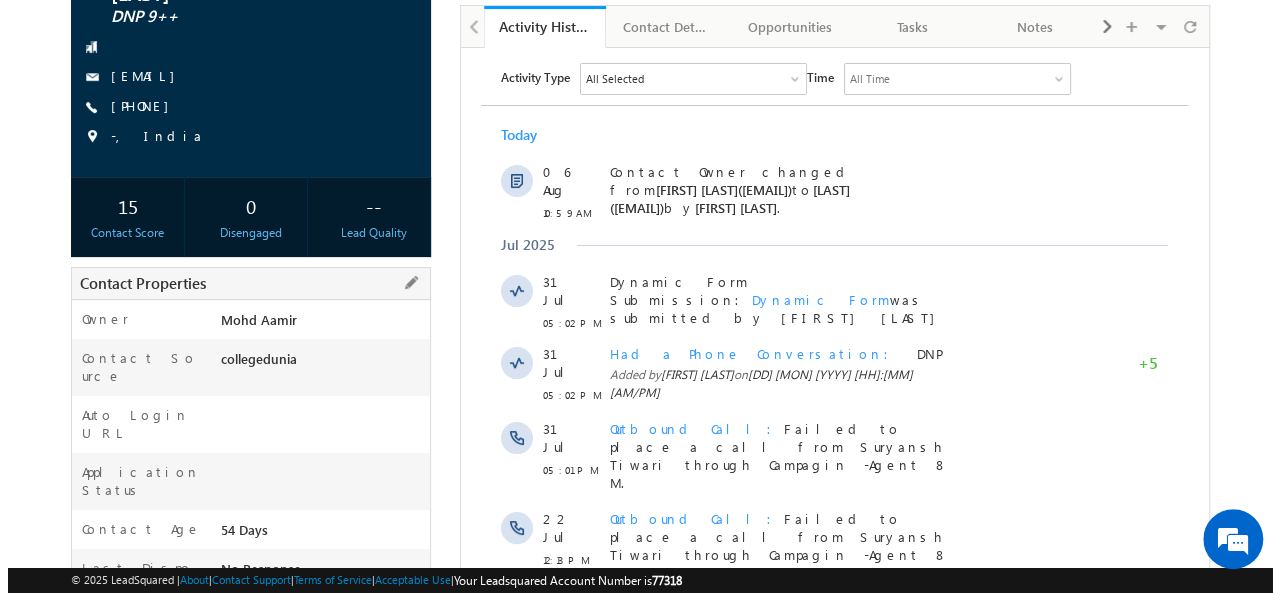 scroll, scrollTop: 0, scrollLeft: 0, axis: both 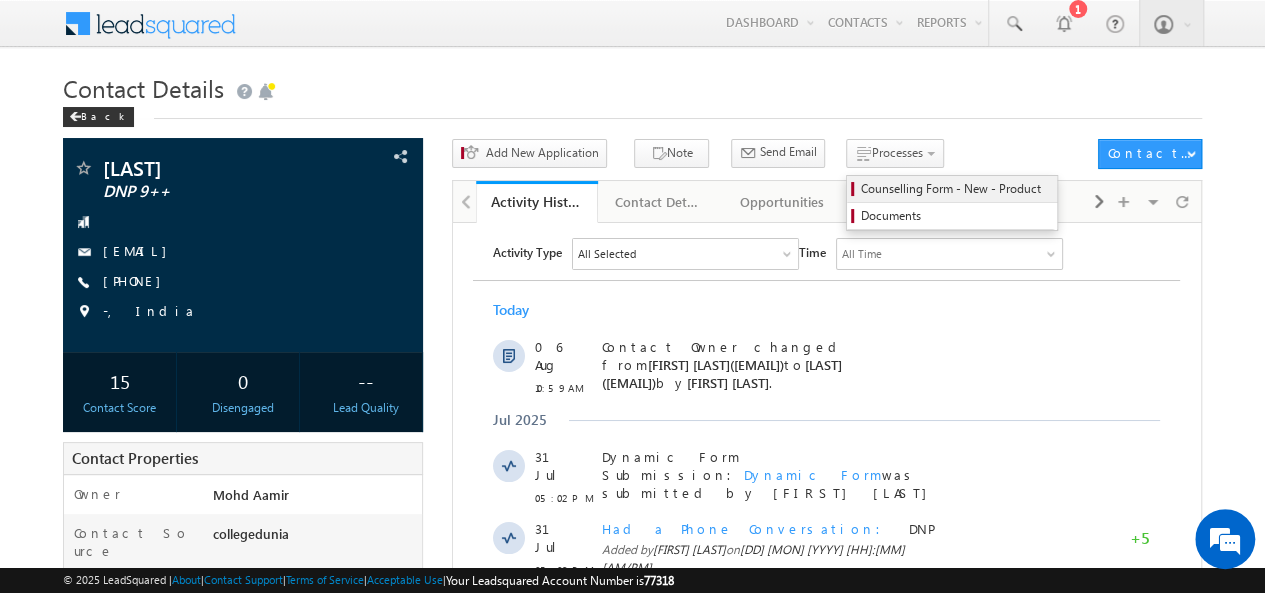 click on "Counselling Form - New - Product" at bounding box center [955, 189] 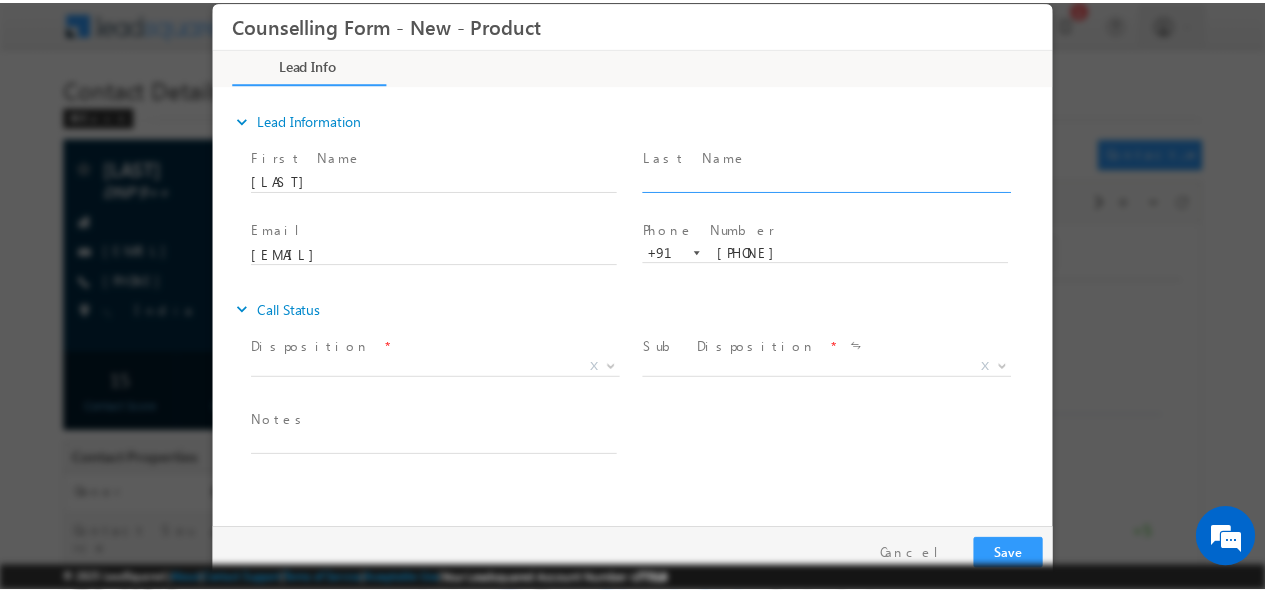 scroll, scrollTop: 0, scrollLeft: 0, axis: both 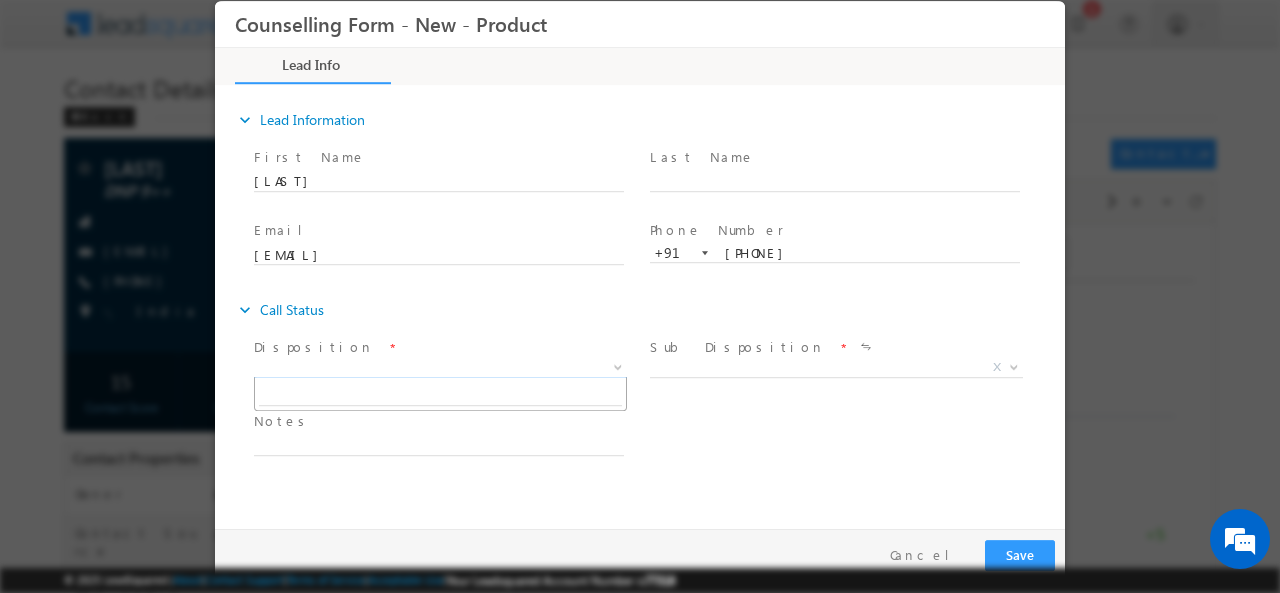 click on "X" at bounding box center [440, 367] 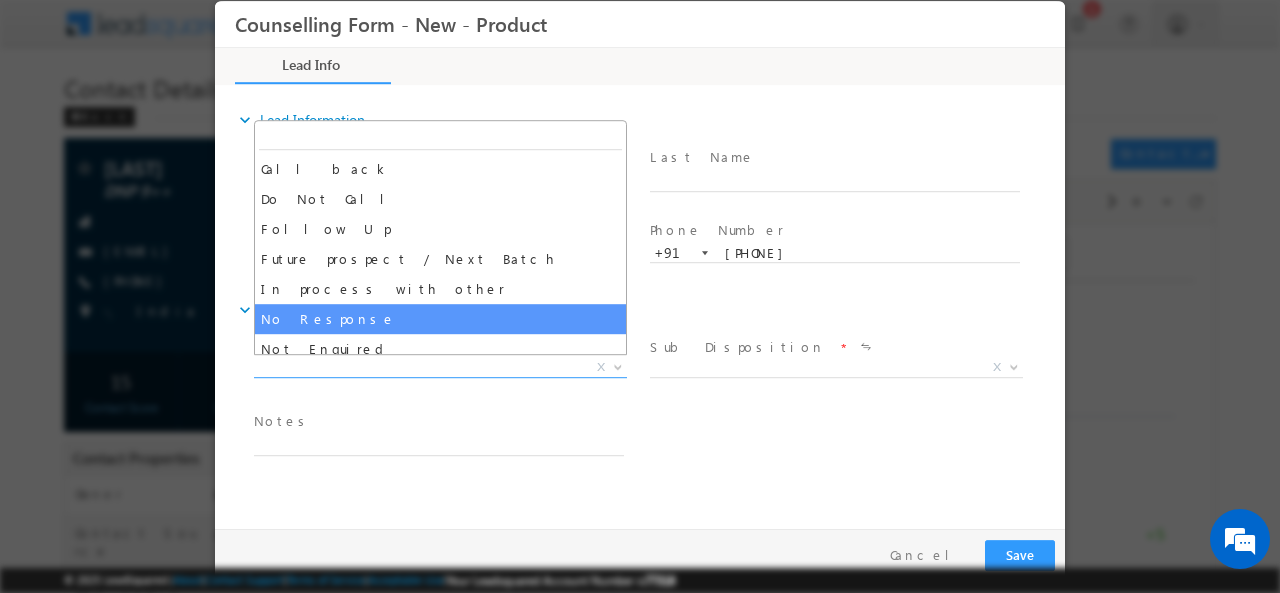select on "No Response" 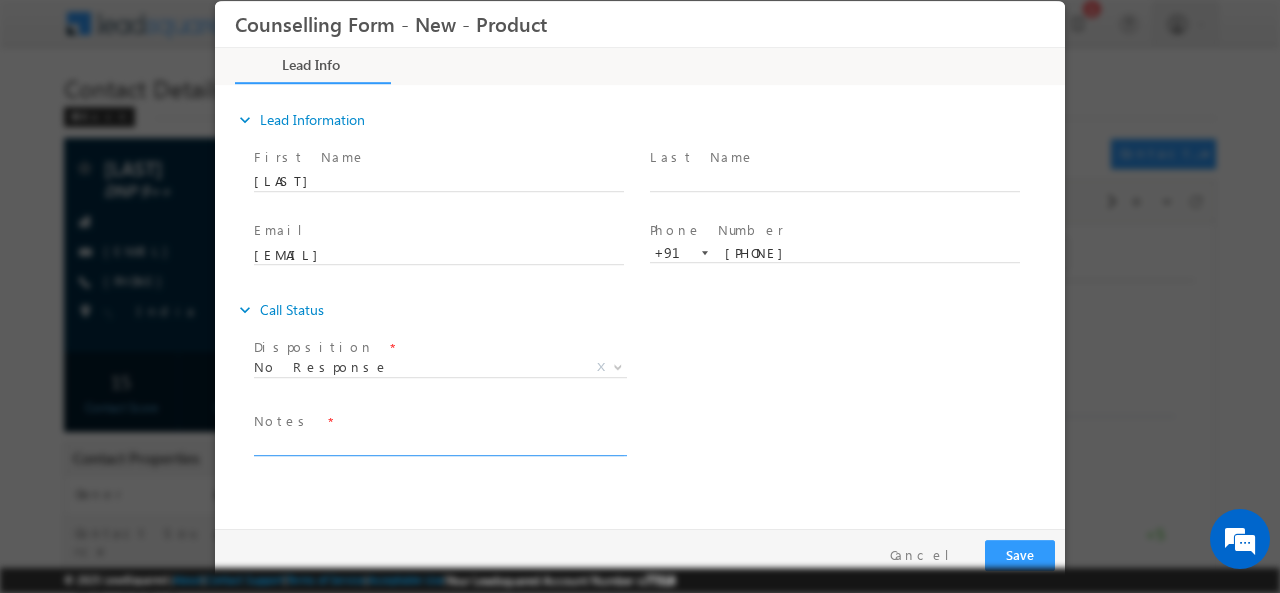 click at bounding box center (439, 443) 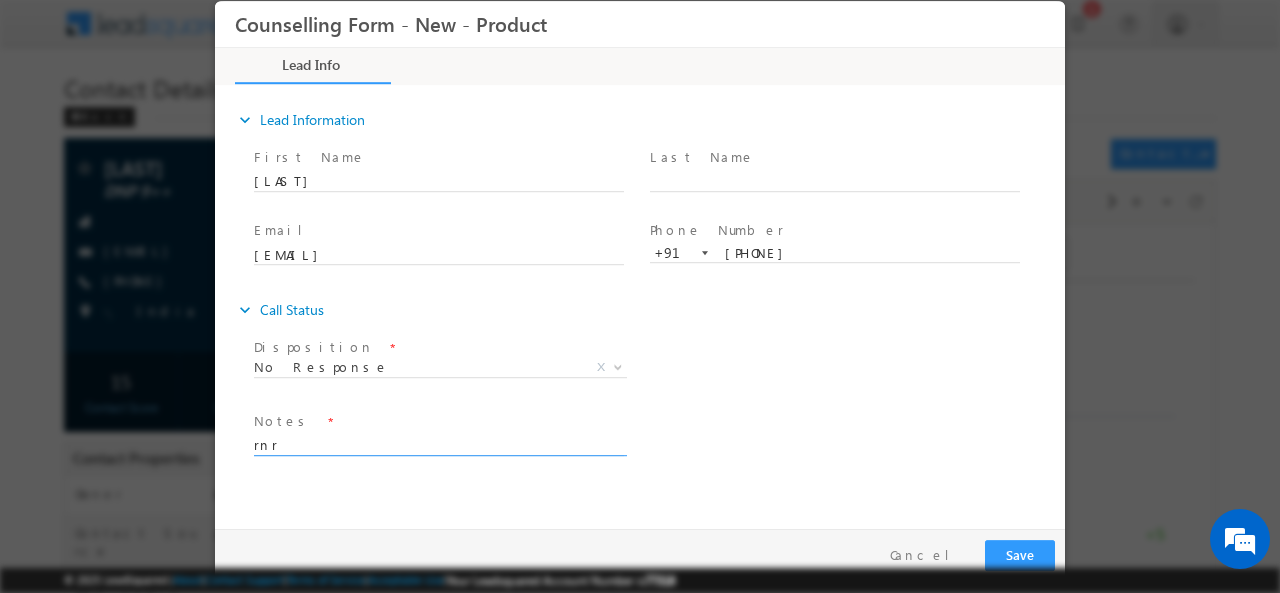 drag, startPoint x: 296, startPoint y: 442, endPoint x: 180, endPoint y: 445, distance: 116.03879 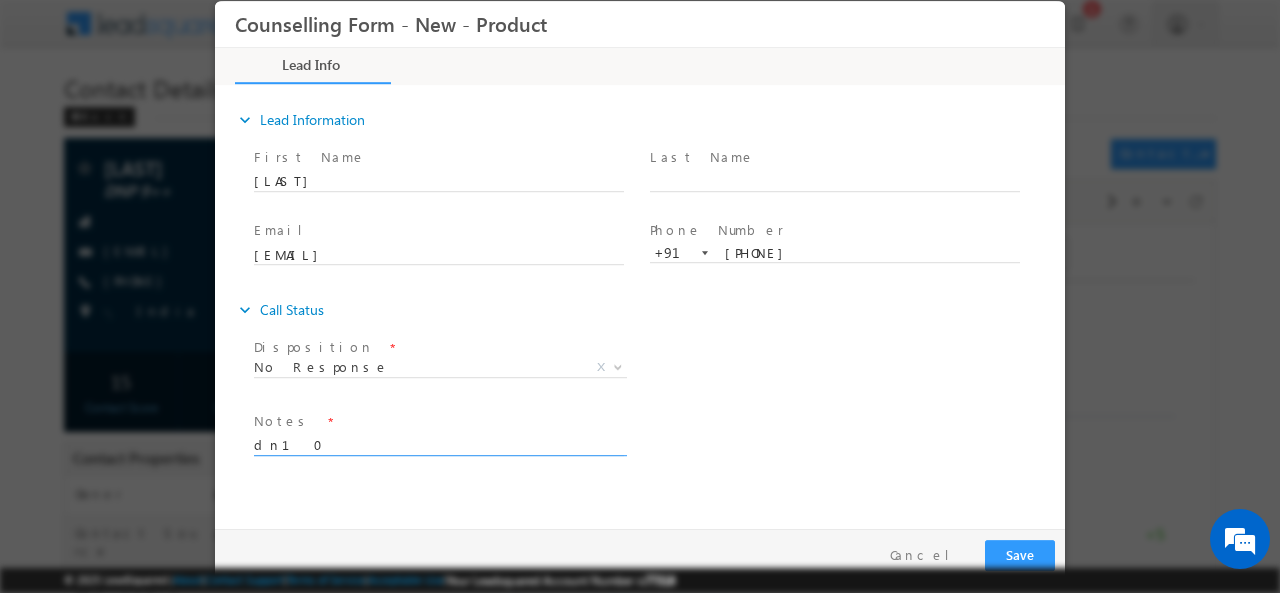 type on "dn10" 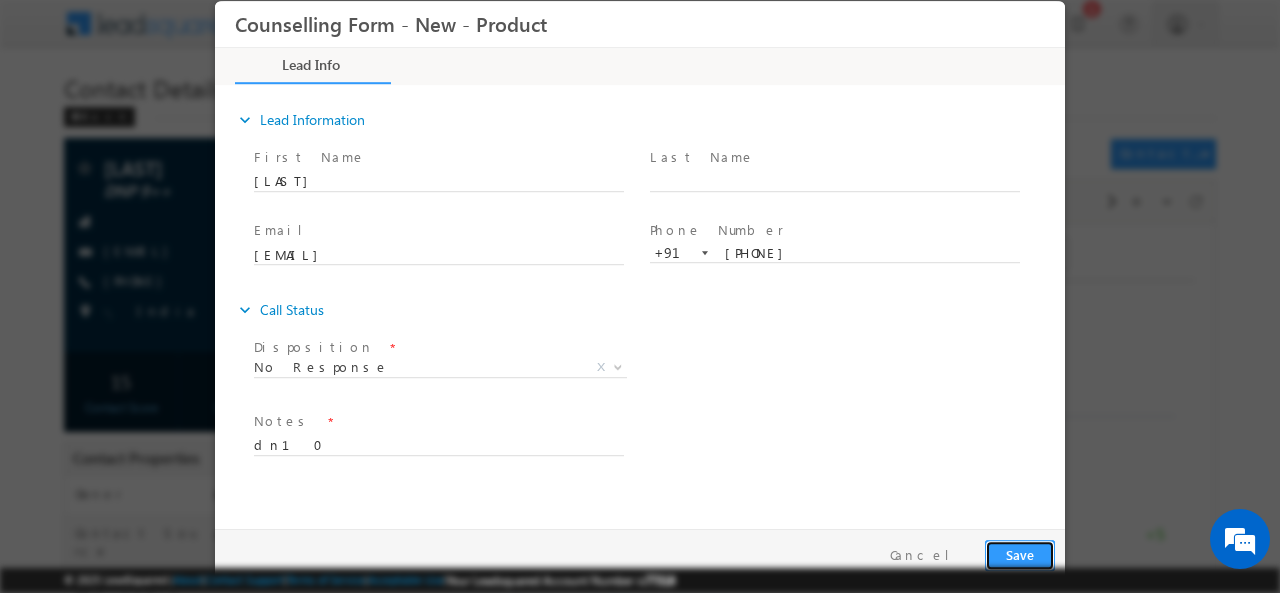 click on "Save" at bounding box center (1020, 554) 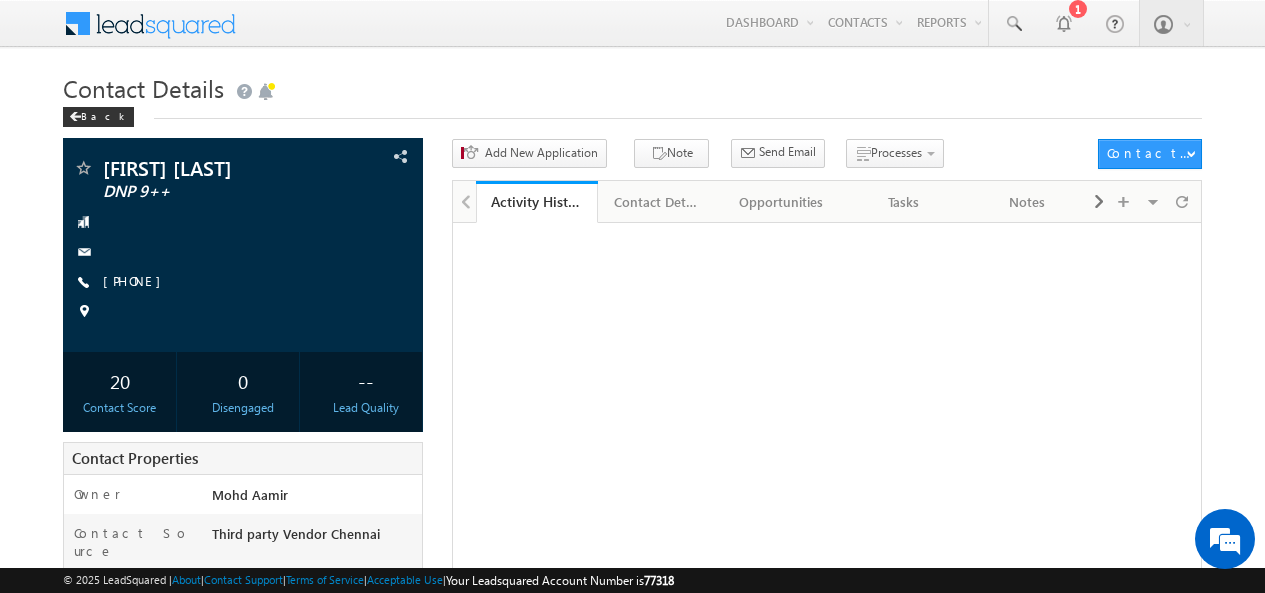 scroll, scrollTop: 0, scrollLeft: 0, axis: both 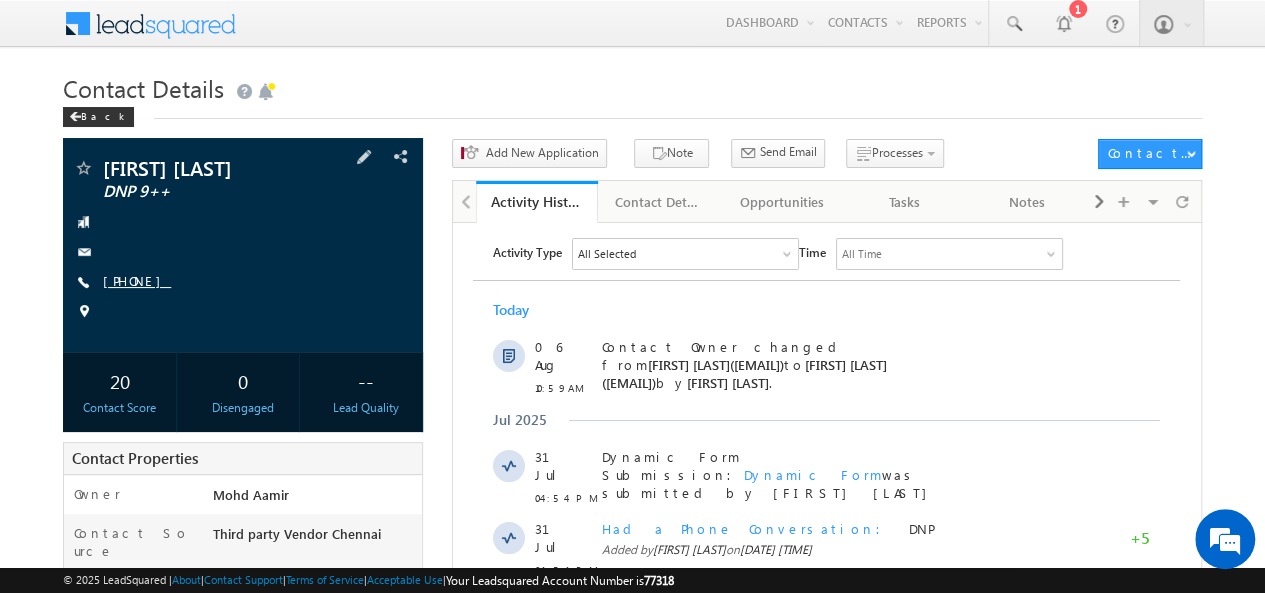 click on "+91-9999550943" at bounding box center [137, 280] 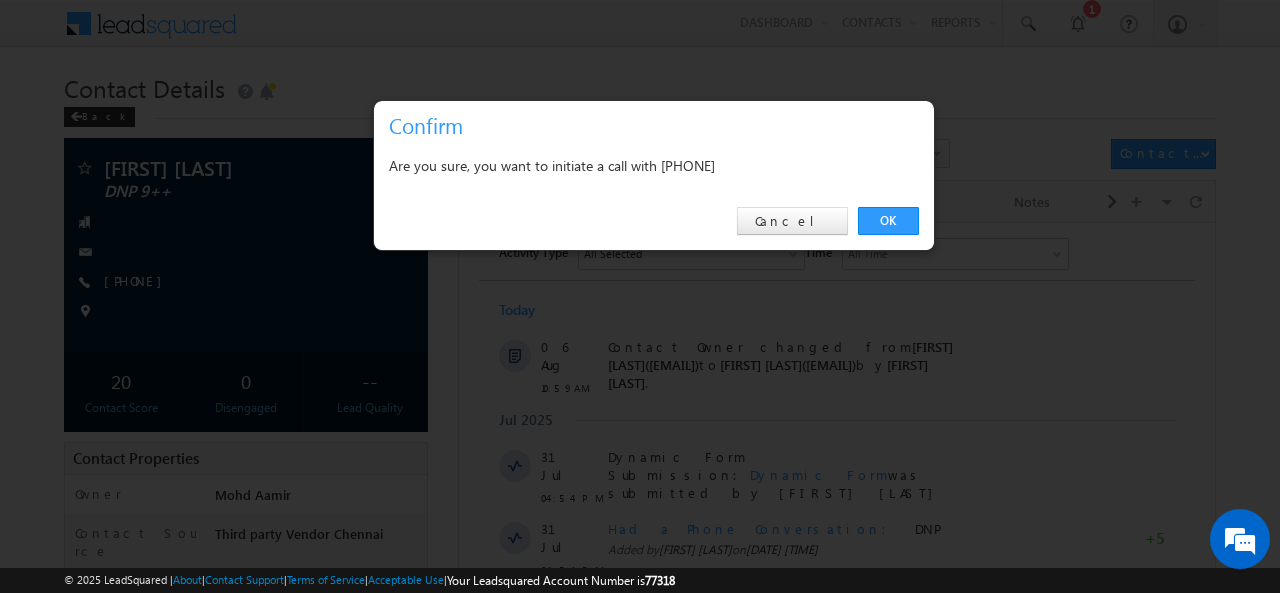 click on "Are you sure, you want to initiate a call with +91-9999550943" at bounding box center (654, 165) 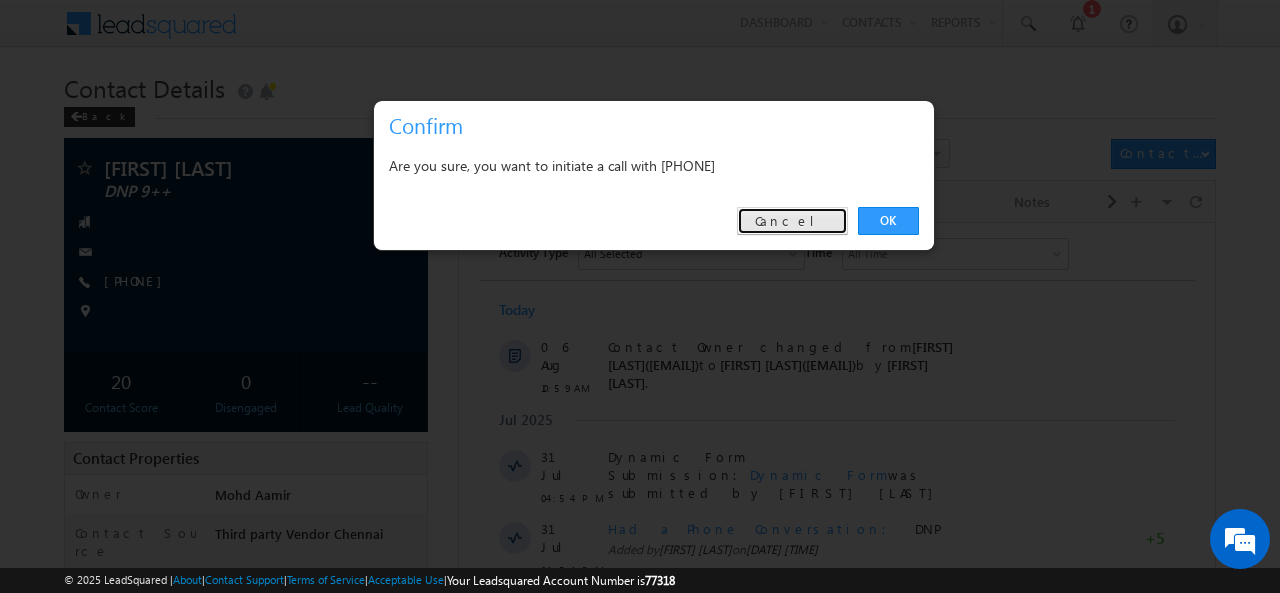 click on "Cancel" at bounding box center (792, 221) 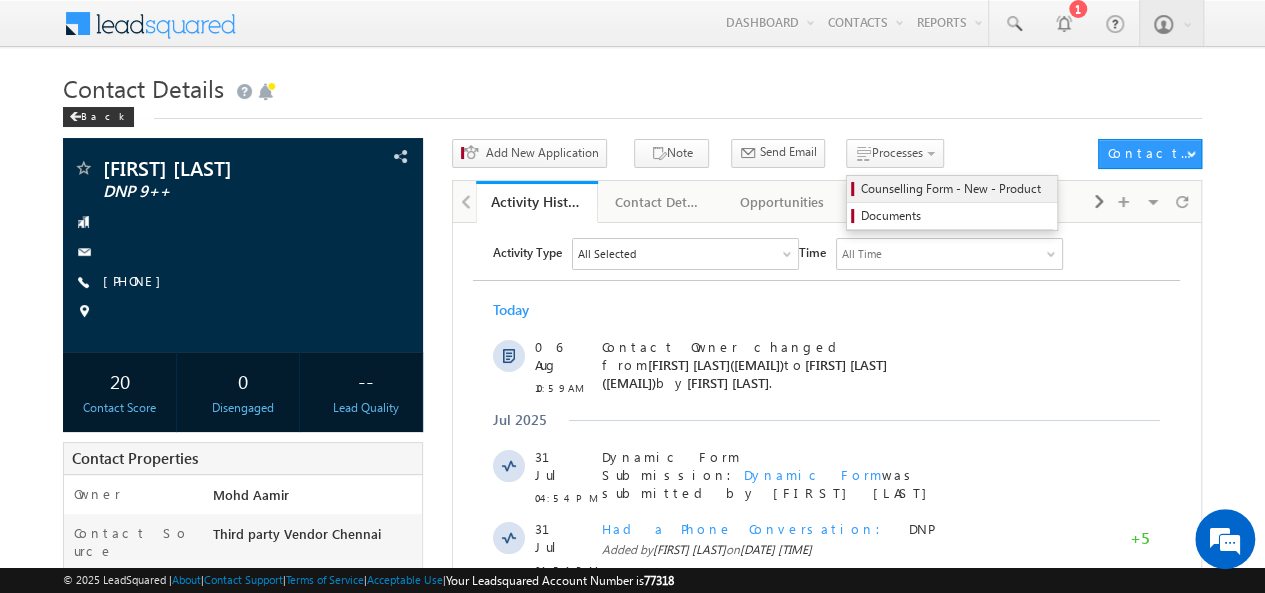 click on "Counselling Form - New - Product" at bounding box center (952, 189) 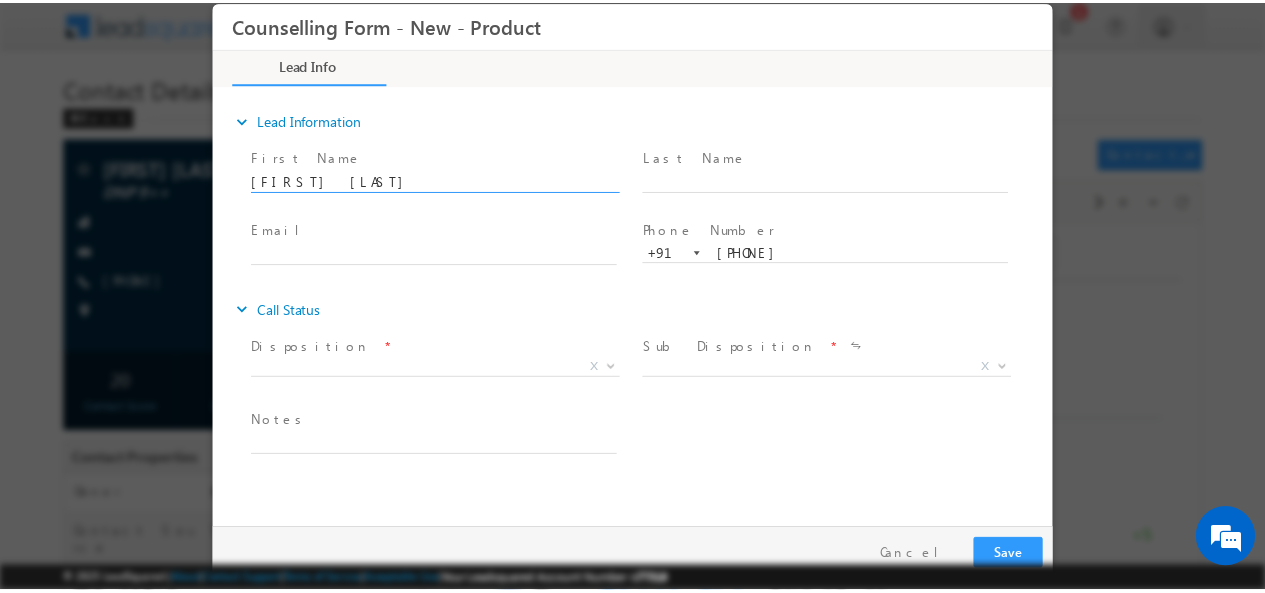 scroll, scrollTop: 0, scrollLeft: 0, axis: both 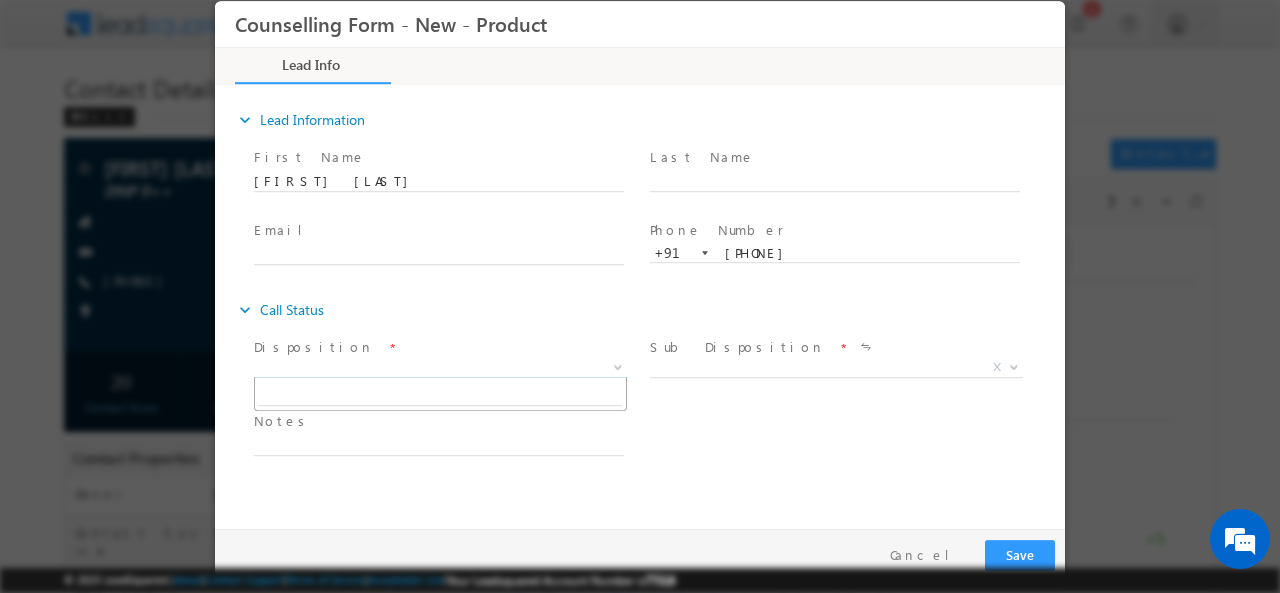click on "X" at bounding box center [440, 367] 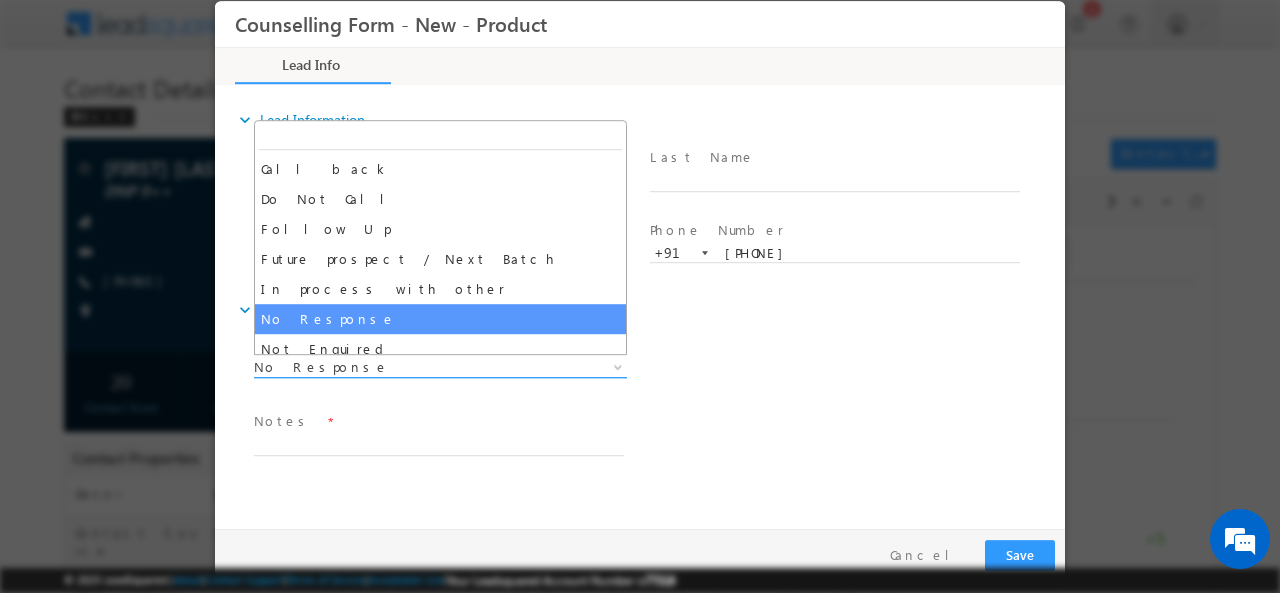 click on "No Response" at bounding box center [416, 366] 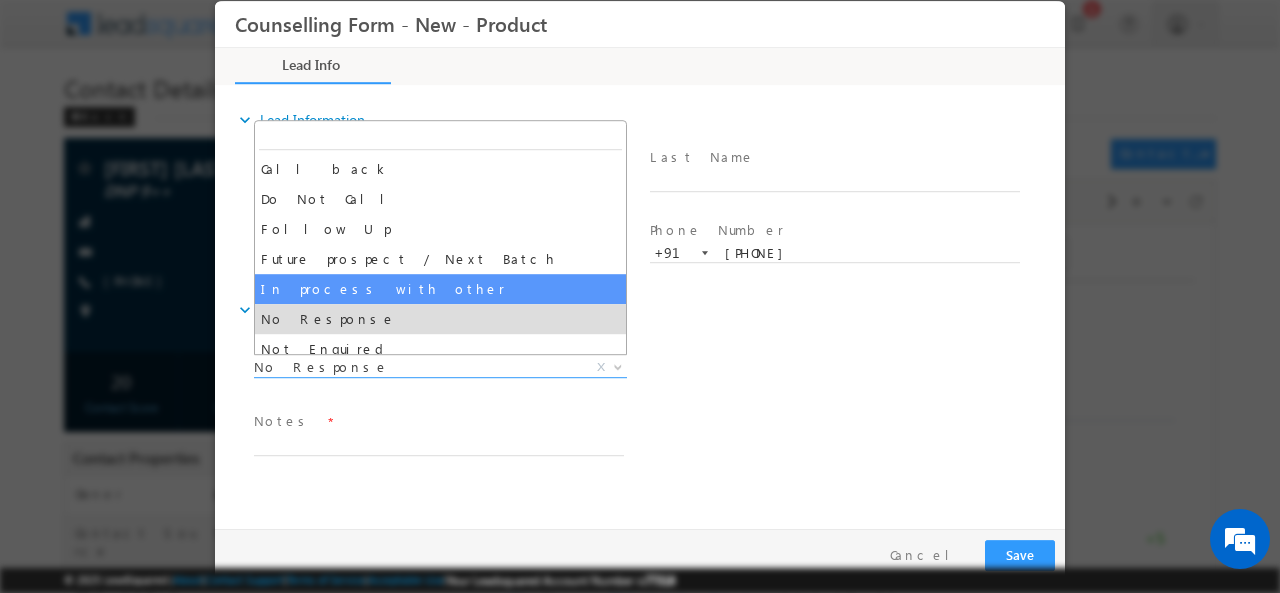 select on "In process with other" 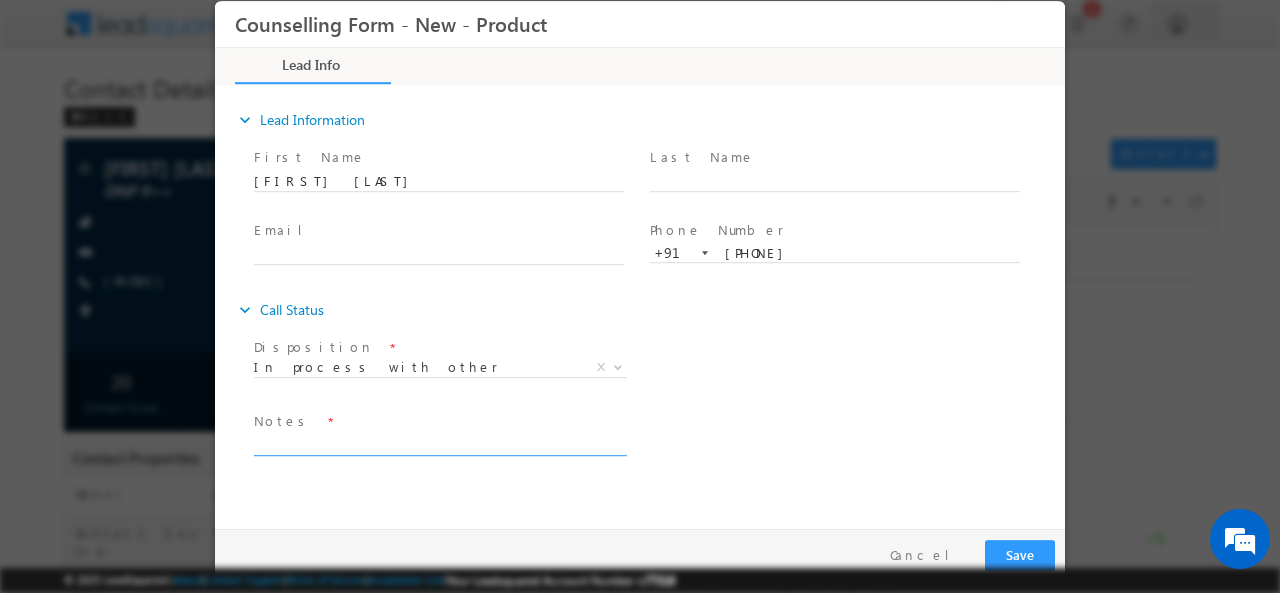click at bounding box center [439, 443] 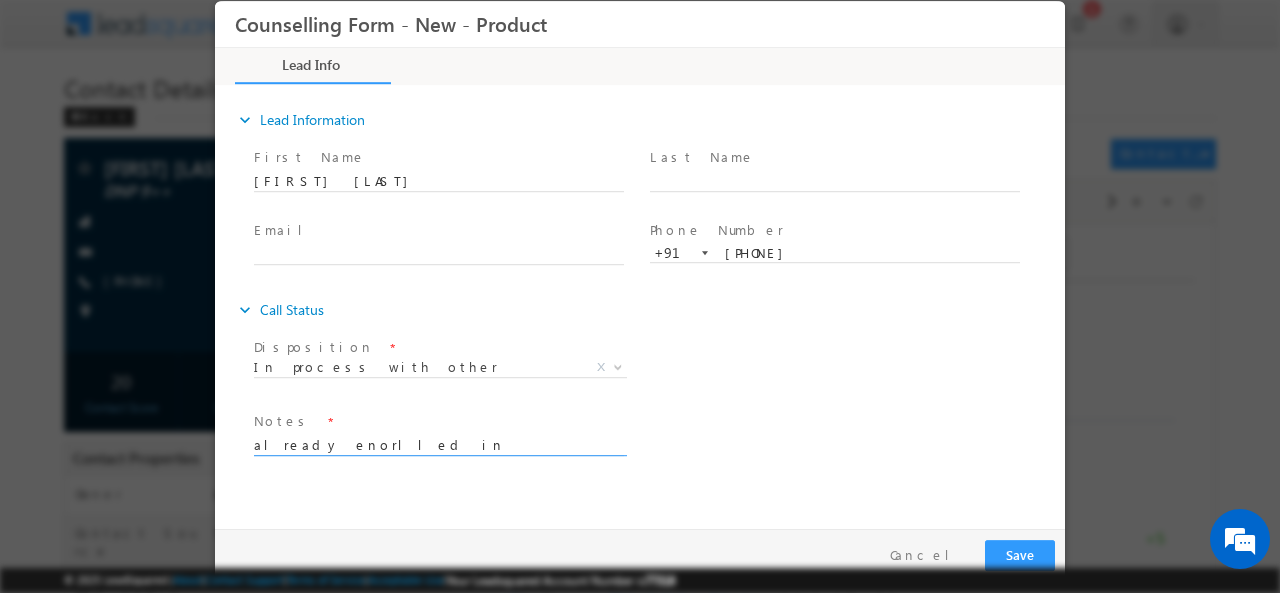 type on "already enorlled in Ireland for UCD" 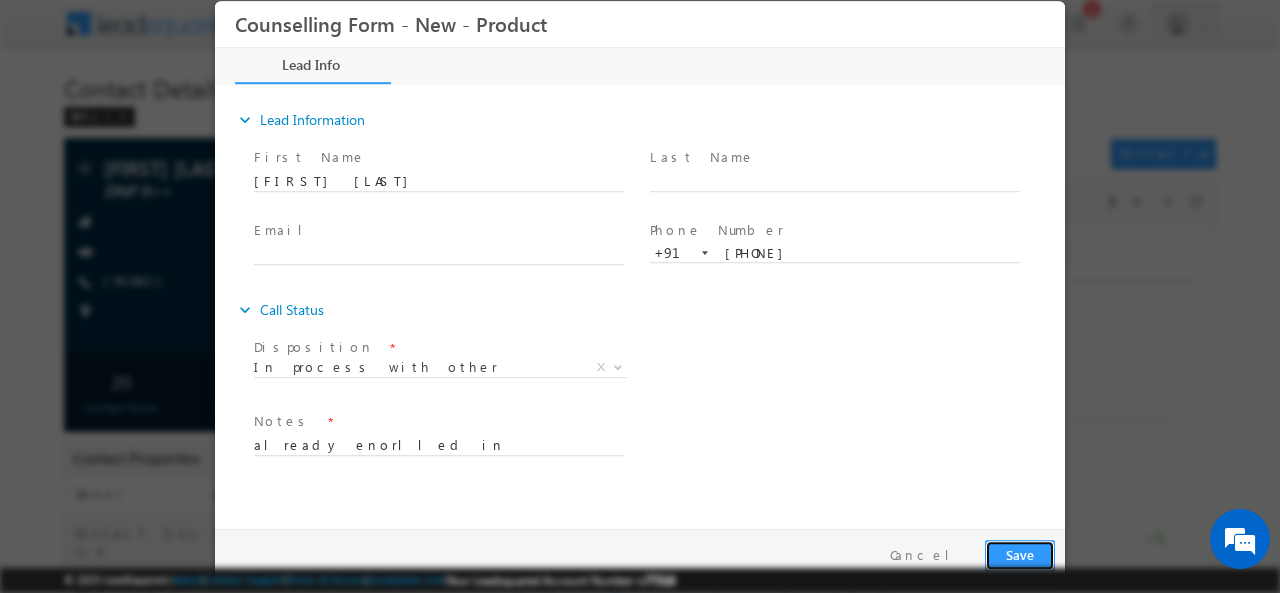 click on "Save" at bounding box center (1020, 554) 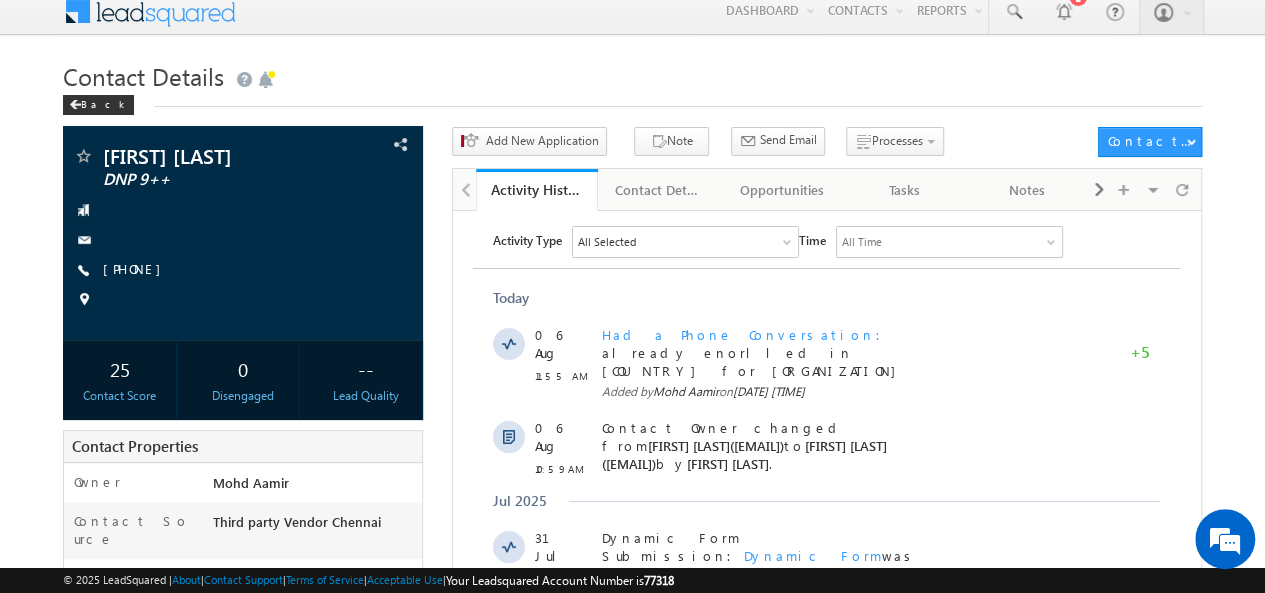 scroll, scrollTop: 0, scrollLeft: 0, axis: both 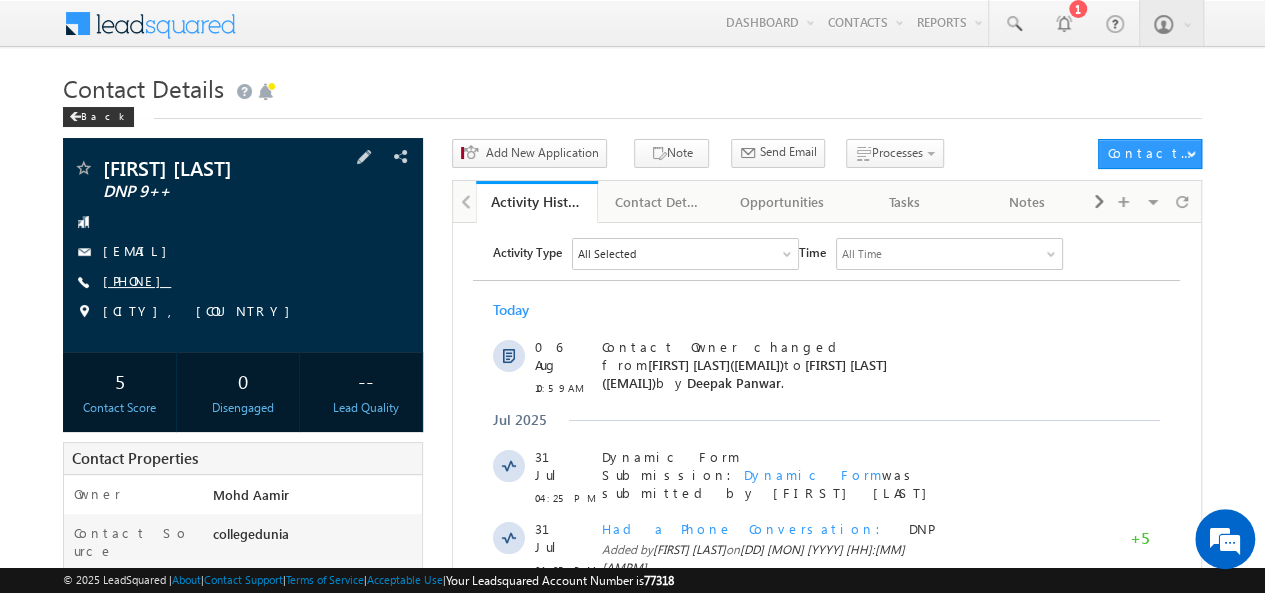 click on "+91-9016277241" at bounding box center [137, 280] 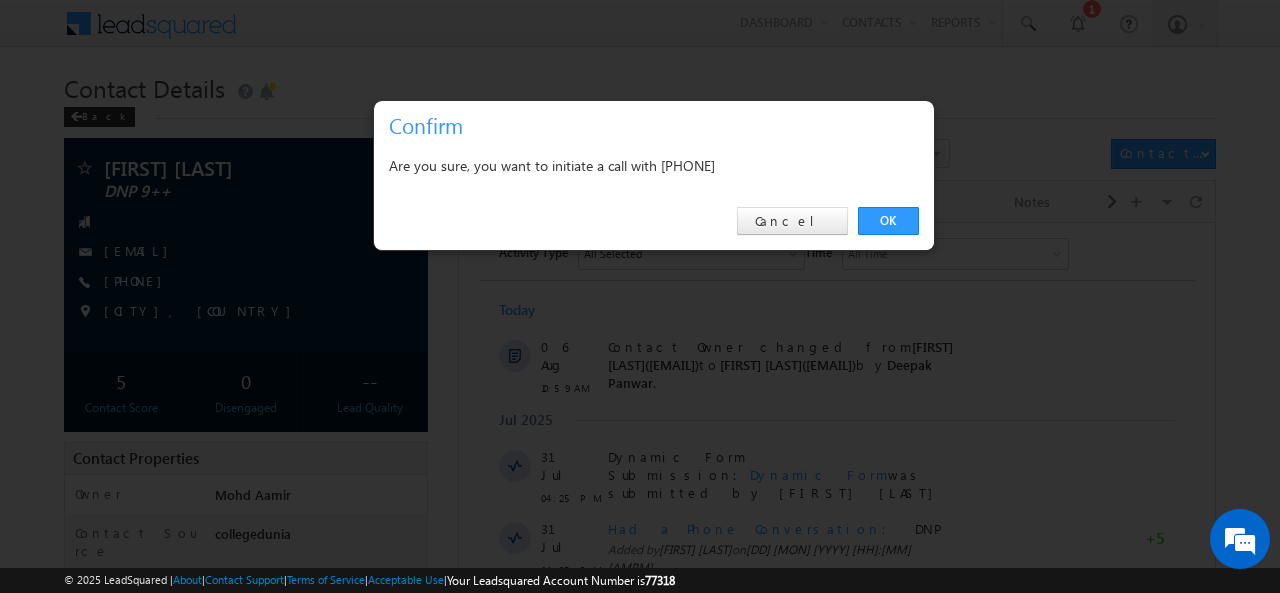 click on "Are you sure, you want to initiate a call with +91-9016277241" at bounding box center [654, 165] 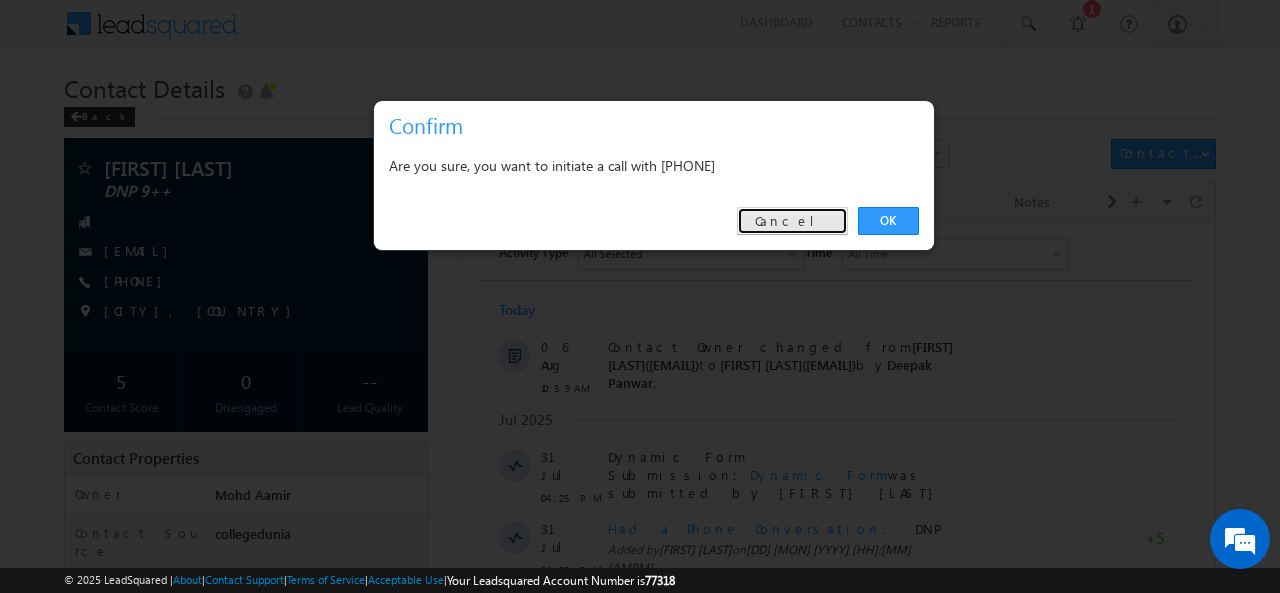 click on "Cancel" at bounding box center [792, 221] 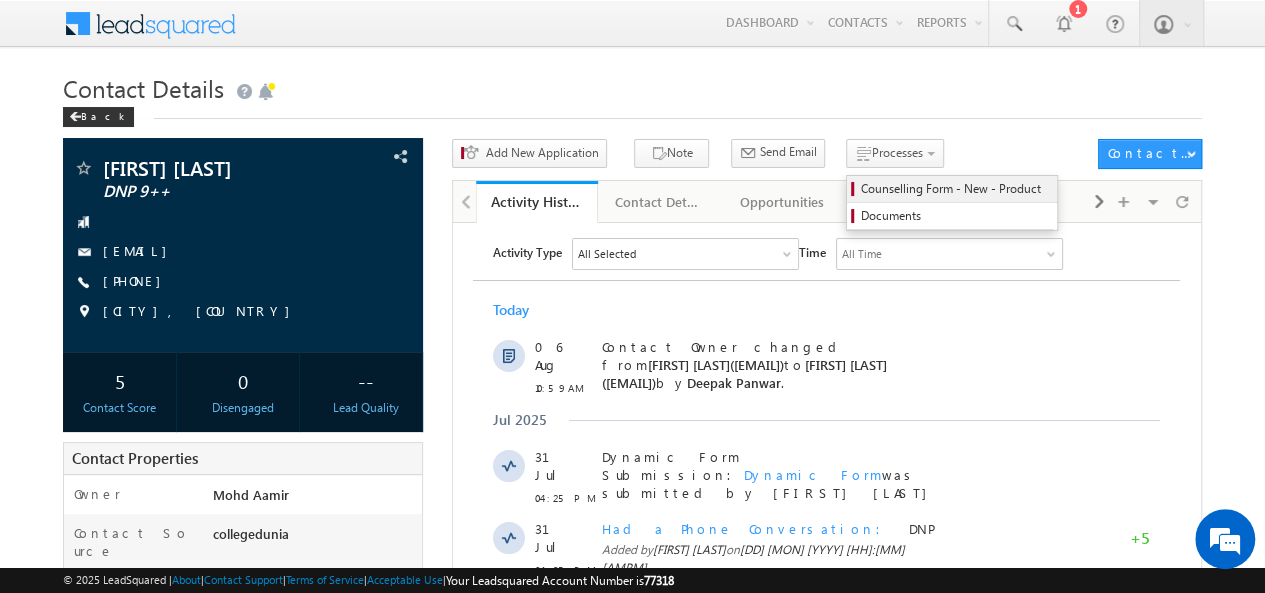 click on "Counselling Form - New - Product" at bounding box center [955, 189] 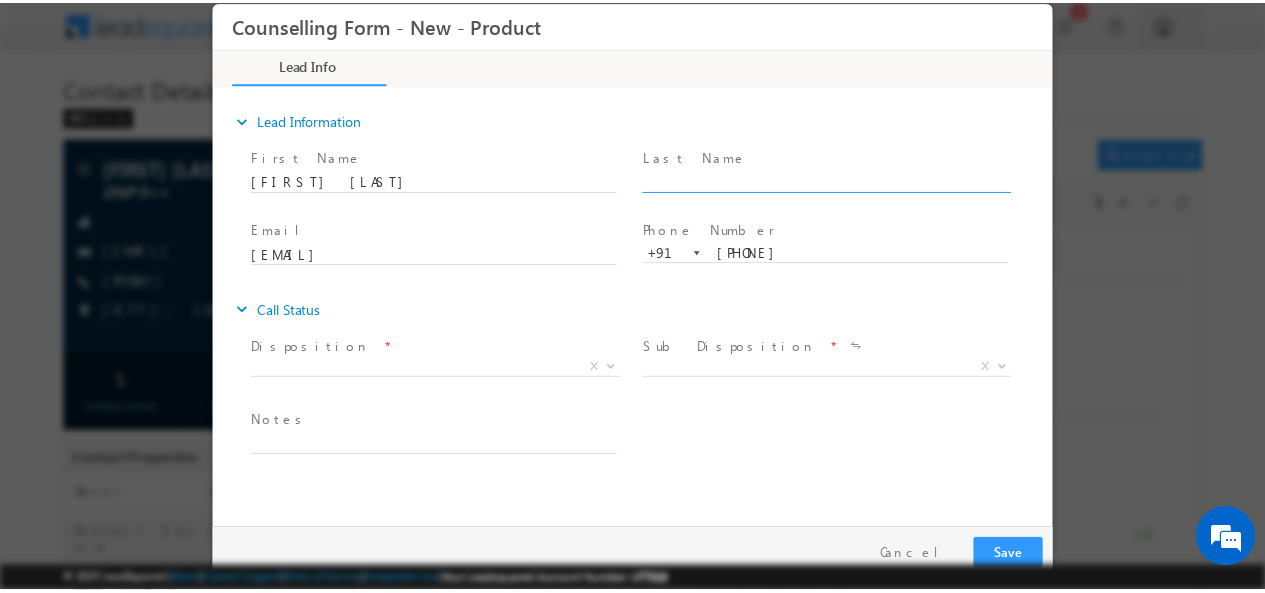 scroll, scrollTop: 0, scrollLeft: 0, axis: both 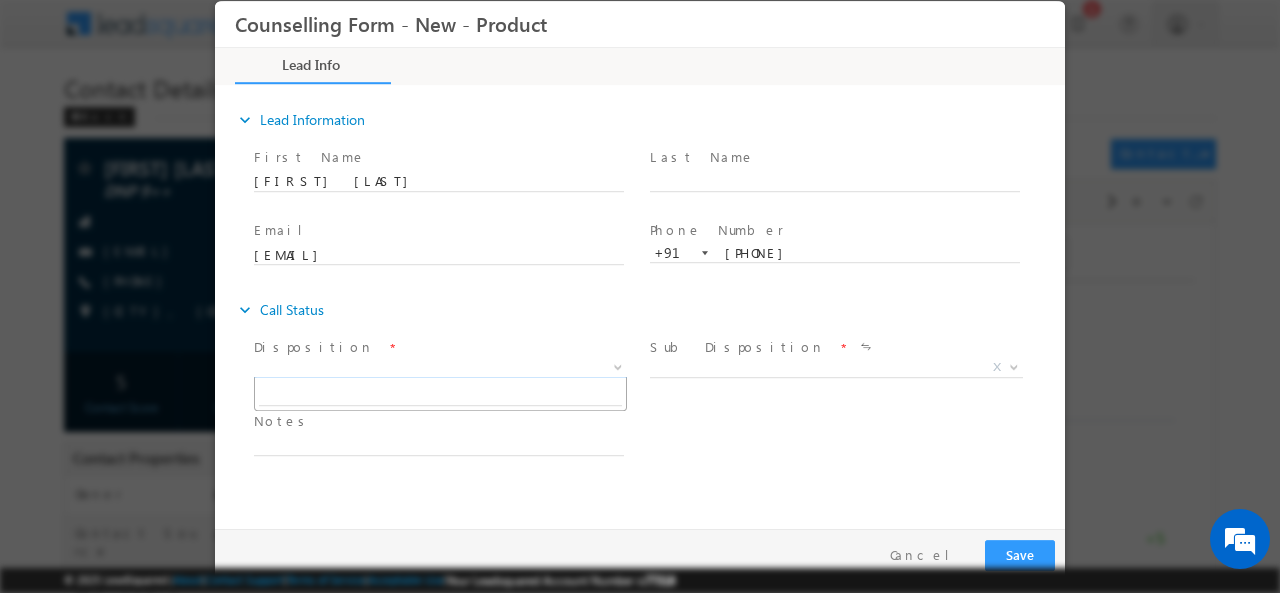 click on "X" at bounding box center (440, 367) 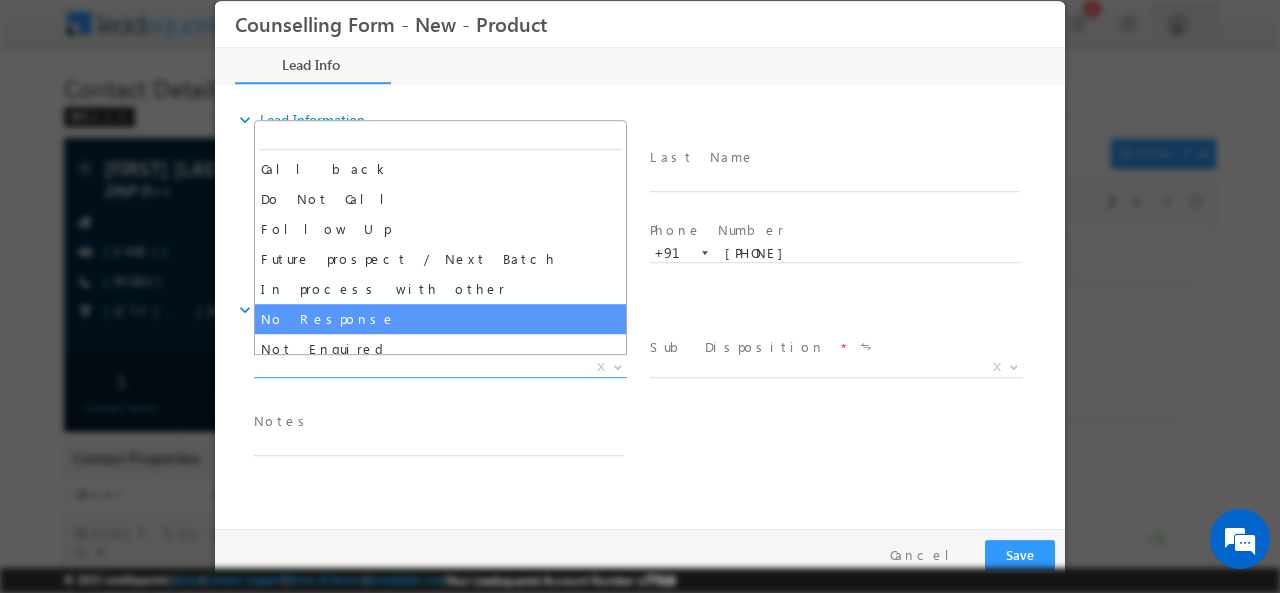 select on "No Response" 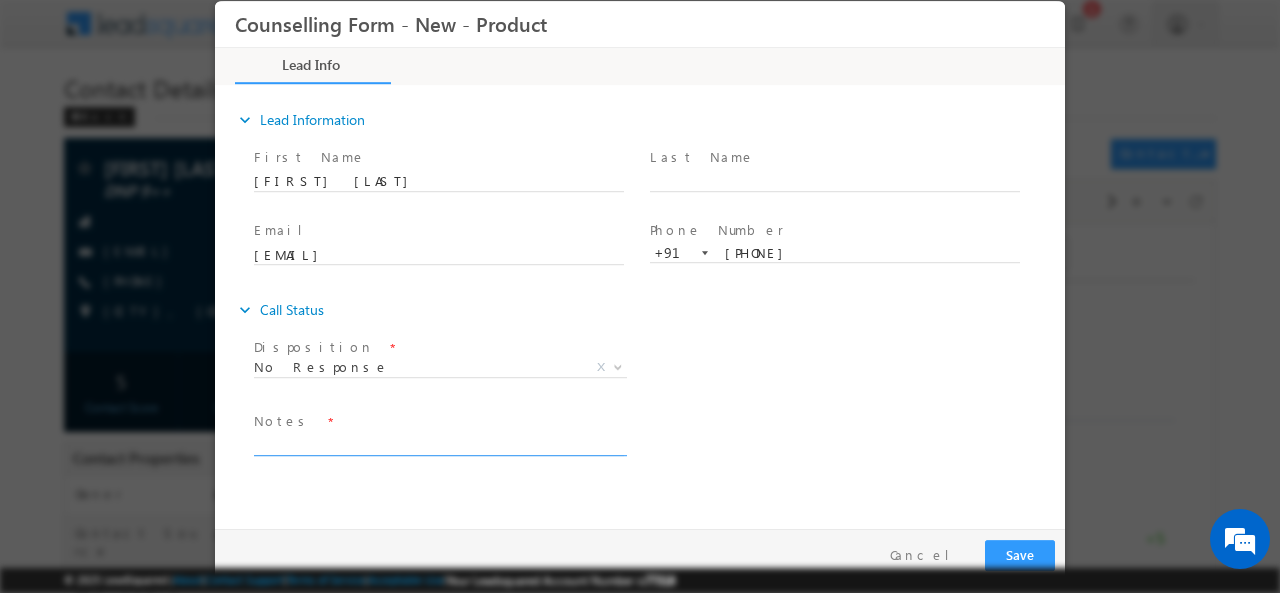 click at bounding box center (439, 443) 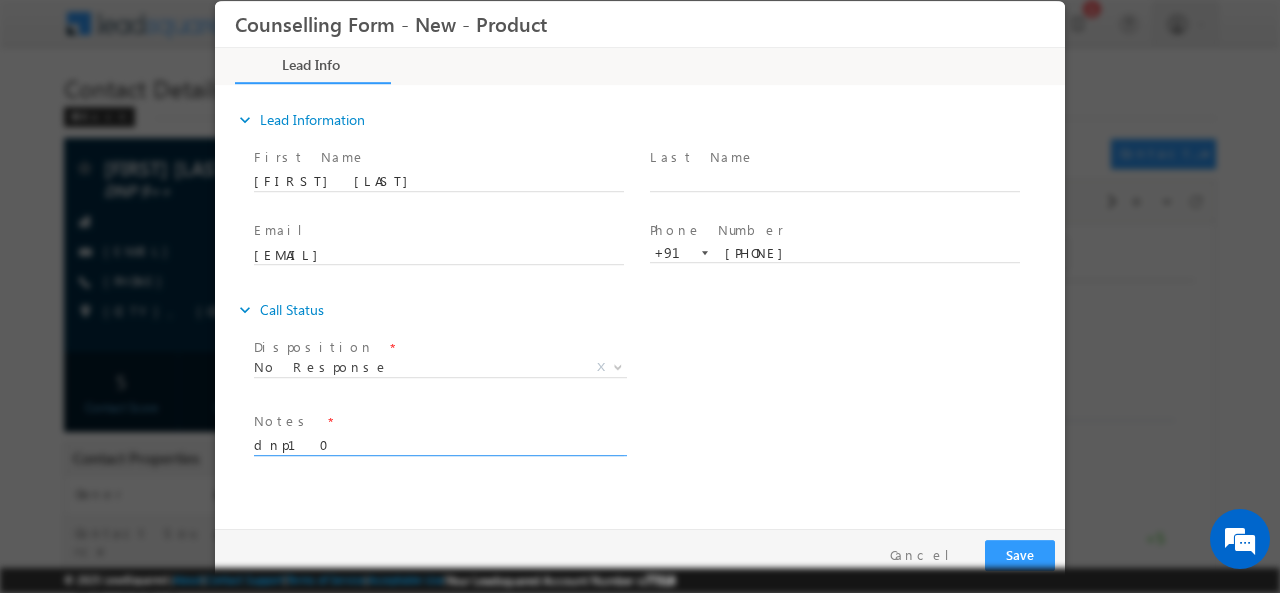 type on "dnp10" 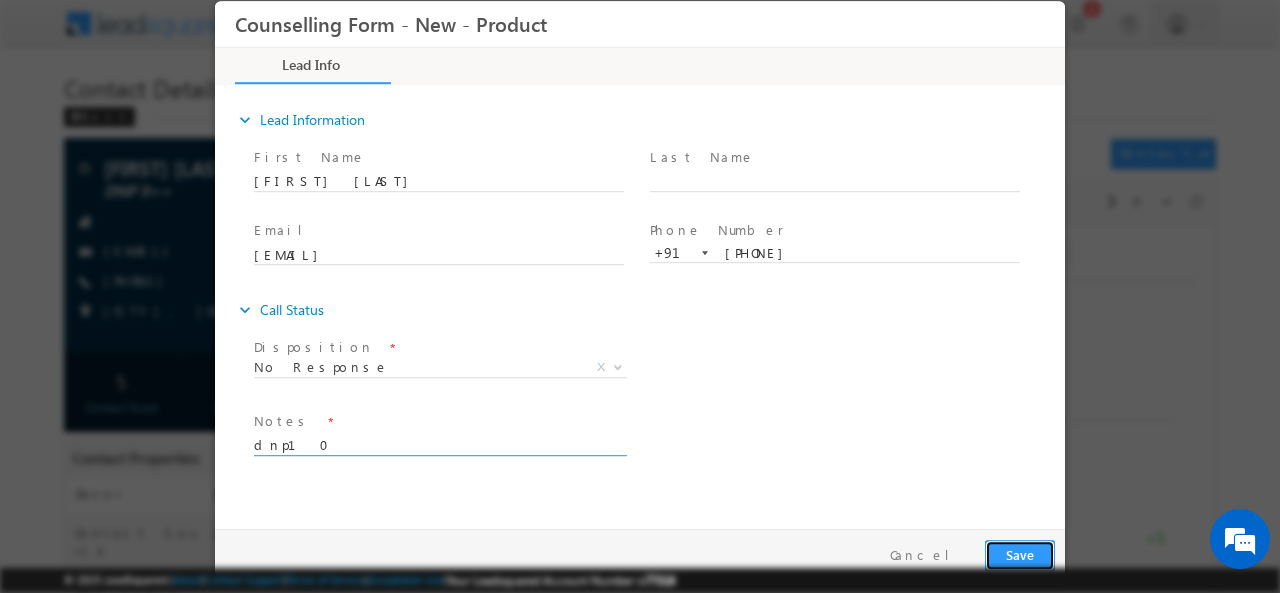 click on "Save" at bounding box center [1020, 554] 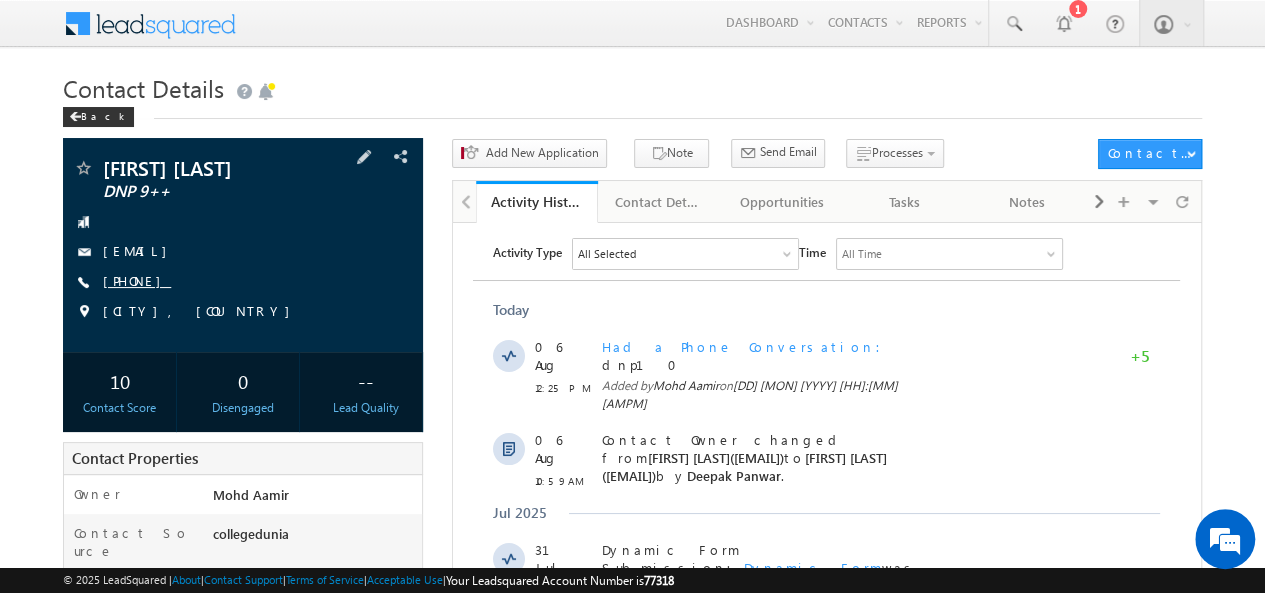 click on "+91-9016277241" at bounding box center (137, 280) 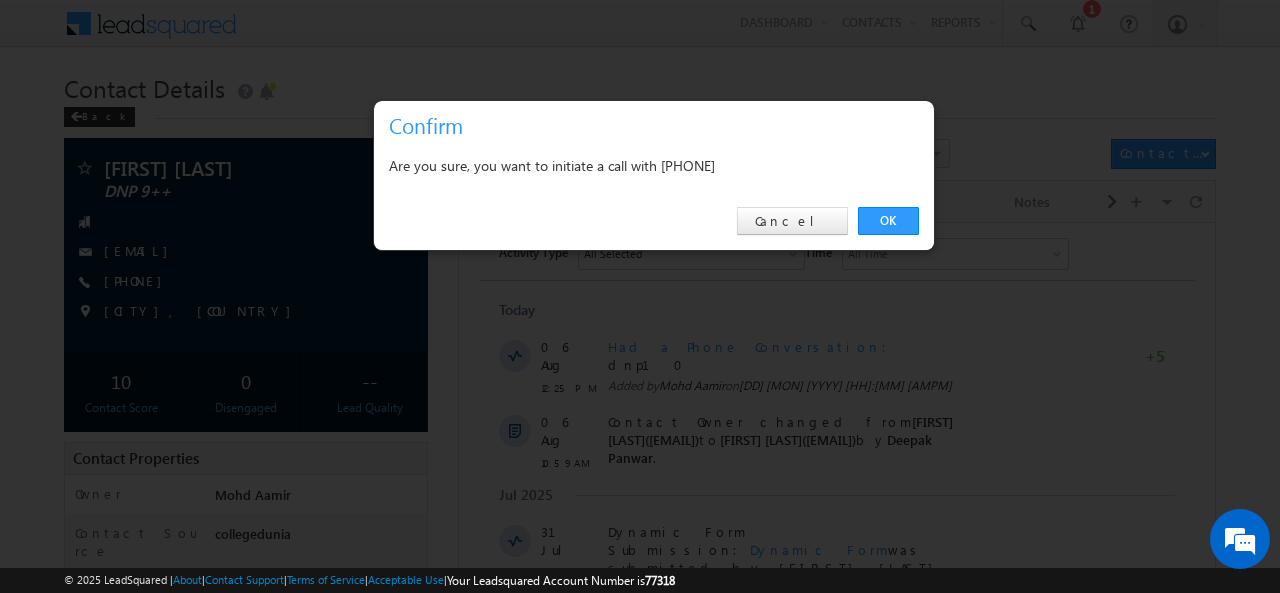 click on "Are you sure, you want to initiate a call with +91-9016277241" at bounding box center [654, 165] 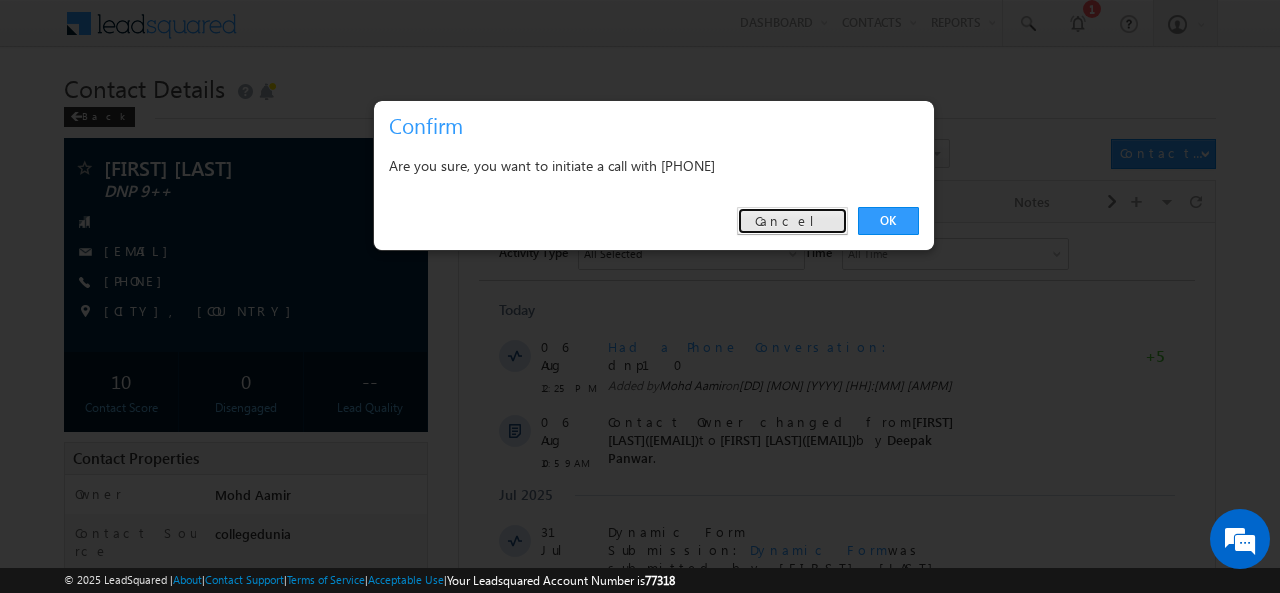 click on "Cancel" at bounding box center (792, 221) 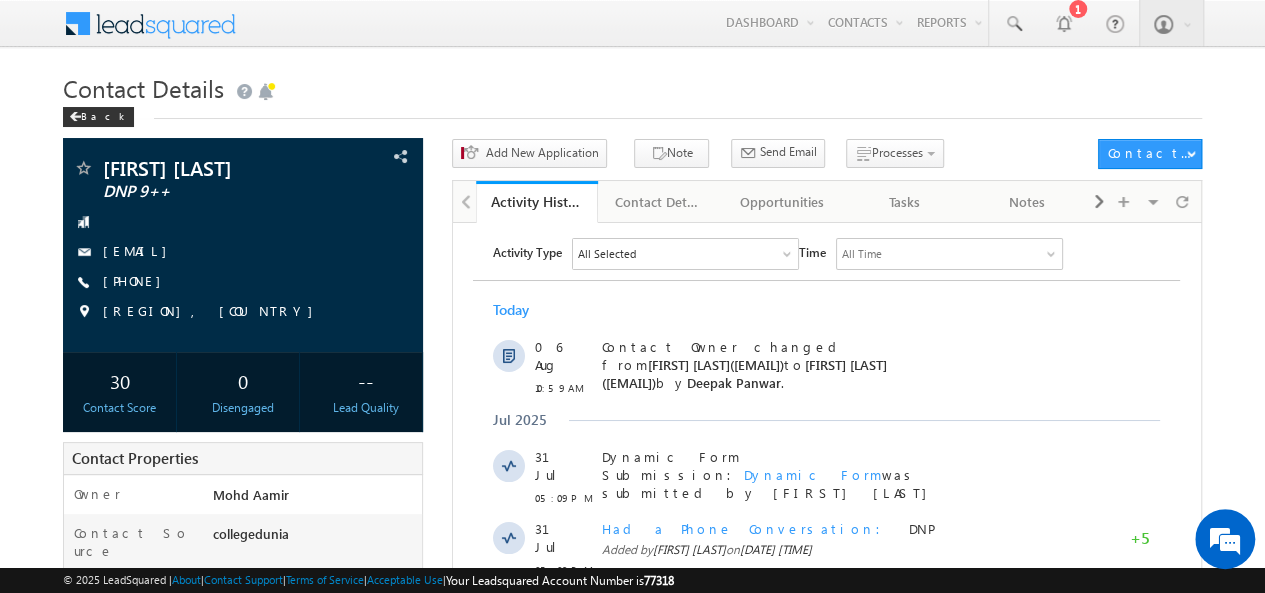 scroll, scrollTop: 0, scrollLeft: 0, axis: both 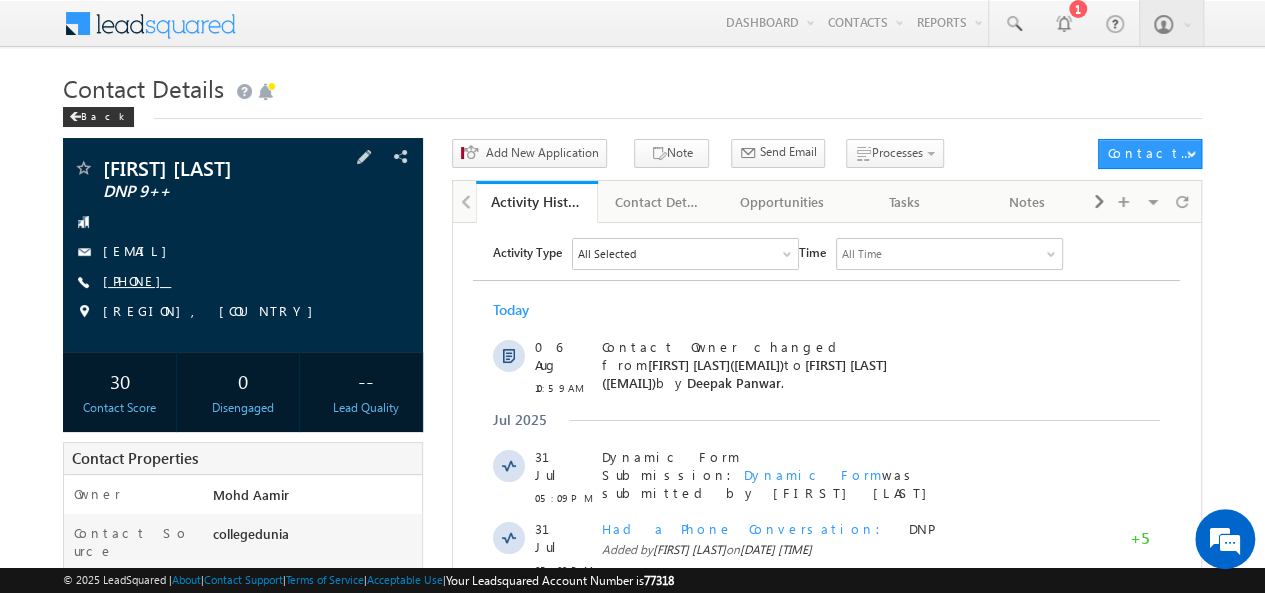 click on "[PHONE]" at bounding box center (137, 280) 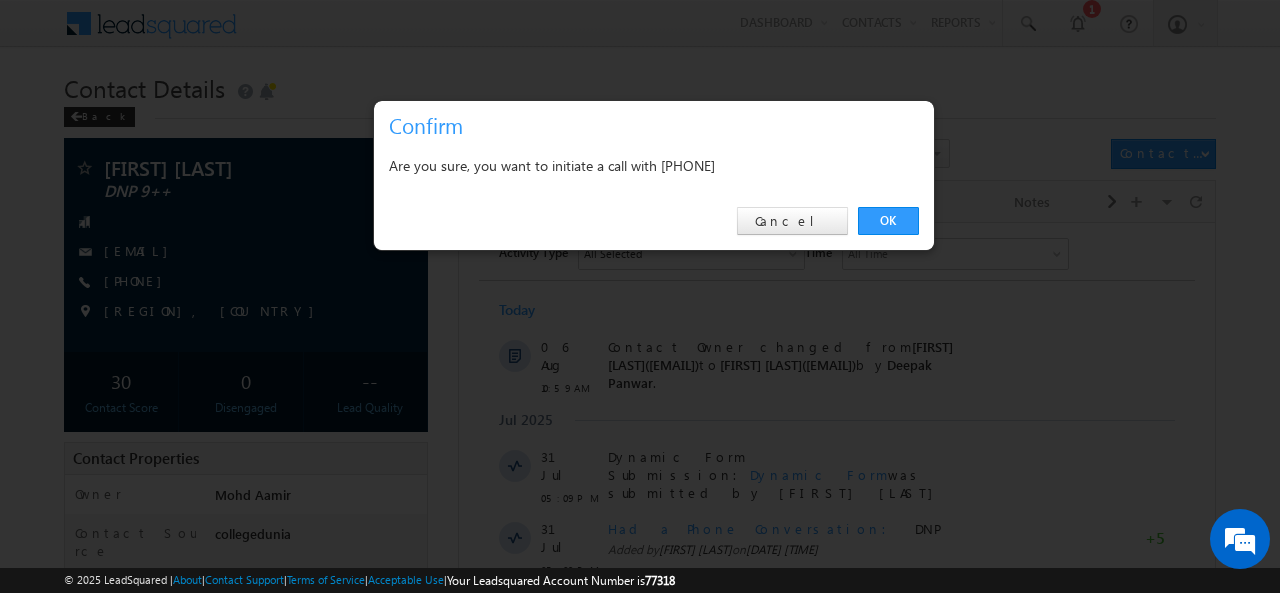 click on "Are you sure, you want to initiate a call with +91-9904201170" at bounding box center (654, 168) 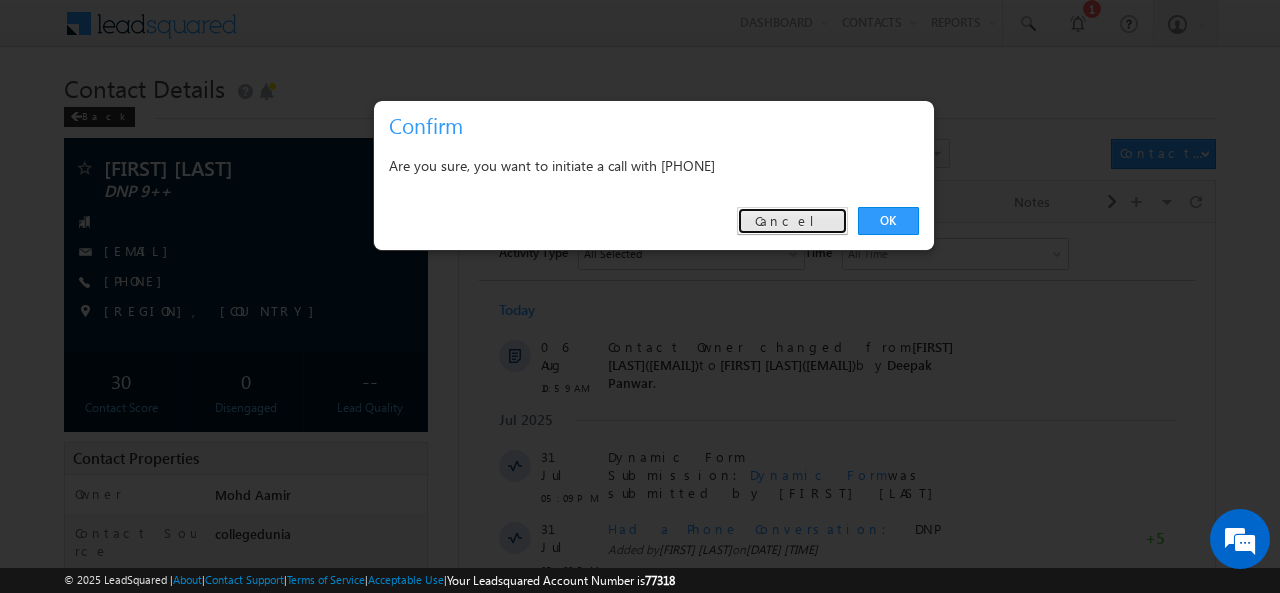 click on "Cancel" at bounding box center [792, 221] 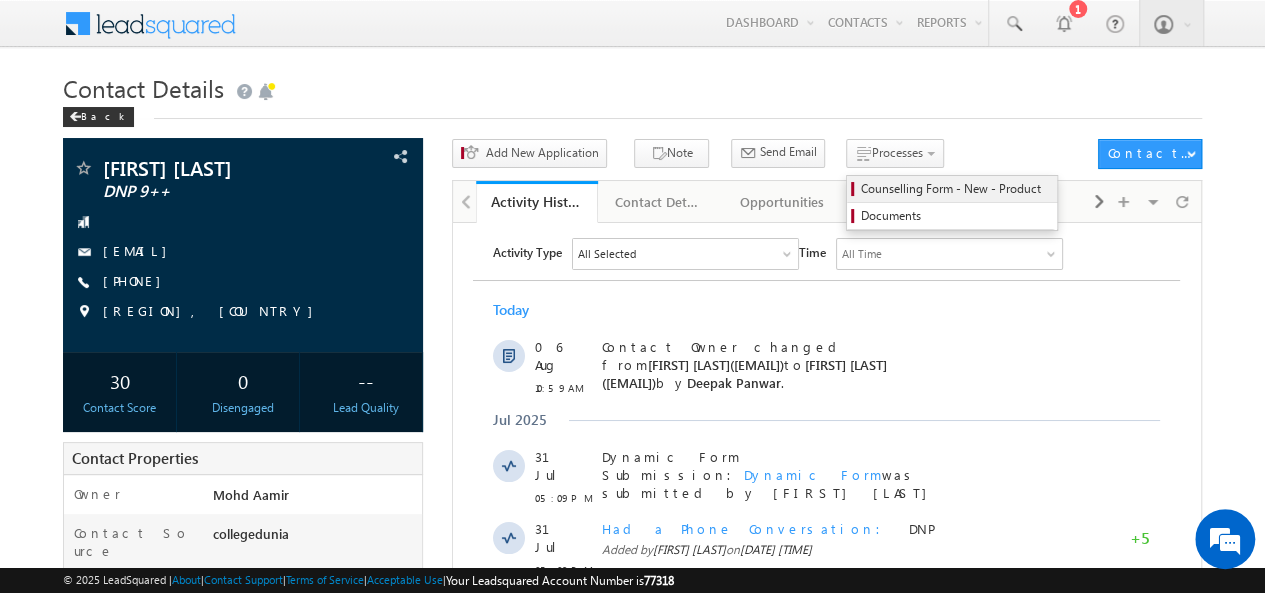click on "Counselling Form - New - Product" at bounding box center (955, 189) 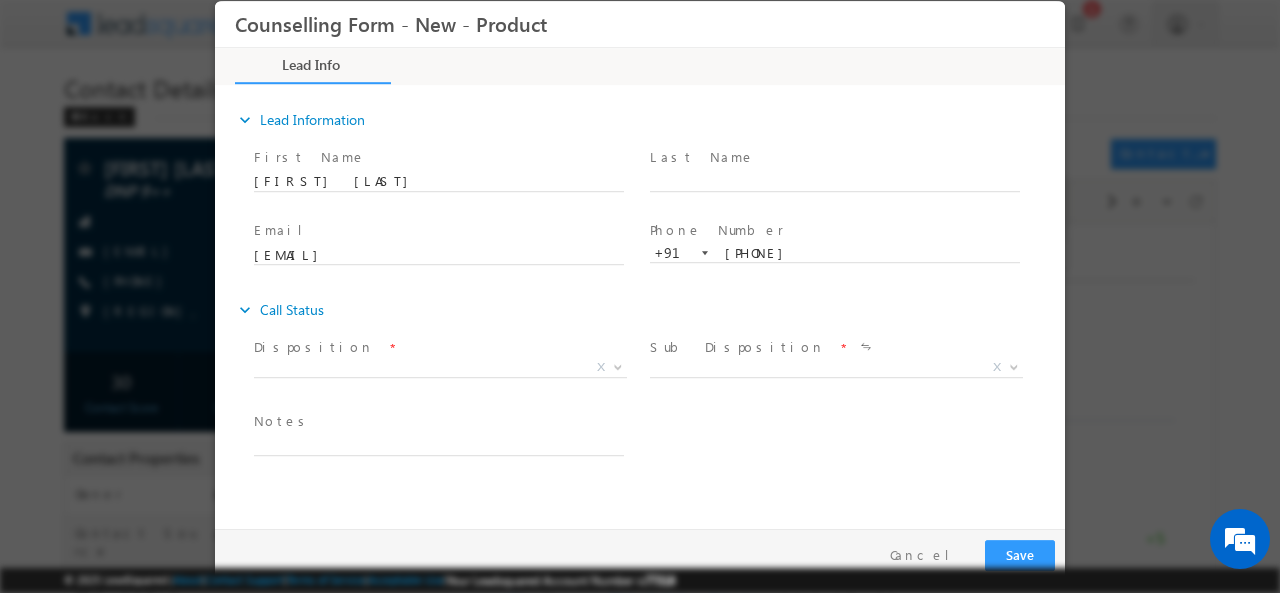 scroll, scrollTop: 0, scrollLeft: 0, axis: both 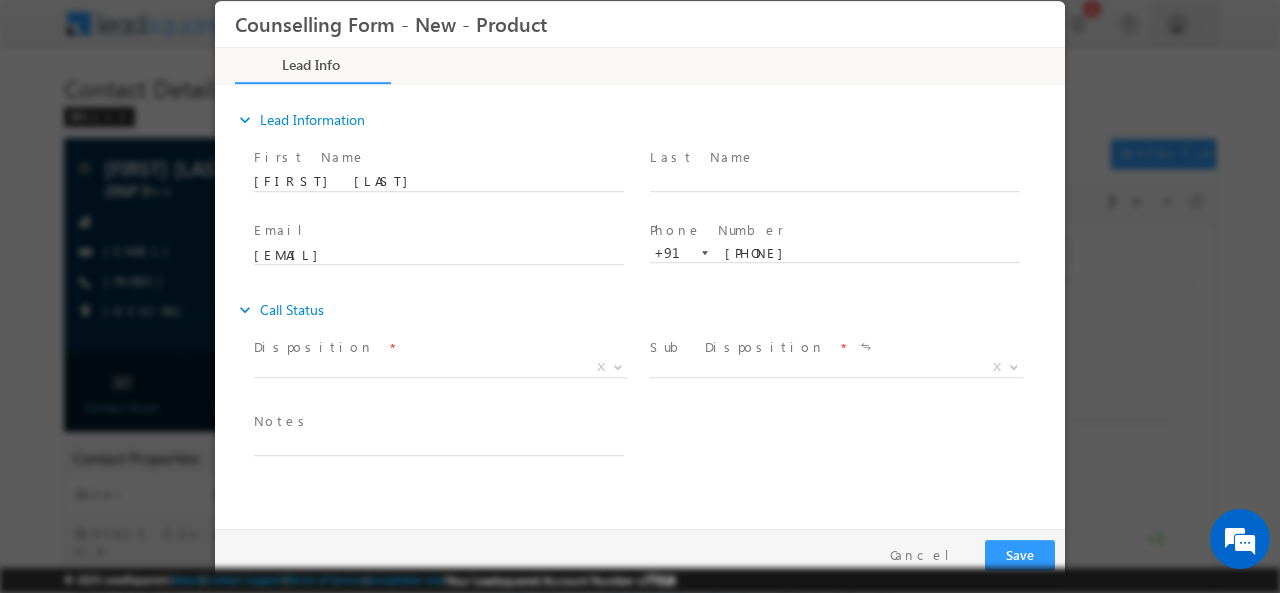 click on "Disposition
*" at bounding box center [438, 347] 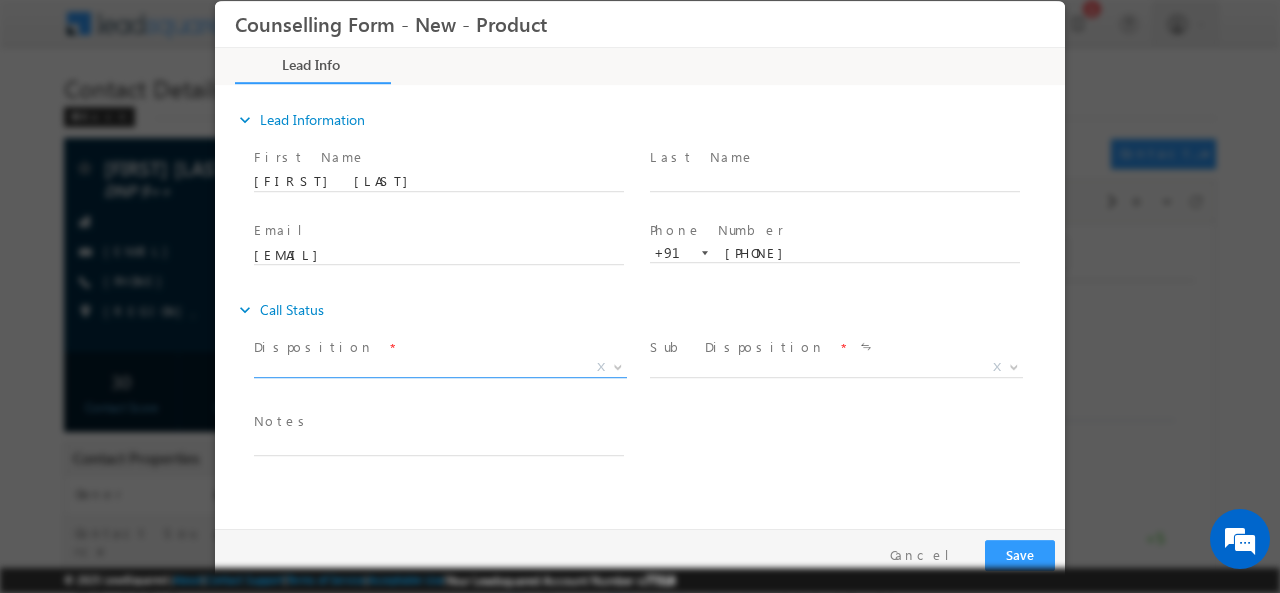 click on "X" at bounding box center (440, 367) 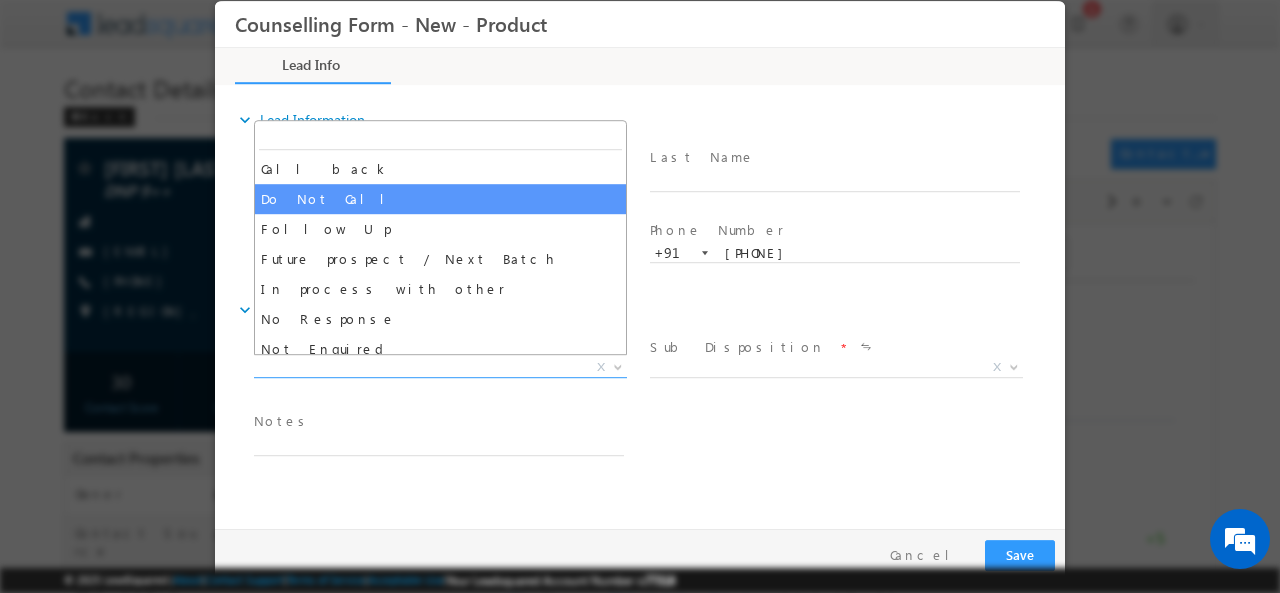 select on "Do Not Call" 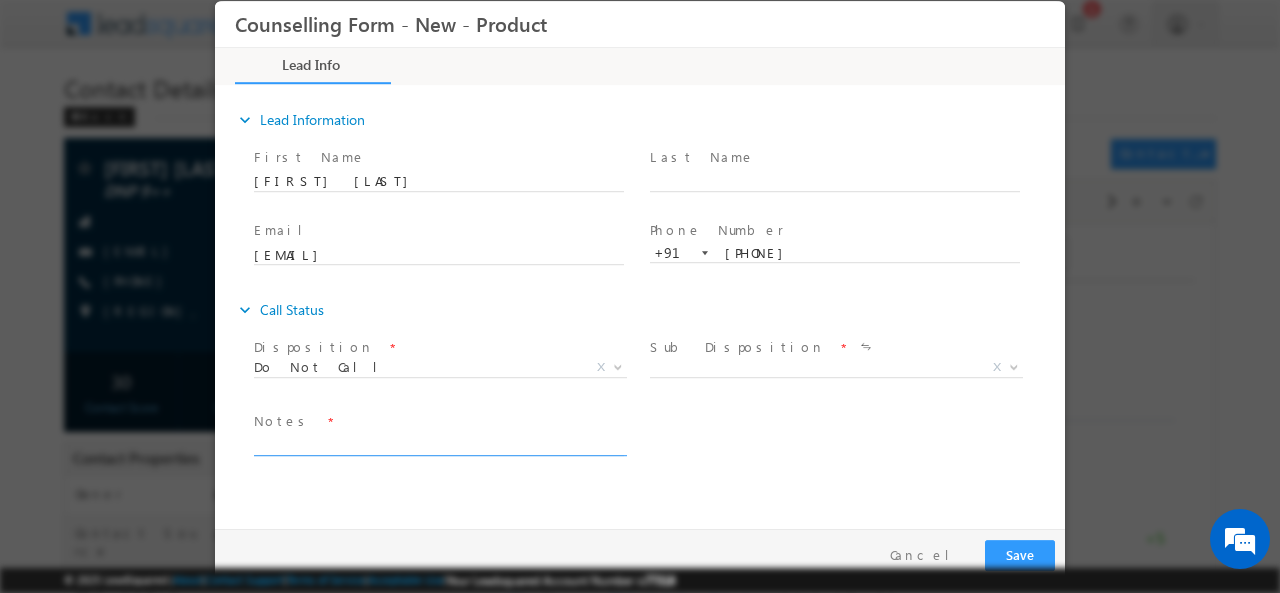 click at bounding box center [439, 443] 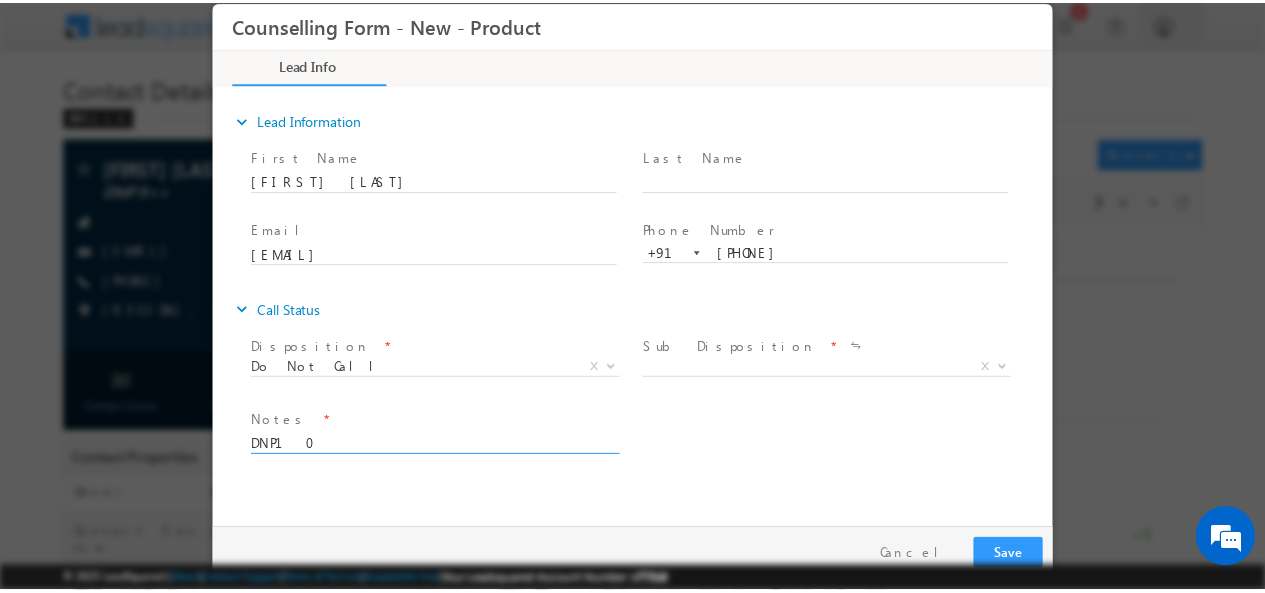 scroll, scrollTop: 3, scrollLeft: 0, axis: vertical 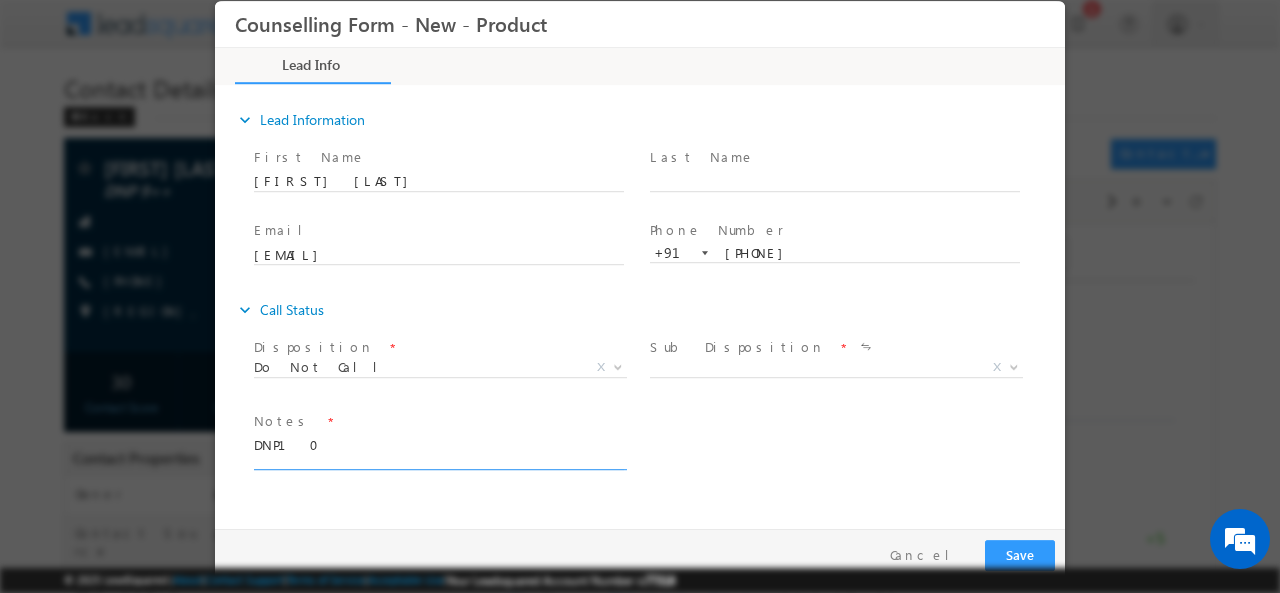 type on "DNP10" 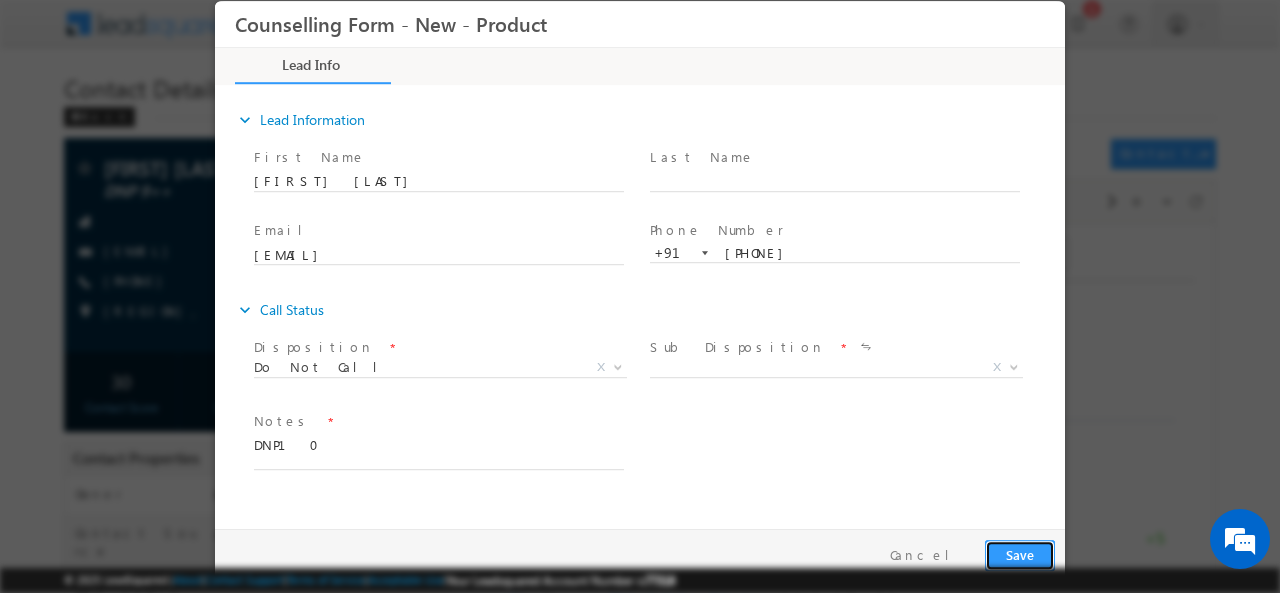 click on "Save" at bounding box center (1020, 554) 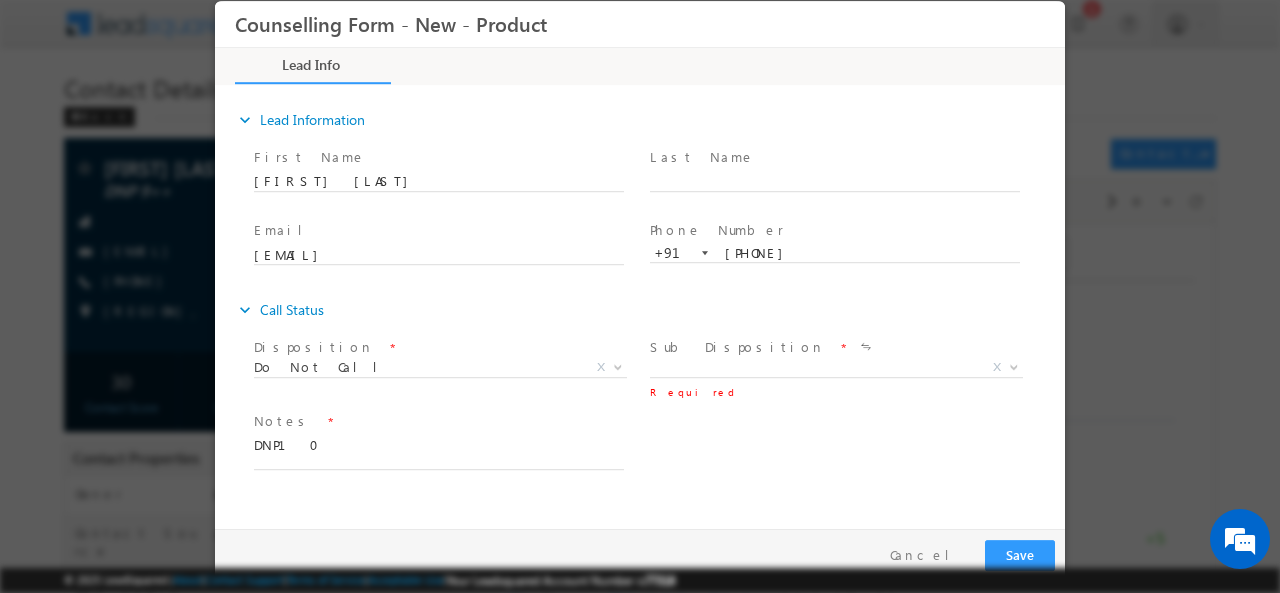 click on "Sub Disposition" at bounding box center (737, 346) 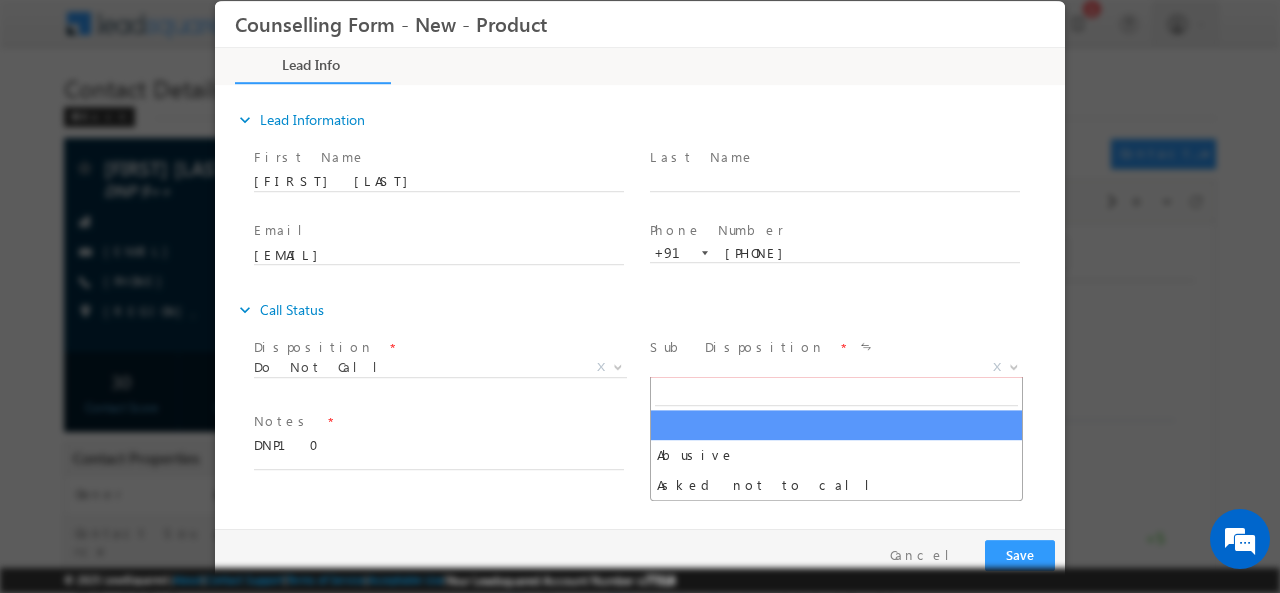 click on "X" at bounding box center (836, 367) 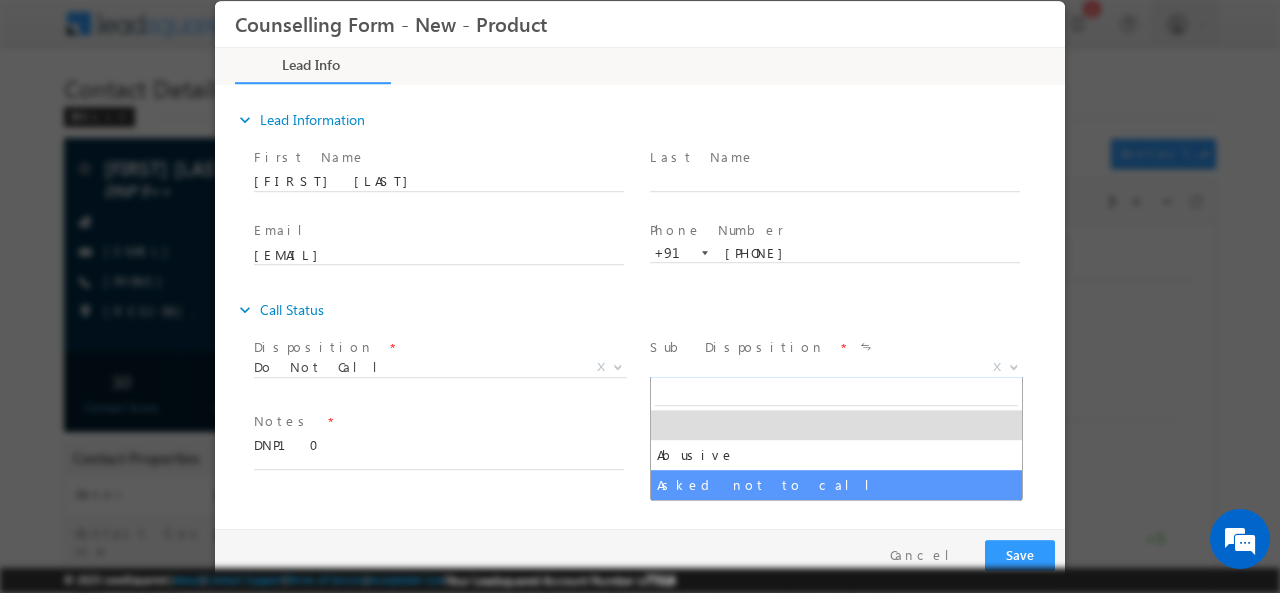 select on "Asked not to call" 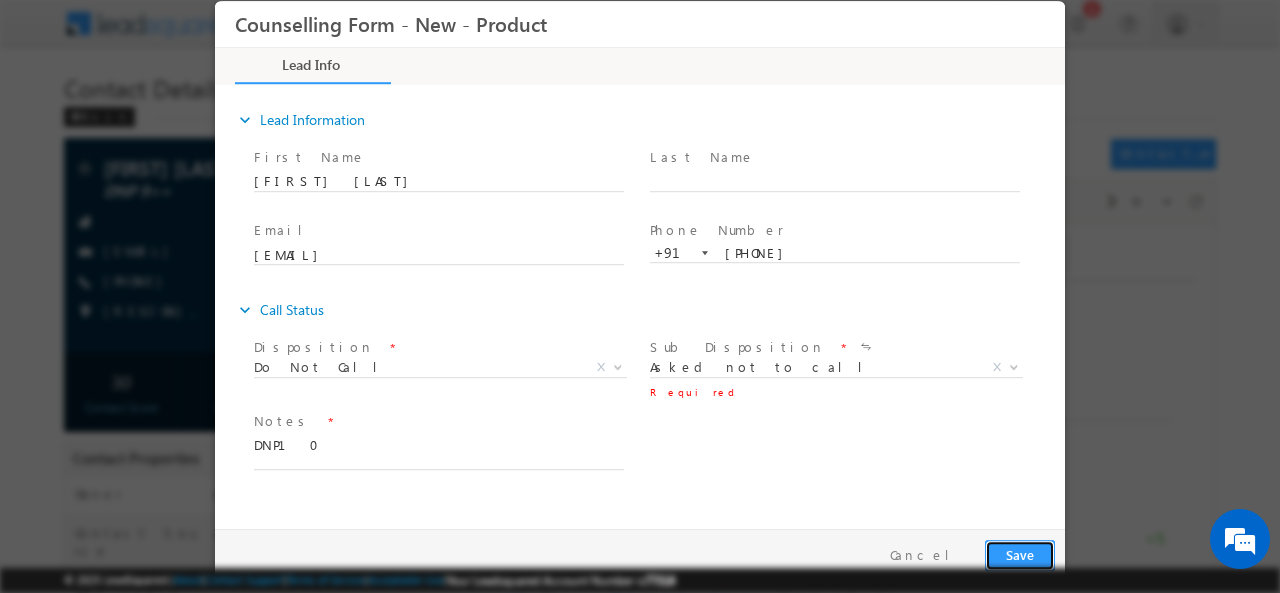 click on "Save" at bounding box center [1020, 554] 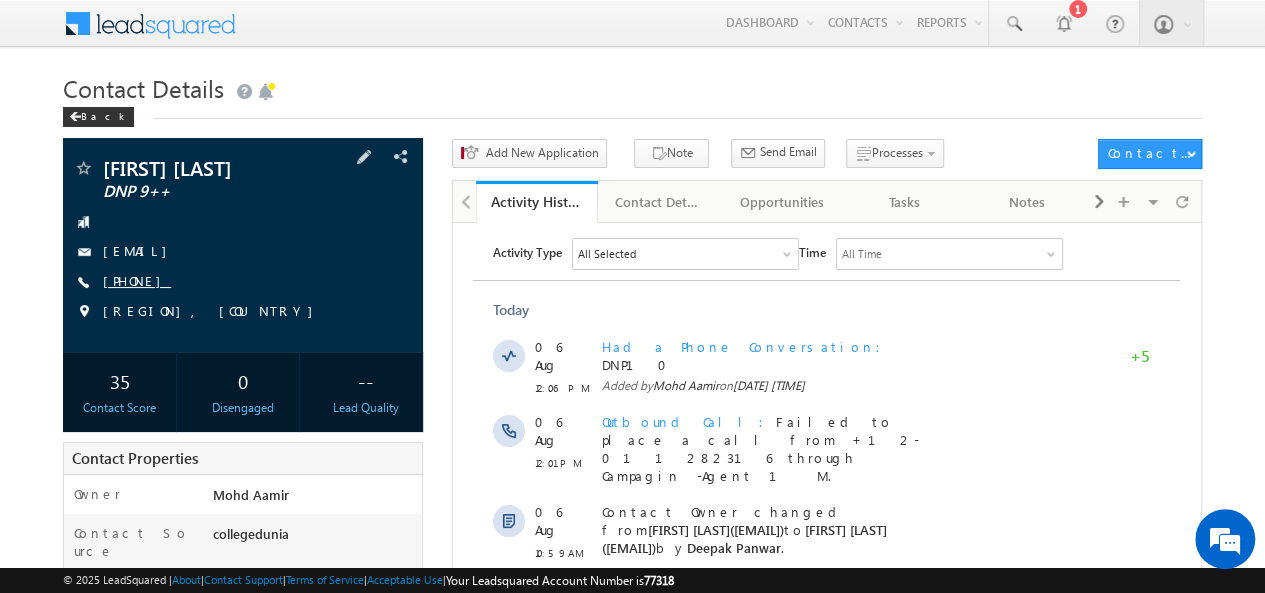 click on "+91-9904201170" at bounding box center (137, 280) 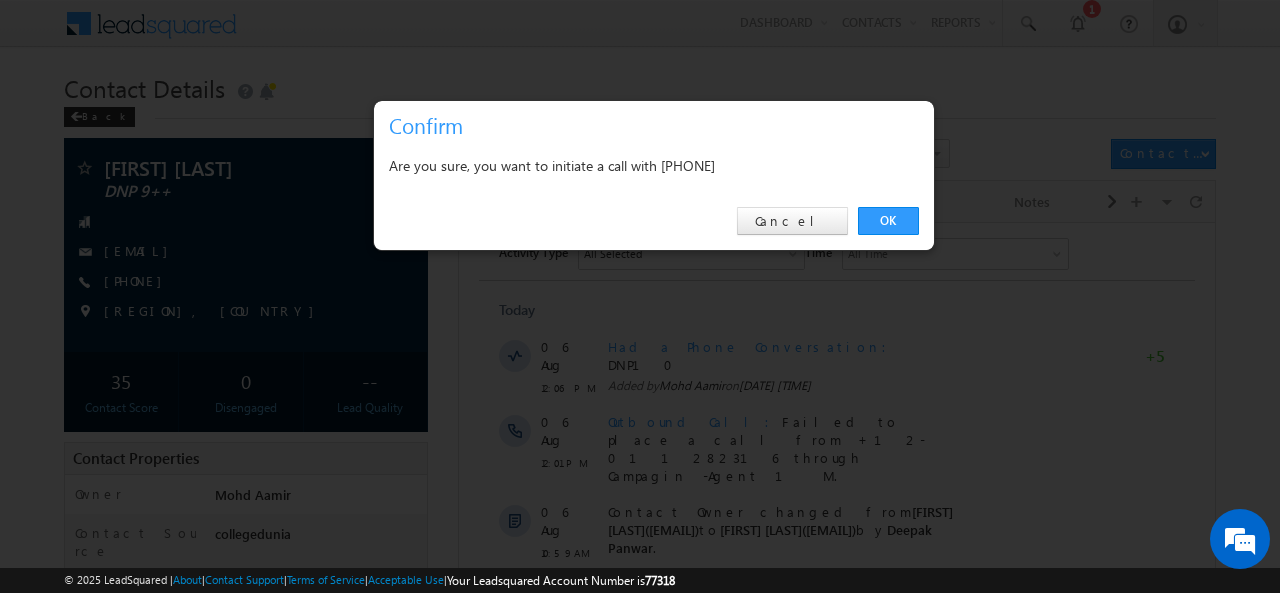click on "Are you sure, you want to initiate a call with +91-9904201170" at bounding box center (654, 165) 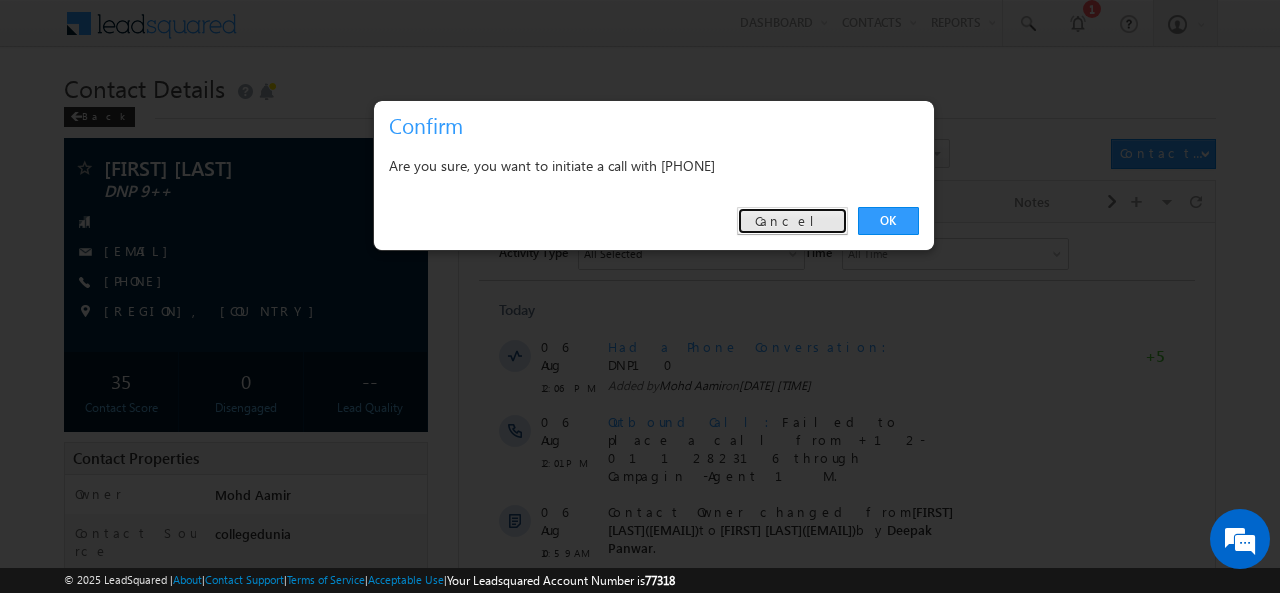 click on "Cancel" at bounding box center (792, 221) 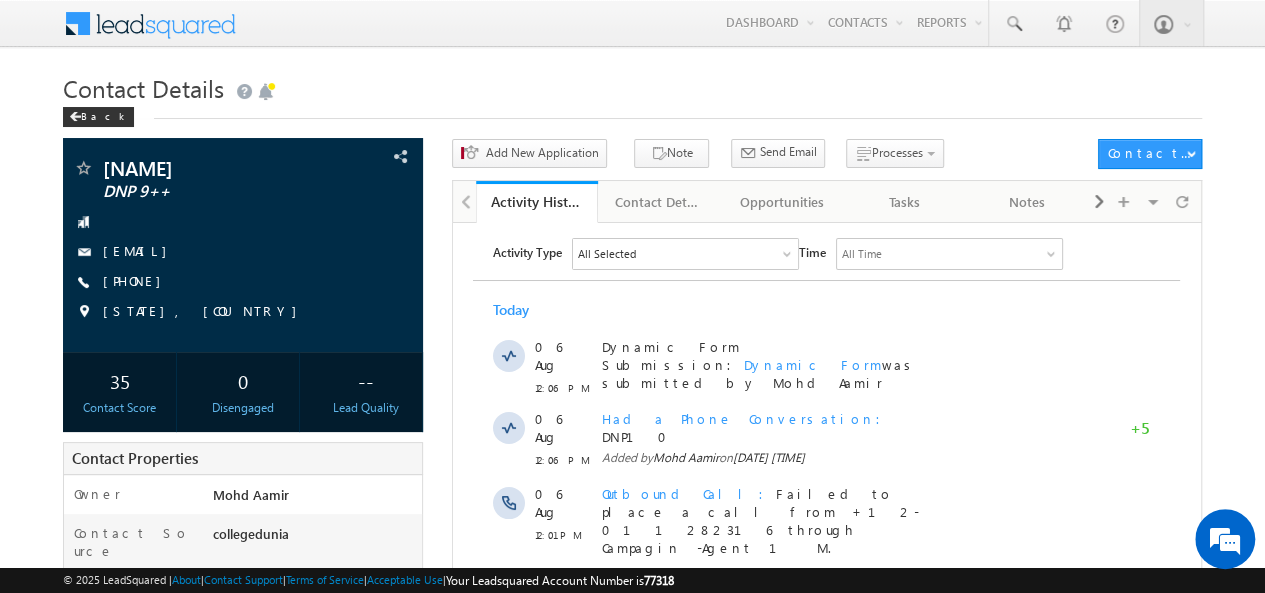 scroll, scrollTop: 0, scrollLeft: 0, axis: both 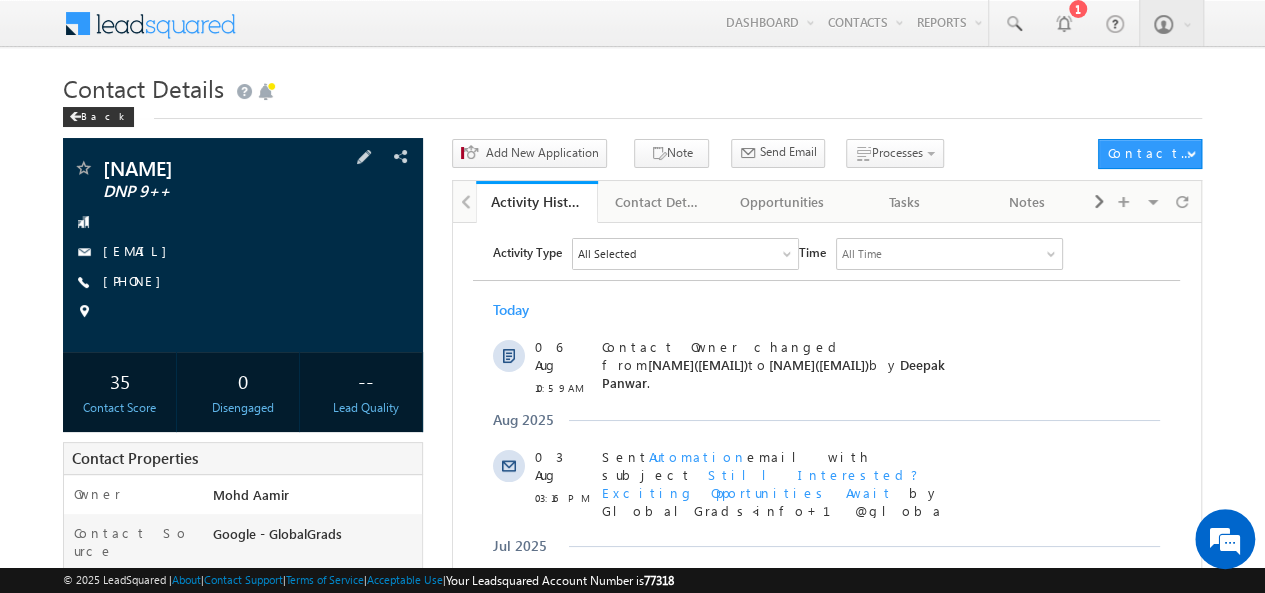 click on "[NAME] [EMAIL]
DNP 9++
[EMAIL]
[PHONE]" at bounding box center (243, 245) 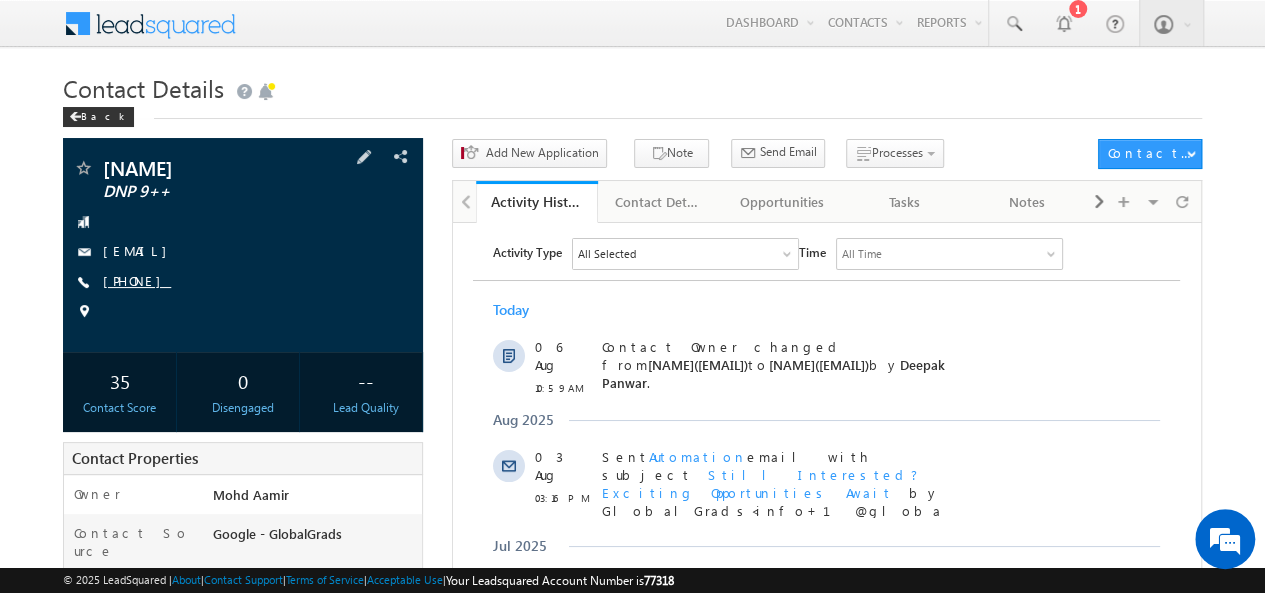 click on "[PHONE]" at bounding box center (137, 280) 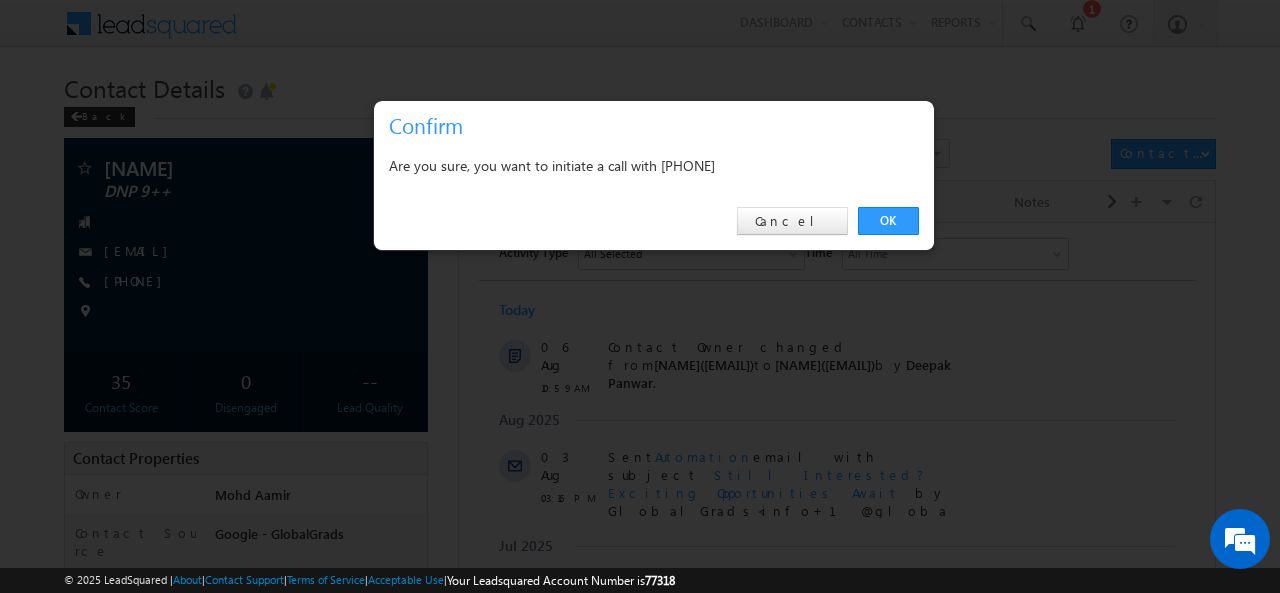 click on "Are you sure, you want to initiate a call with [PHONE]" at bounding box center [654, 165] 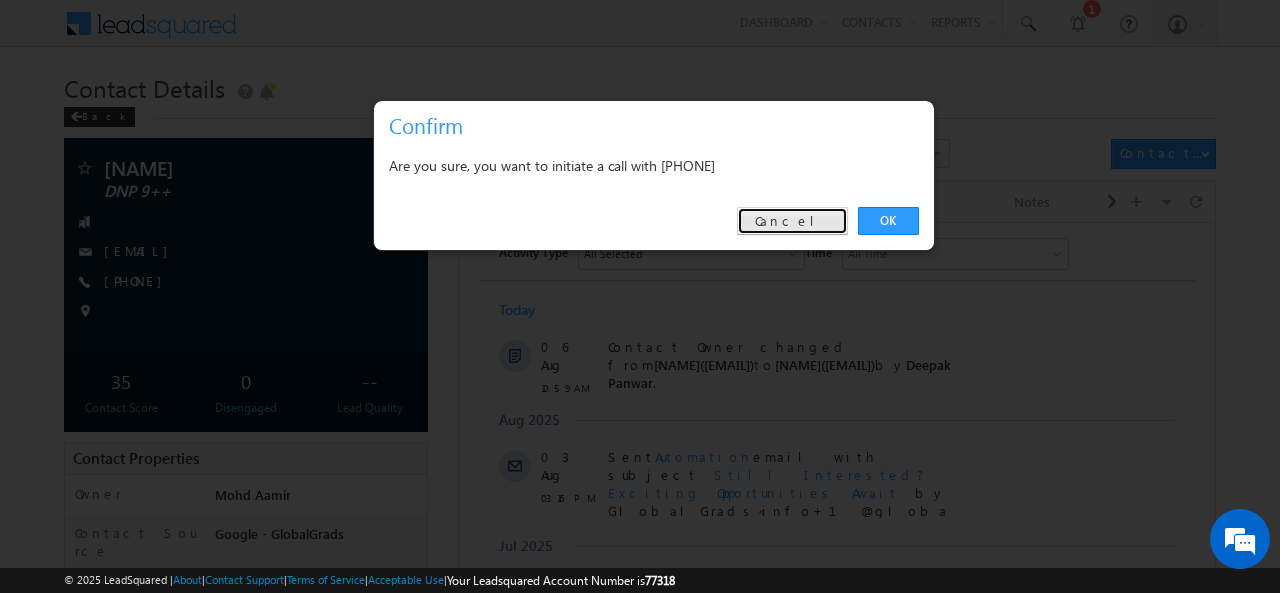 click on "Cancel" at bounding box center (792, 221) 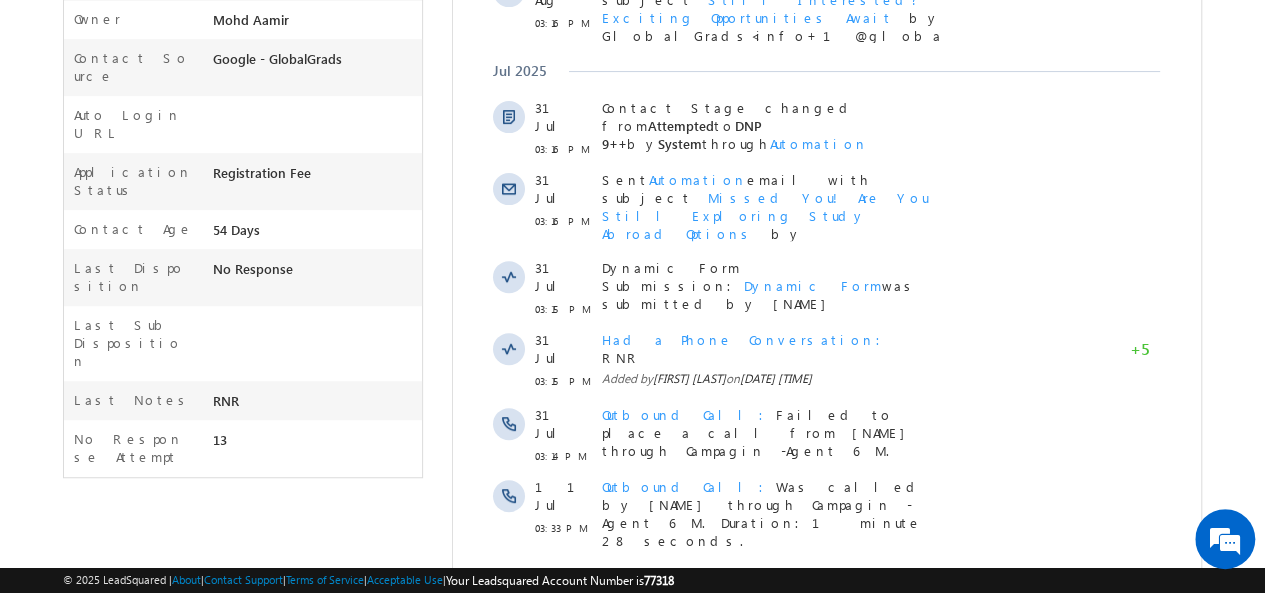 scroll, scrollTop: 622, scrollLeft: 0, axis: vertical 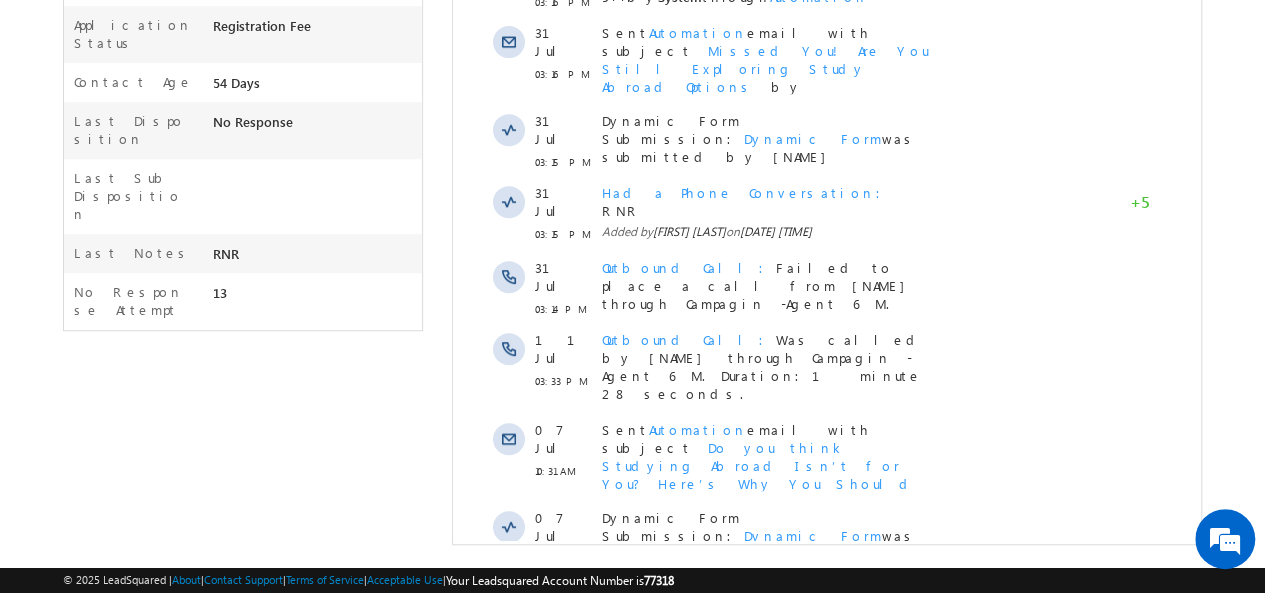 click on "Show More" at bounding box center (836, 607) 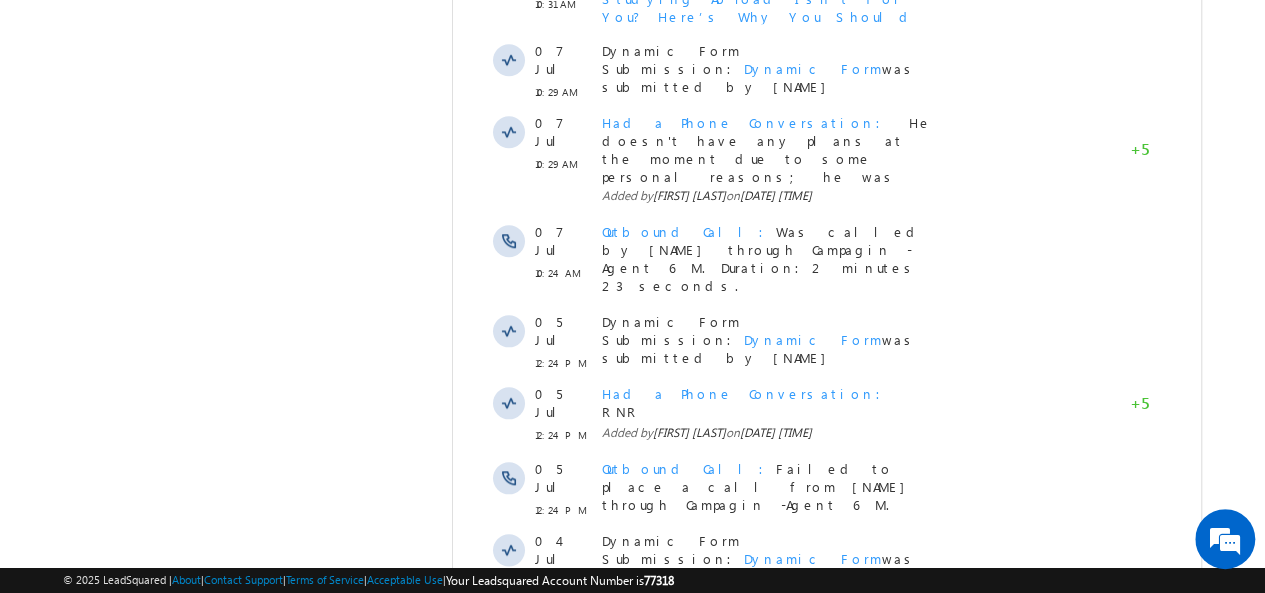 scroll, scrollTop: 1228, scrollLeft: 0, axis: vertical 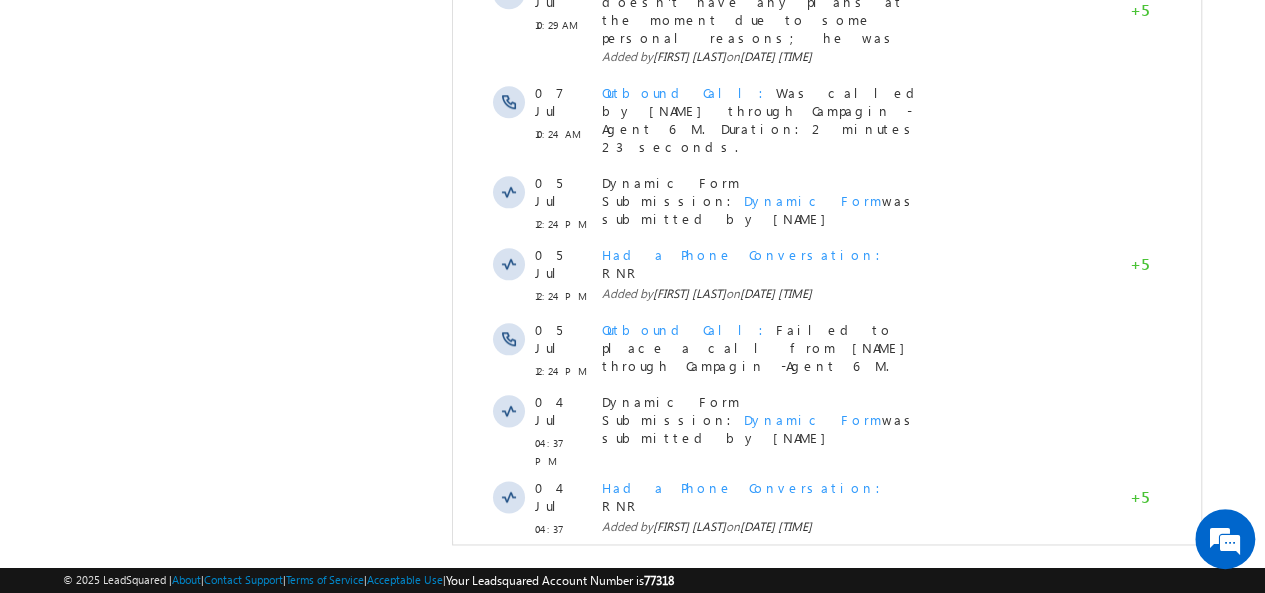 click on "Show More" at bounding box center [836, 810] 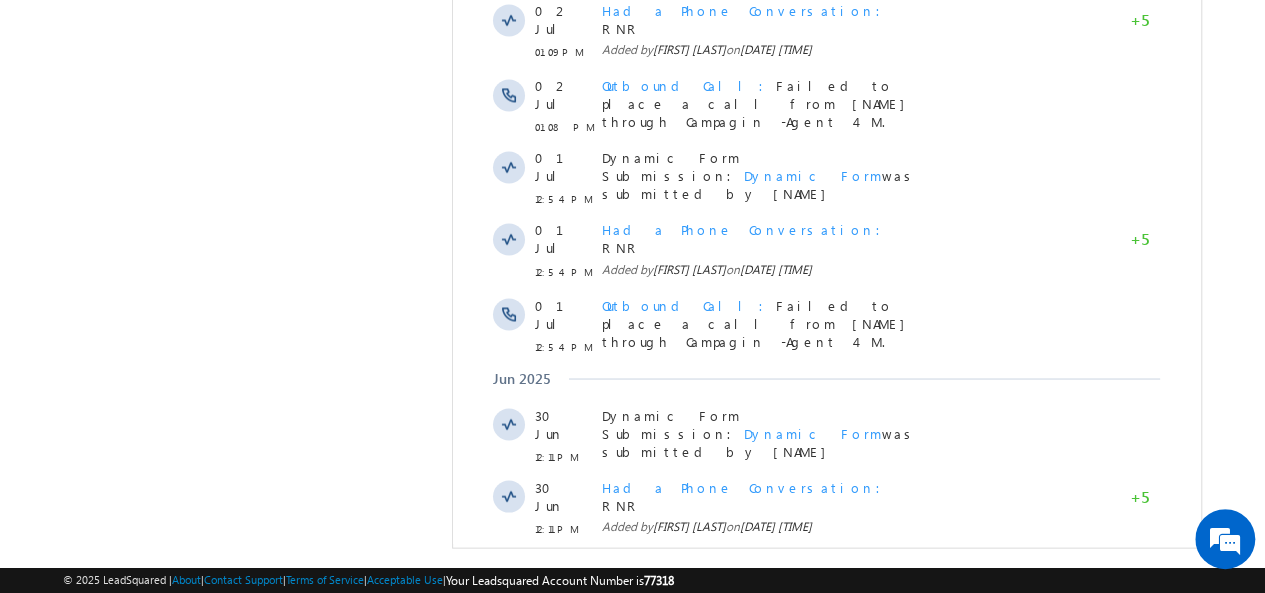 scroll, scrollTop: 1866, scrollLeft: 0, axis: vertical 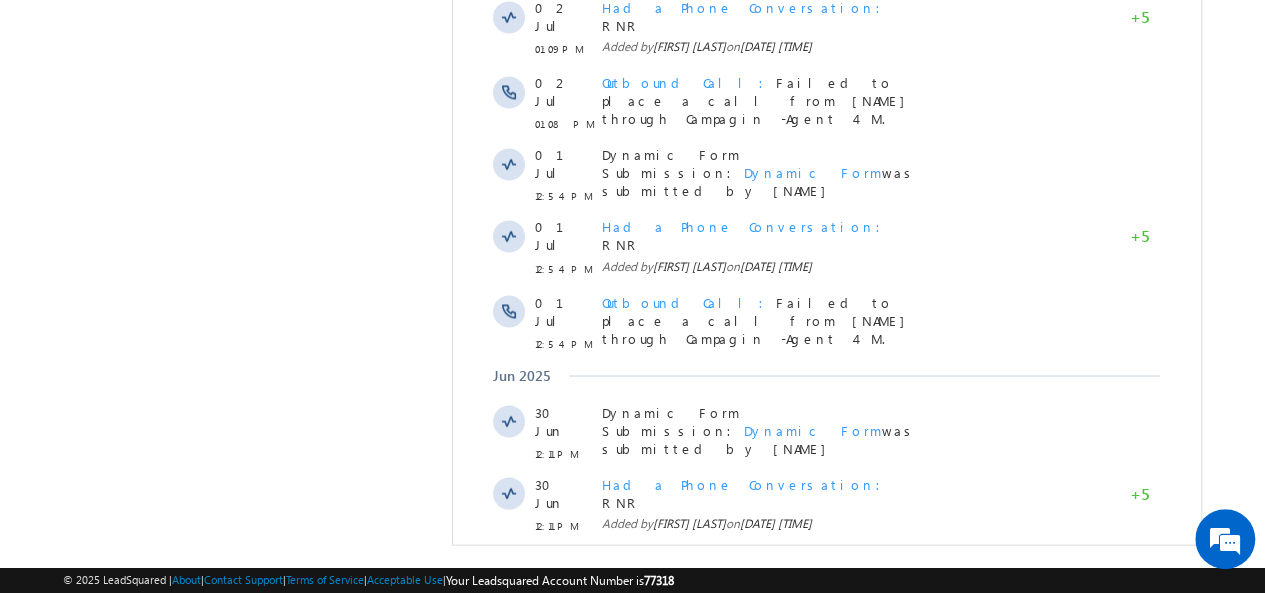 click on "Show More" at bounding box center (836, 928) 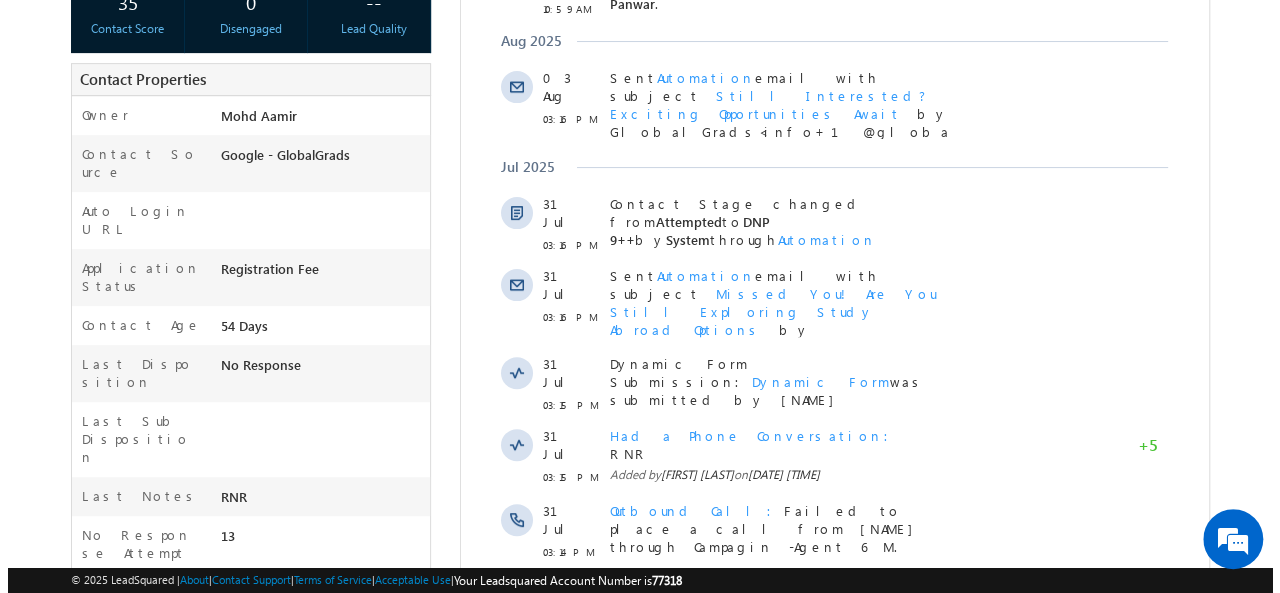 scroll, scrollTop: 0, scrollLeft: 0, axis: both 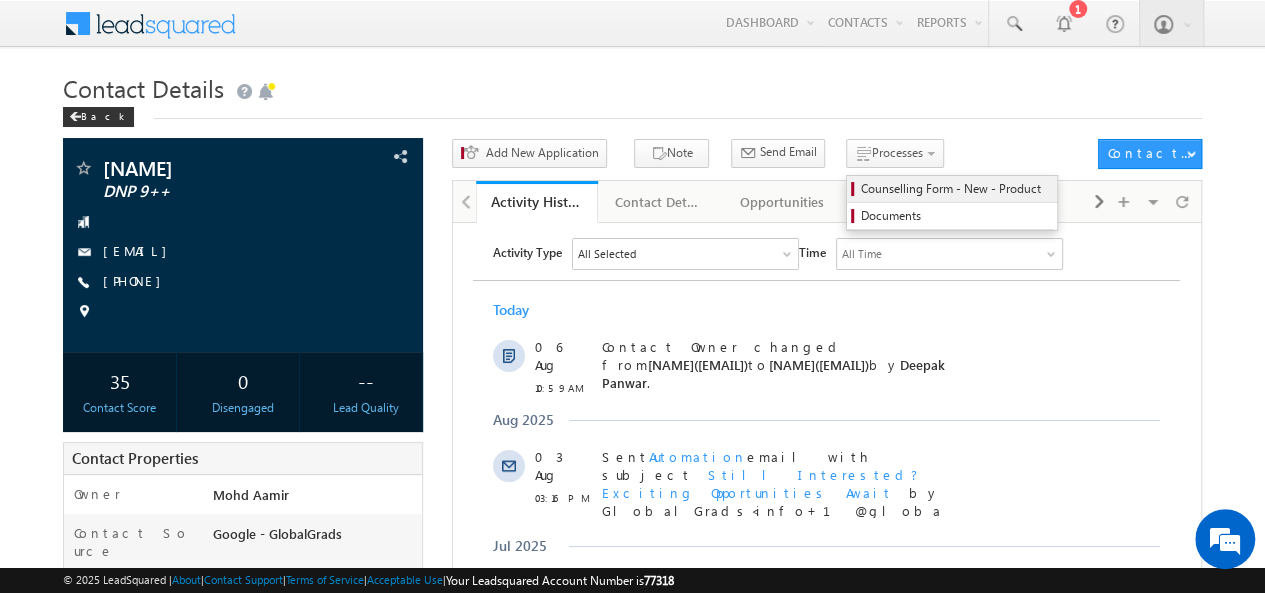 click on "Counselling Form - New - Product" at bounding box center [955, 189] 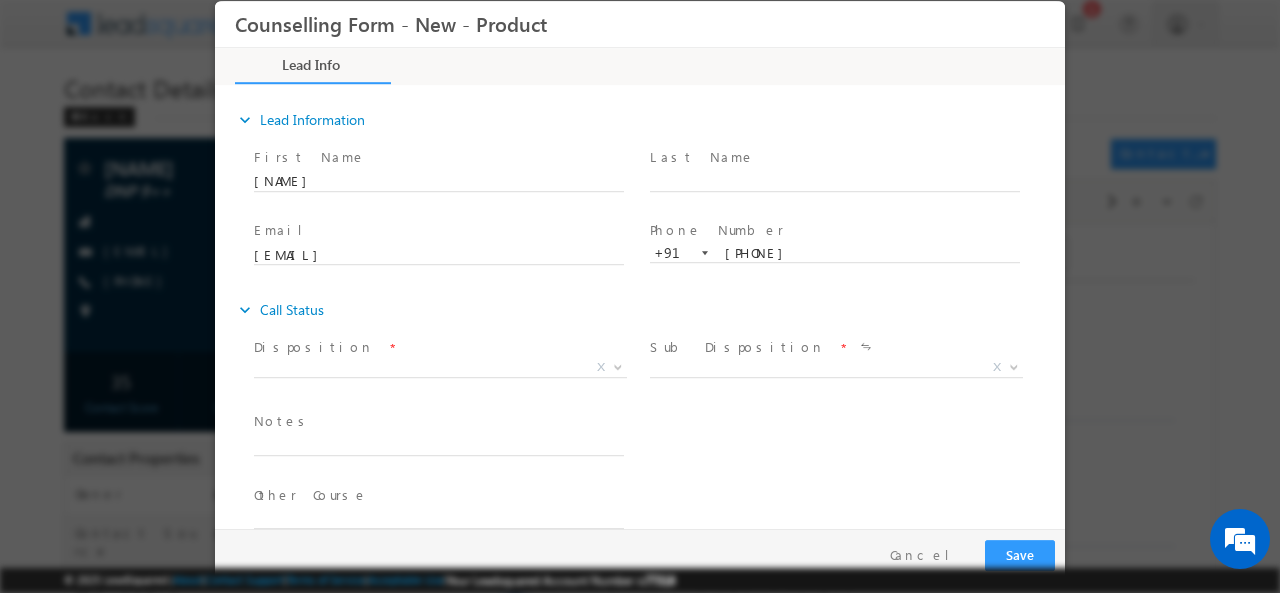 scroll, scrollTop: 0, scrollLeft: 0, axis: both 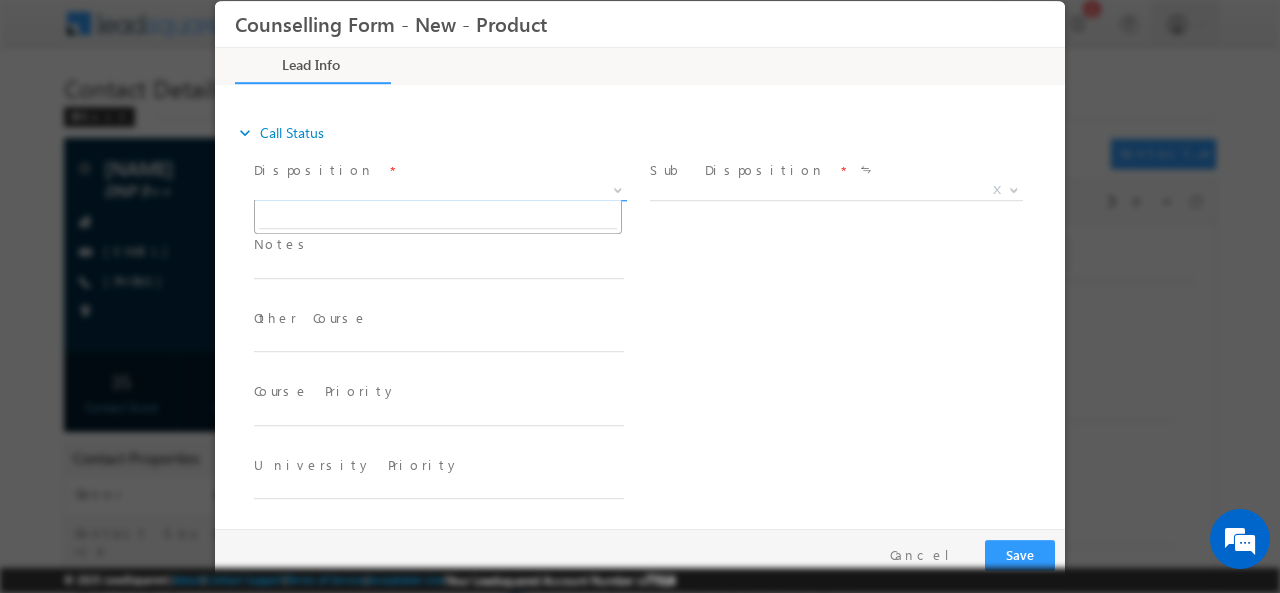 click on "X" at bounding box center [440, 190] 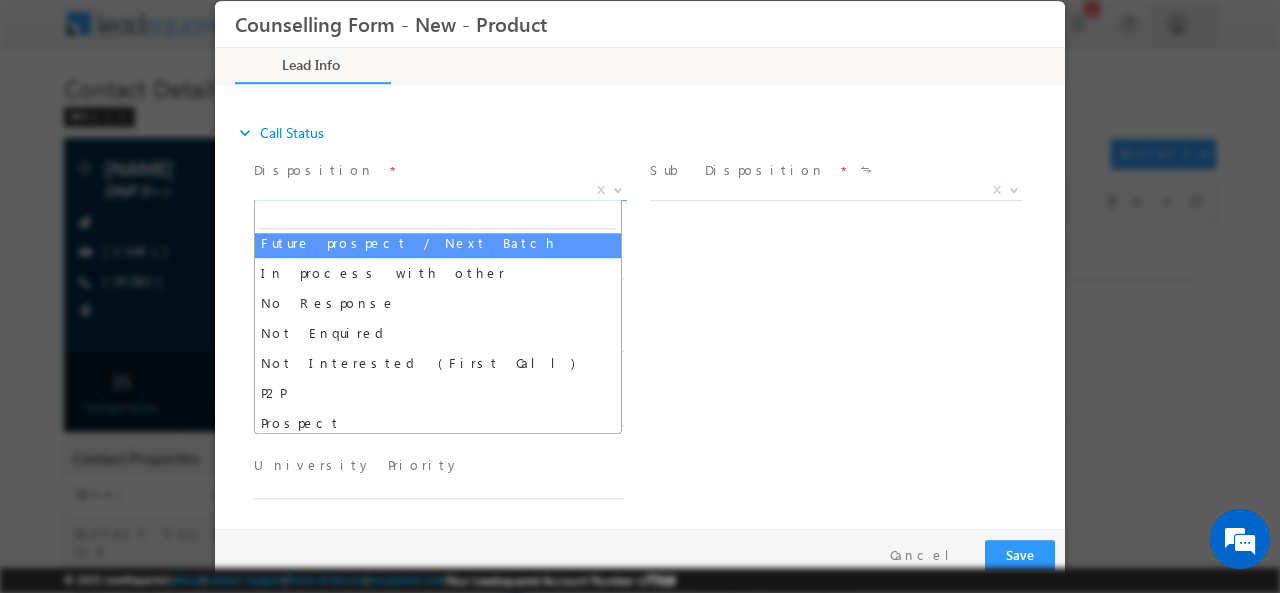 scroll, scrollTop: 96, scrollLeft: 0, axis: vertical 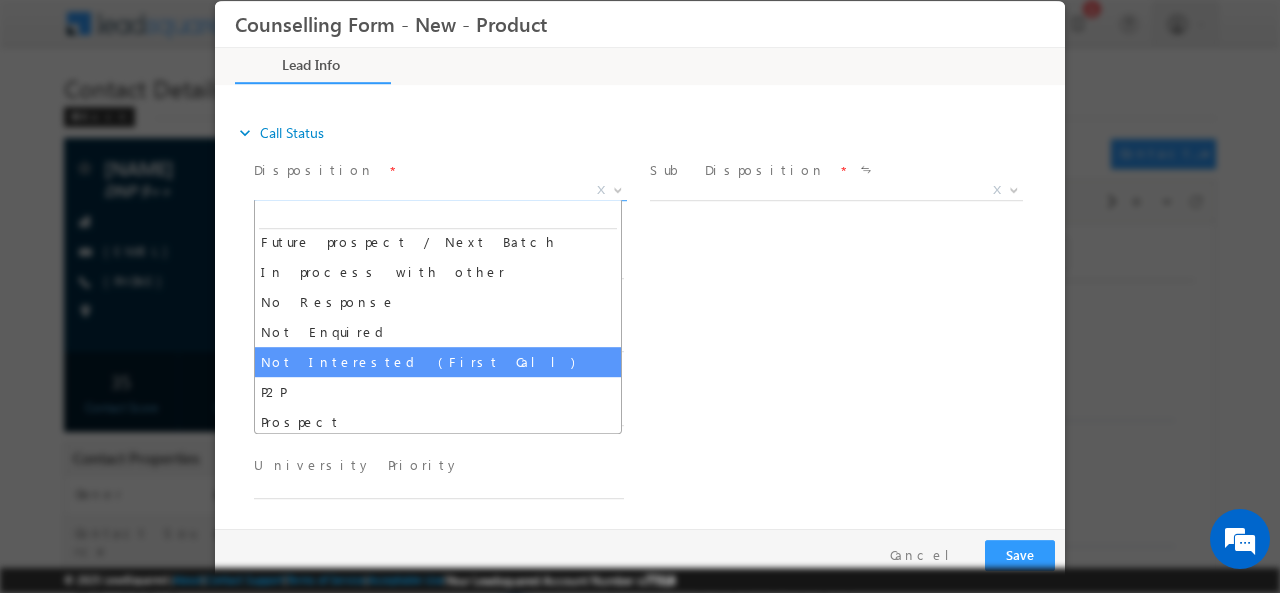 select on "Not Interested (First Call)" 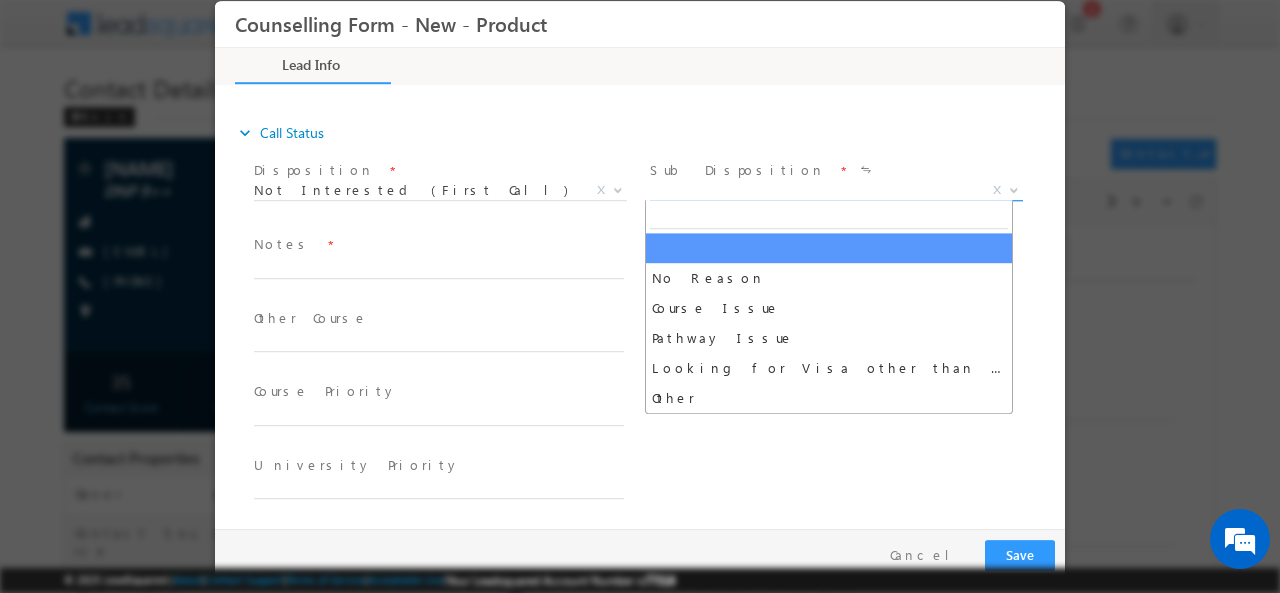 click on "X" at bounding box center (836, 190) 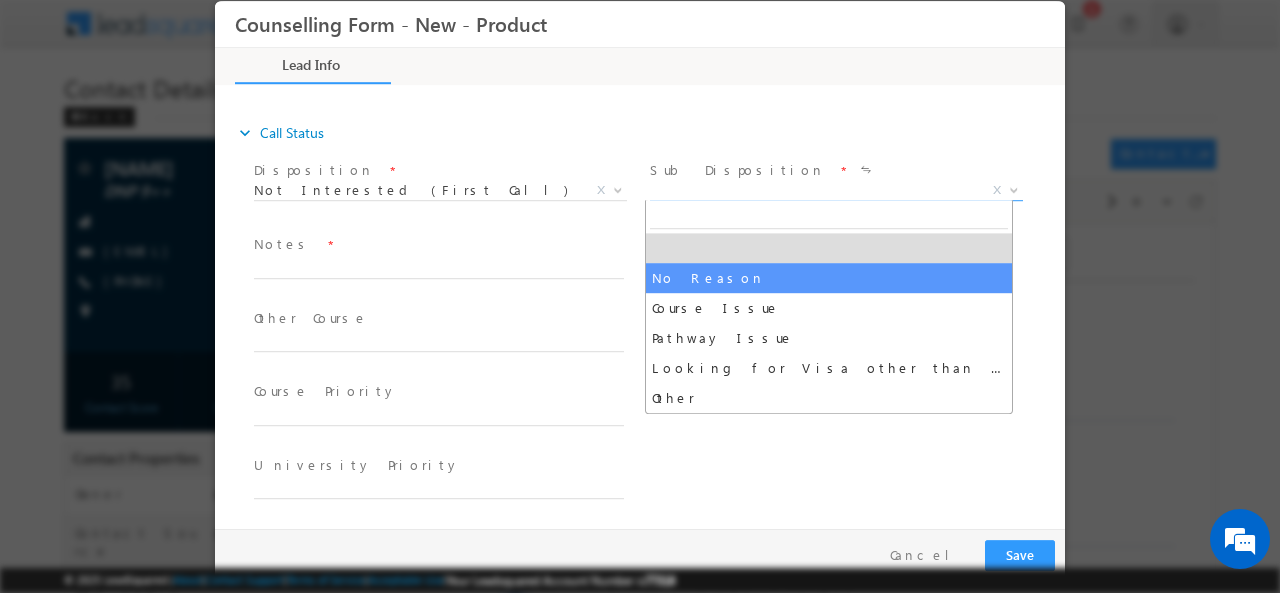 select on "No Reason" 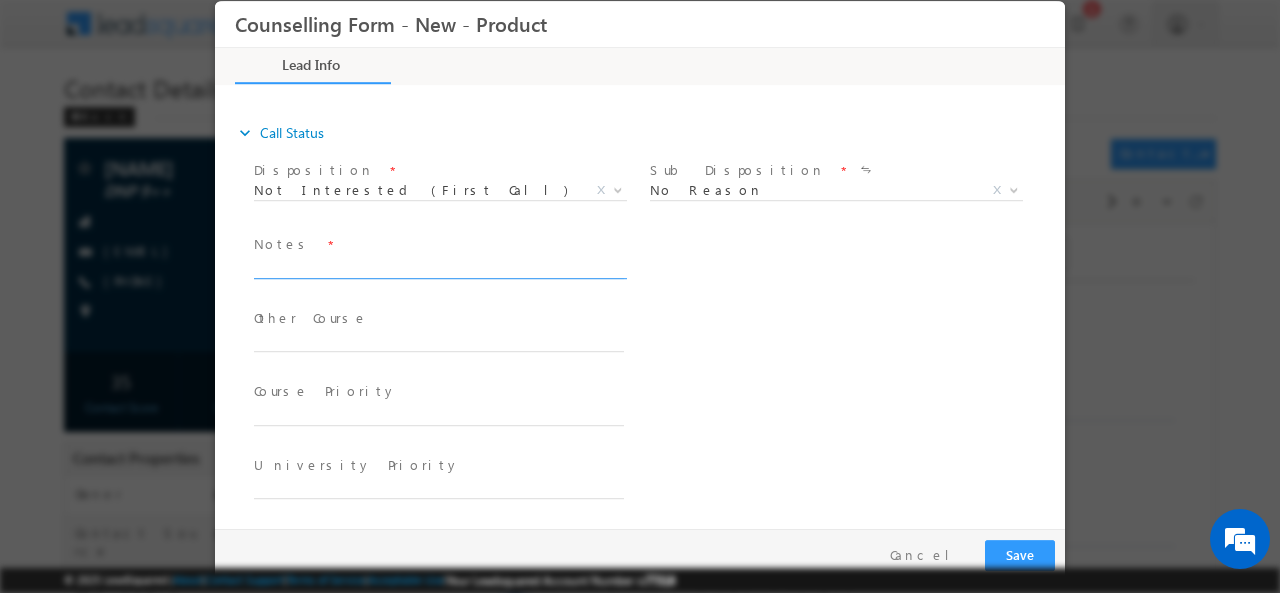 click at bounding box center [439, 266] 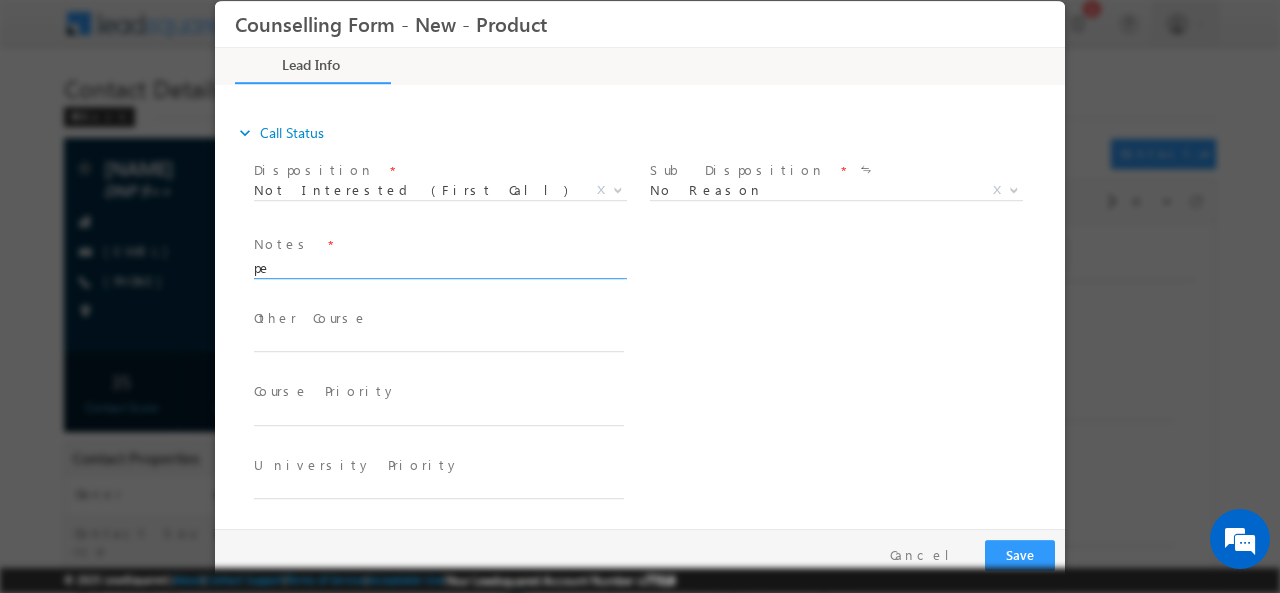 type on "p" 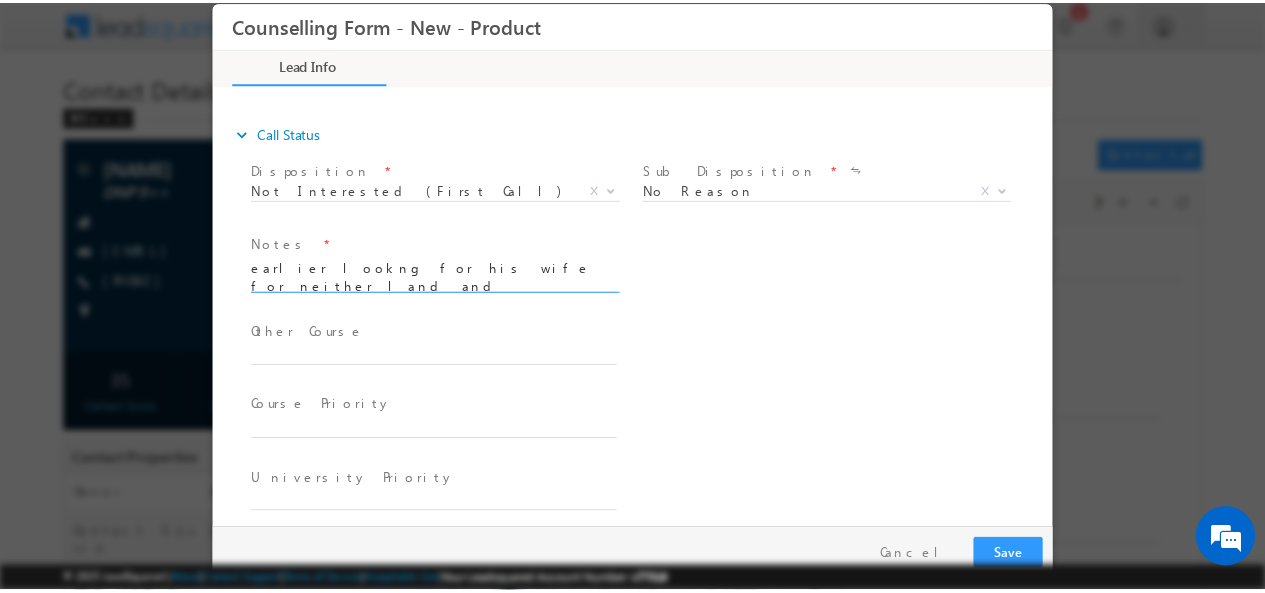 scroll, scrollTop: 3, scrollLeft: 0, axis: vertical 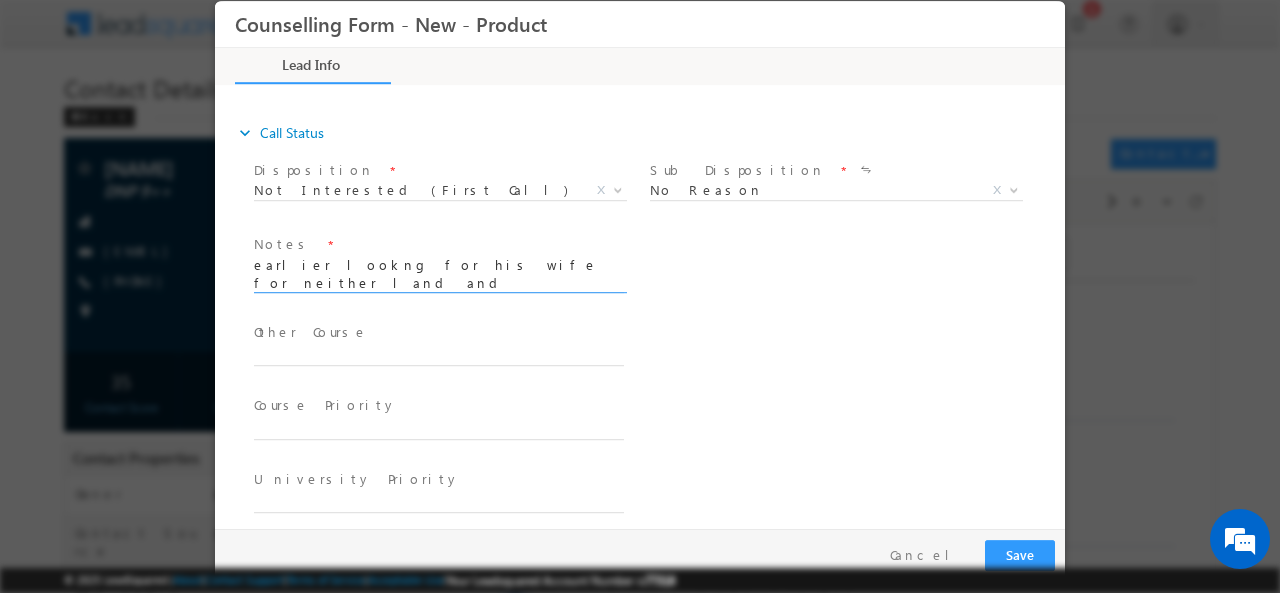 type on "earlier lookng for his wife for neither land and [COUNTRY], now dropped, wants us to put us on DND" 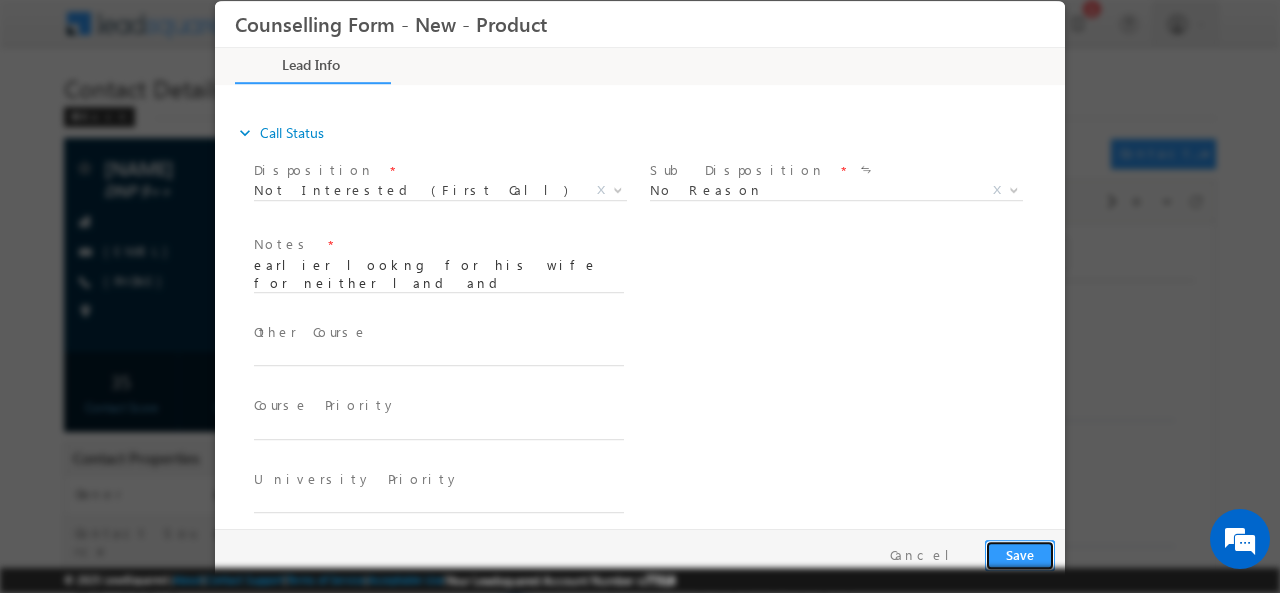 click on "Save" at bounding box center (1020, 554) 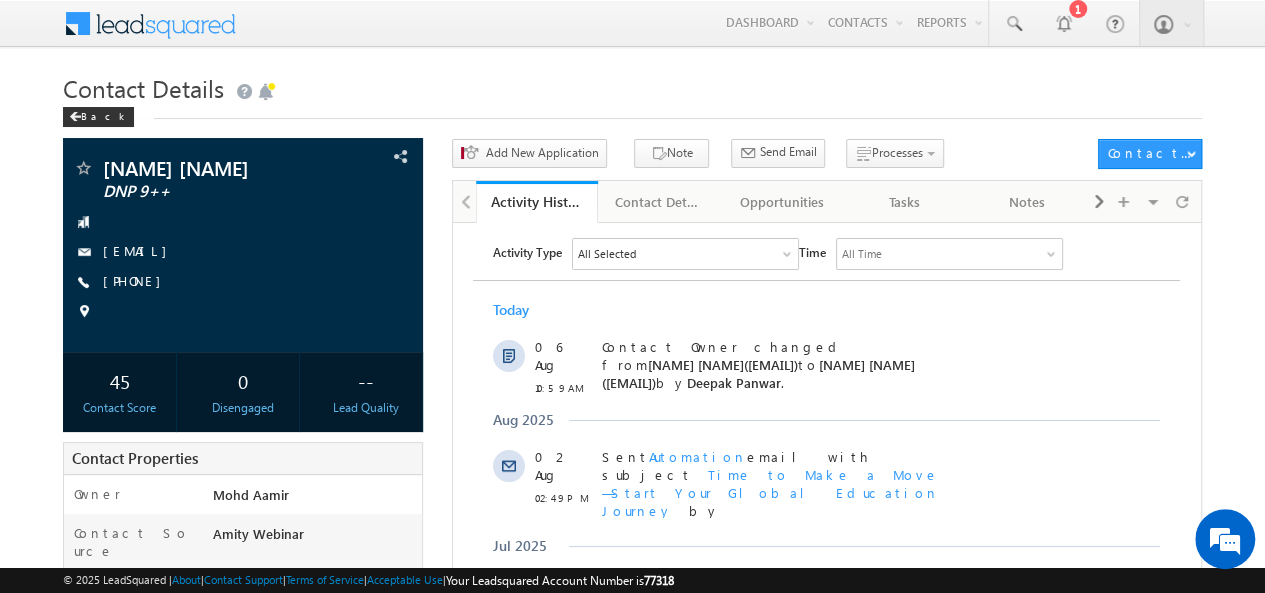 scroll, scrollTop: 0, scrollLeft: 0, axis: both 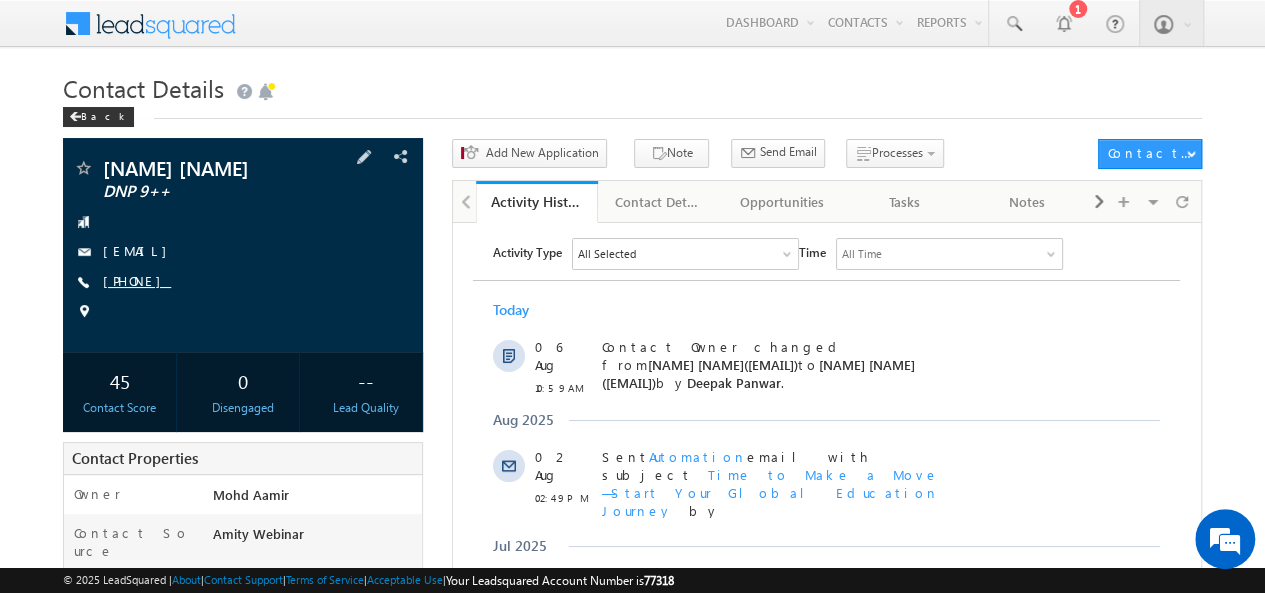 click on "+91-7050298171" at bounding box center (137, 280) 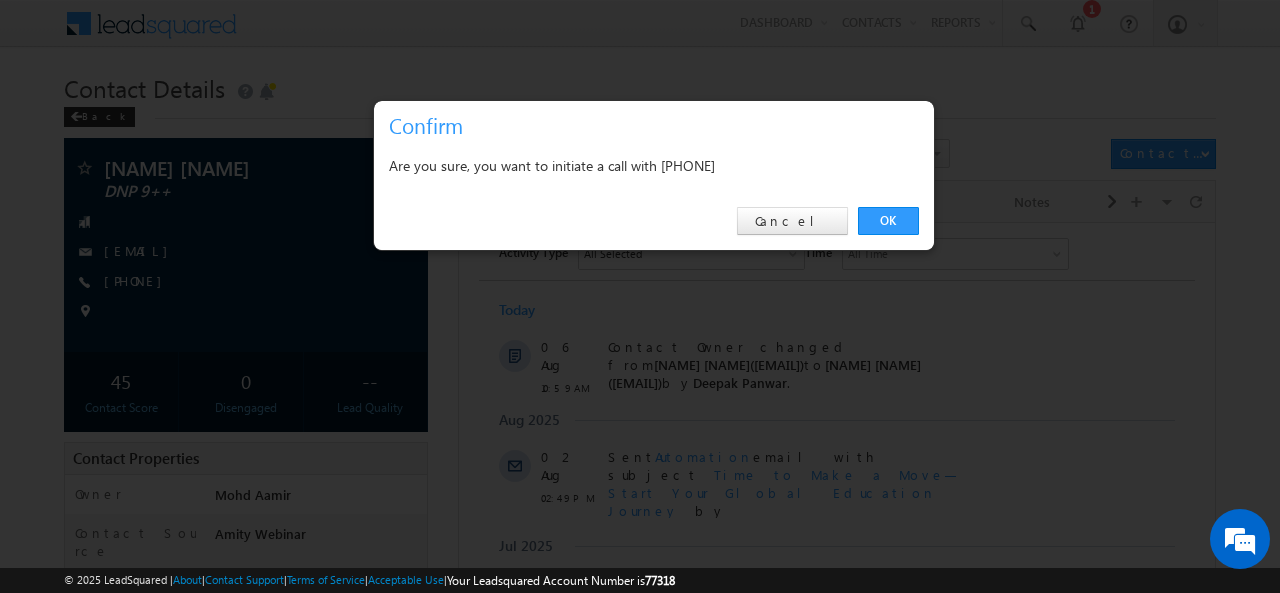 click on "Are you sure, you want to initiate a call with +91-7050298171" at bounding box center [654, 165] 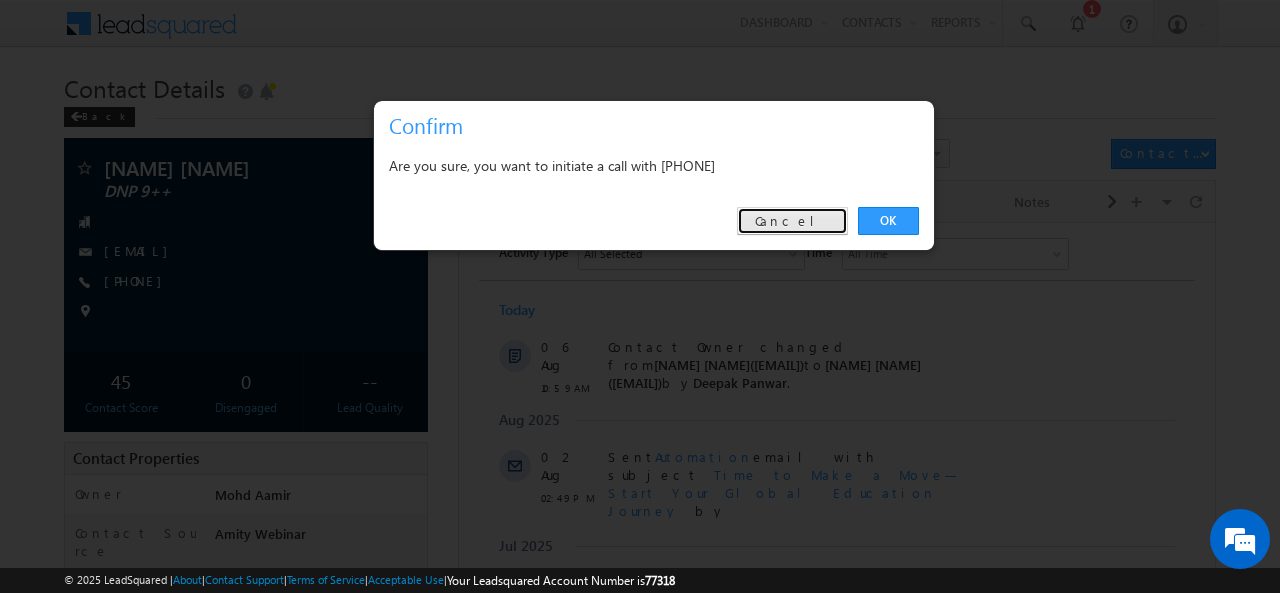 click on "Cancel" at bounding box center [792, 221] 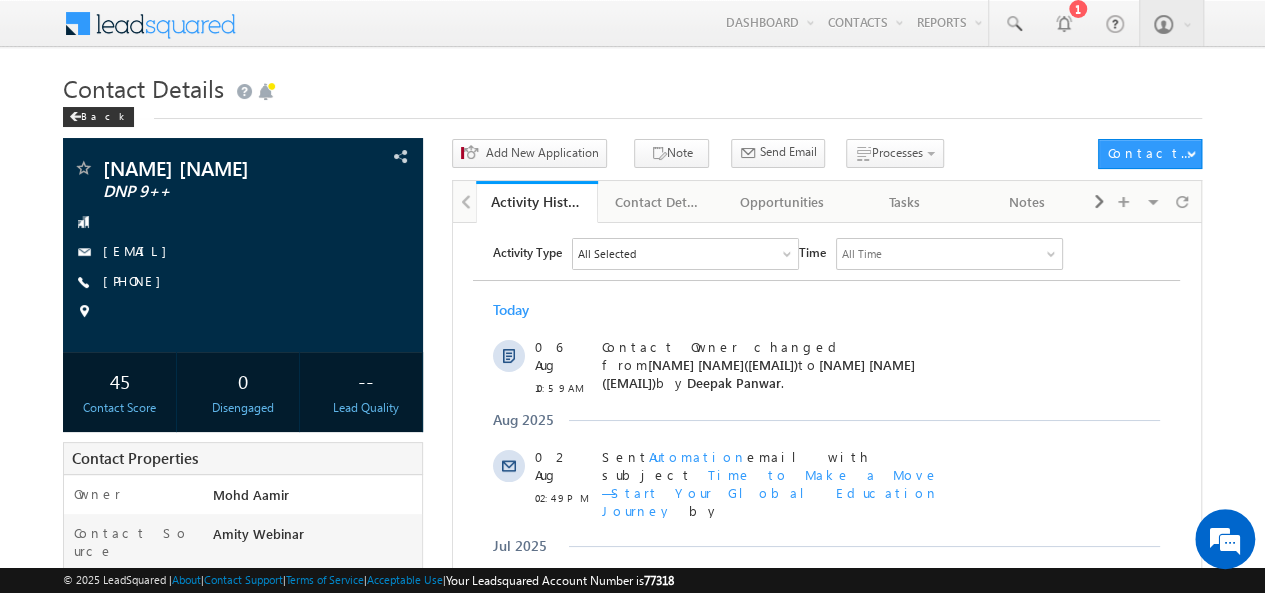 click on "Activity History Activity History Contact Details Contact Details Opportunities Opportunities Tasks Tasks Notes Notes Documents Documents Summary Summary Contact Share History Contact Share History" at bounding box center [2476, 203] 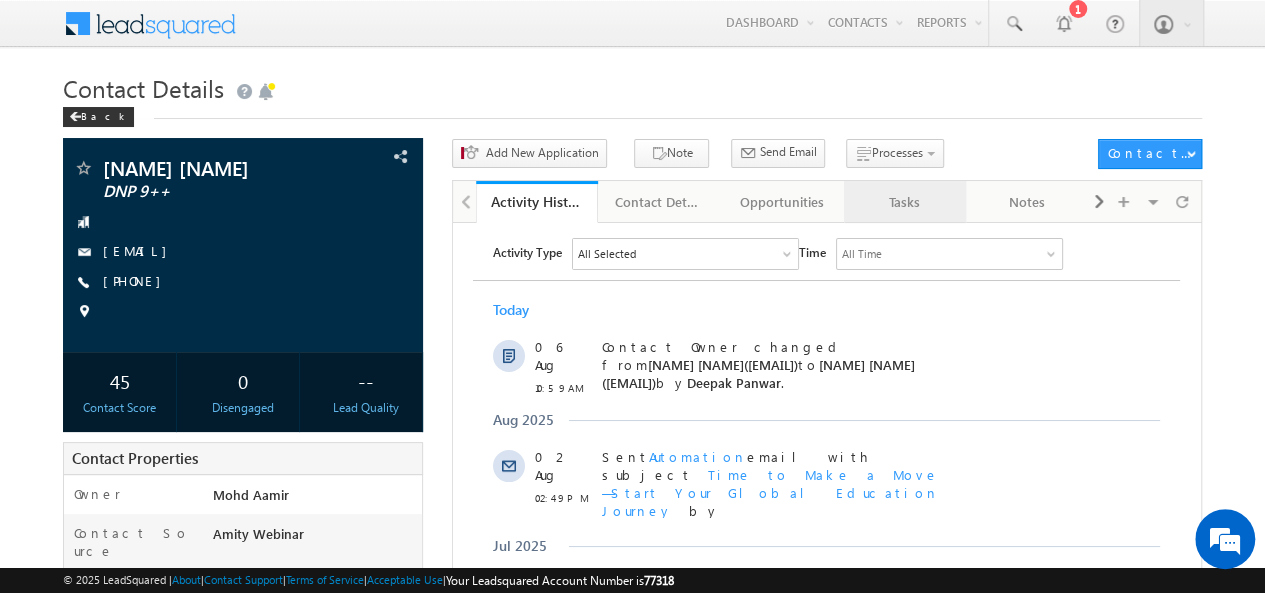 click on "Tasks" at bounding box center (904, 202) 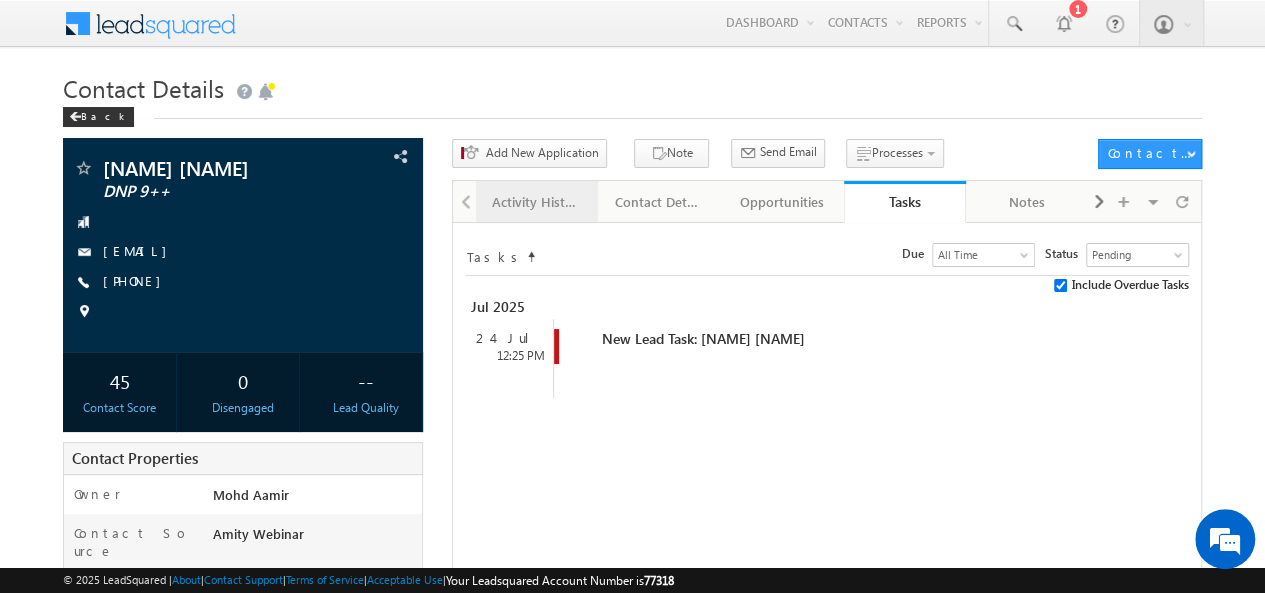 click on "Activity History" at bounding box center [537, 202] 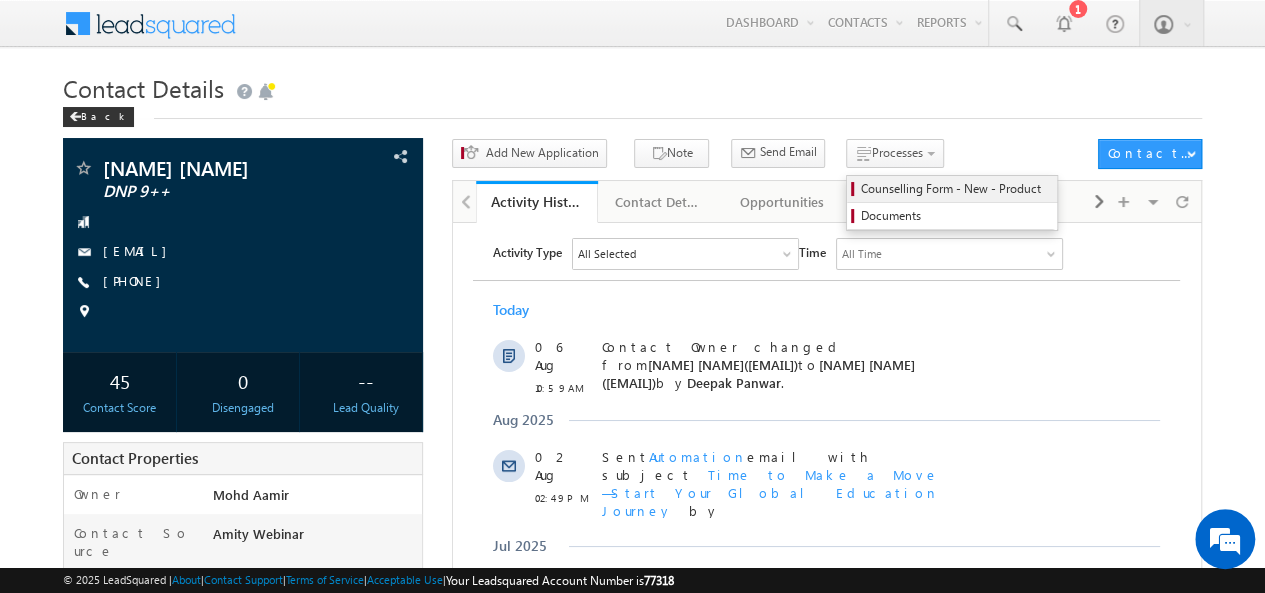 click on "Counselling Form - New - Product" at bounding box center [955, 189] 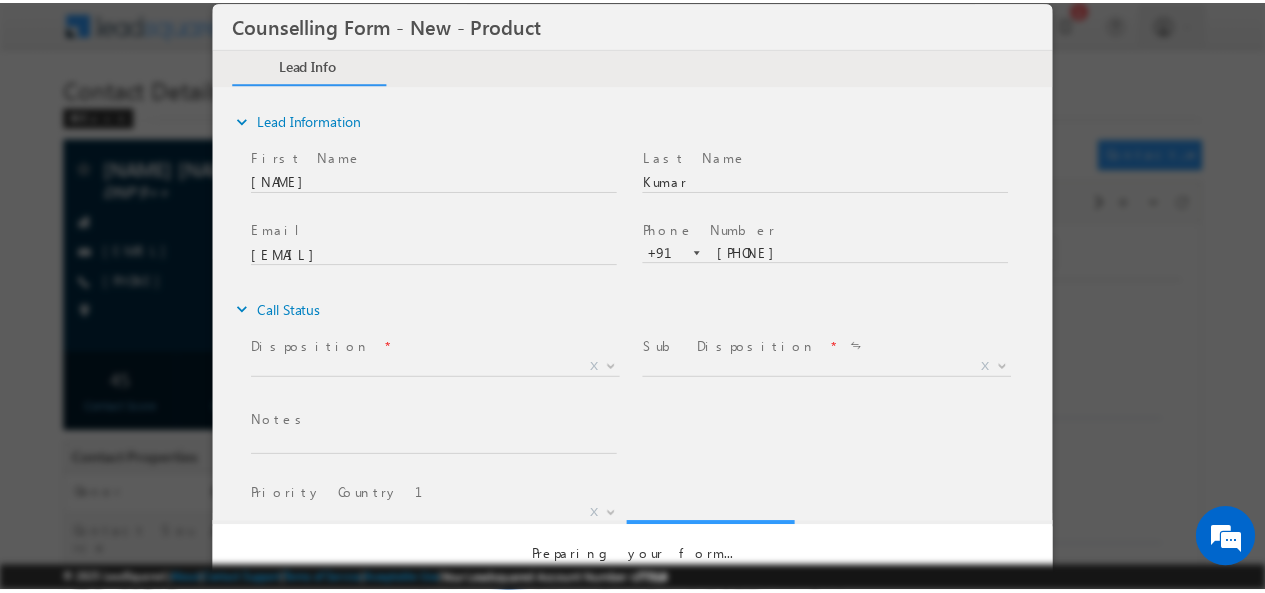 scroll, scrollTop: 0, scrollLeft: 0, axis: both 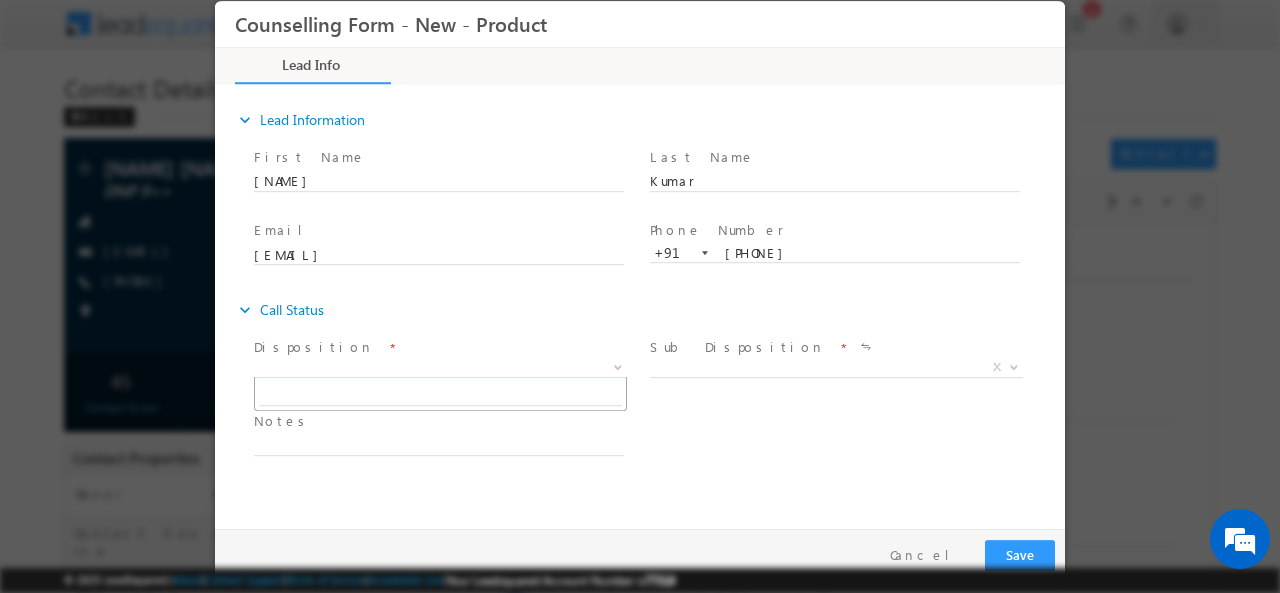 click on "X" at bounding box center [440, 367] 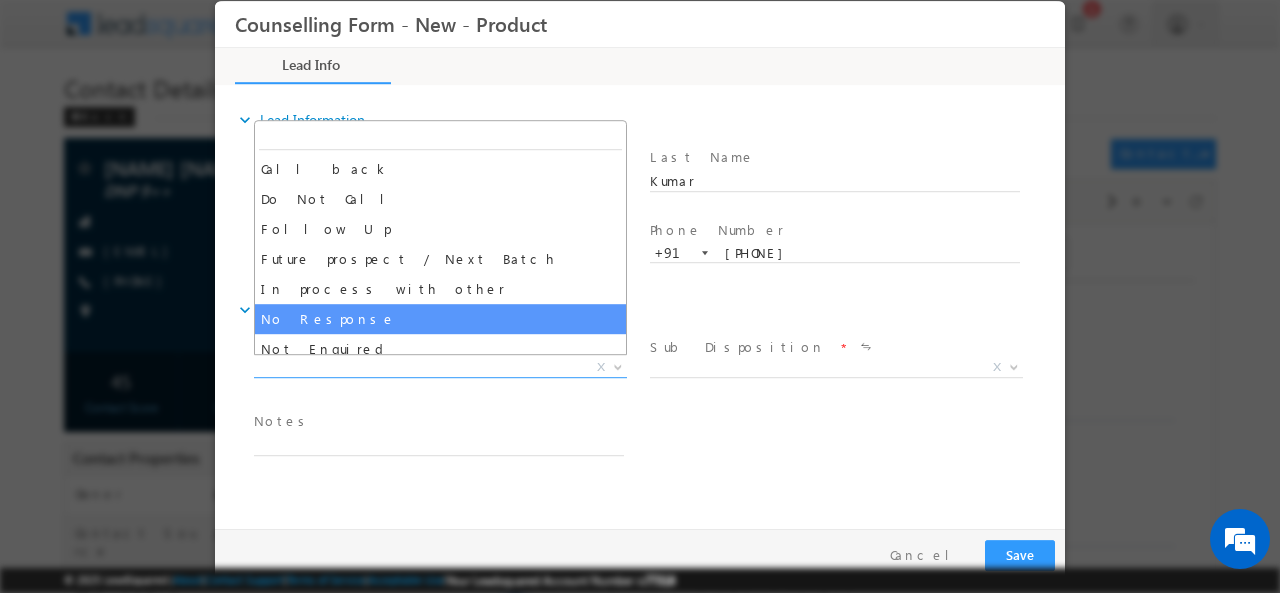 select on "No Response" 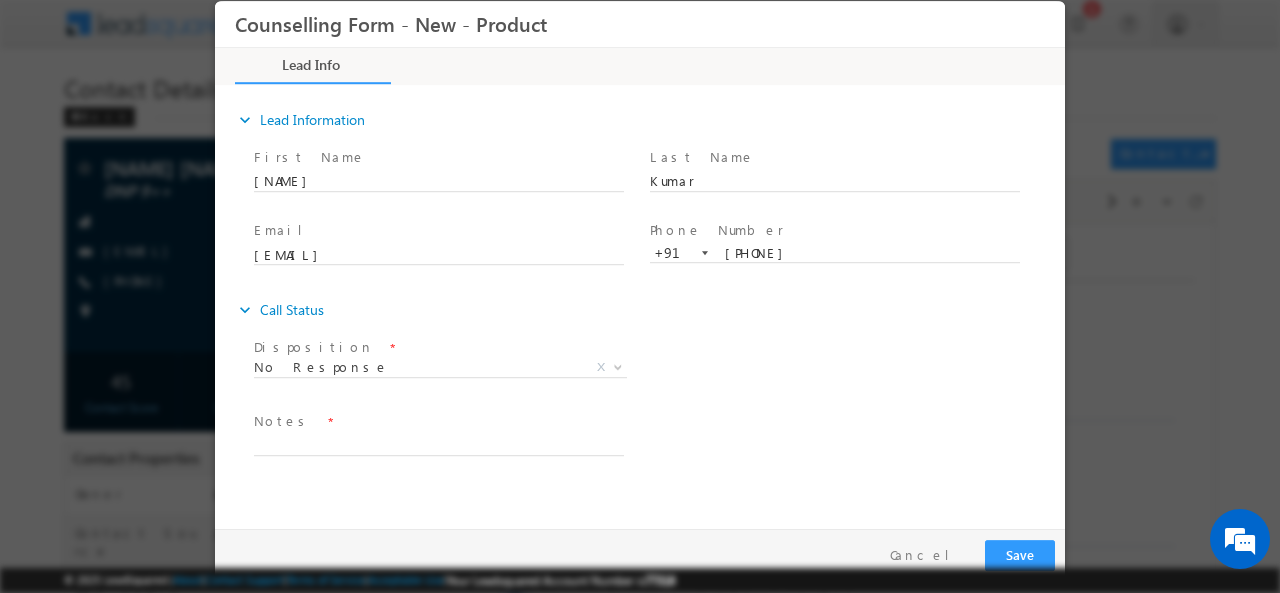 click at bounding box center (438, 465) 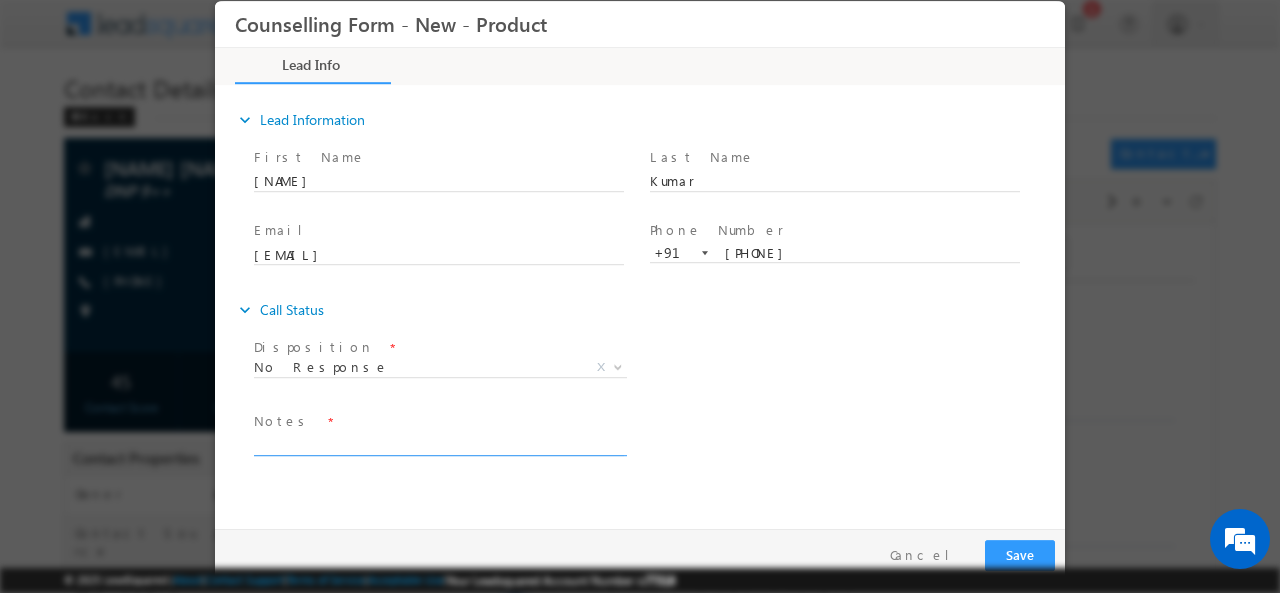 click at bounding box center (439, 443) 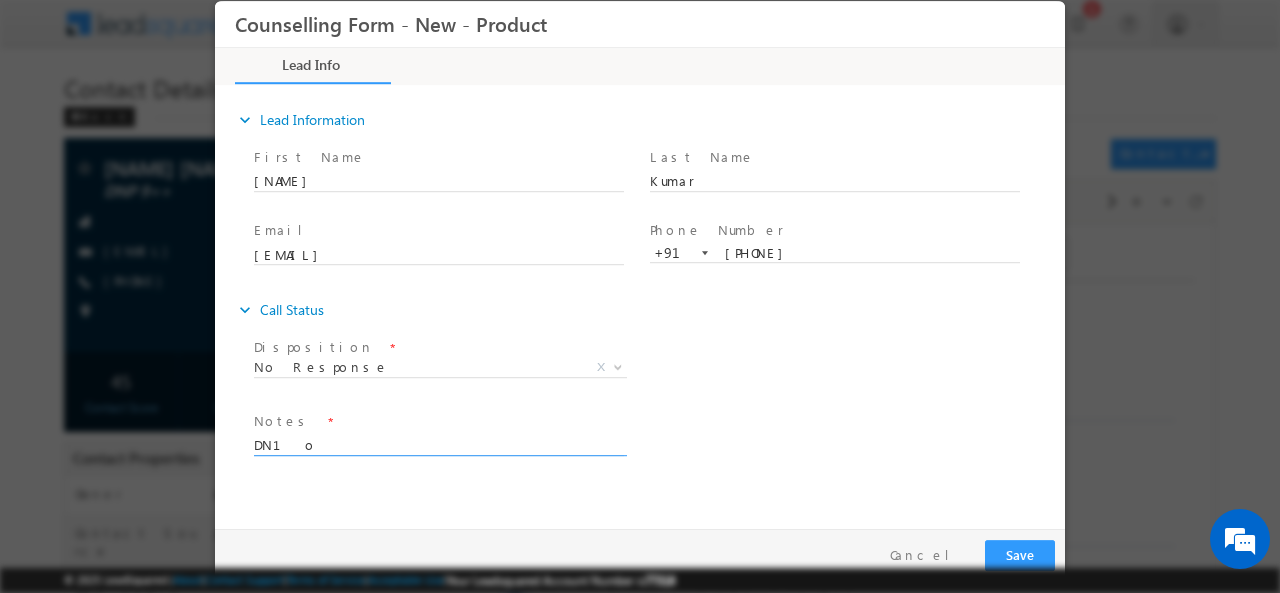 type on "DN1o" 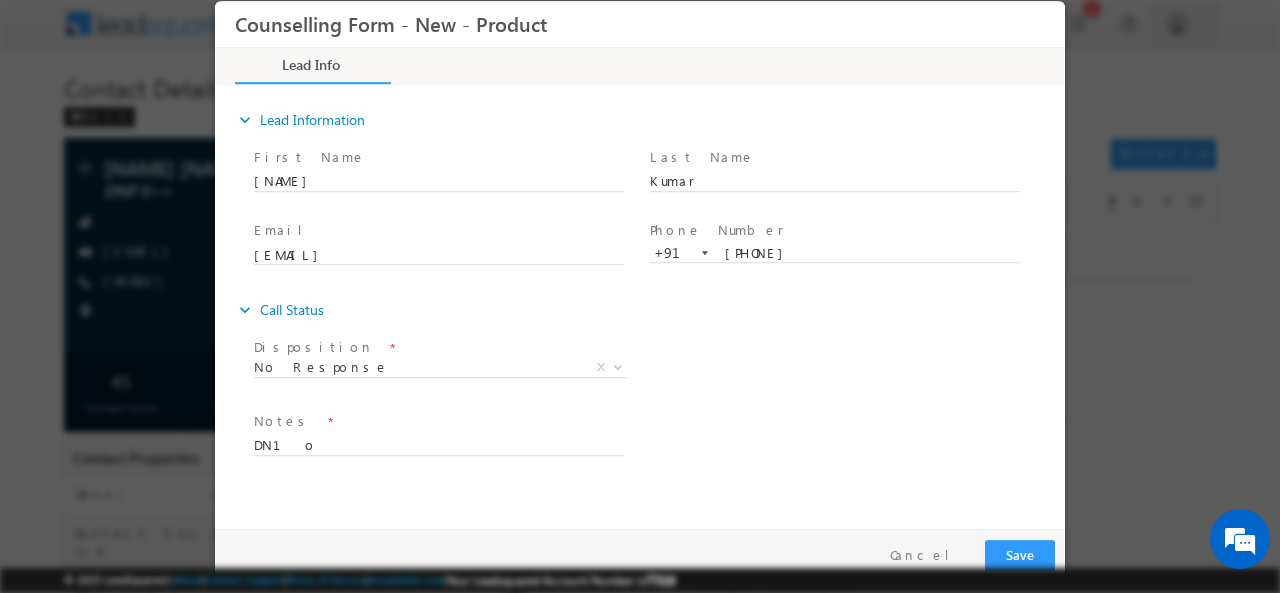 click on "Pay & Save
Save
Cancel" at bounding box center (645, 554) 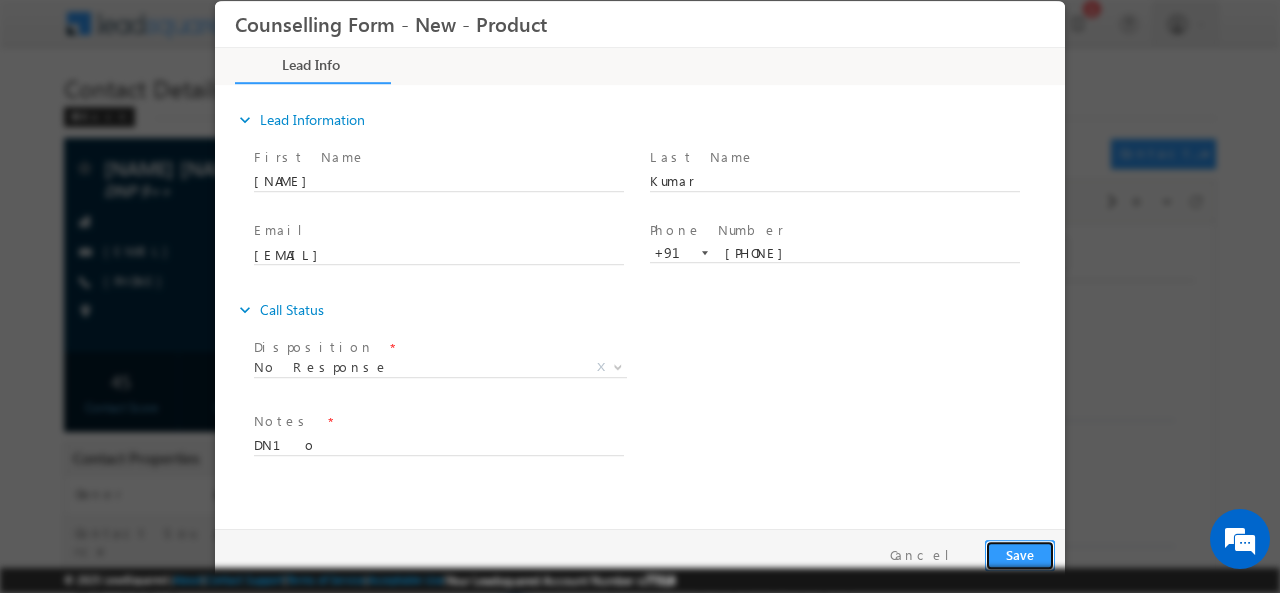 click on "Save" at bounding box center [1020, 554] 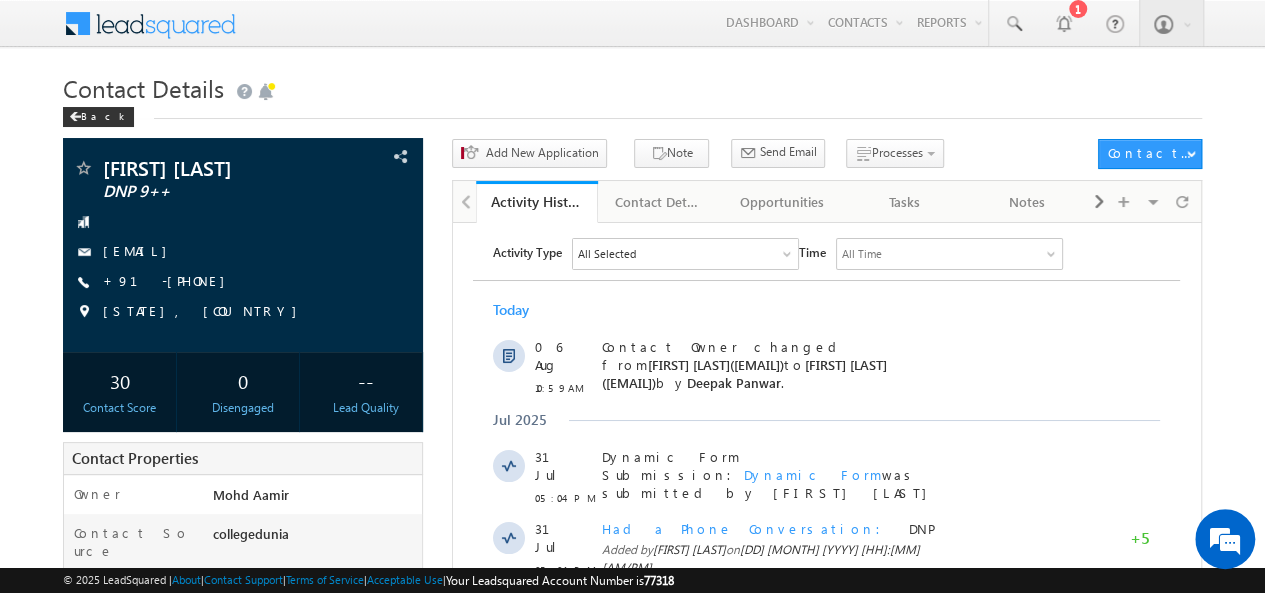 scroll, scrollTop: 0, scrollLeft: 0, axis: both 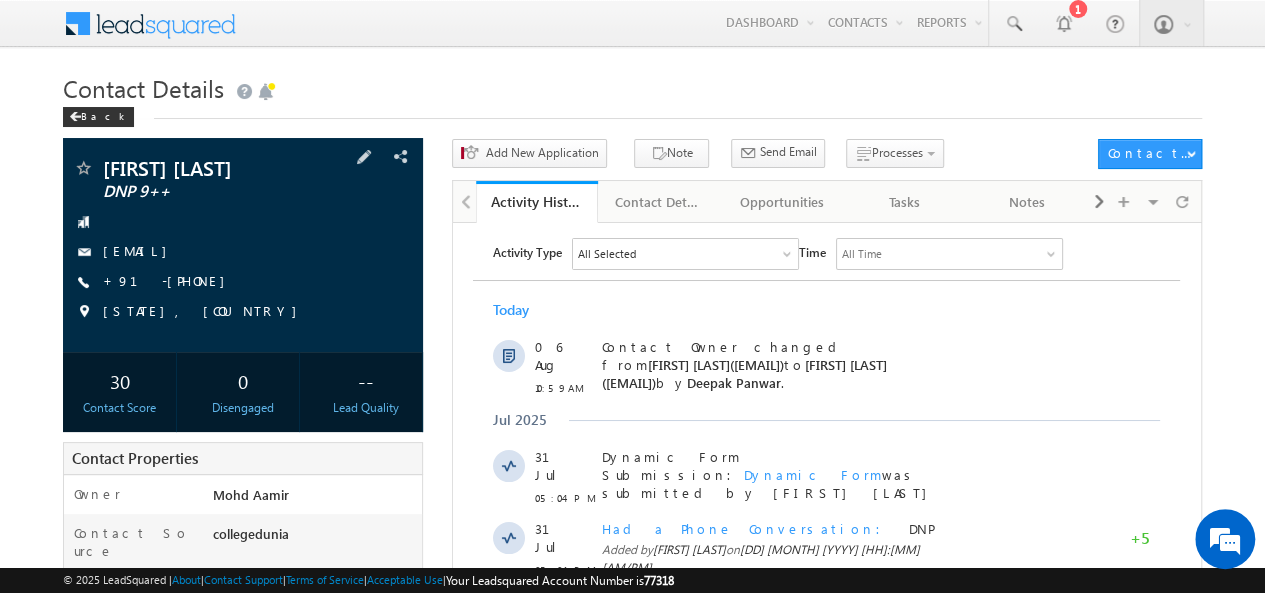 click on "[FIRST] [LAST]
DNP 9++
[EMAIL]
+91-[PHONE]" at bounding box center [243, 245] 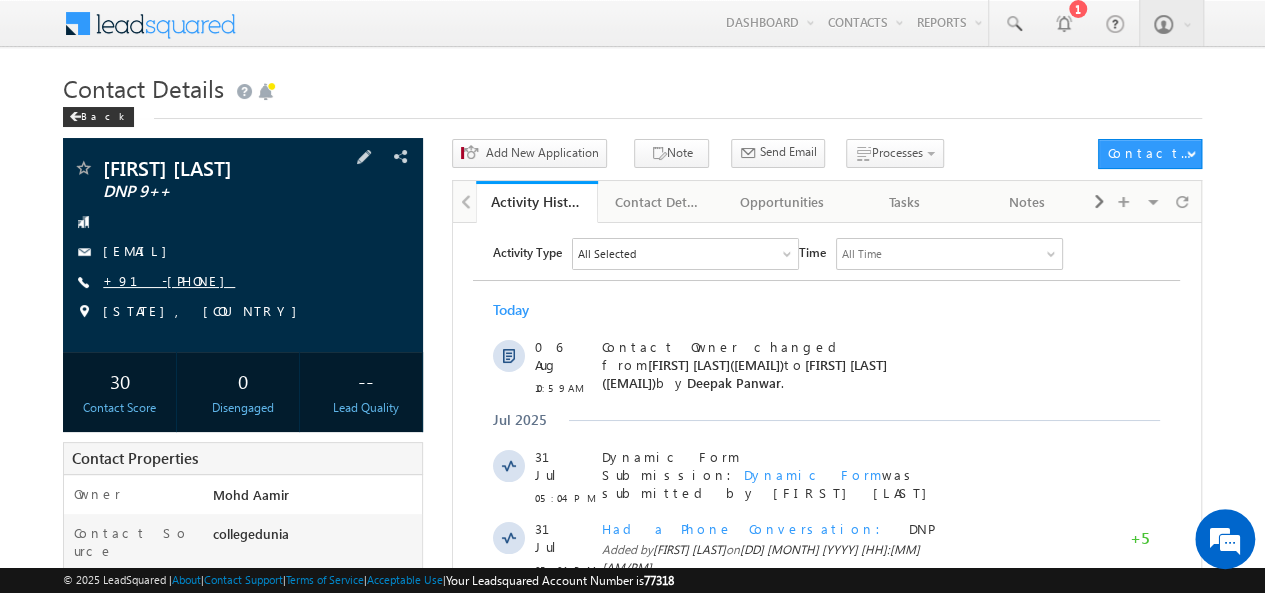 click on "+91-[PHONE]" at bounding box center [169, 280] 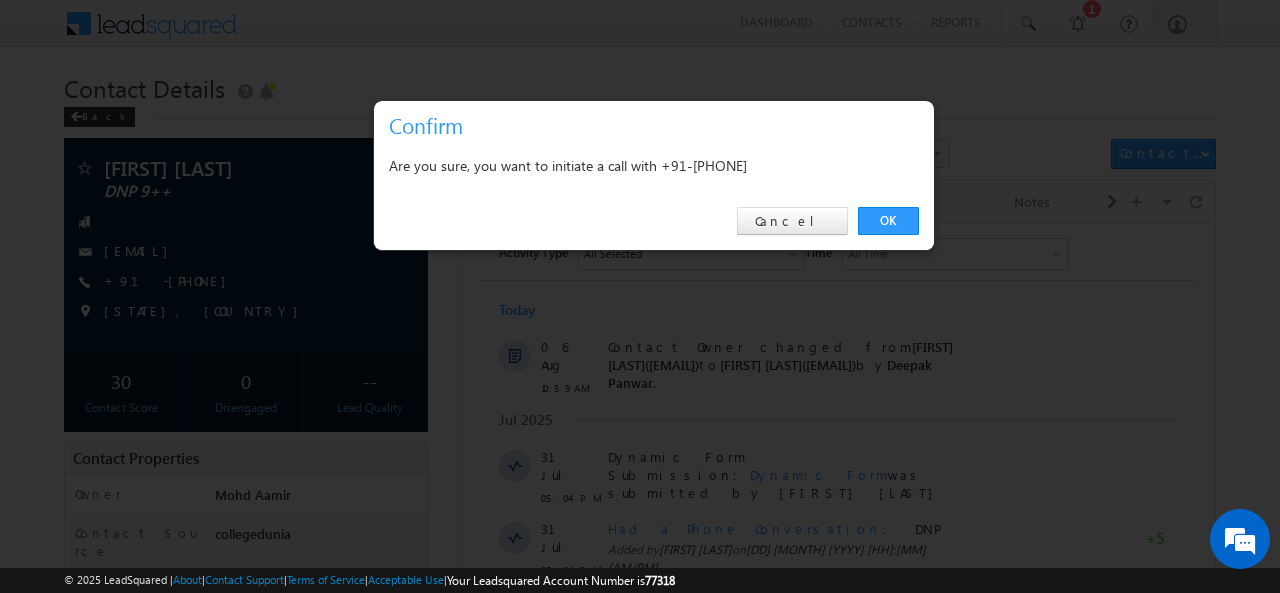 click on "Are you sure, you want to initiate a call with +91-[PHONE]" at bounding box center (654, 165) 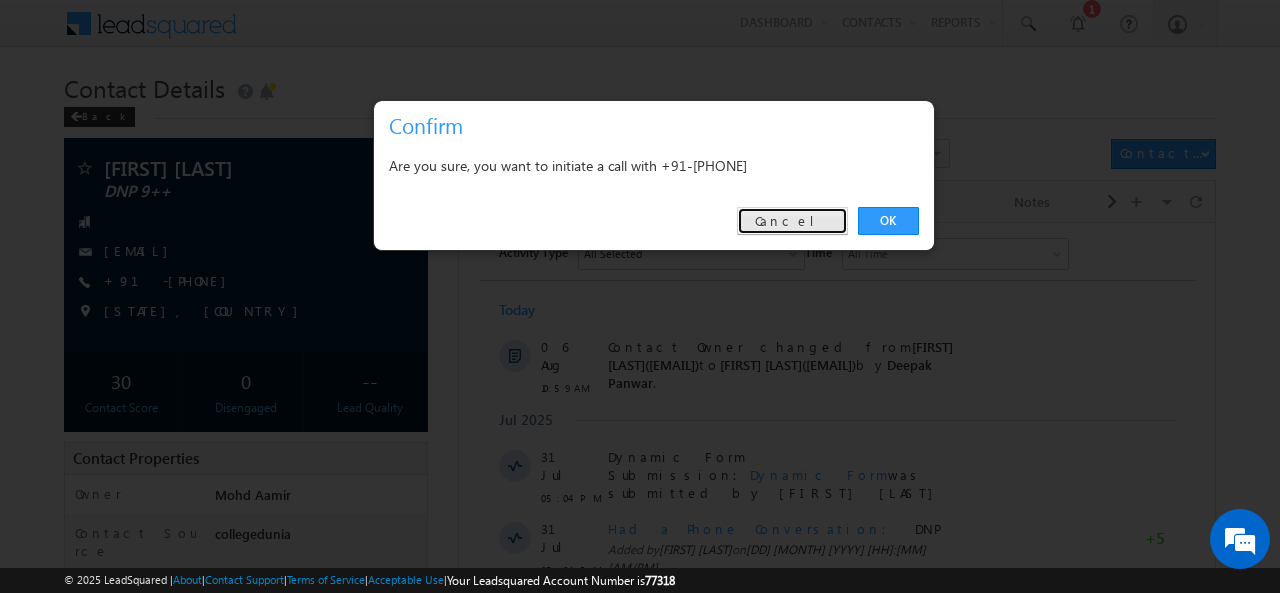 click on "Cancel" at bounding box center (792, 221) 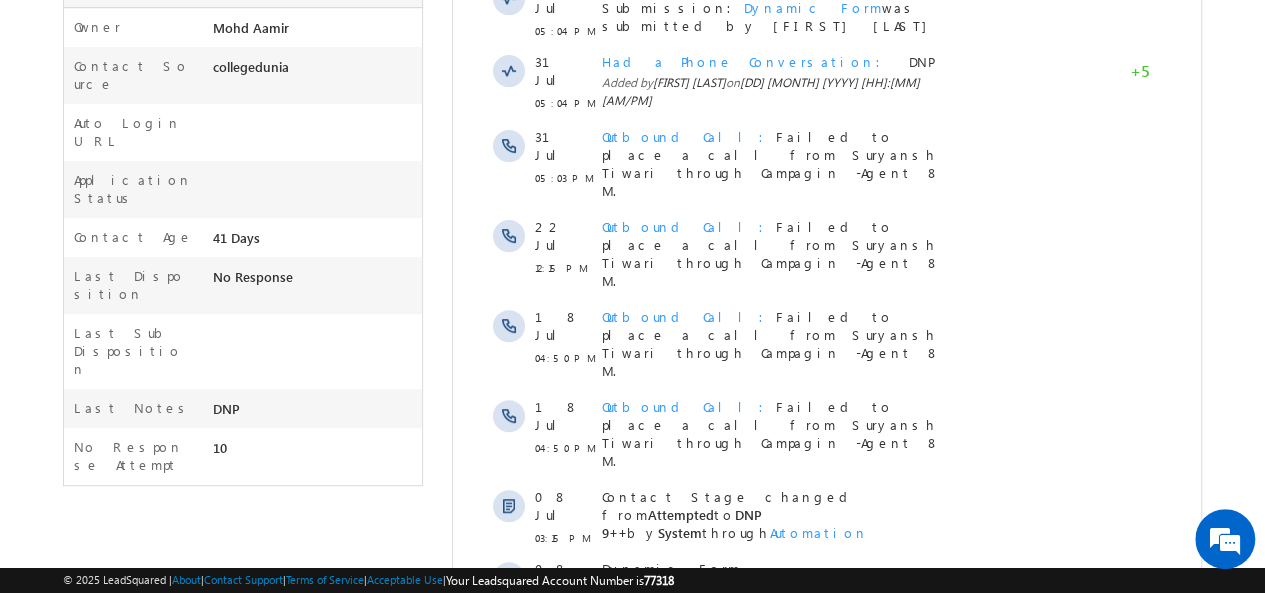 scroll, scrollTop: 548, scrollLeft: 0, axis: vertical 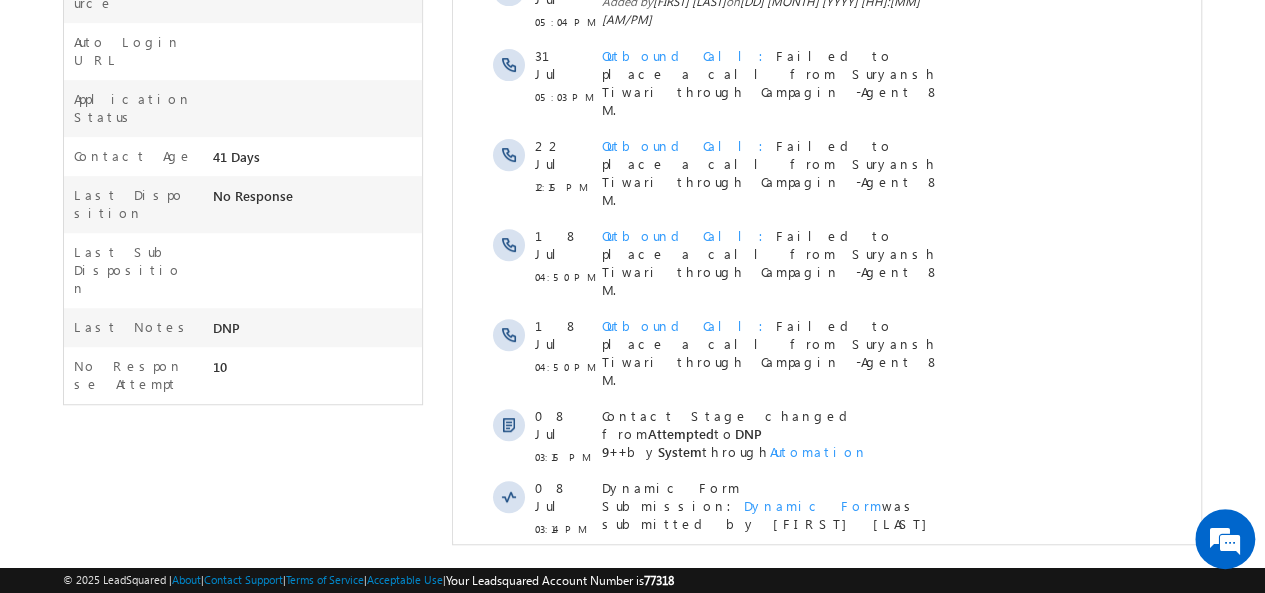 click on "Show More" at bounding box center [836, 652] 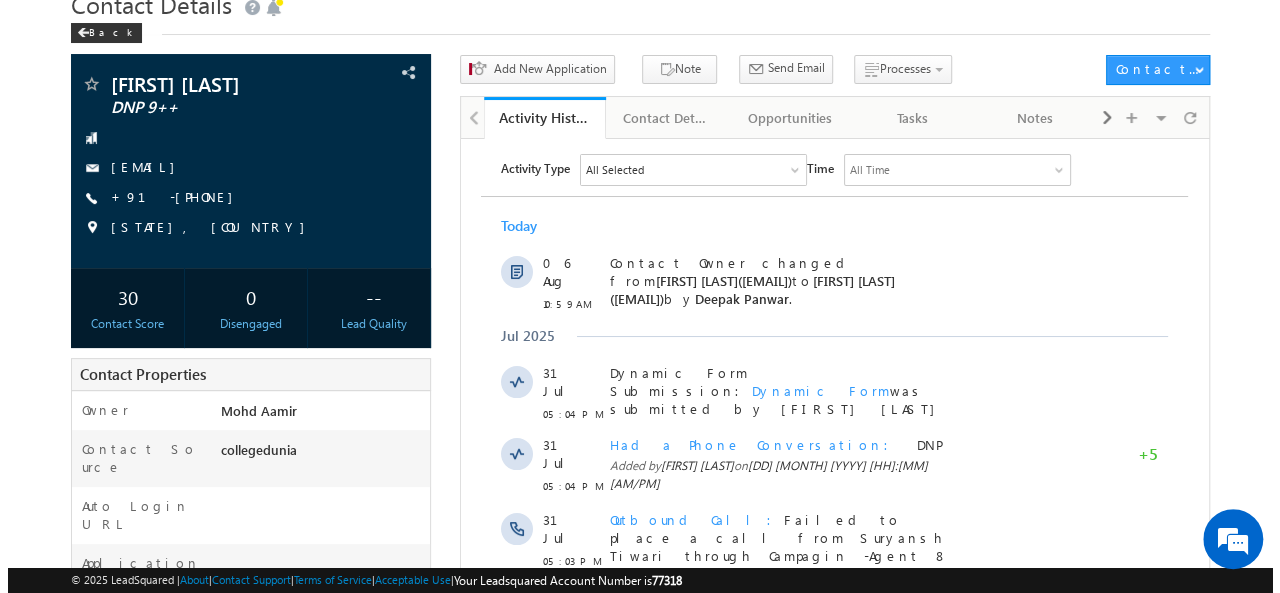 scroll, scrollTop: 0, scrollLeft: 0, axis: both 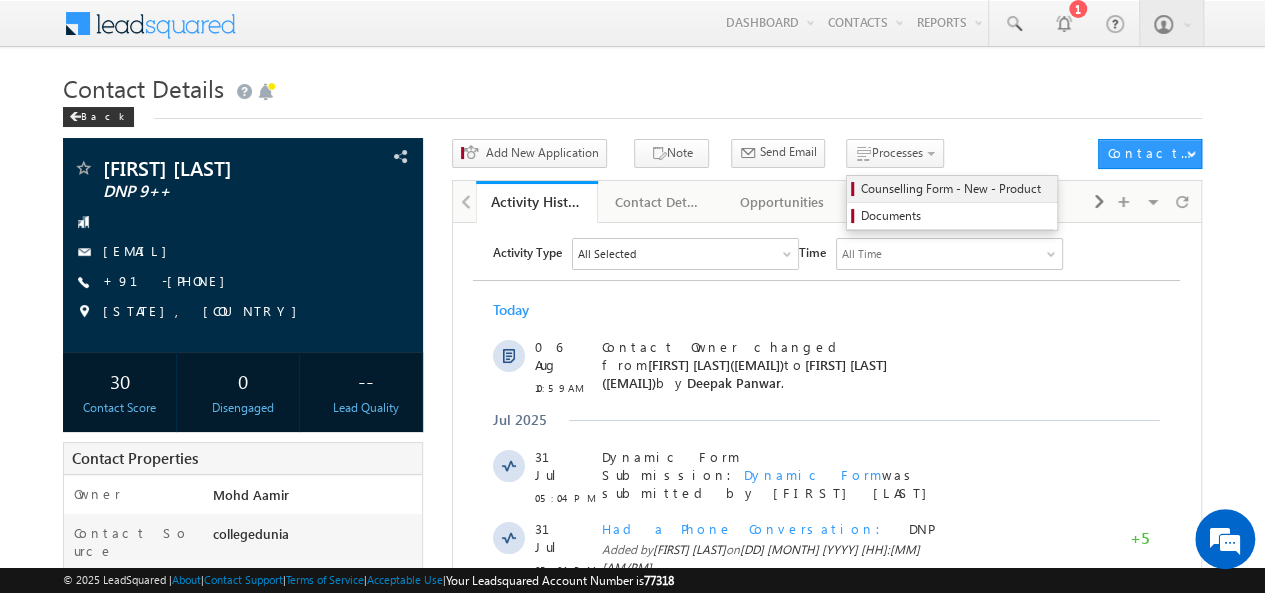 click on "Counselling Form - New - Product" at bounding box center (955, 189) 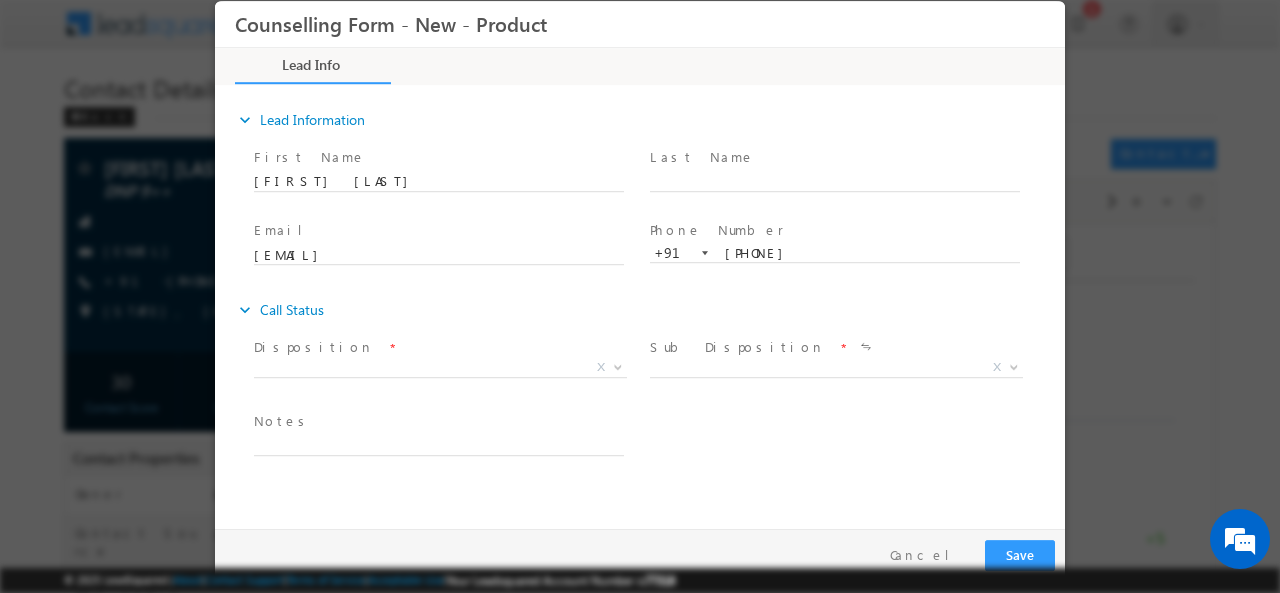 scroll, scrollTop: 0, scrollLeft: 0, axis: both 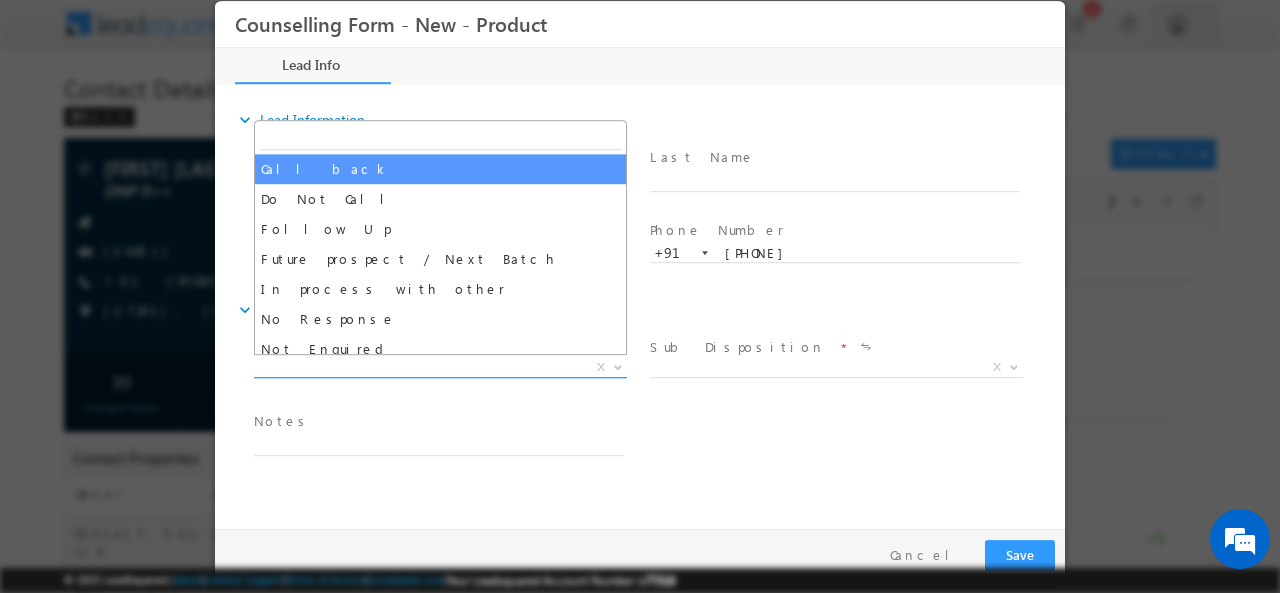 click on "X" at bounding box center [440, 367] 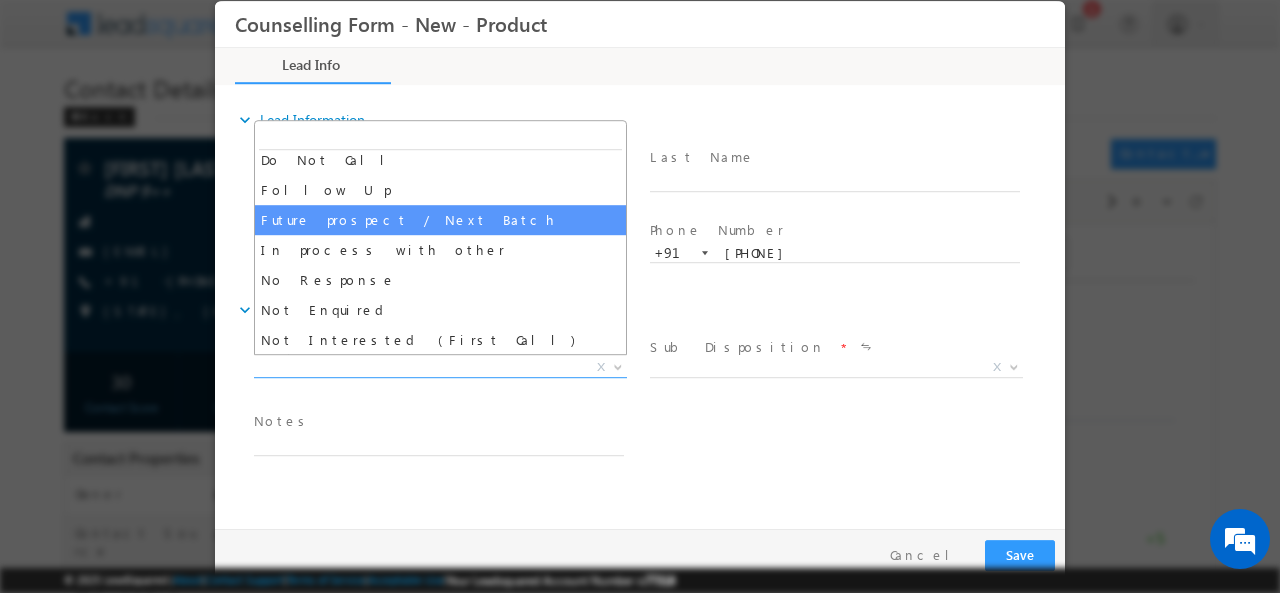 scroll, scrollTop: 43, scrollLeft: 0, axis: vertical 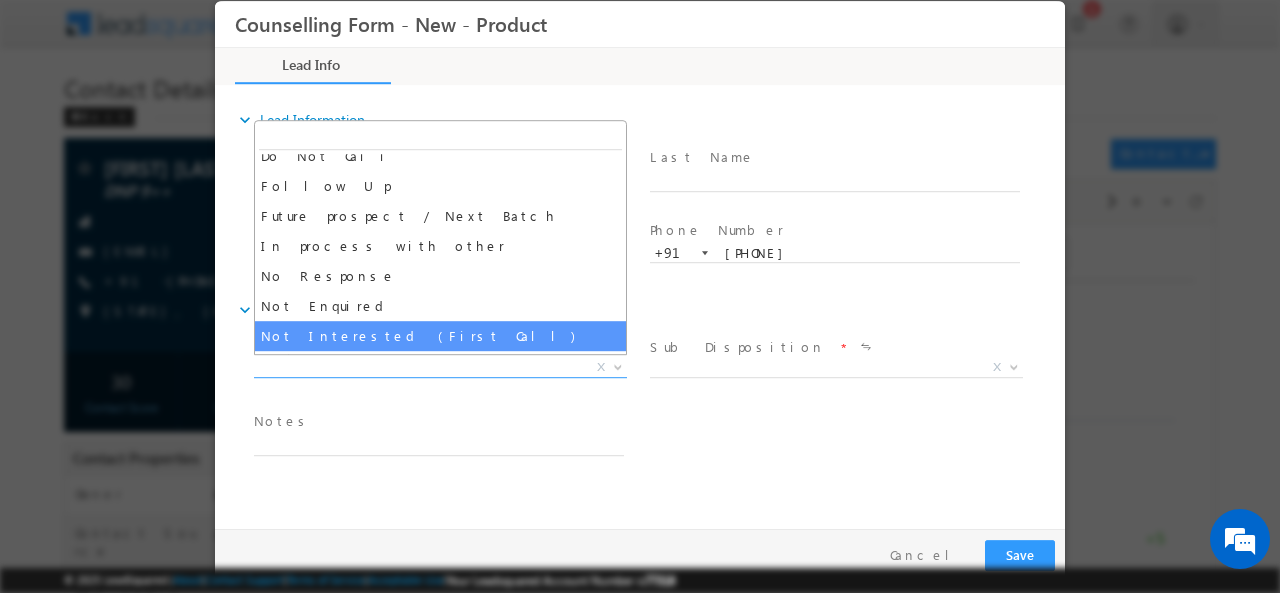 select on "Not Interested (First Call)" 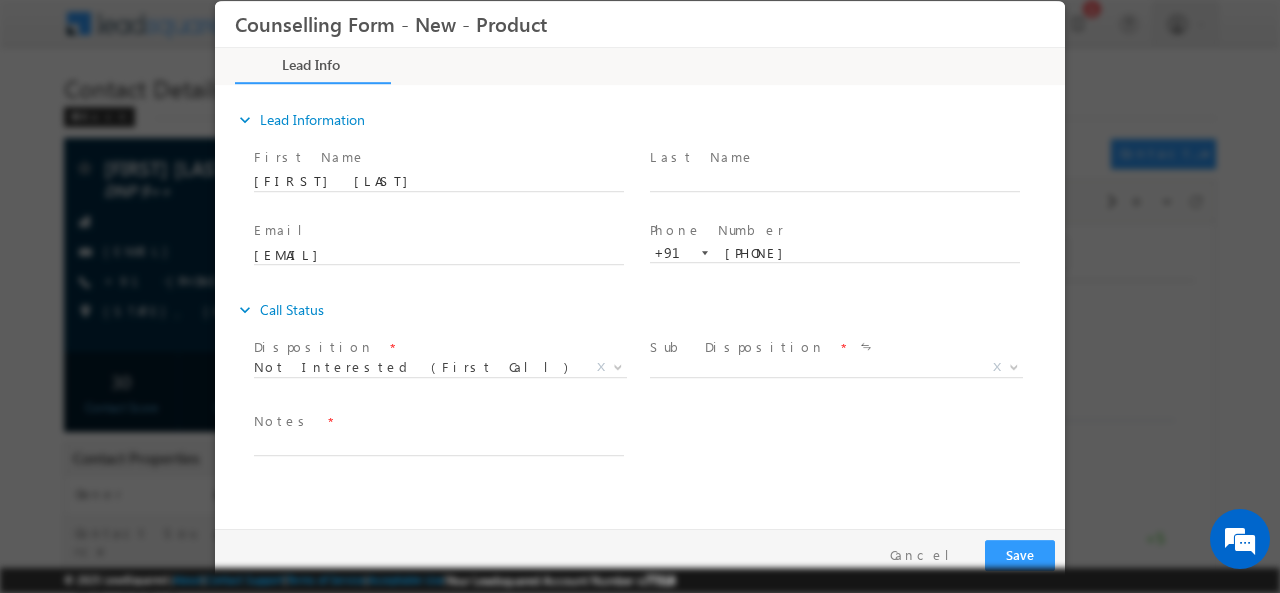 click on "Sub Disposition" at bounding box center [737, 346] 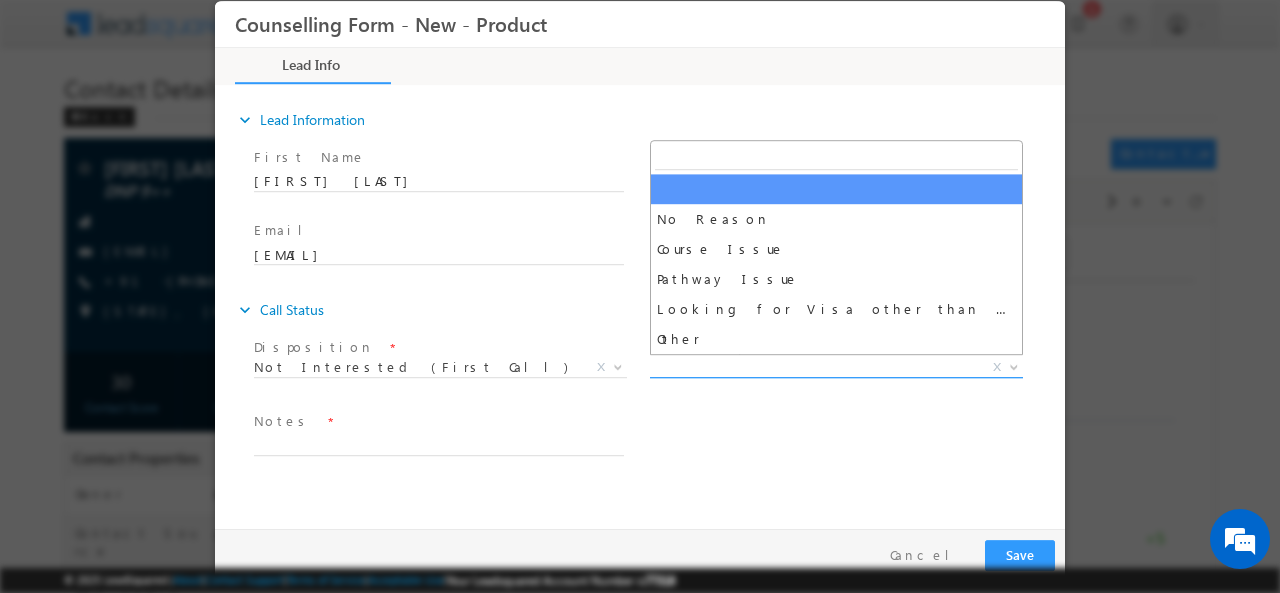 click on "X" at bounding box center (836, 367) 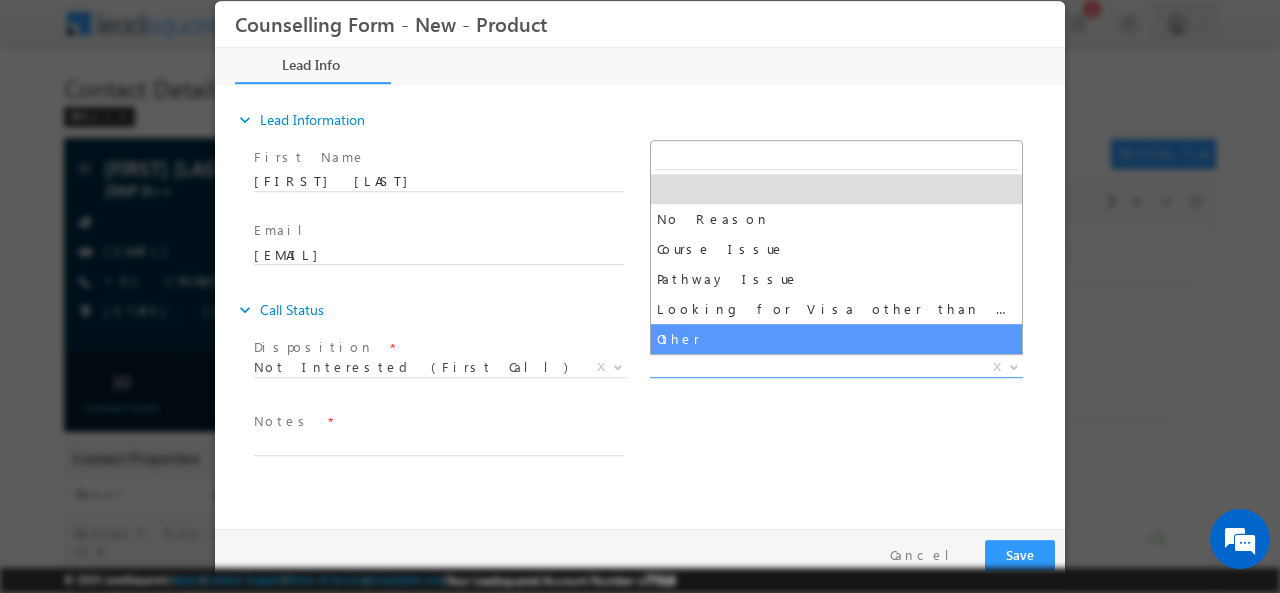 select on "Other" 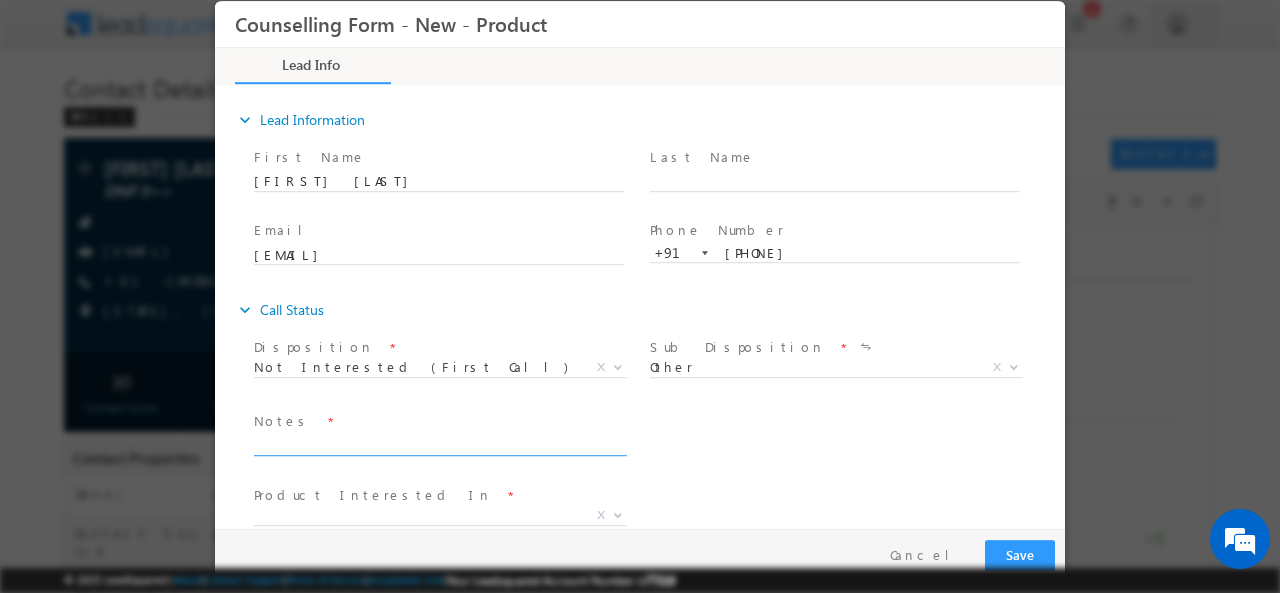 click at bounding box center [439, 443] 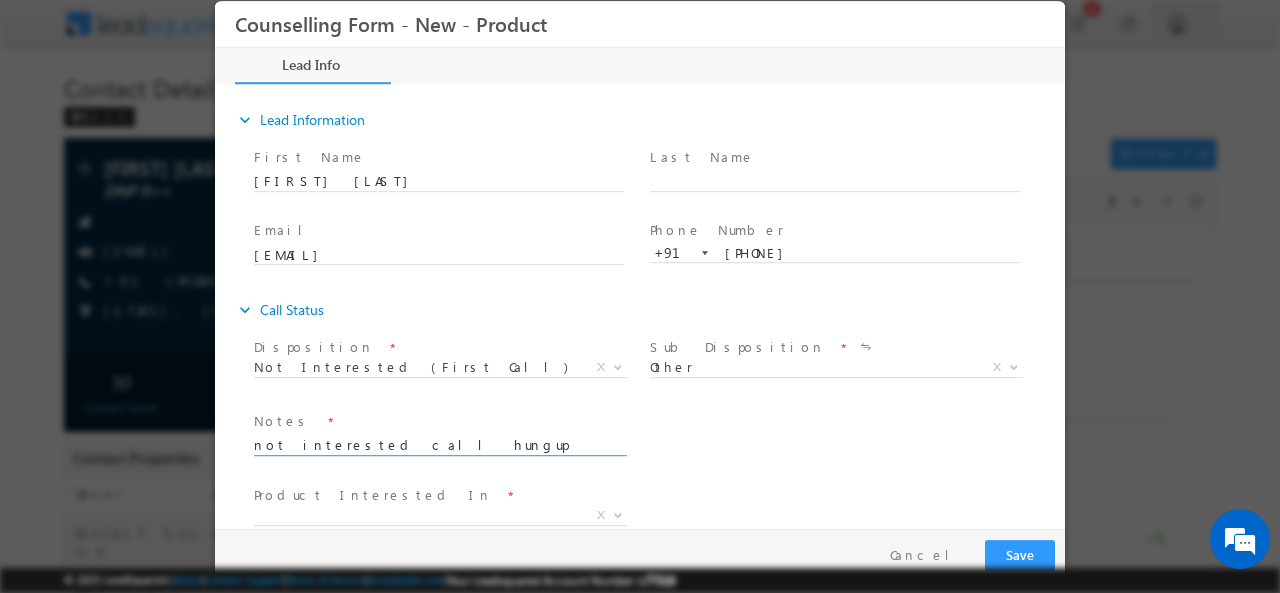scroll, scrollTop: 31, scrollLeft: 0, axis: vertical 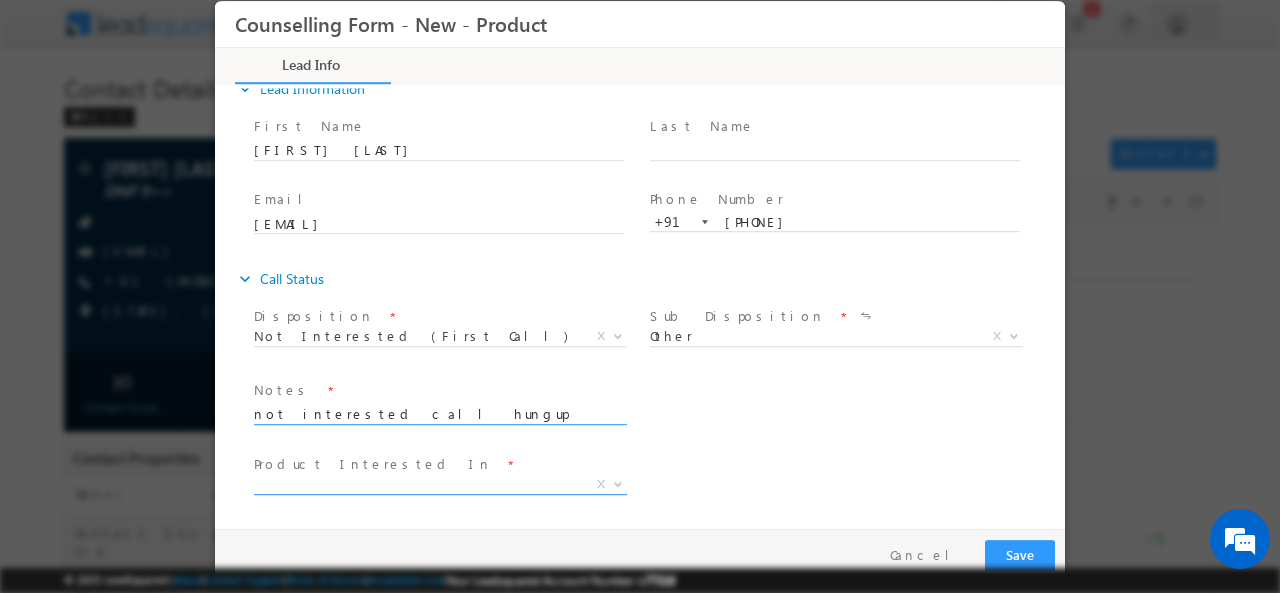 type on "not interested call hungup" 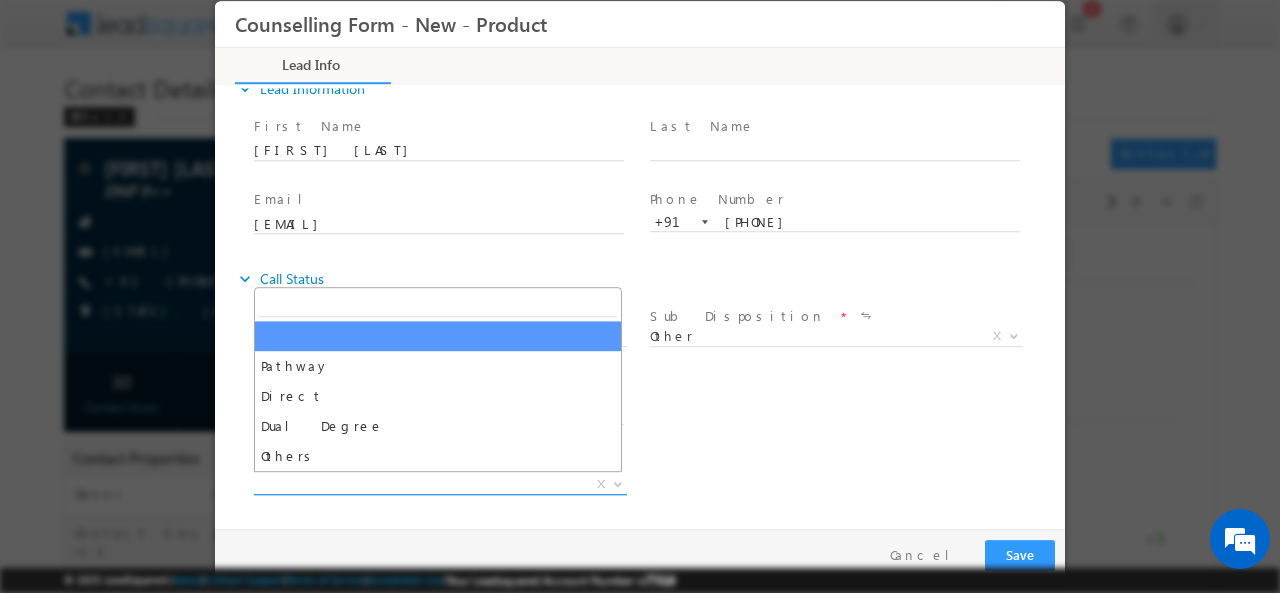 click on "X" at bounding box center (440, 484) 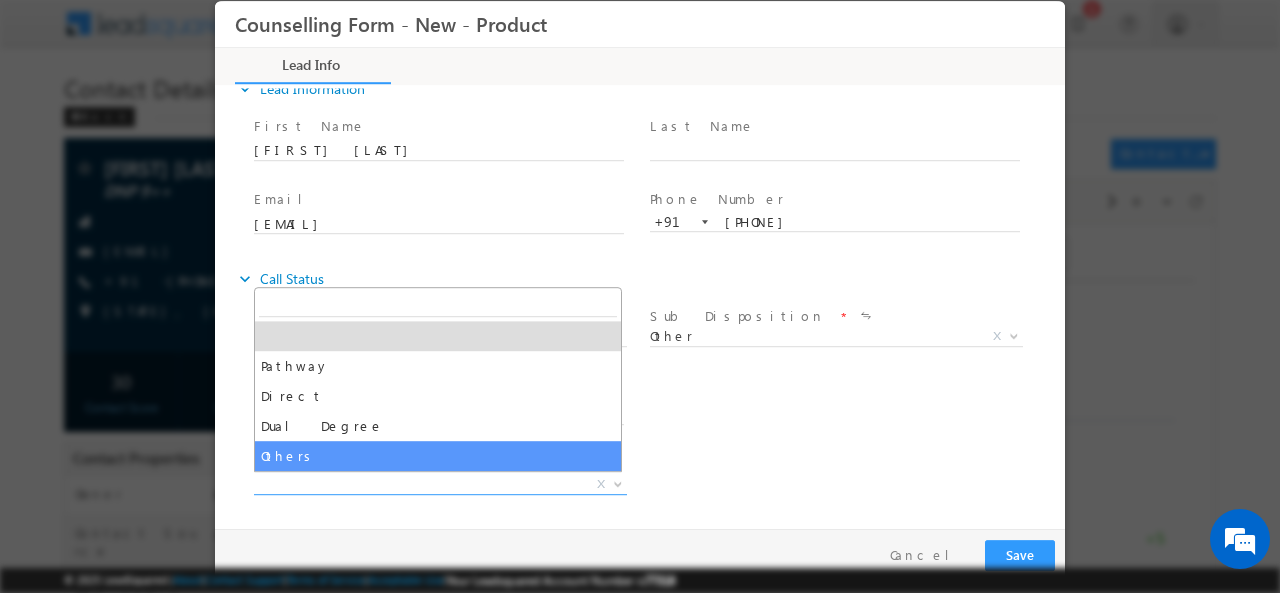 select on "Others" 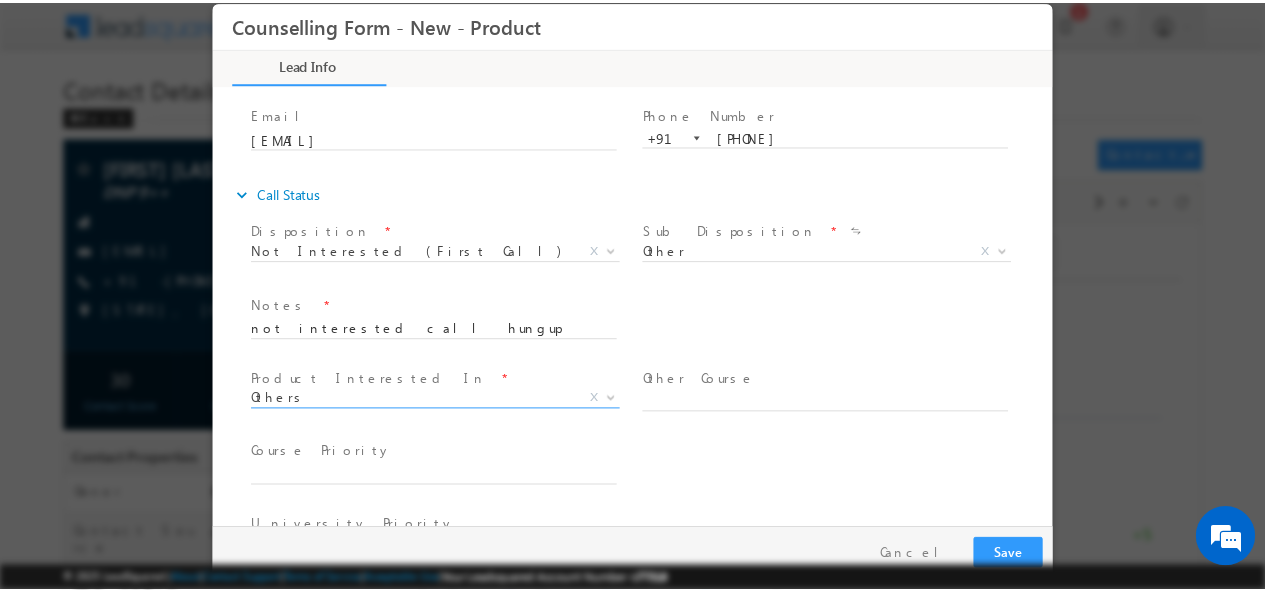 scroll, scrollTop: 117, scrollLeft: 0, axis: vertical 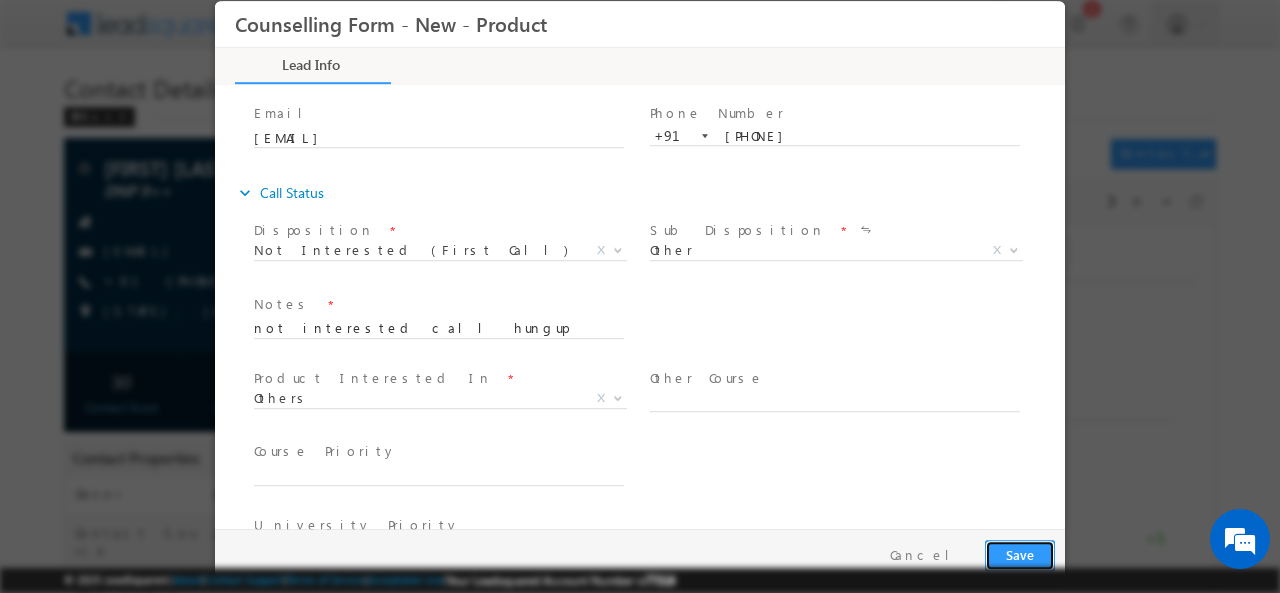 click on "Save" at bounding box center [1020, 554] 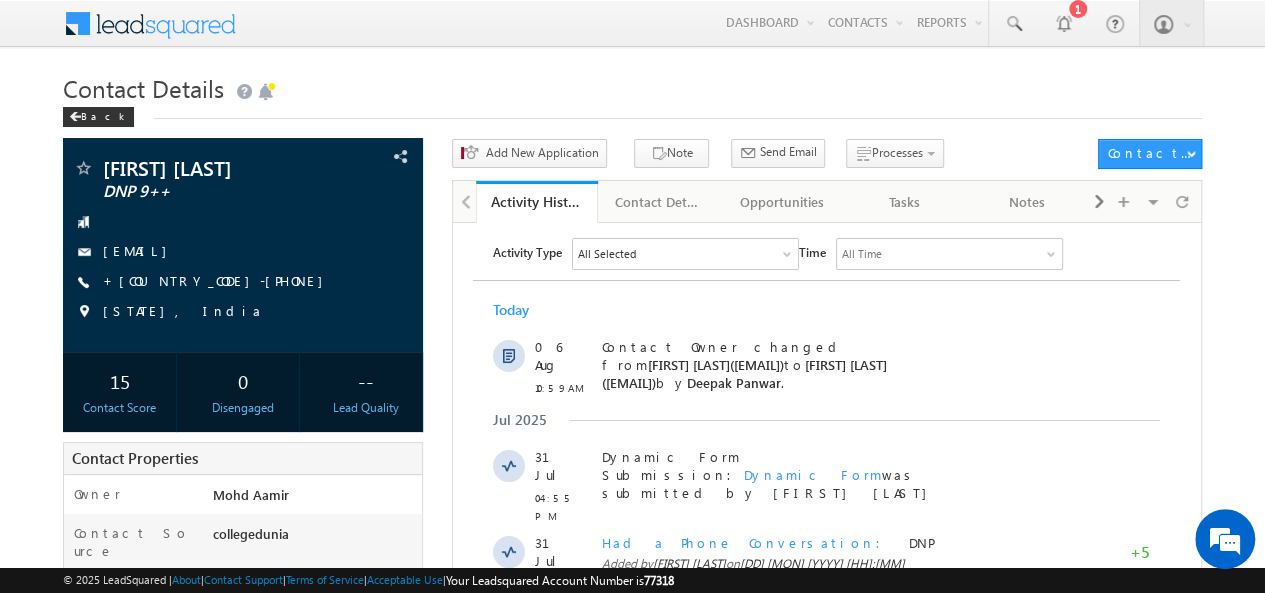 scroll, scrollTop: 0, scrollLeft: 0, axis: both 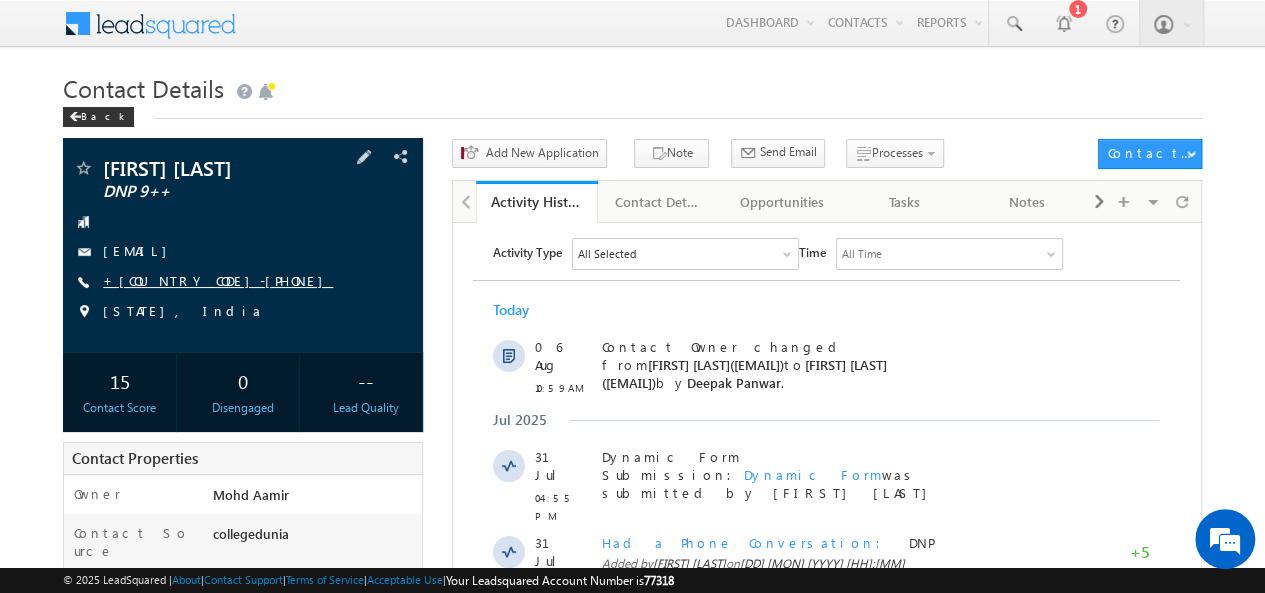 click on "+[COUNTRY_CODE]-[PHONE]" at bounding box center (218, 280) 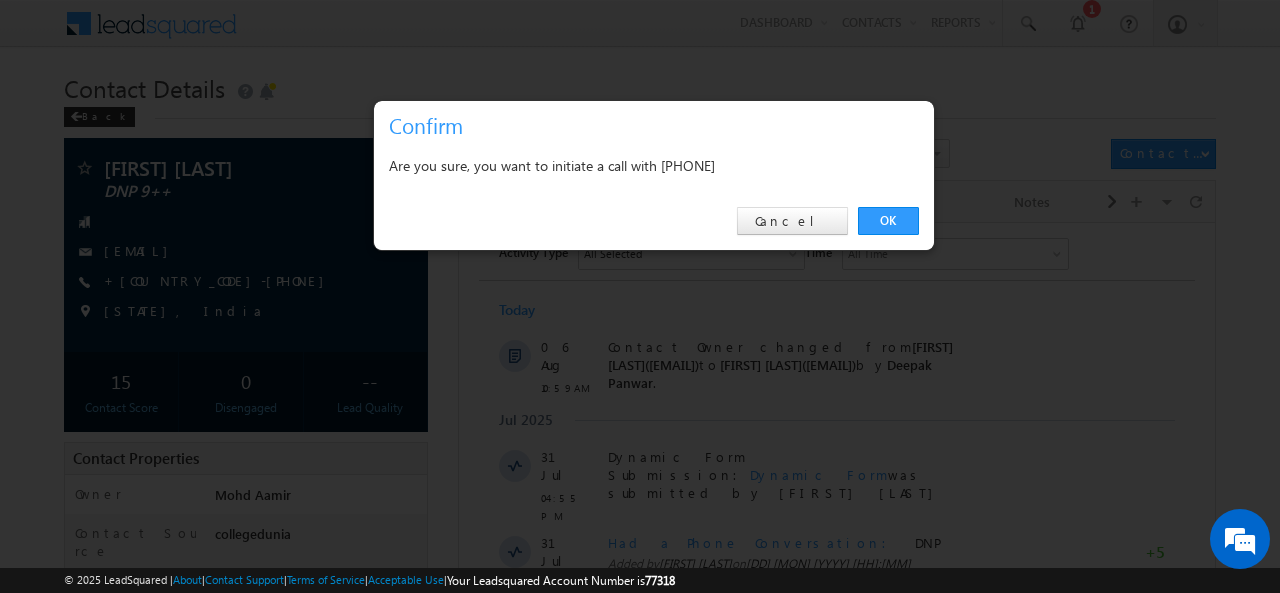 click on "Are you sure, you want to initiate a call with [PHONE]" at bounding box center (654, 165) 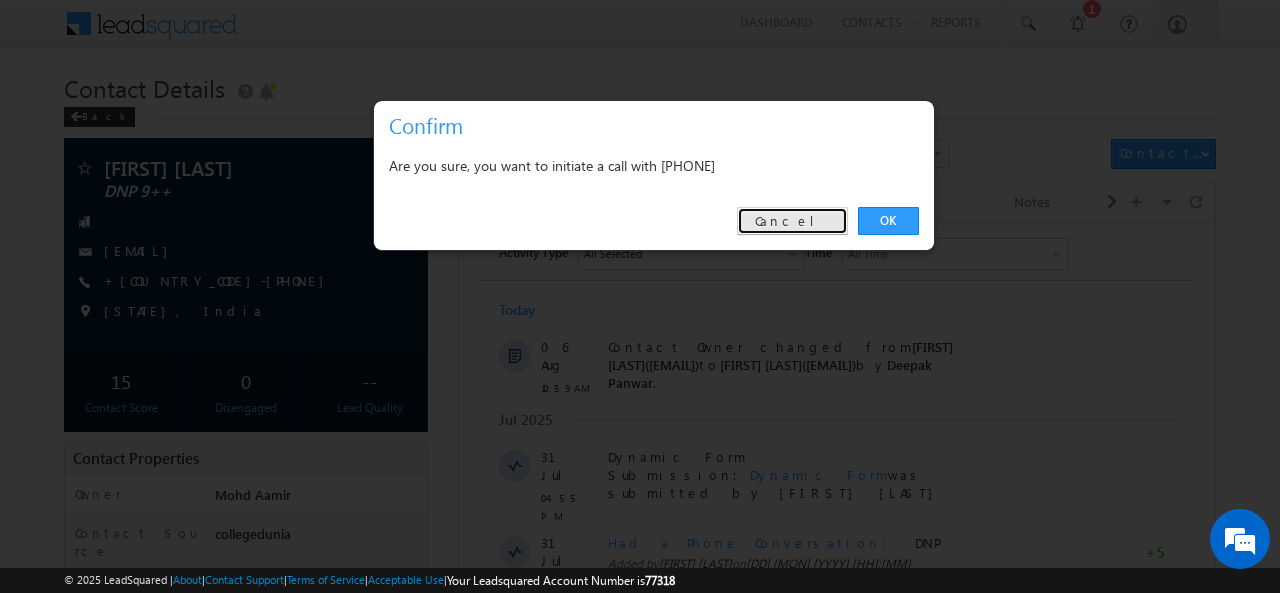 click on "Cancel" at bounding box center [792, 221] 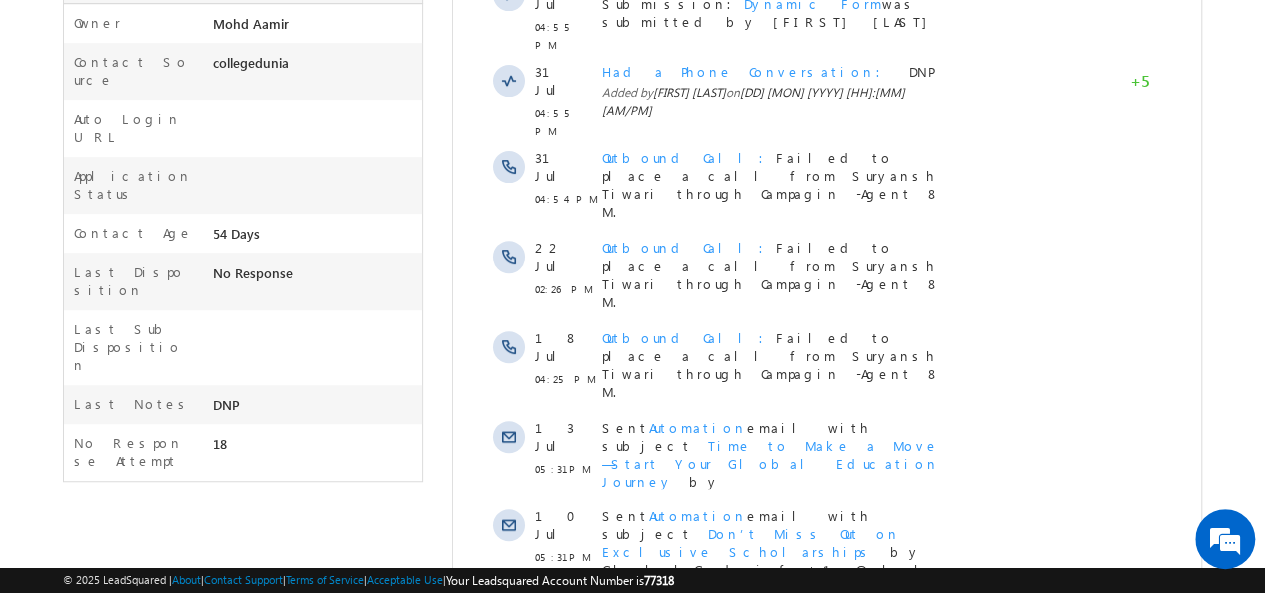 scroll, scrollTop: 572, scrollLeft: 0, axis: vertical 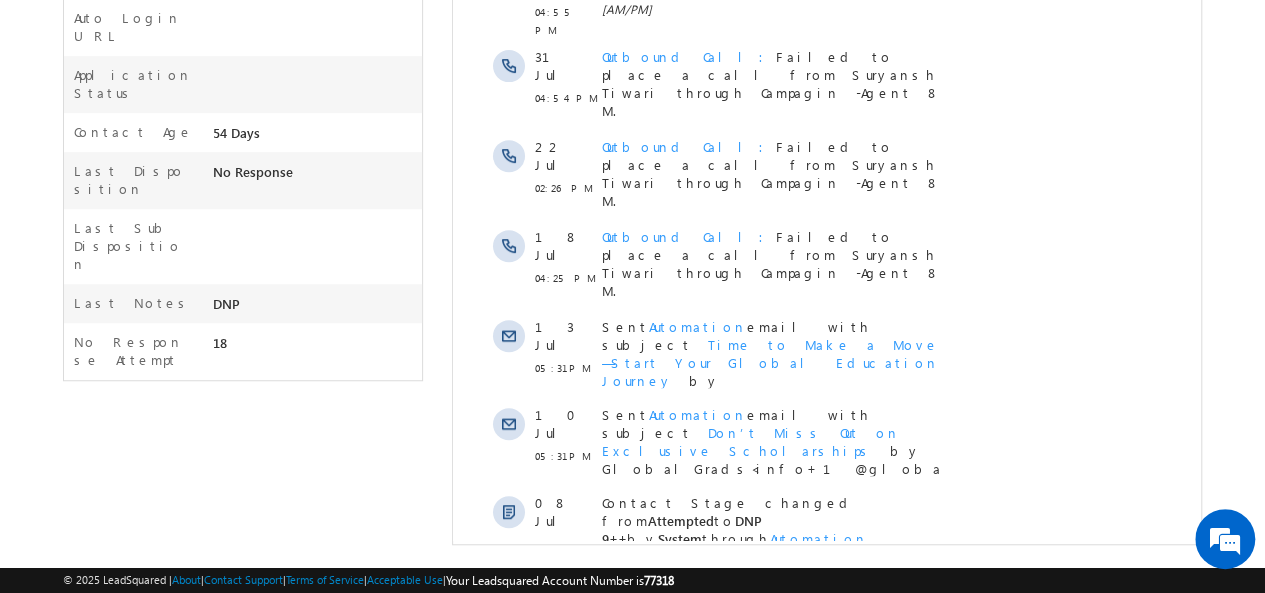 click on "Show More" at bounding box center (826, 664) 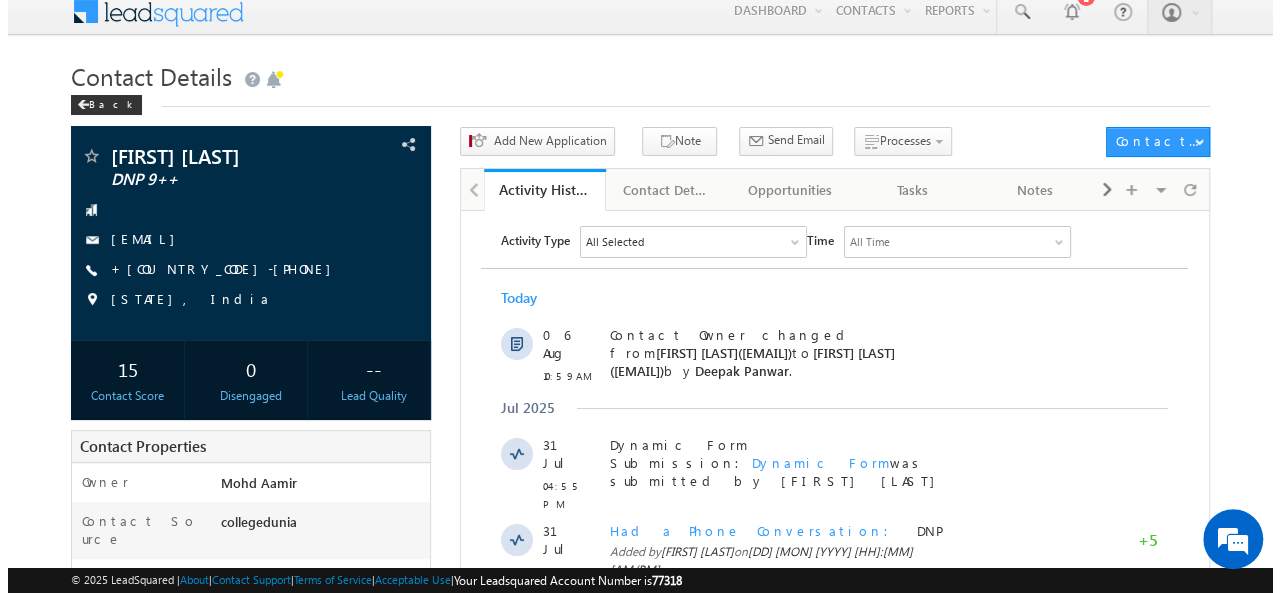 scroll, scrollTop: 0, scrollLeft: 0, axis: both 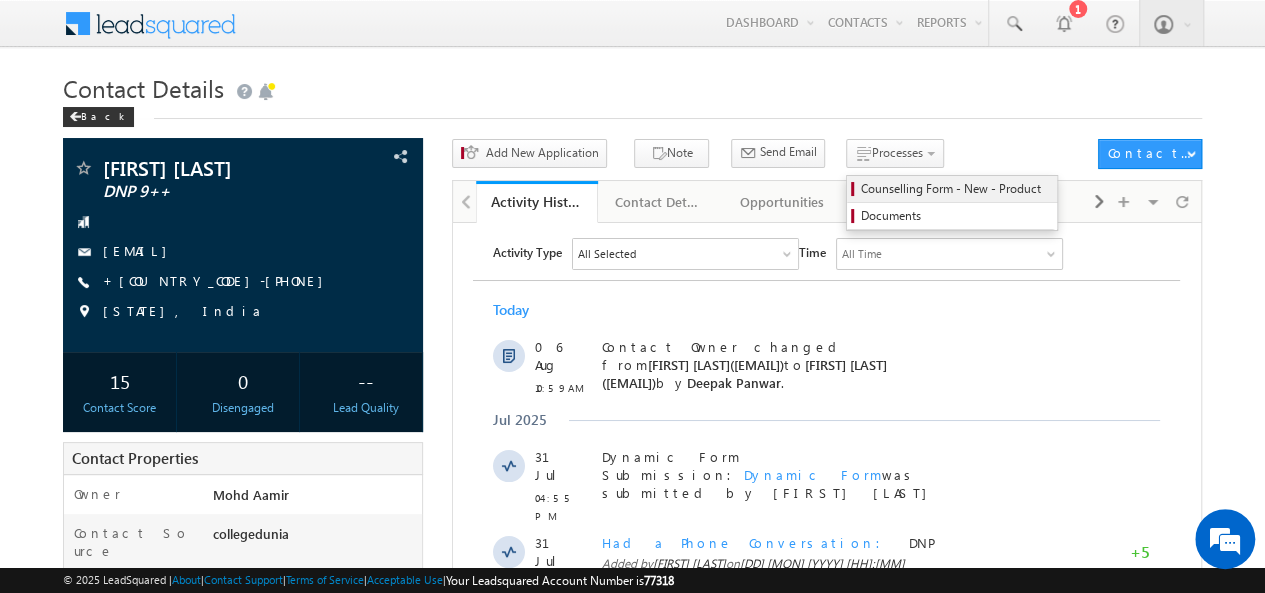 click on "Counselling Form - New - Product" at bounding box center (955, 189) 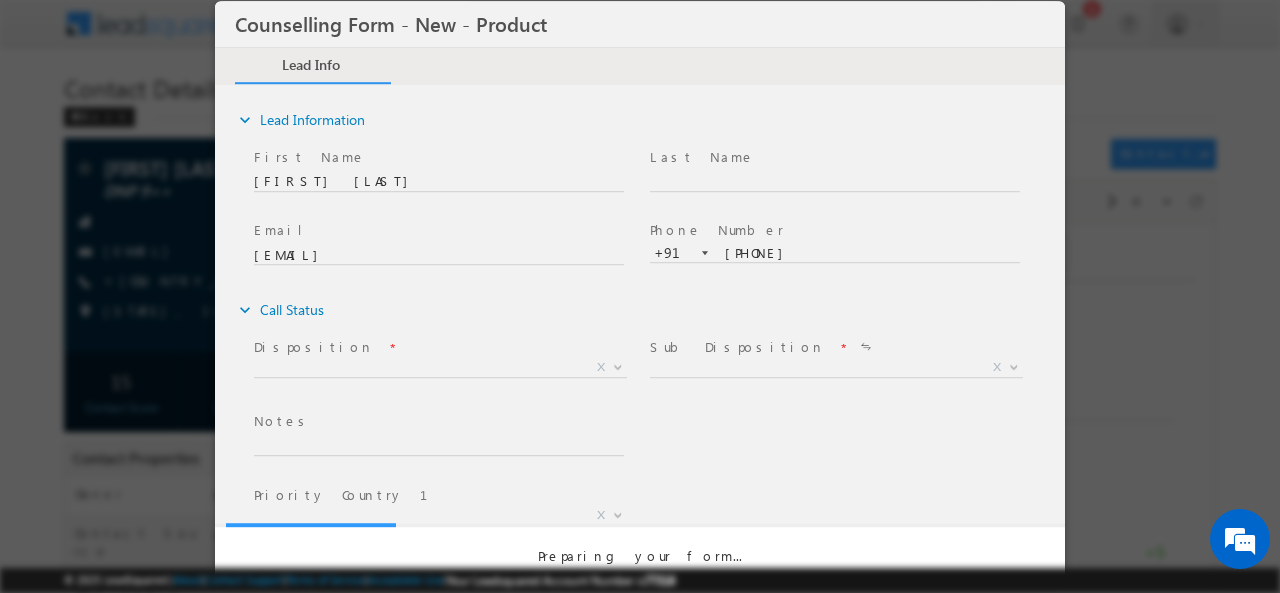 scroll, scrollTop: 0, scrollLeft: 0, axis: both 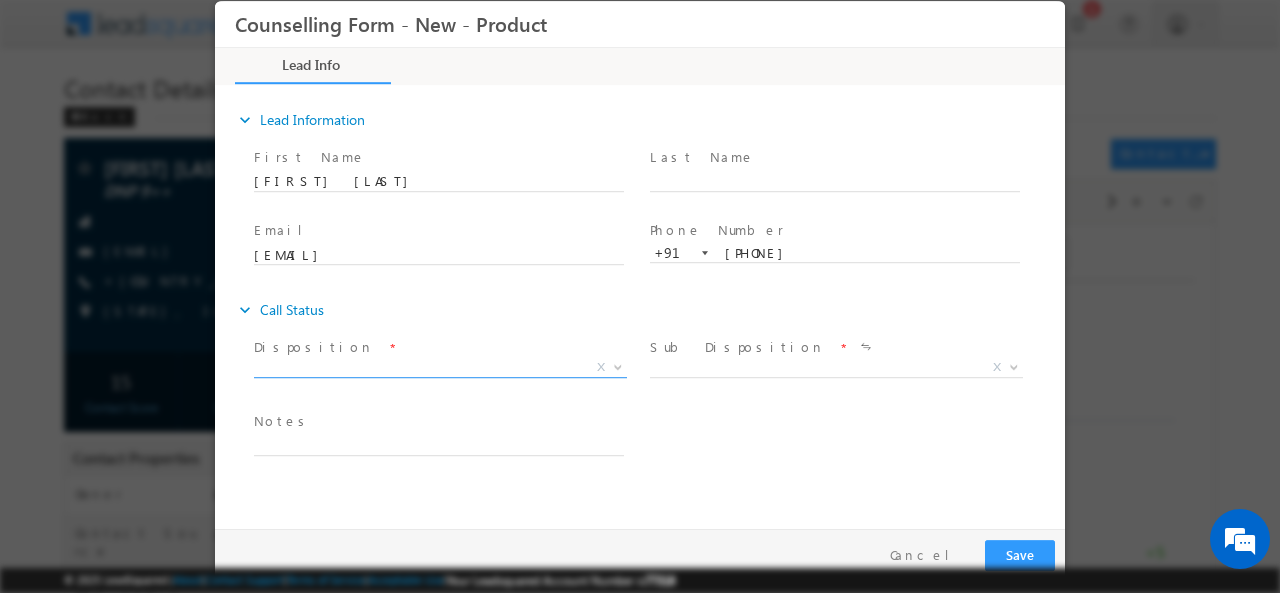 click on "X" at bounding box center [440, 367] 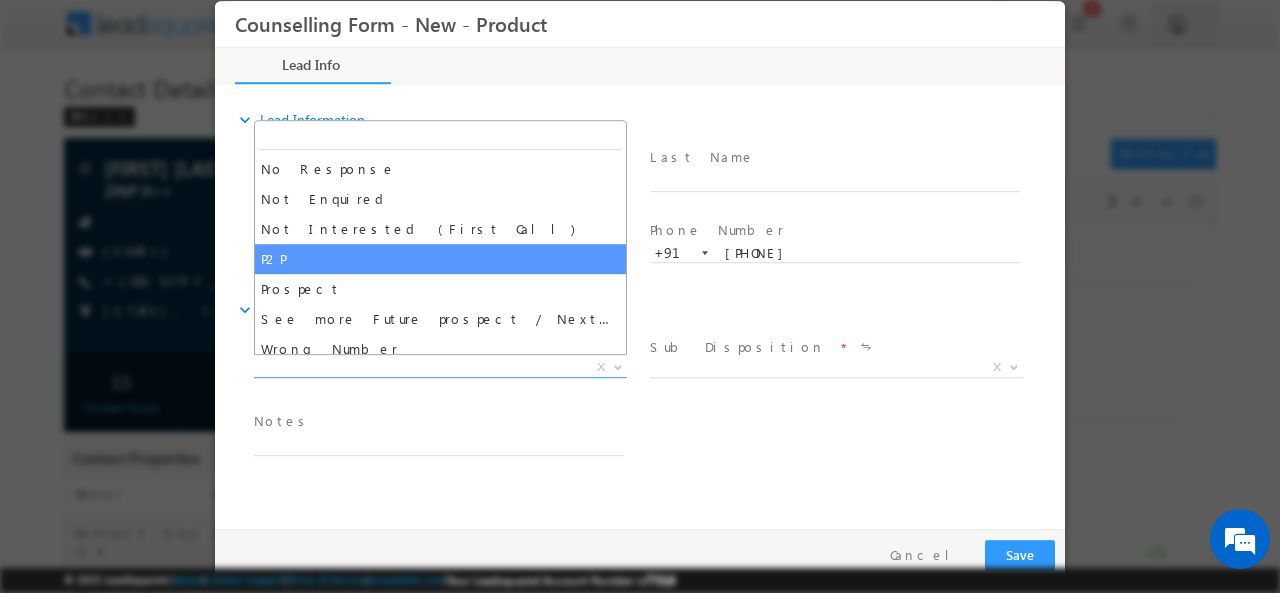 scroll, scrollTop: 160, scrollLeft: 0, axis: vertical 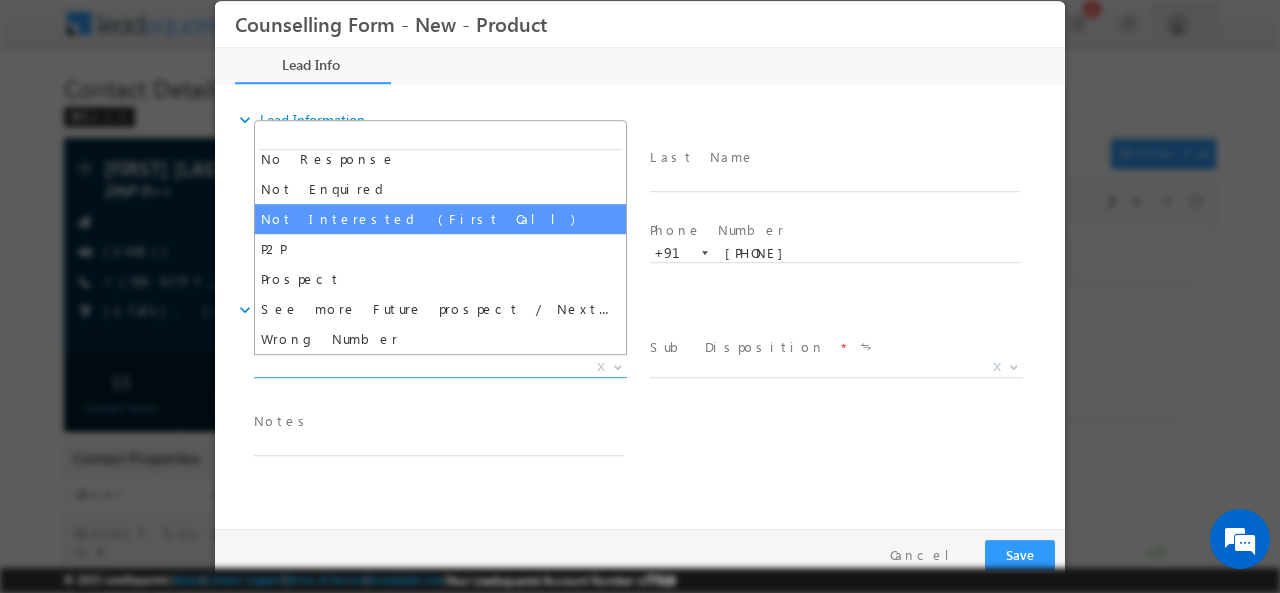 select on "Not Interested (First Call)" 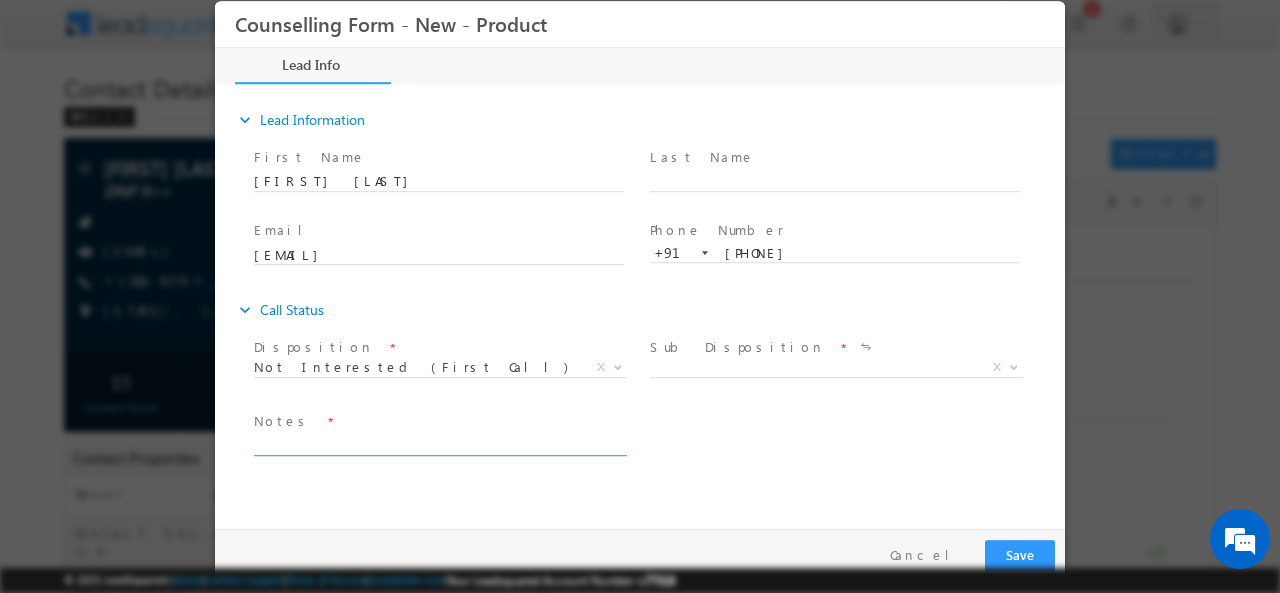 click at bounding box center (439, 443) 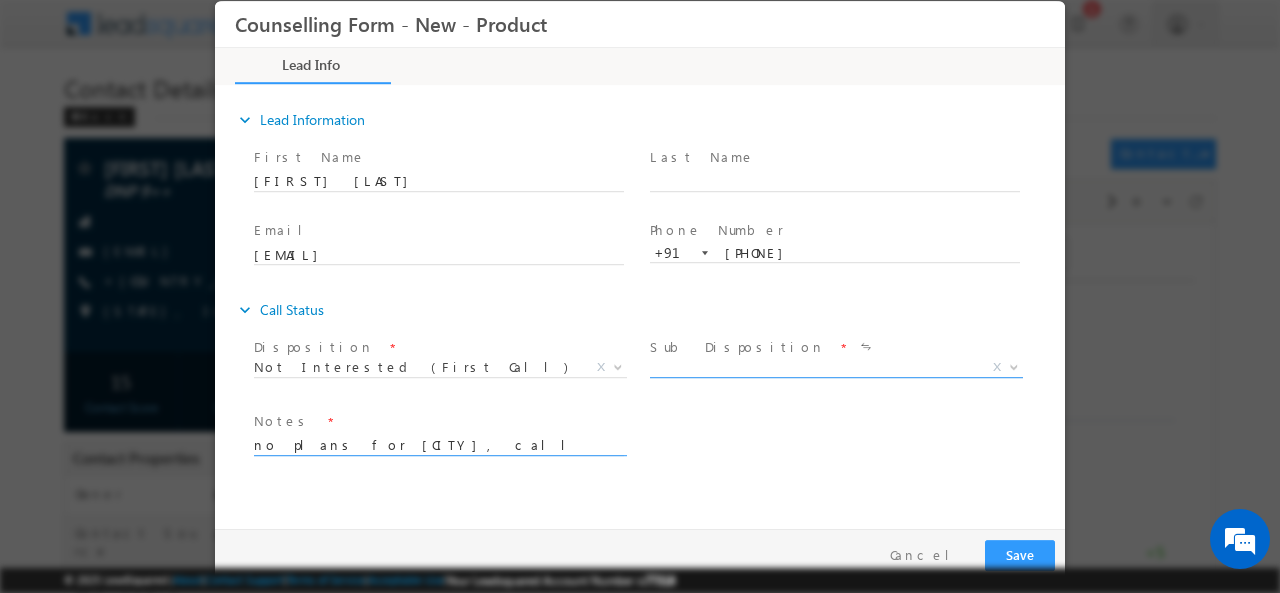 type on "no plans for [CITY], call [NAME]" 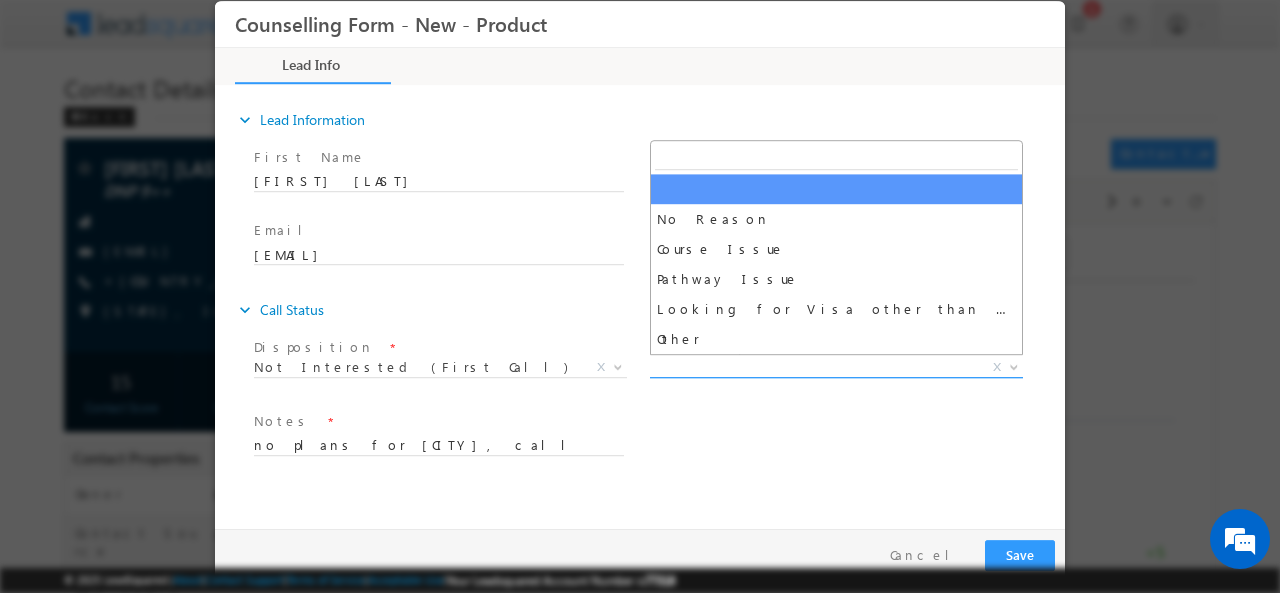 click on "X" at bounding box center (836, 367) 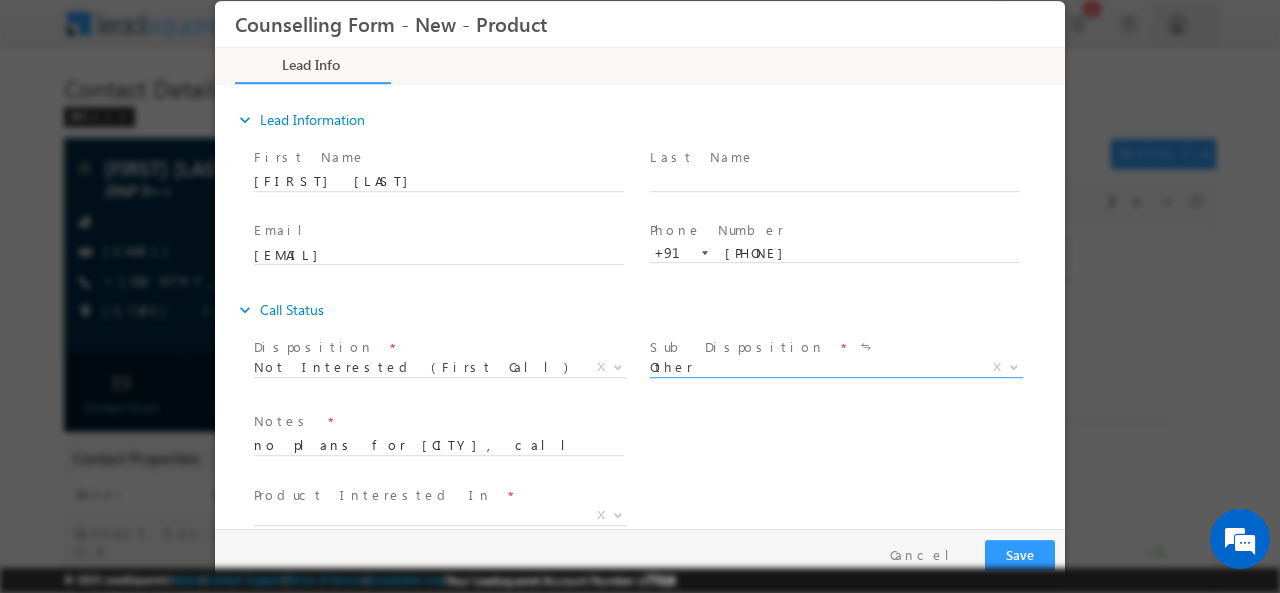 scroll, scrollTop: 31, scrollLeft: 0, axis: vertical 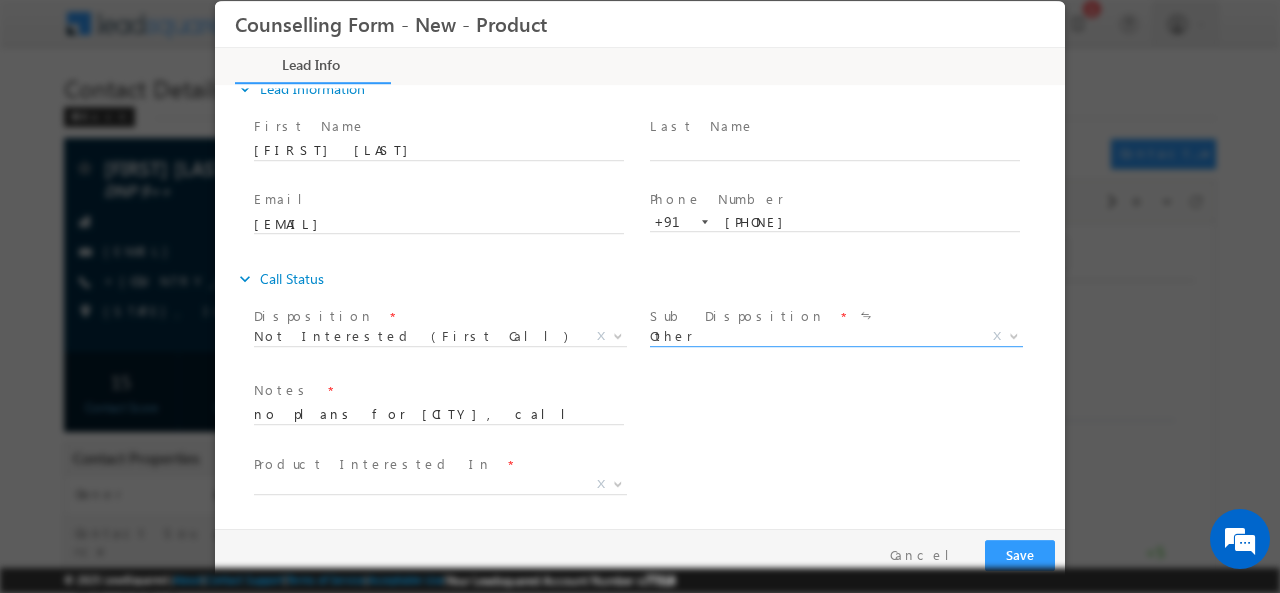 click on "Product Interested In
*" at bounding box center (438, 464) 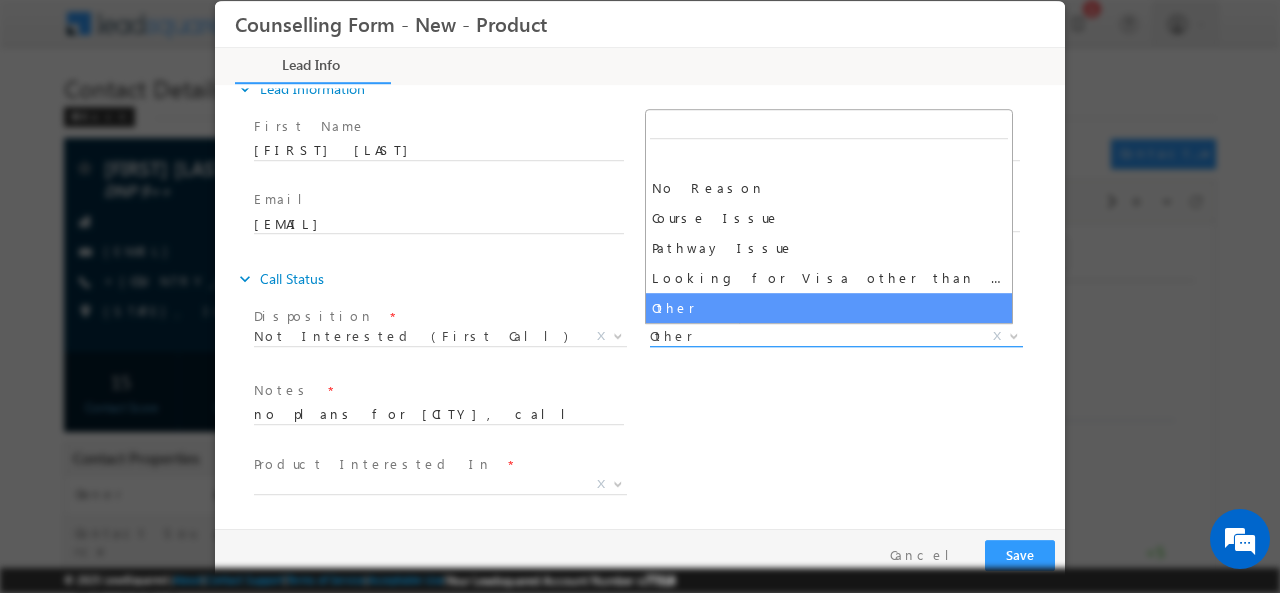 click on "Other" at bounding box center [812, 335] 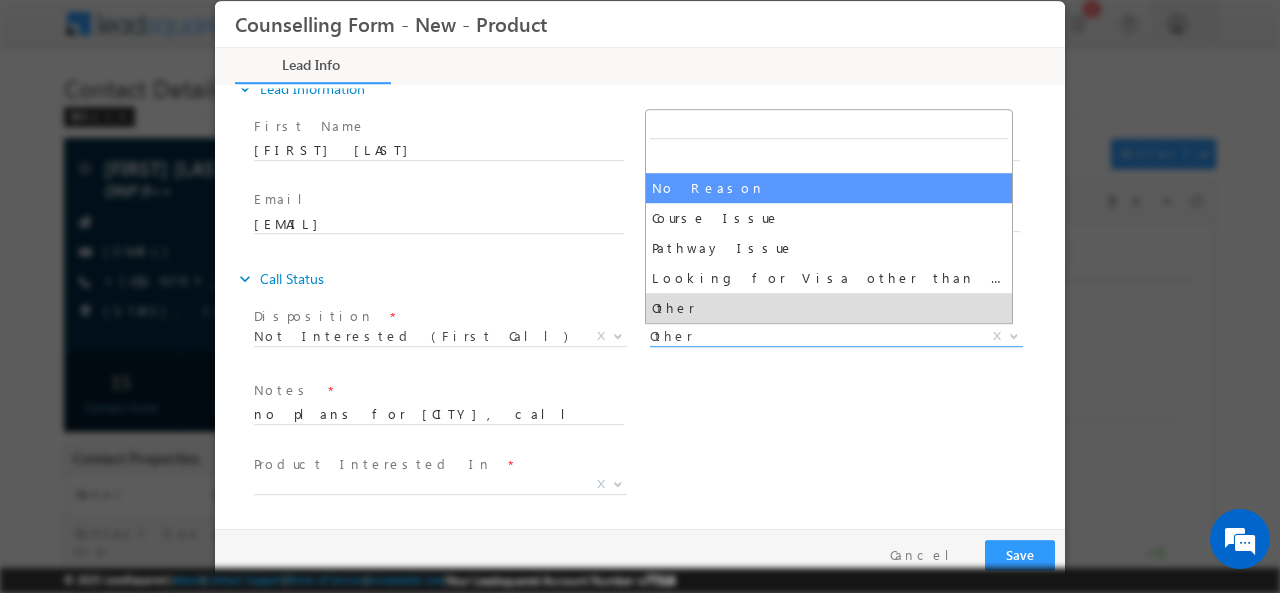select on "No Reason" 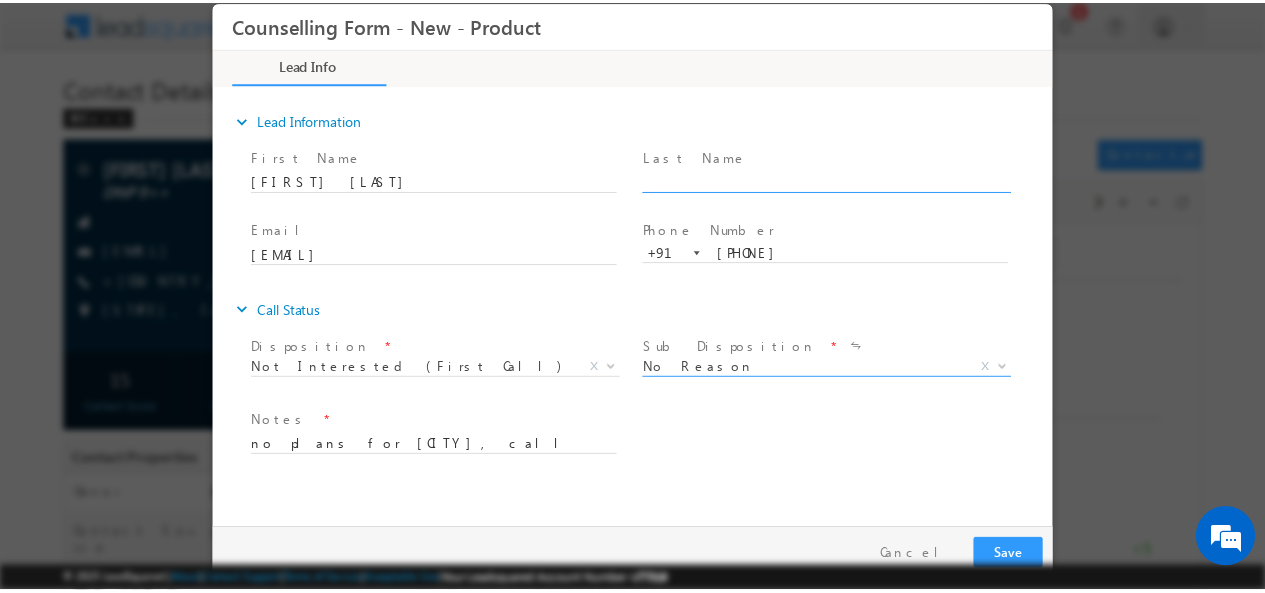 scroll, scrollTop: 0, scrollLeft: 0, axis: both 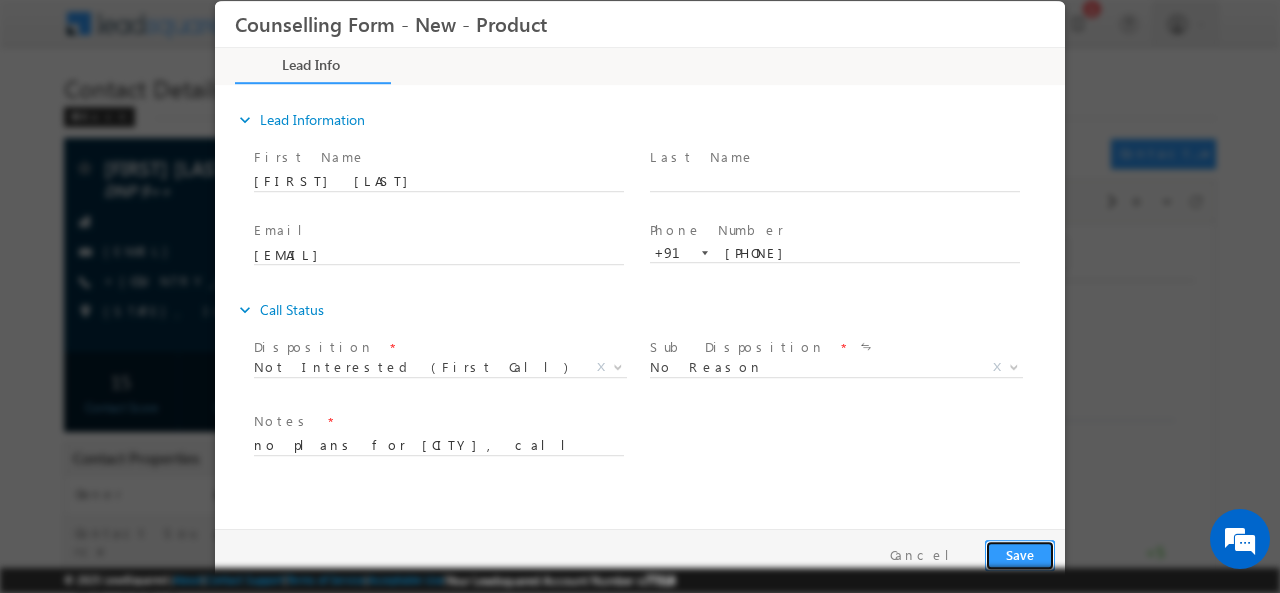 click on "Save" at bounding box center [1020, 554] 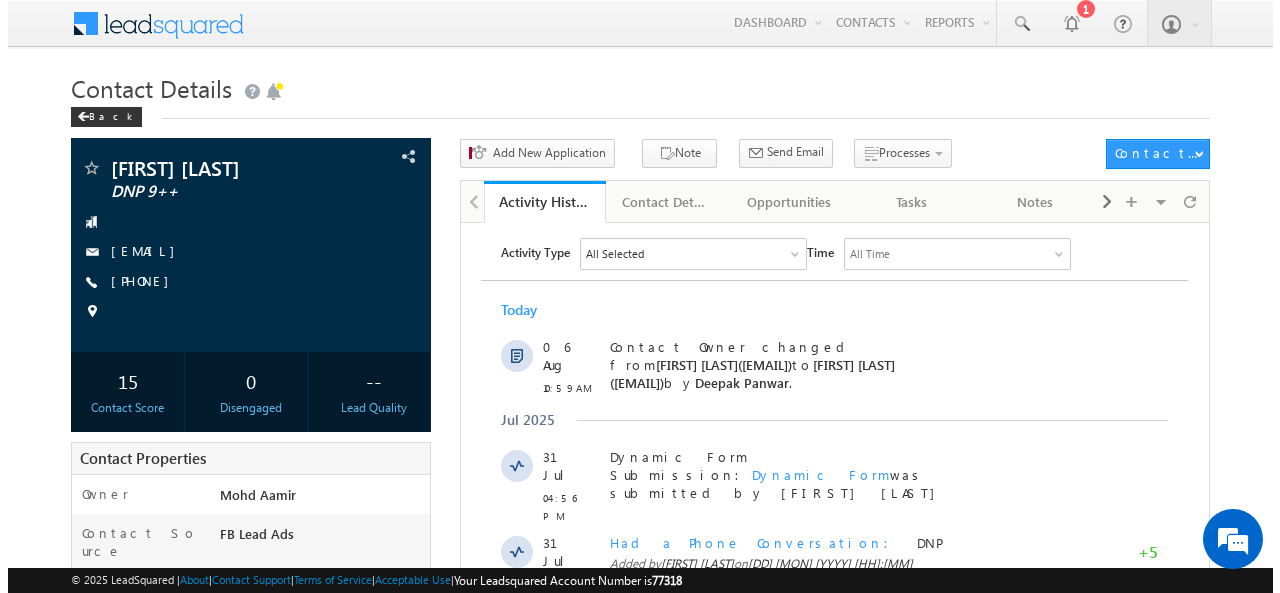 scroll, scrollTop: 0, scrollLeft: 0, axis: both 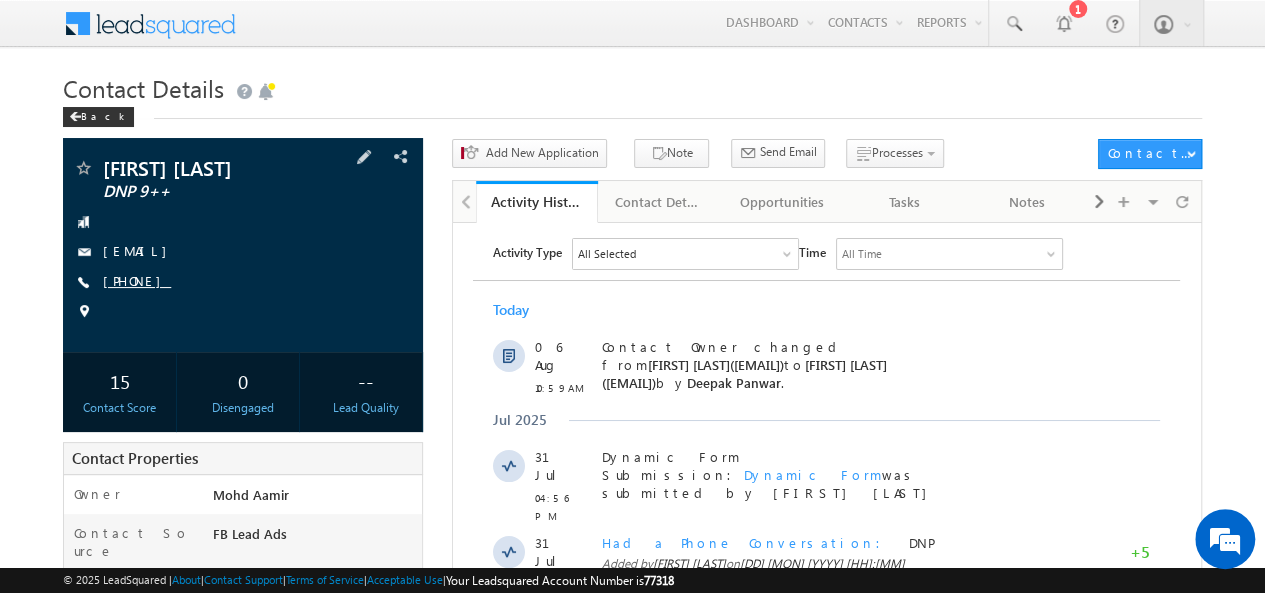 click on "[PHONE]" at bounding box center (137, 280) 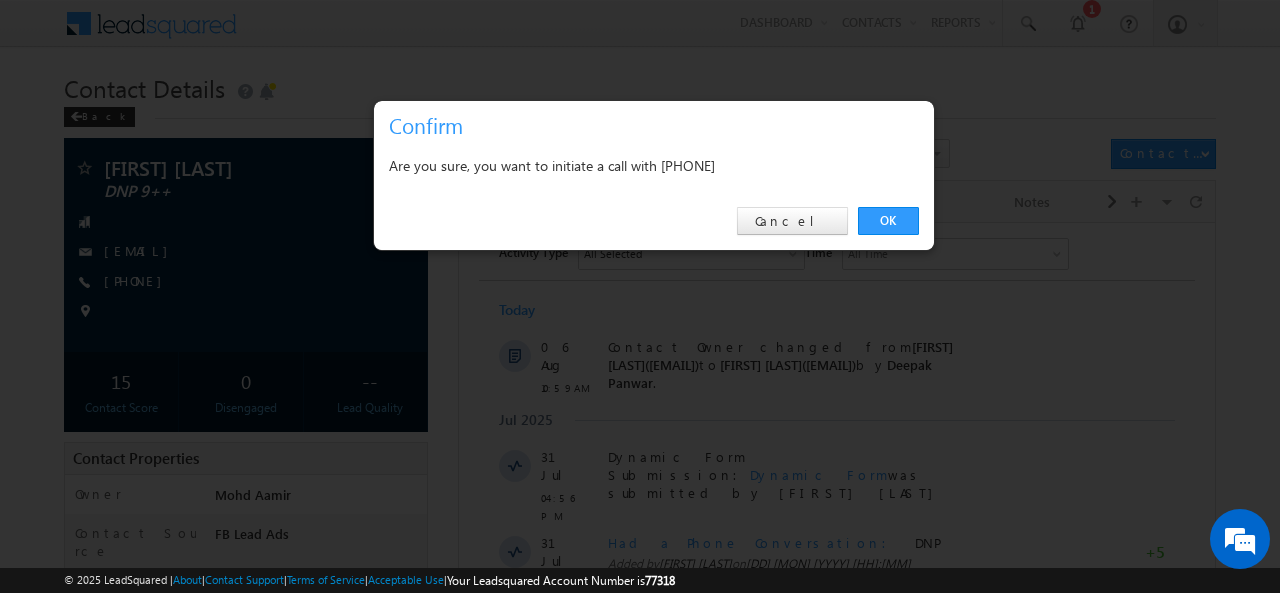 click on "Are you sure, you want to initiate a call with [PHONE]" at bounding box center (654, 165) 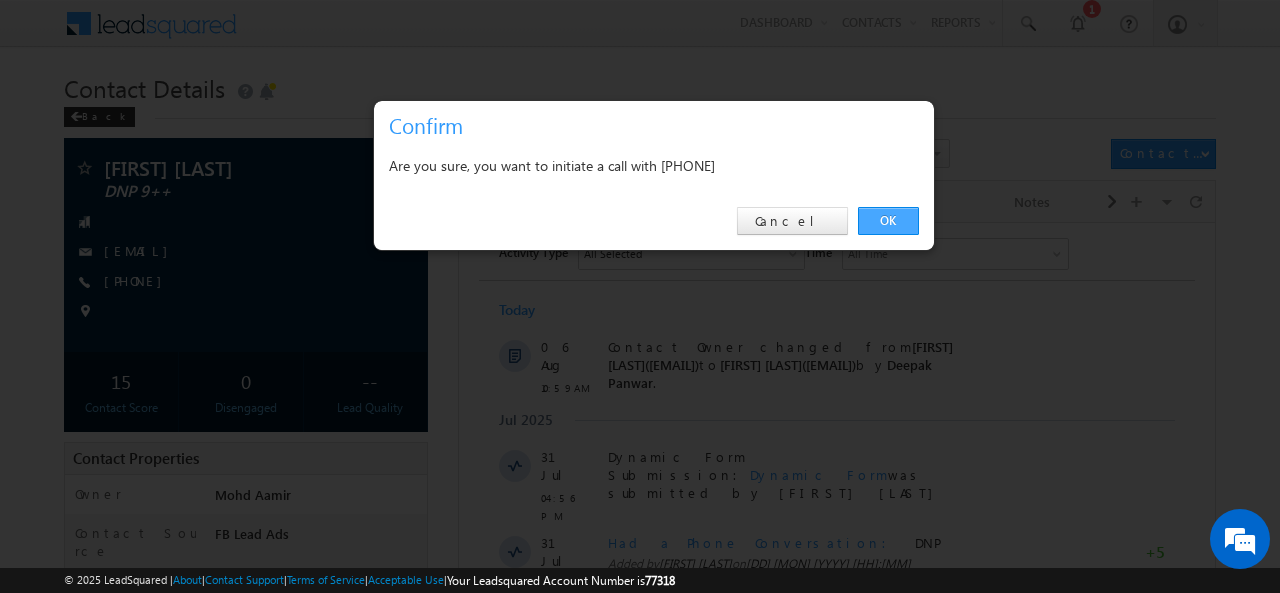 copy on "[PHONE]" 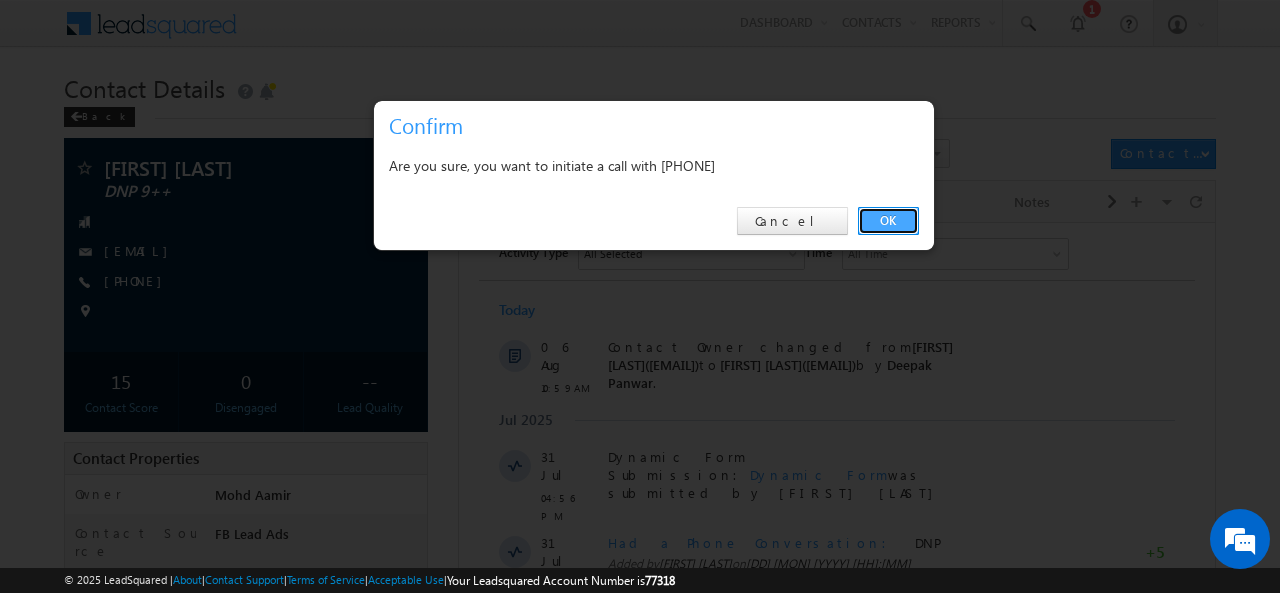 click on "OK" at bounding box center [888, 221] 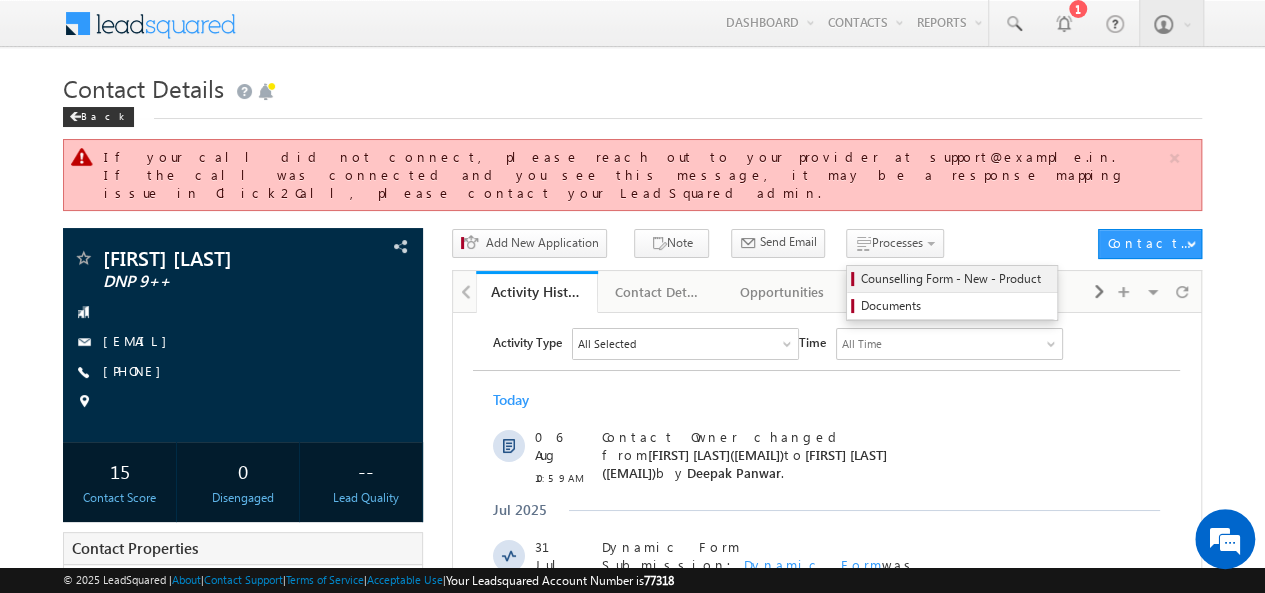 click on "Counselling Form - New - Product" at bounding box center [955, 279] 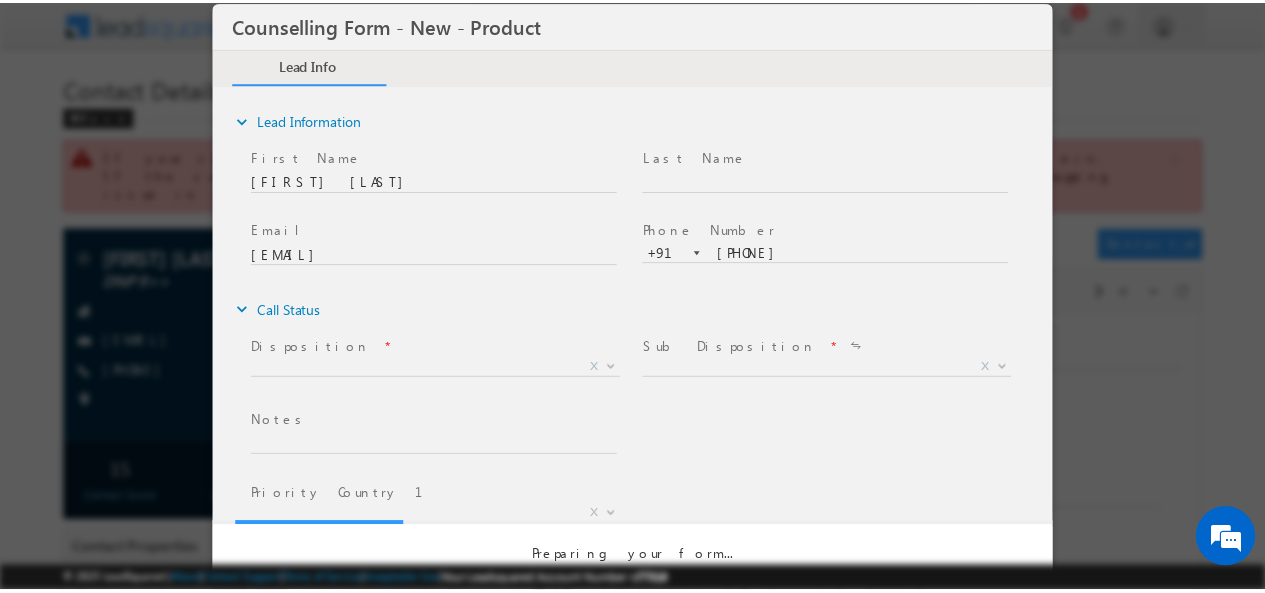 scroll, scrollTop: 0, scrollLeft: 0, axis: both 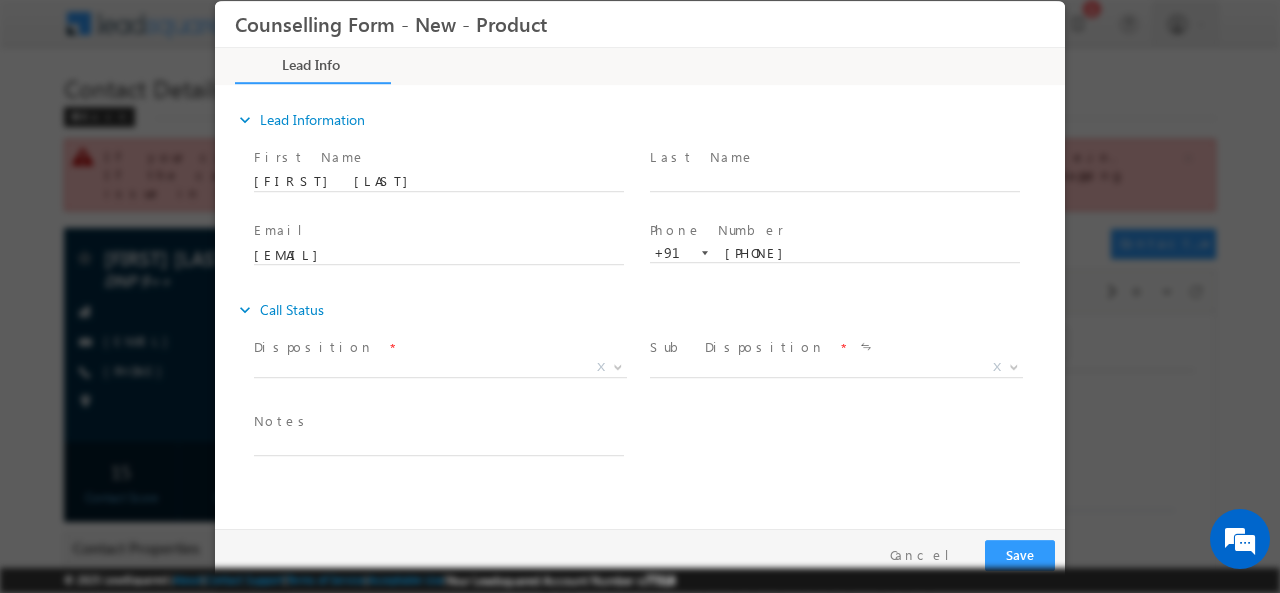 click on "Disposition
*" at bounding box center (438, 347) 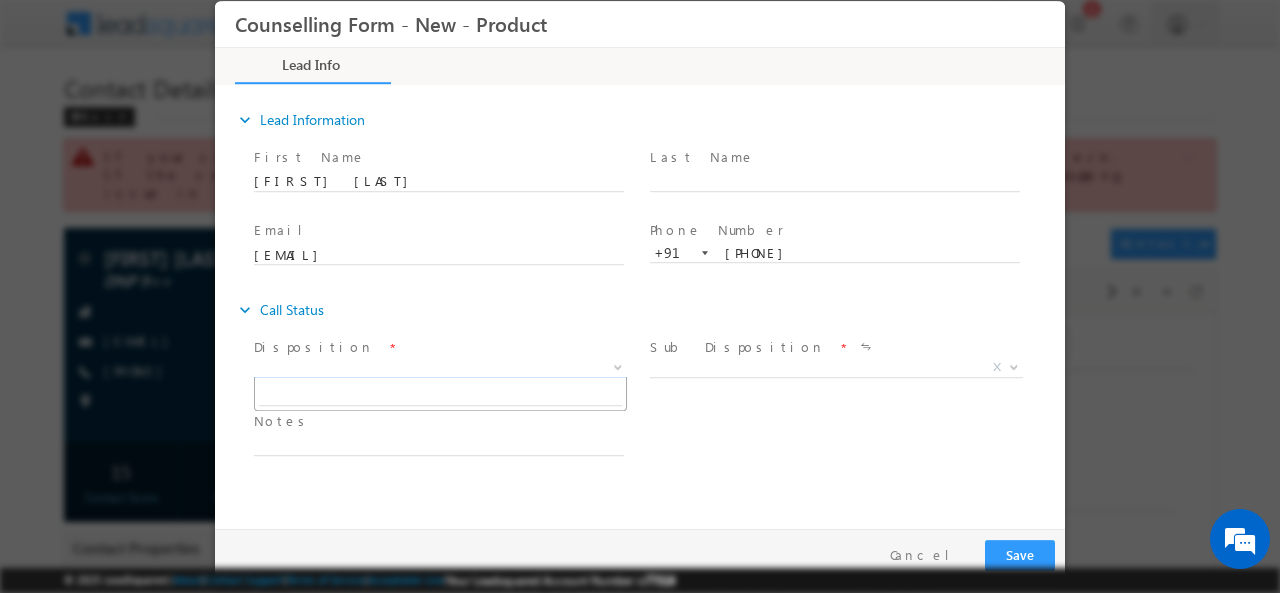 click on "X" at bounding box center (440, 367) 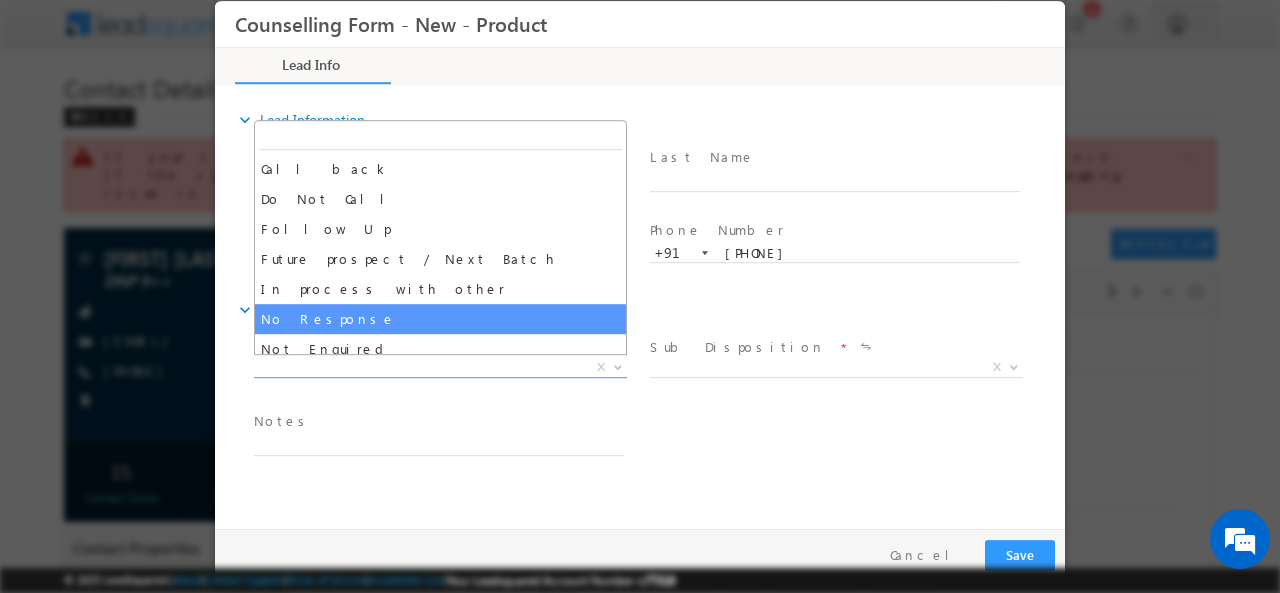 select on "No Response" 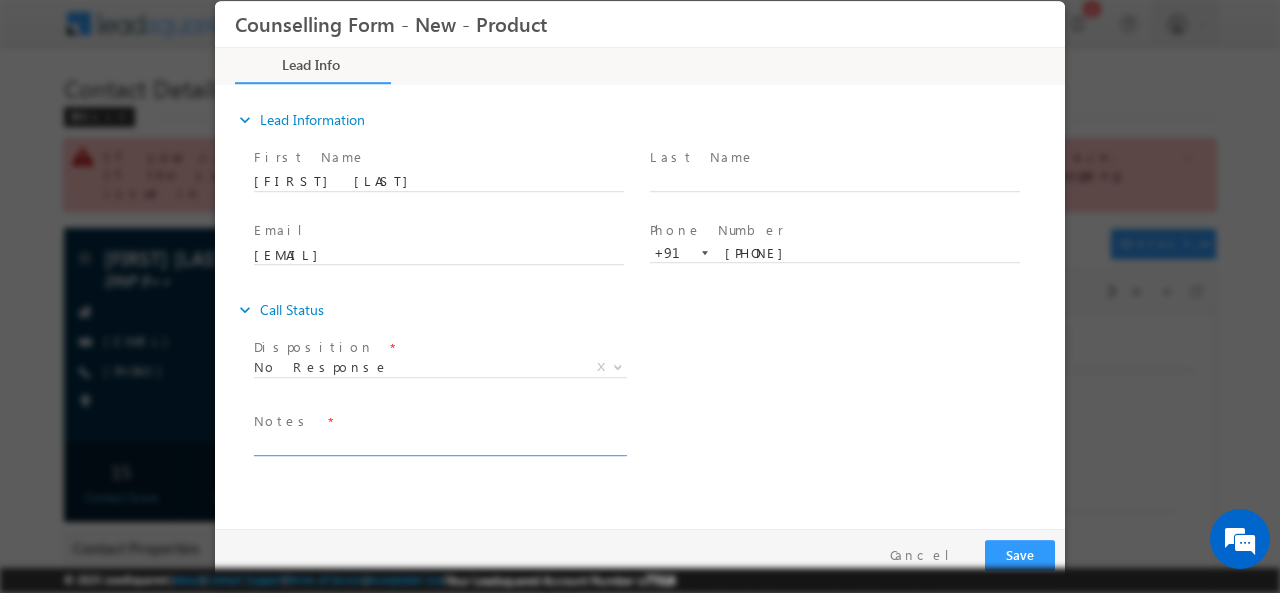 click at bounding box center [439, 443] 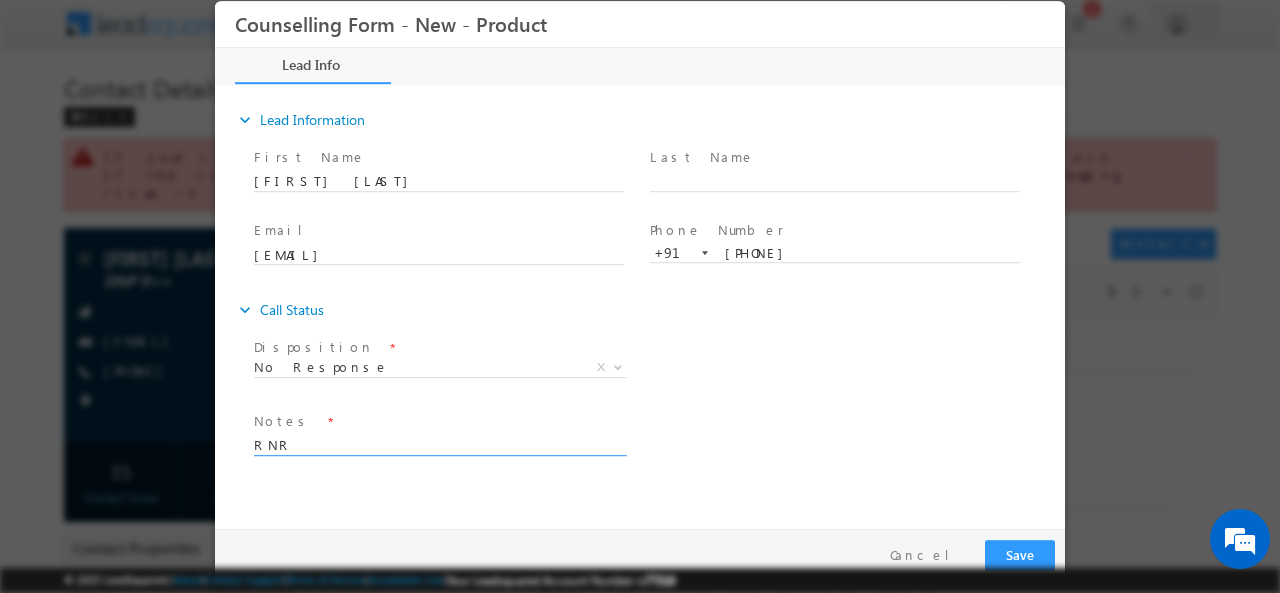 drag, startPoint x: 399, startPoint y: 435, endPoint x: 183, endPoint y: 440, distance: 216.05786 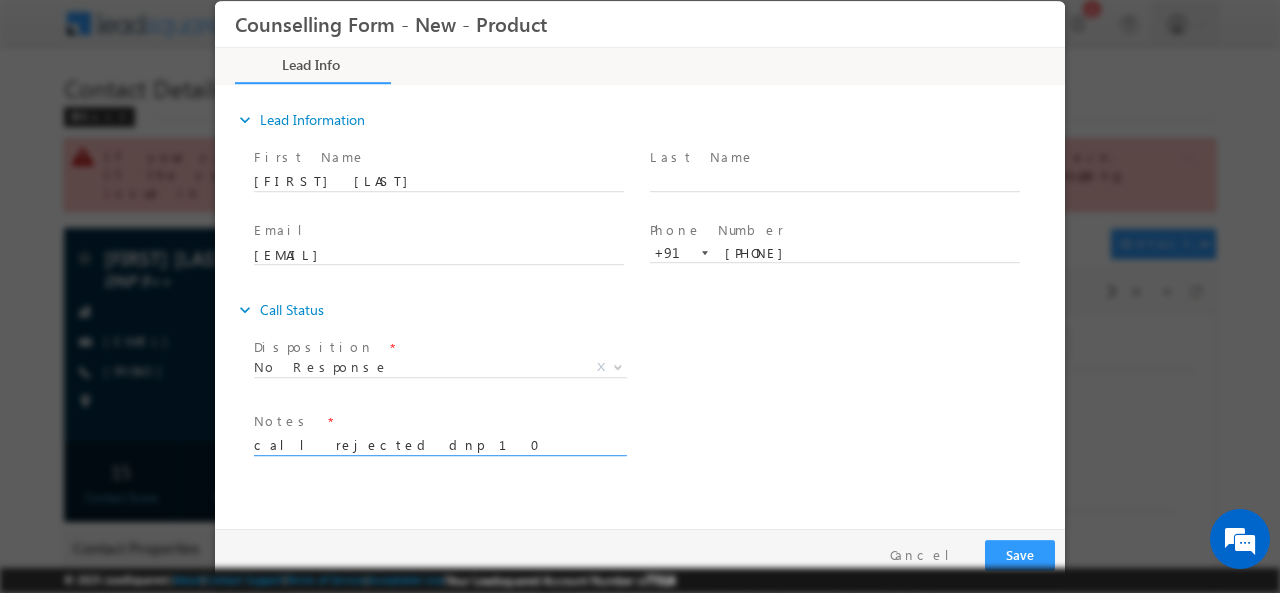 type on "call rejected dnp 10" 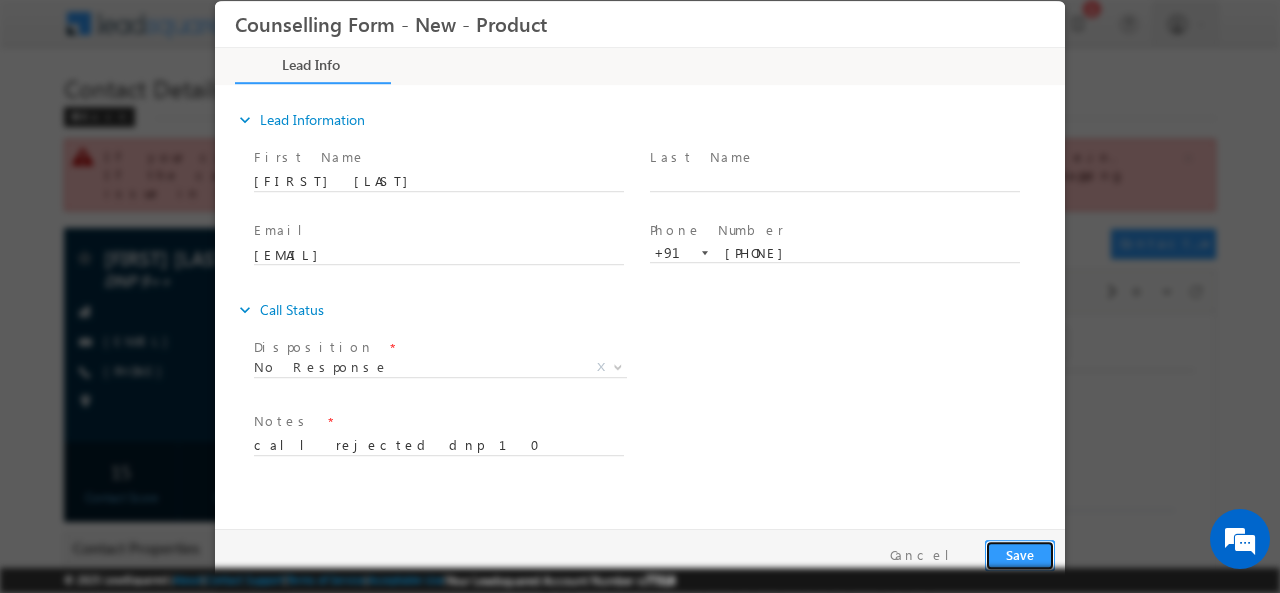 click on "Save" at bounding box center (1020, 554) 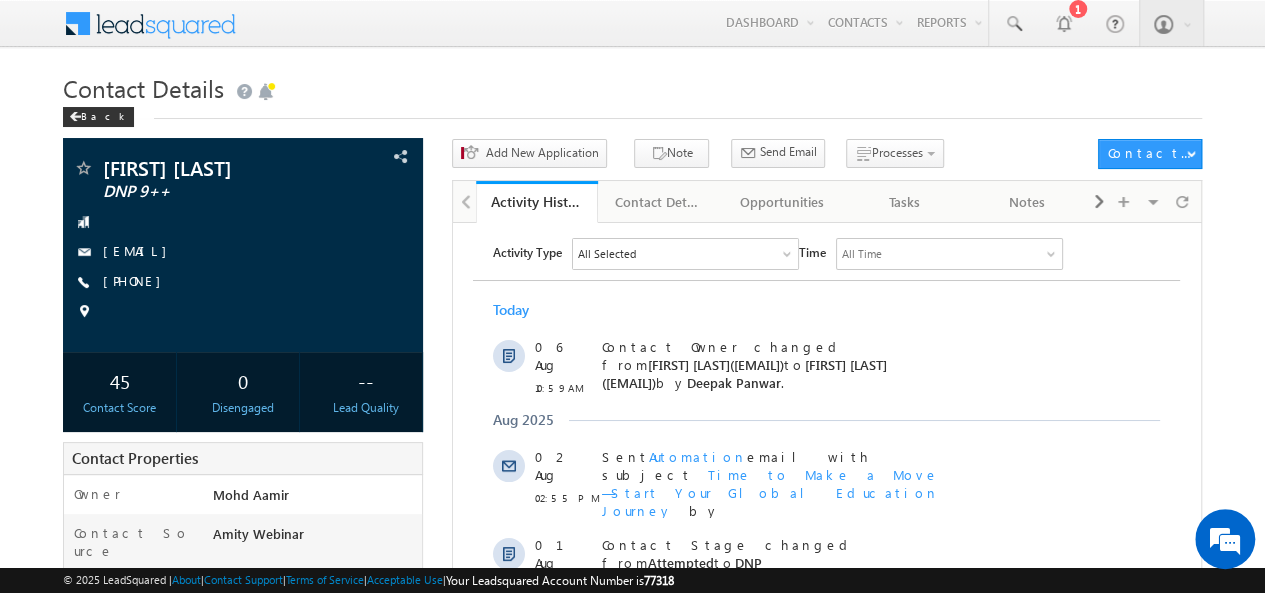 scroll, scrollTop: 0, scrollLeft: 0, axis: both 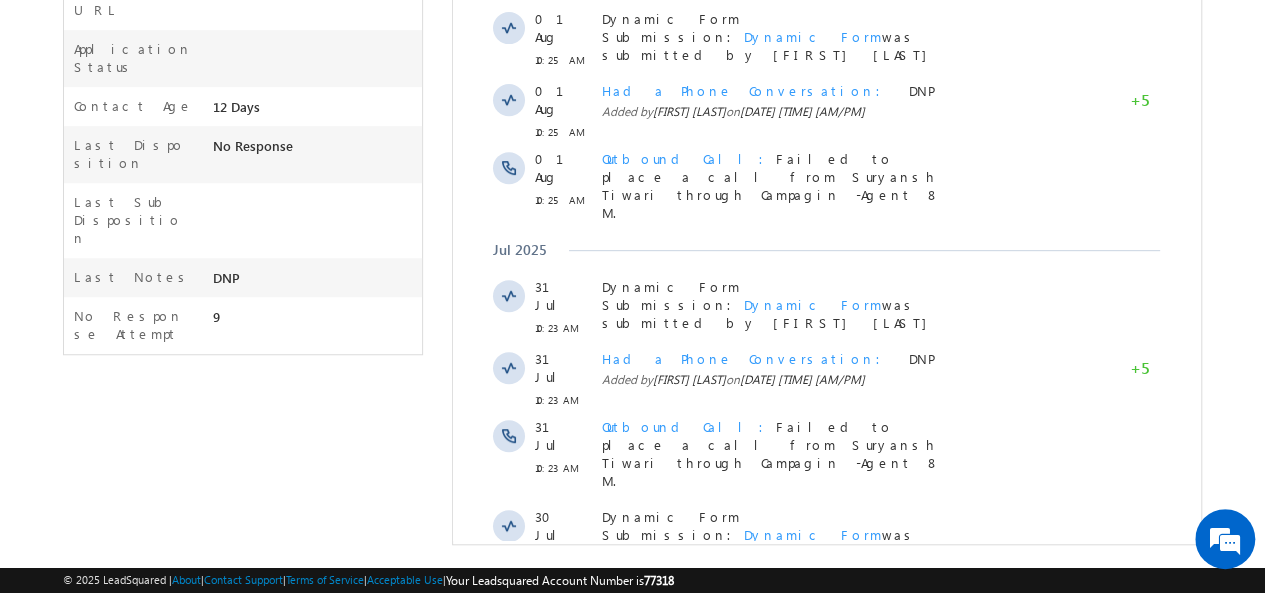 click on "Show More" at bounding box center [826, 606] 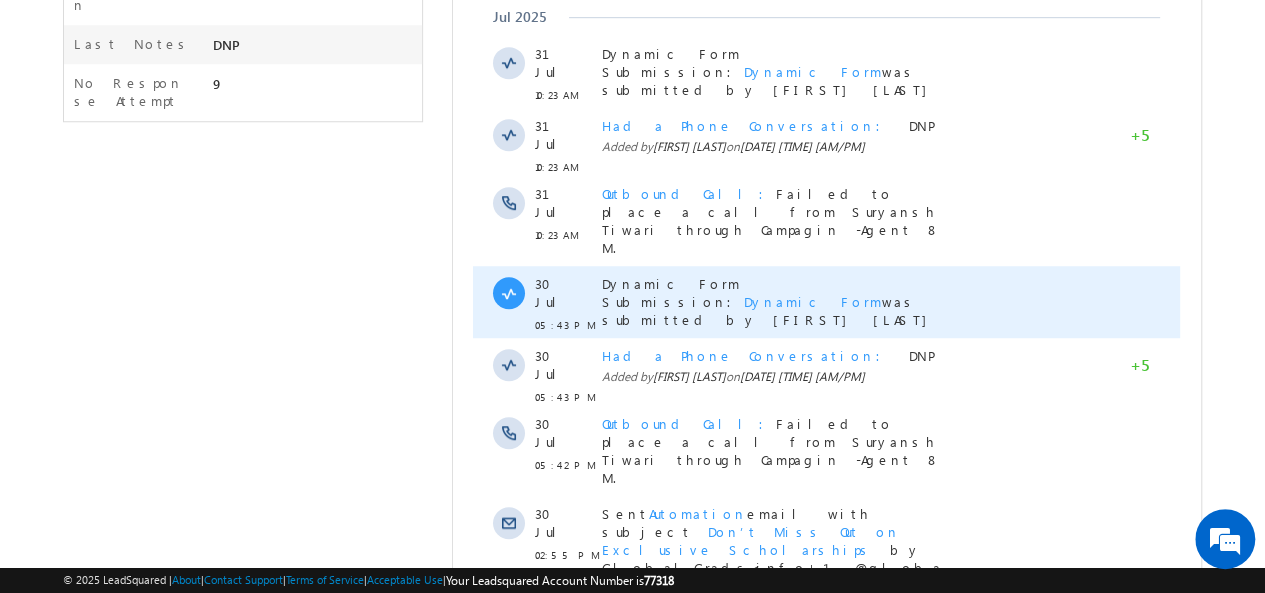 scroll, scrollTop: 1182, scrollLeft: 0, axis: vertical 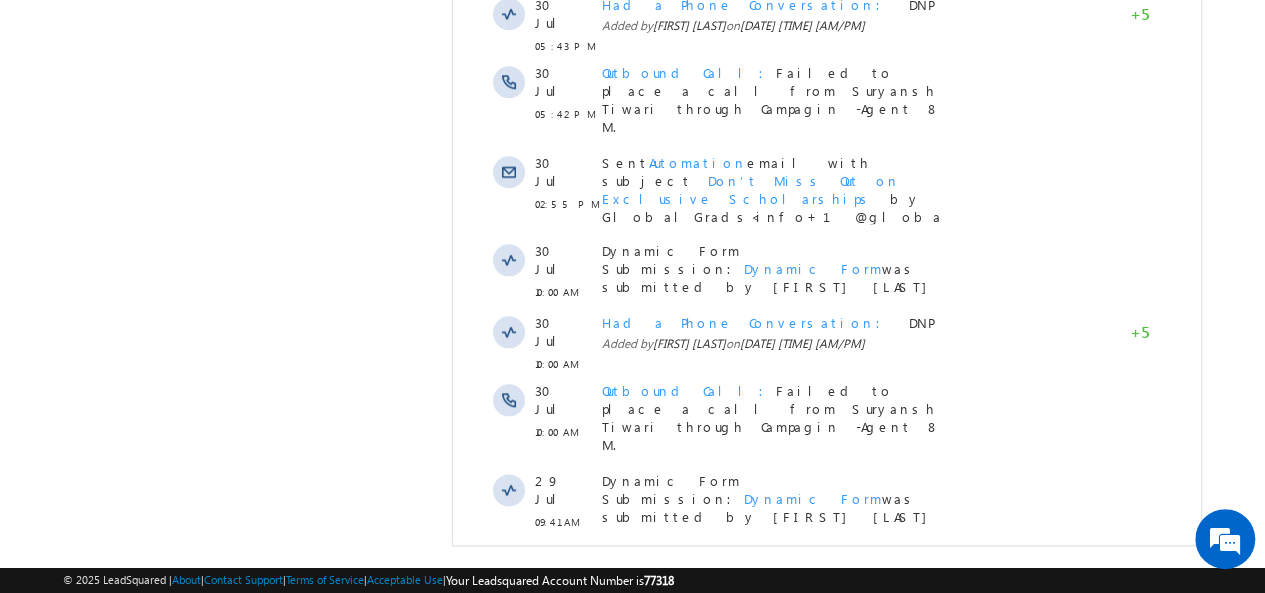 click on "Show More" at bounding box center (826, 800) 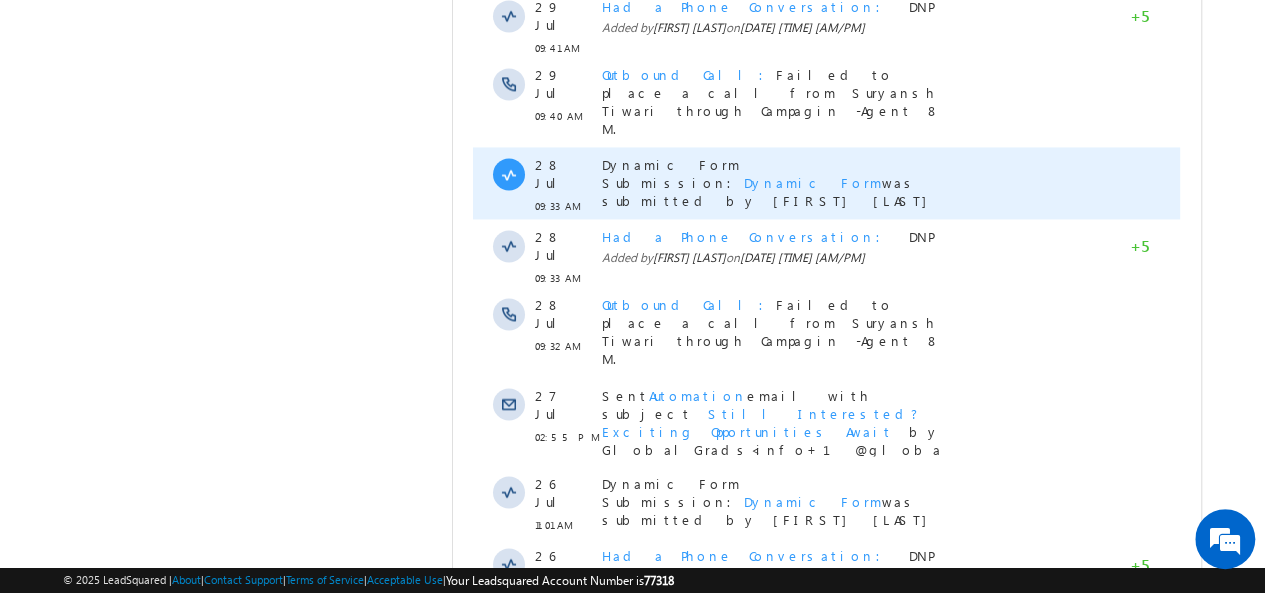 scroll, scrollTop: 1794, scrollLeft: 0, axis: vertical 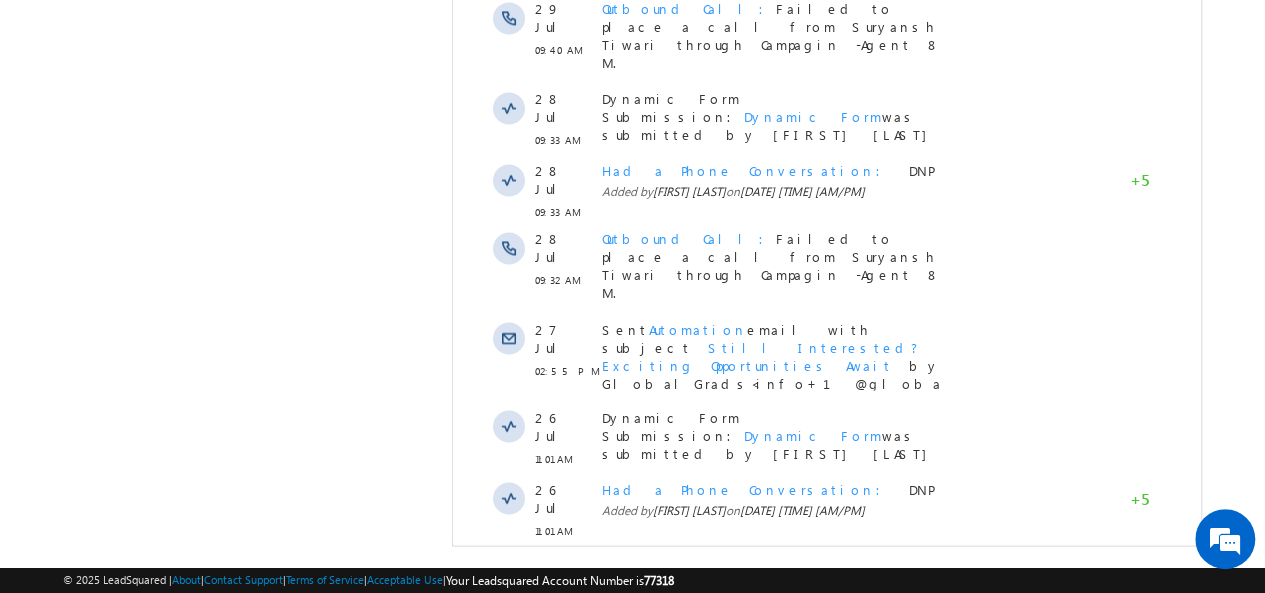 click on "Show More" at bounding box center (826, 984) 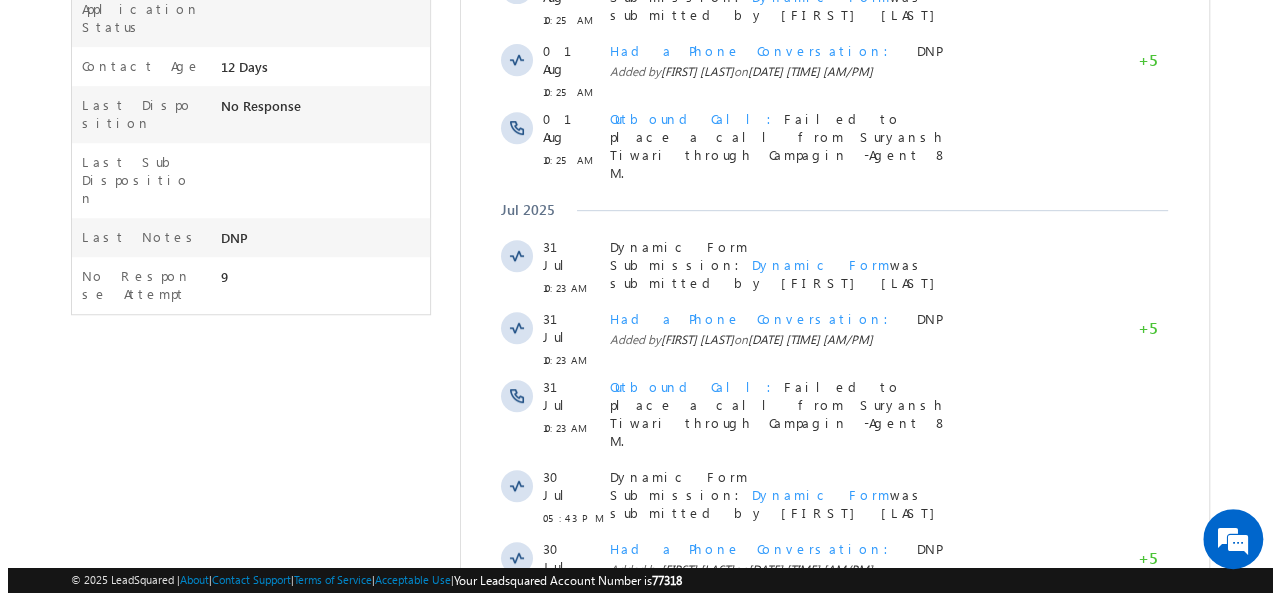 scroll, scrollTop: 0, scrollLeft: 0, axis: both 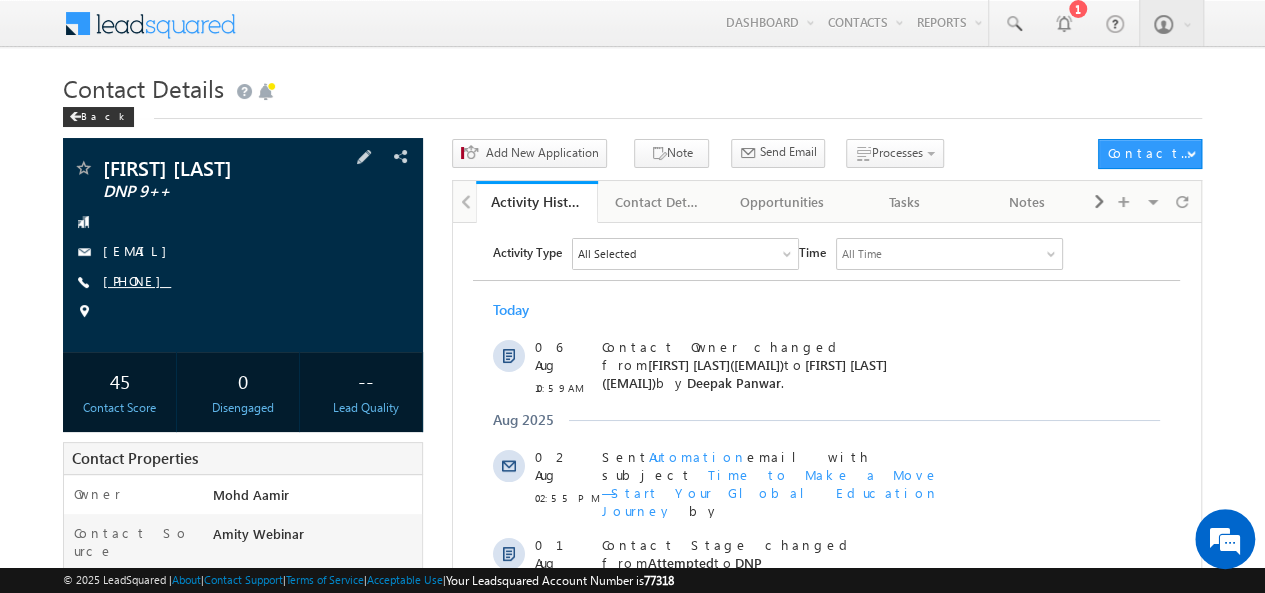 click on "[PHONE]" at bounding box center (137, 280) 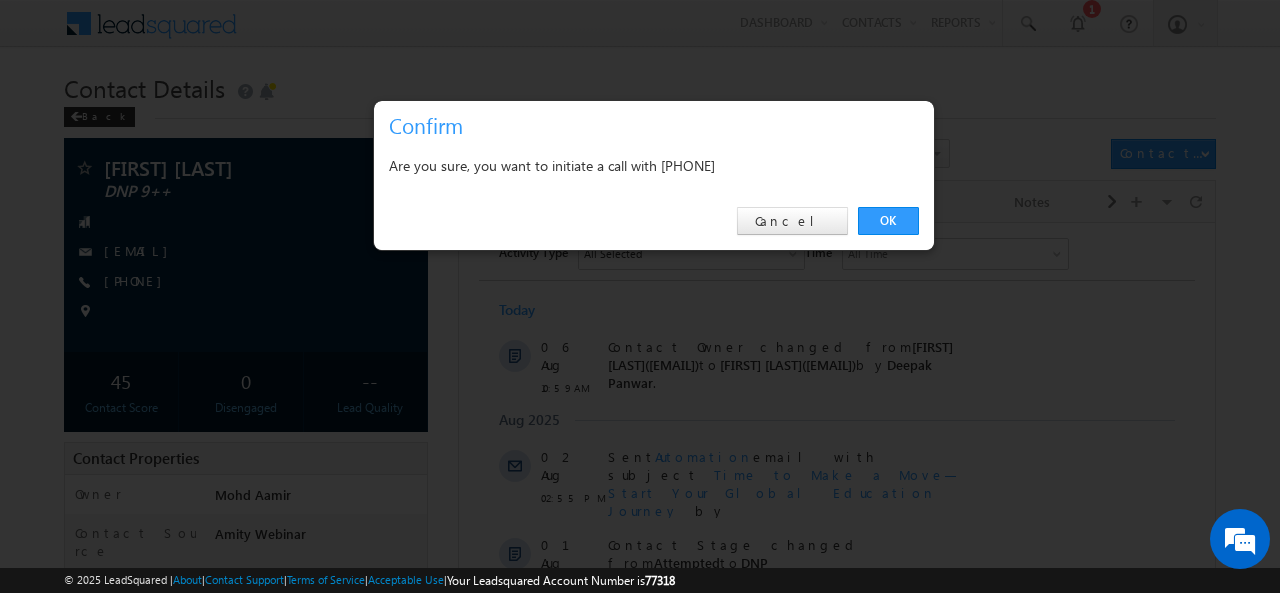 drag, startPoint x: 726, startPoint y: 187, endPoint x: 723, endPoint y: 127, distance: 60.074955 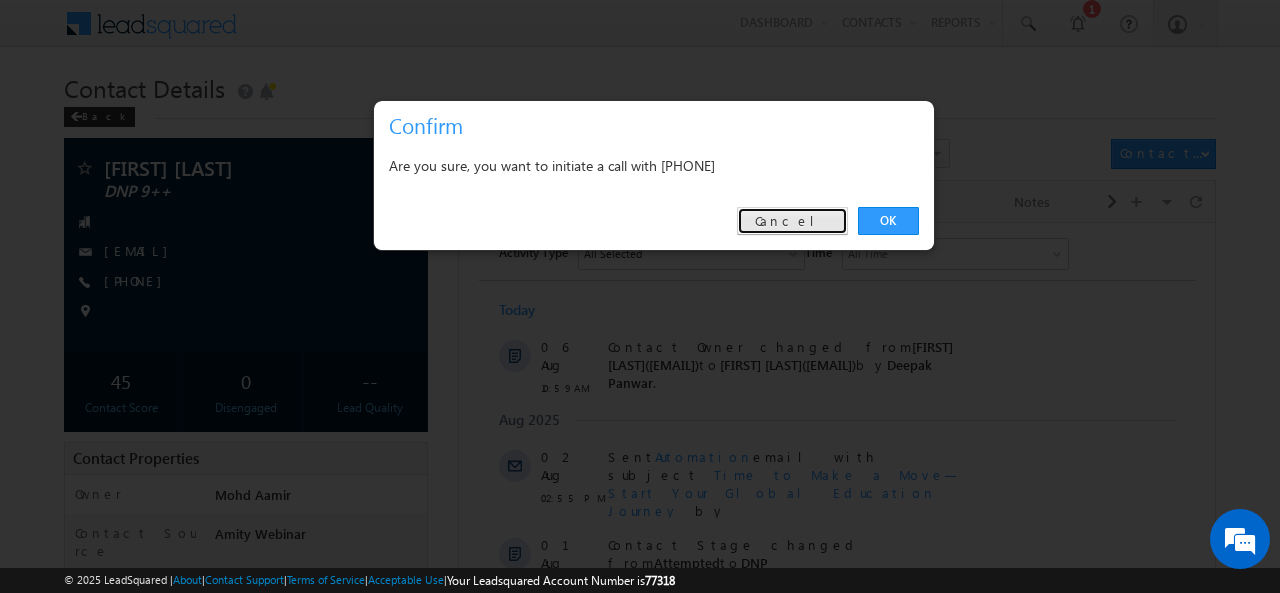 click on "Cancel" at bounding box center [792, 221] 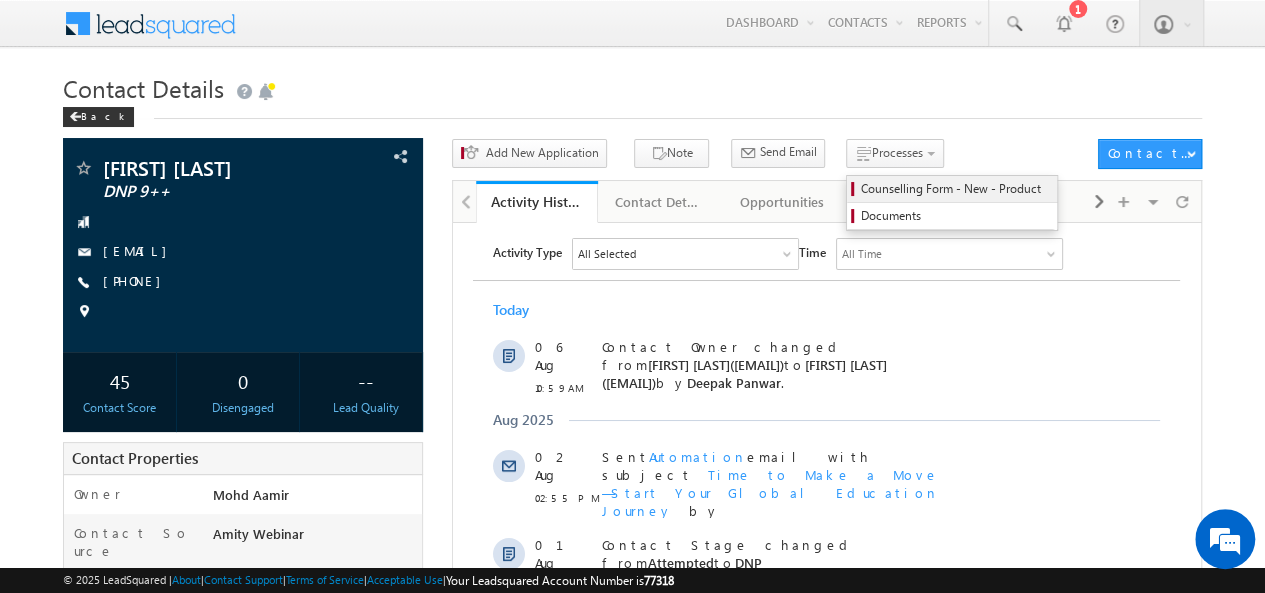click on "Counselling Form - New - Product" at bounding box center (955, 189) 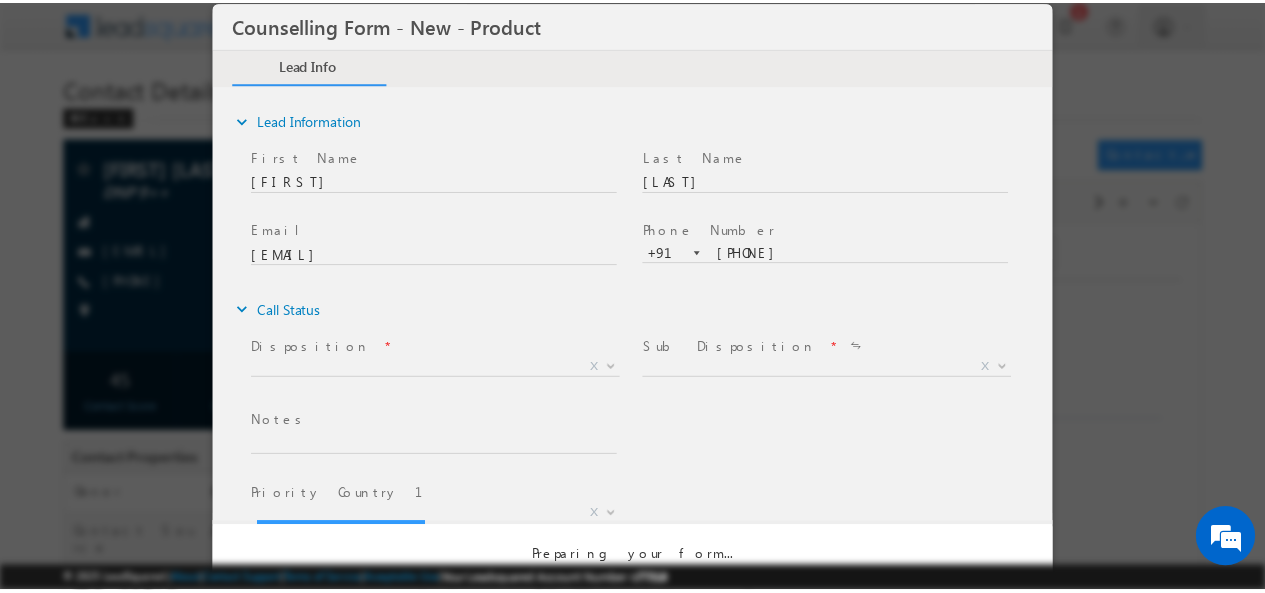 scroll, scrollTop: 0, scrollLeft: 0, axis: both 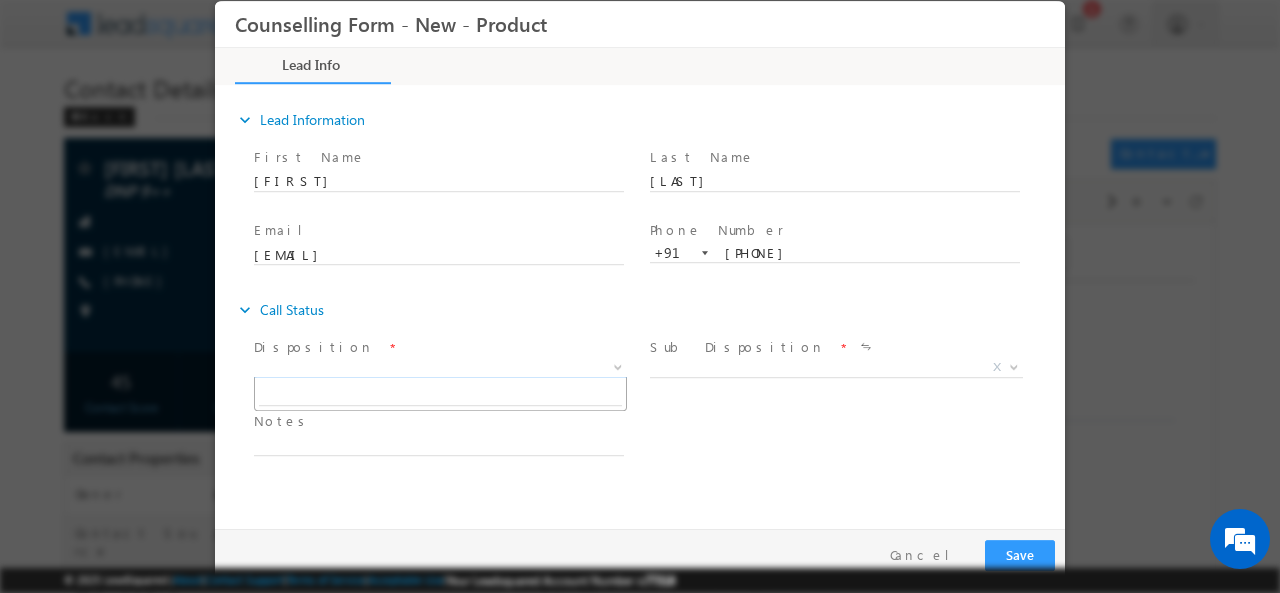 click on "X" at bounding box center (440, 367) 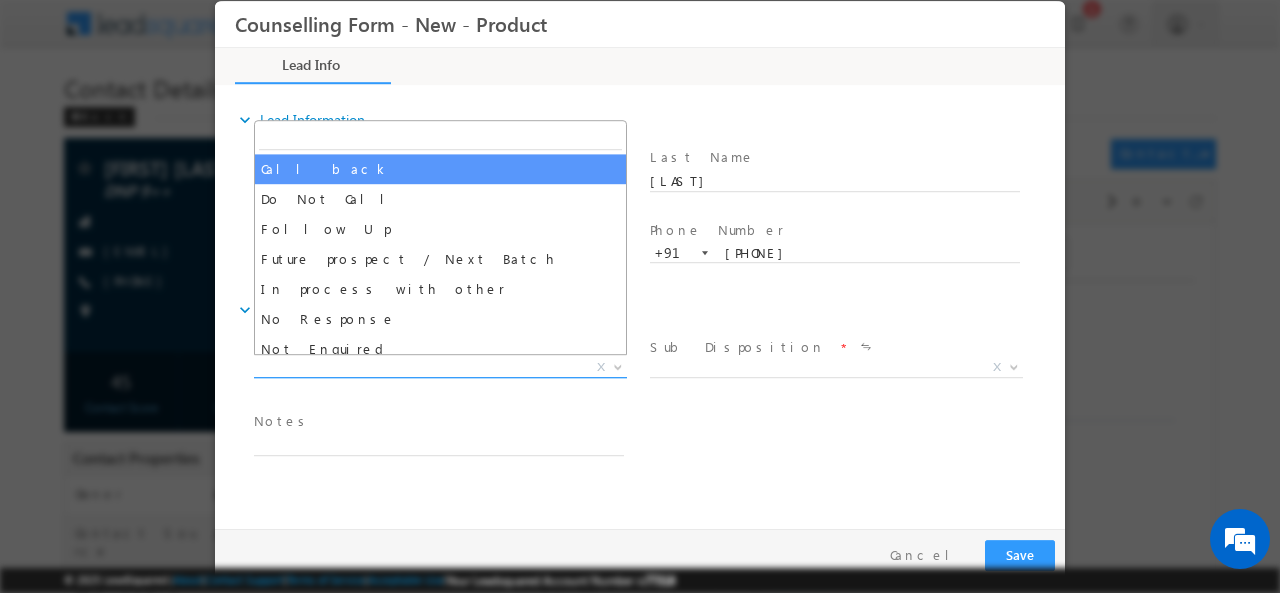 type on "R" 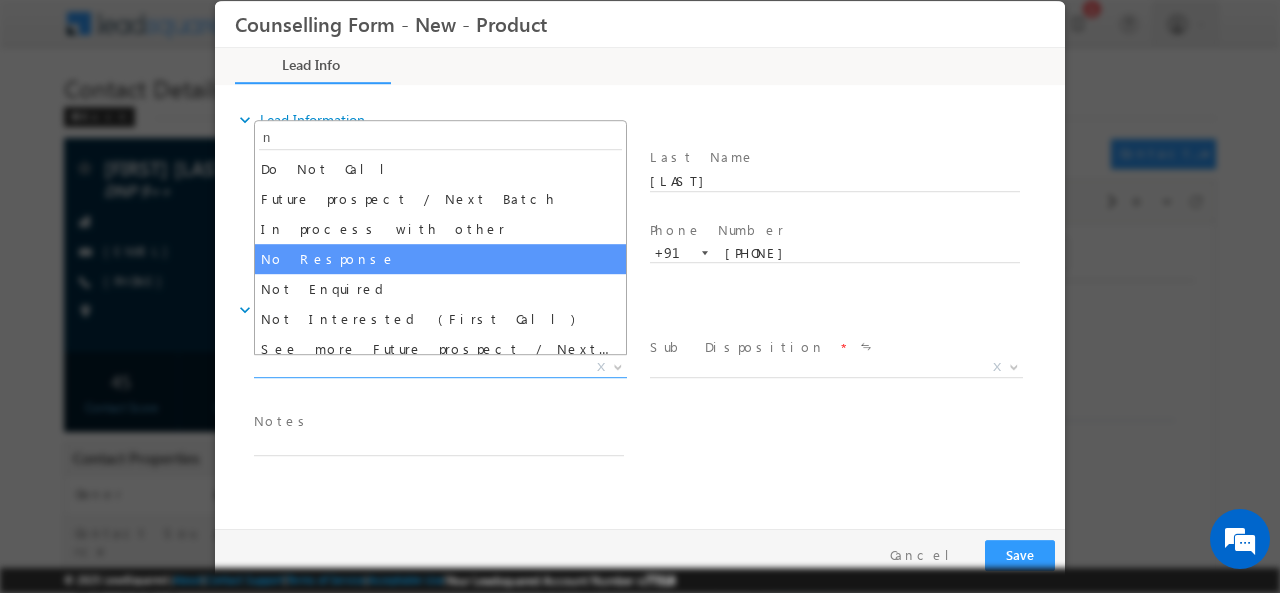 type on "n" 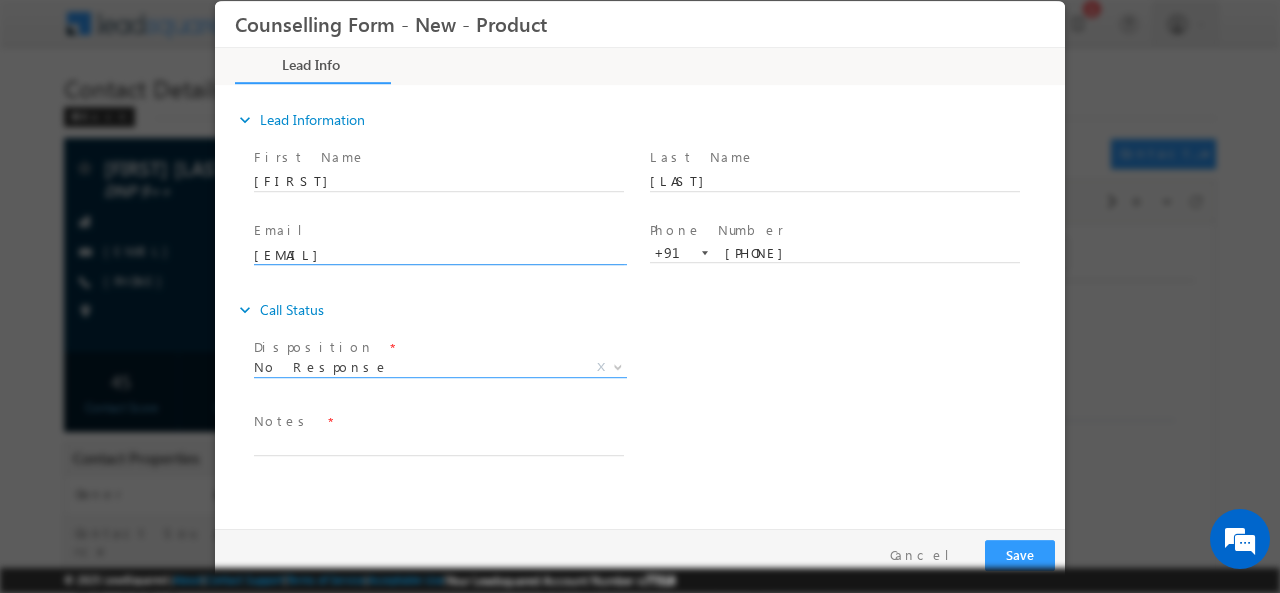 select on "No Response" 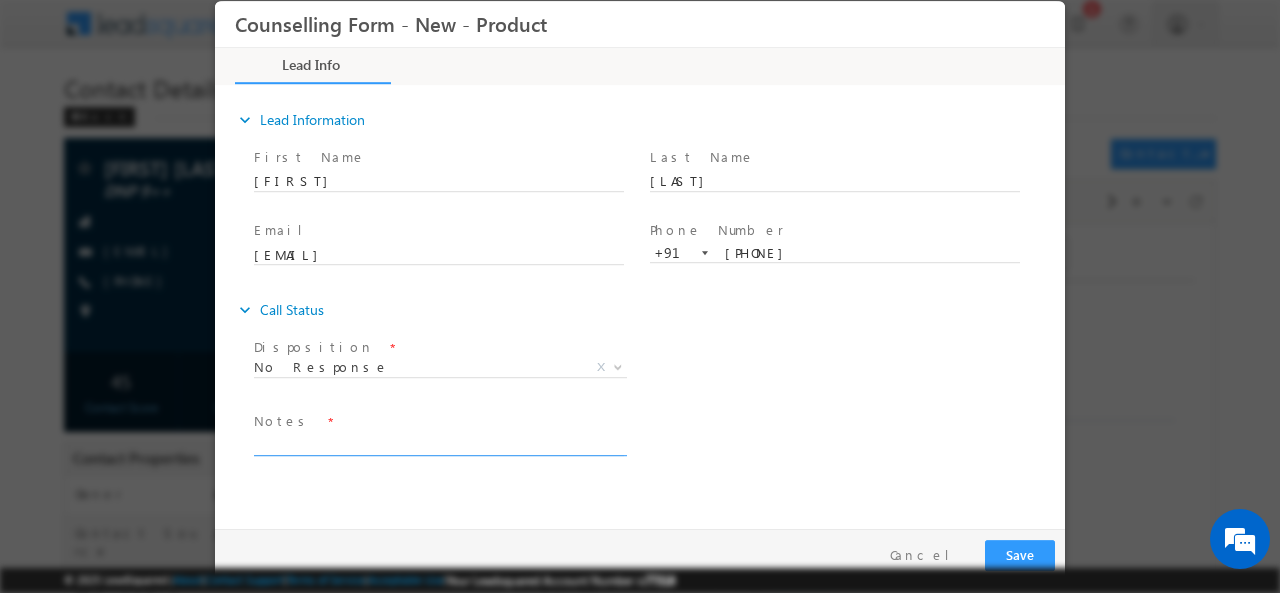 click at bounding box center [439, 443] 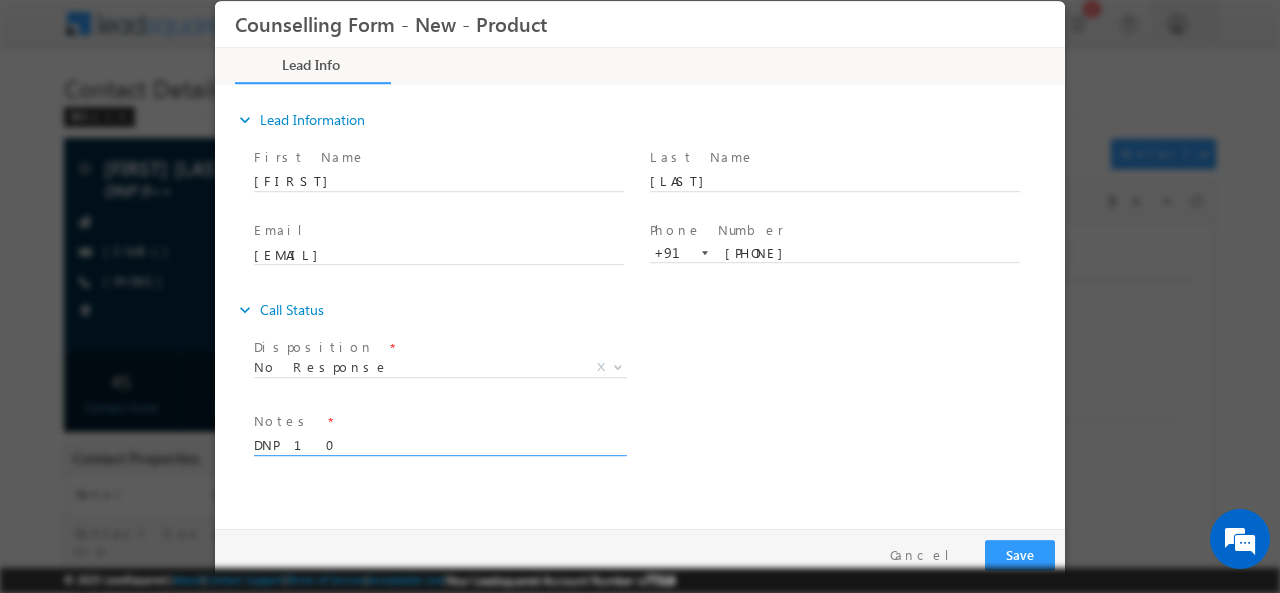 type on "DNP 10" 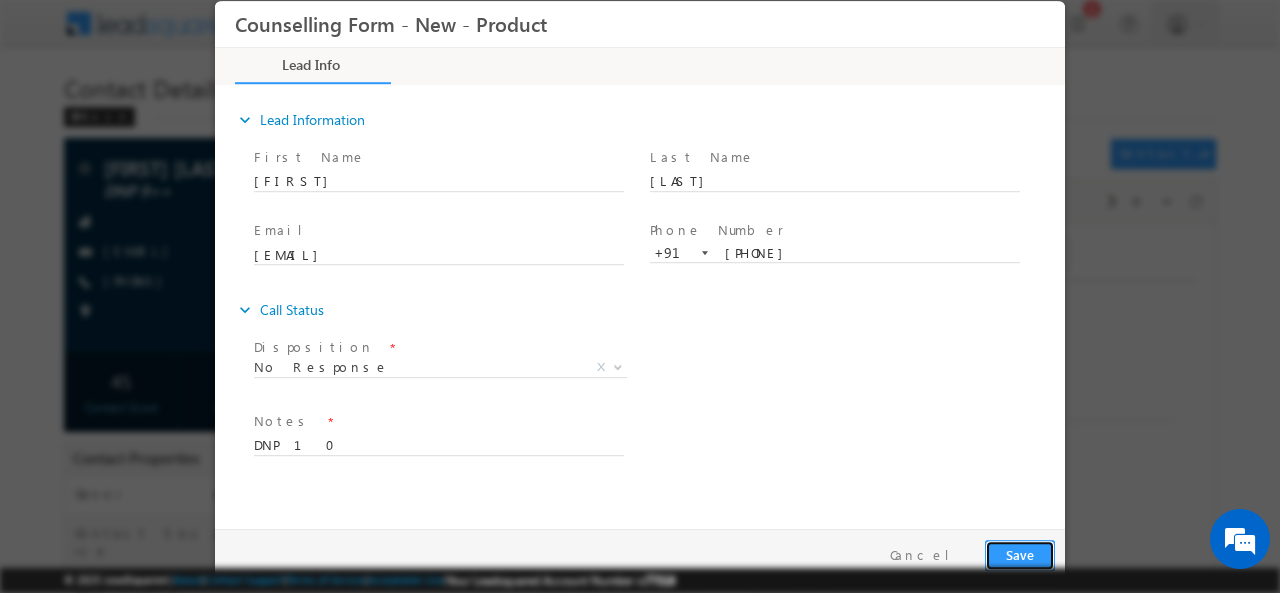 click on "Save" at bounding box center (1020, 554) 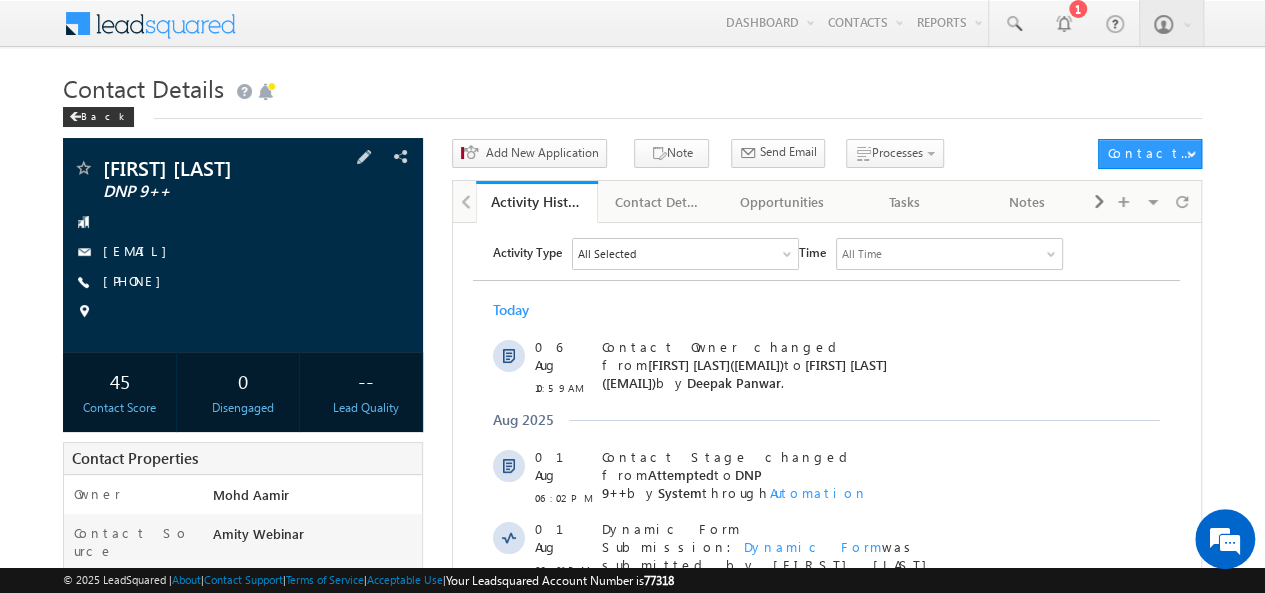 scroll, scrollTop: 0, scrollLeft: 0, axis: both 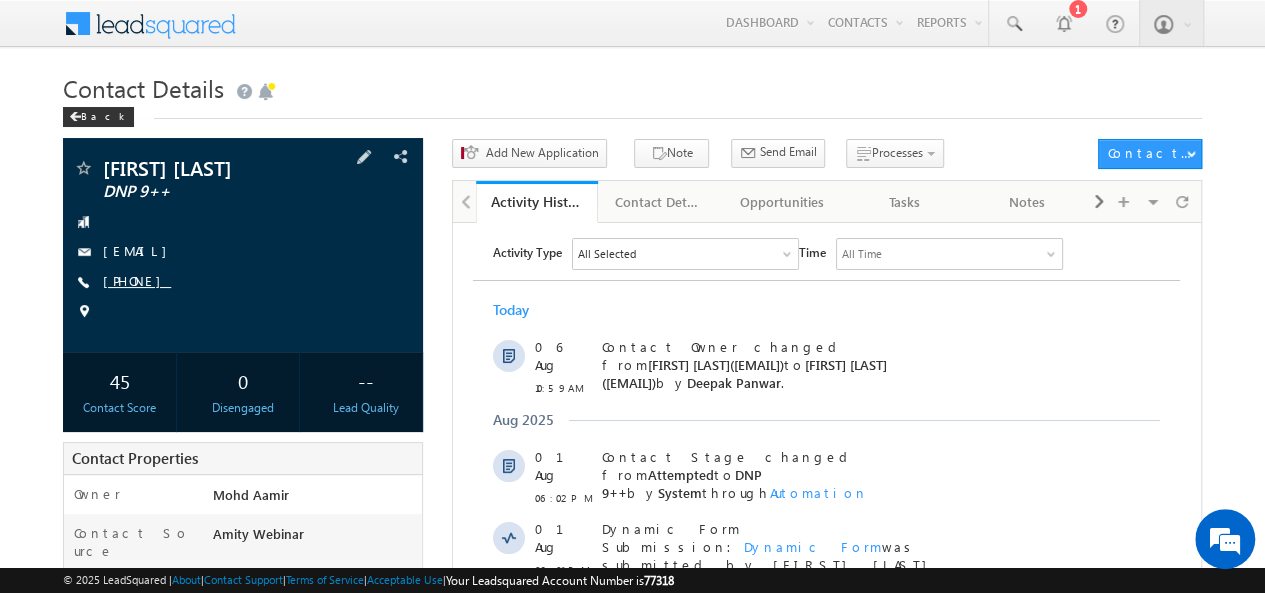 click on "[PHONE]" at bounding box center [137, 280] 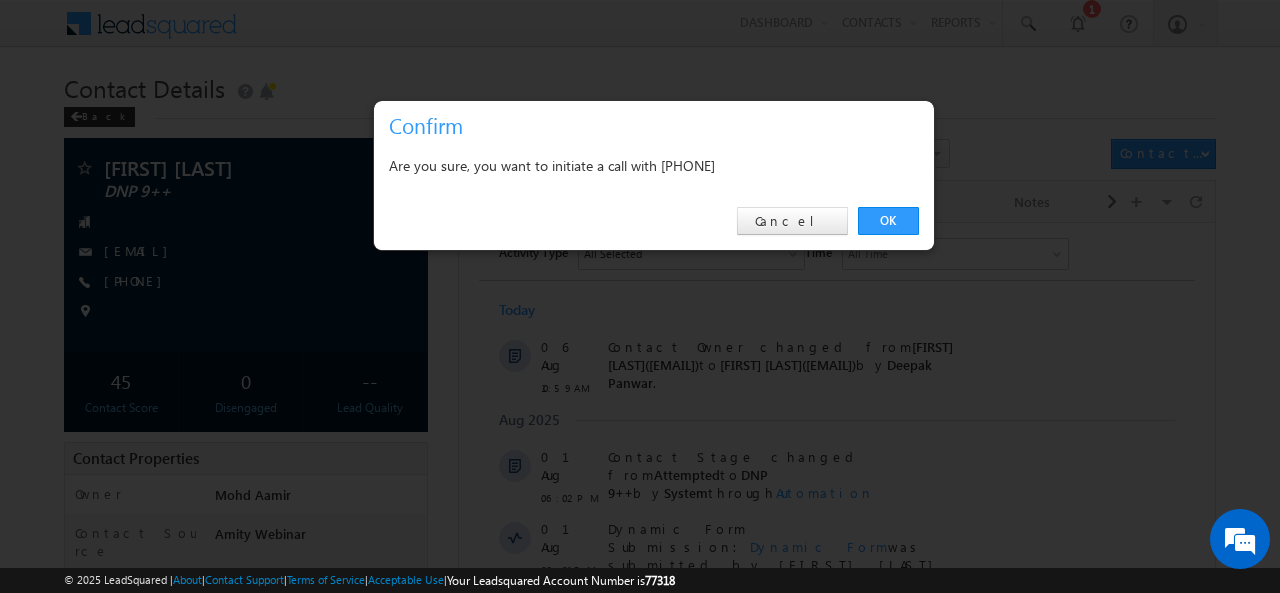 click on "Are you sure, you want to initiate a call with [PHONE]" at bounding box center (654, 165) 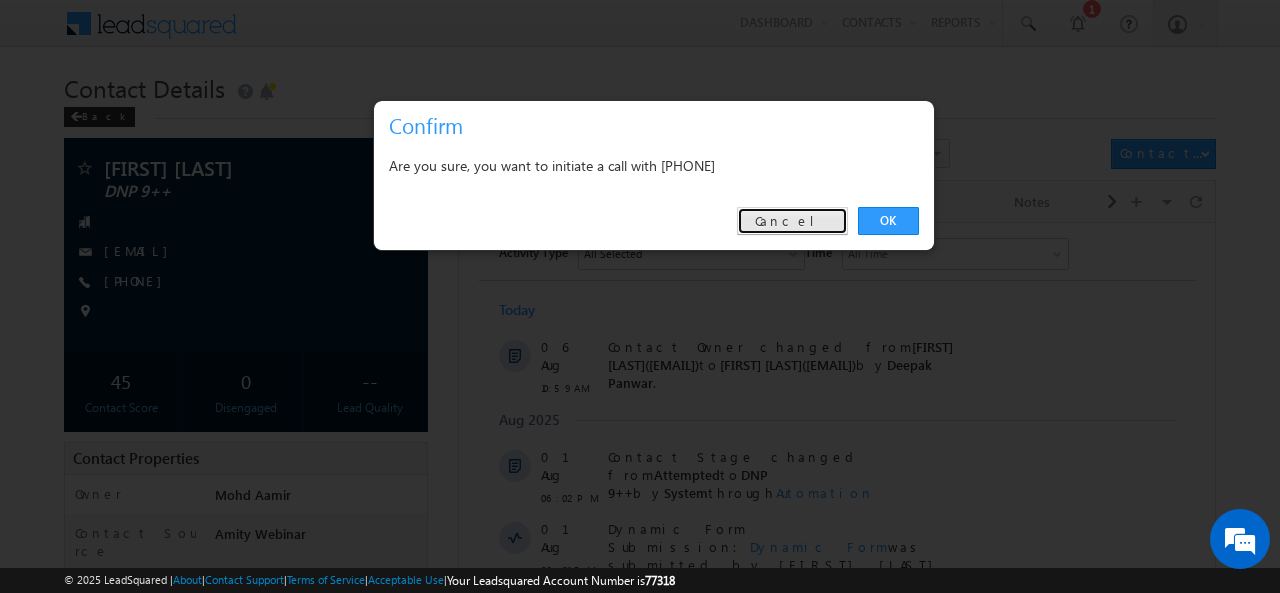 click on "Cancel" at bounding box center [792, 221] 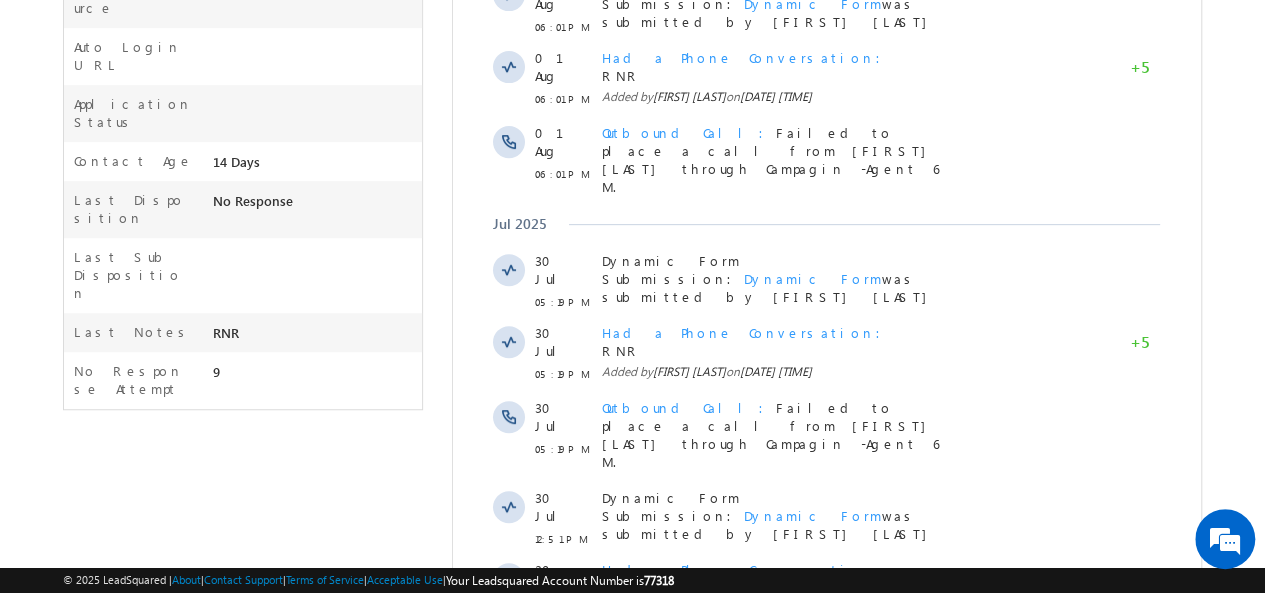 scroll, scrollTop: 586, scrollLeft: 0, axis: vertical 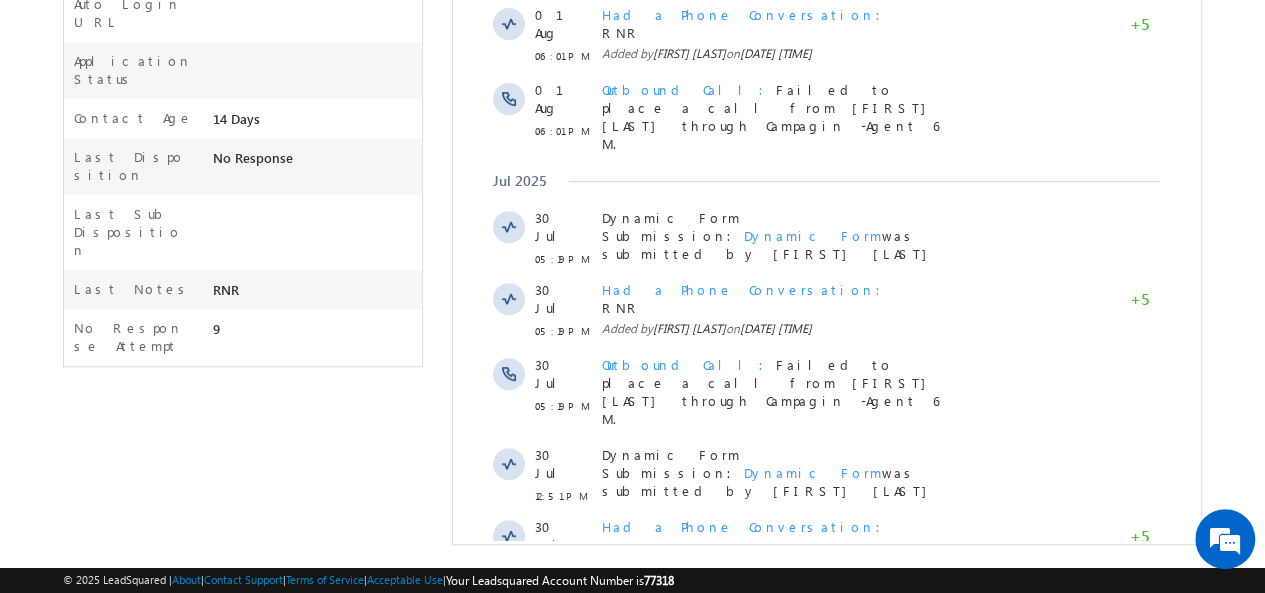 click on "Show More" at bounding box center (826, 619) 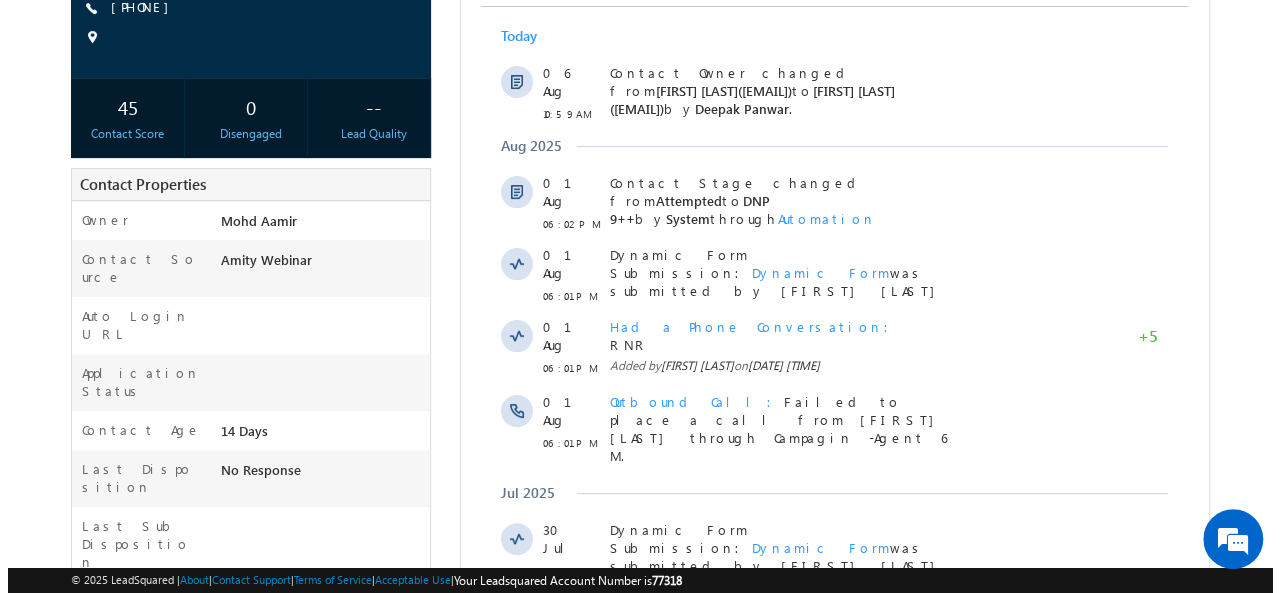scroll, scrollTop: 0, scrollLeft: 0, axis: both 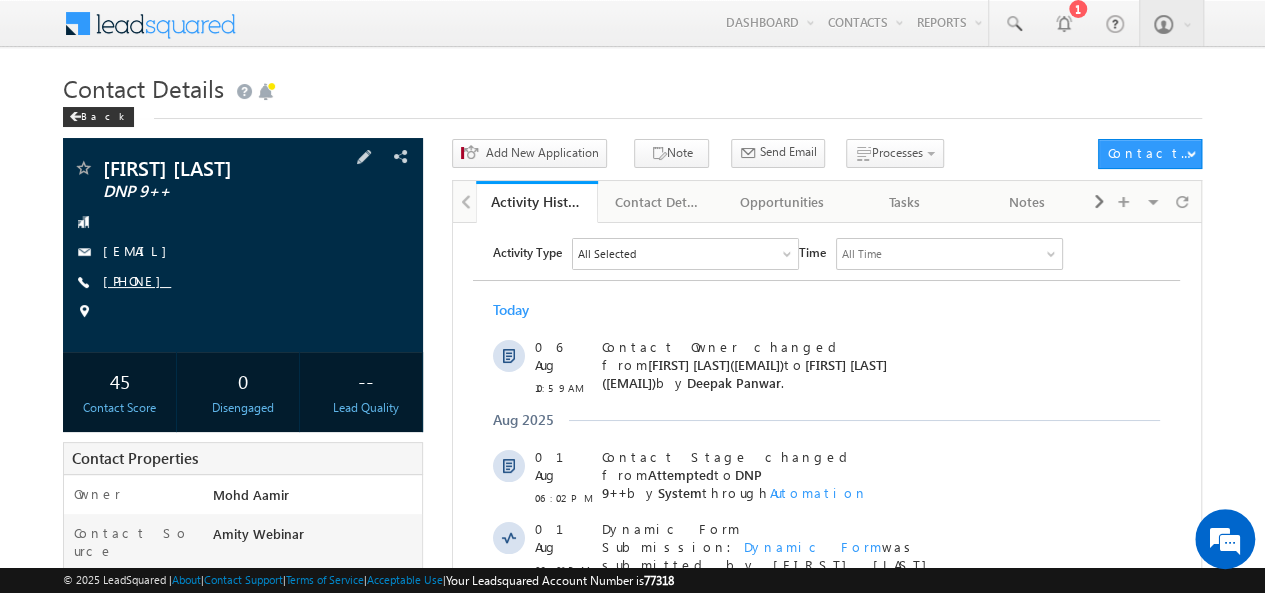click on "+91-9975377952" at bounding box center [137, 280] 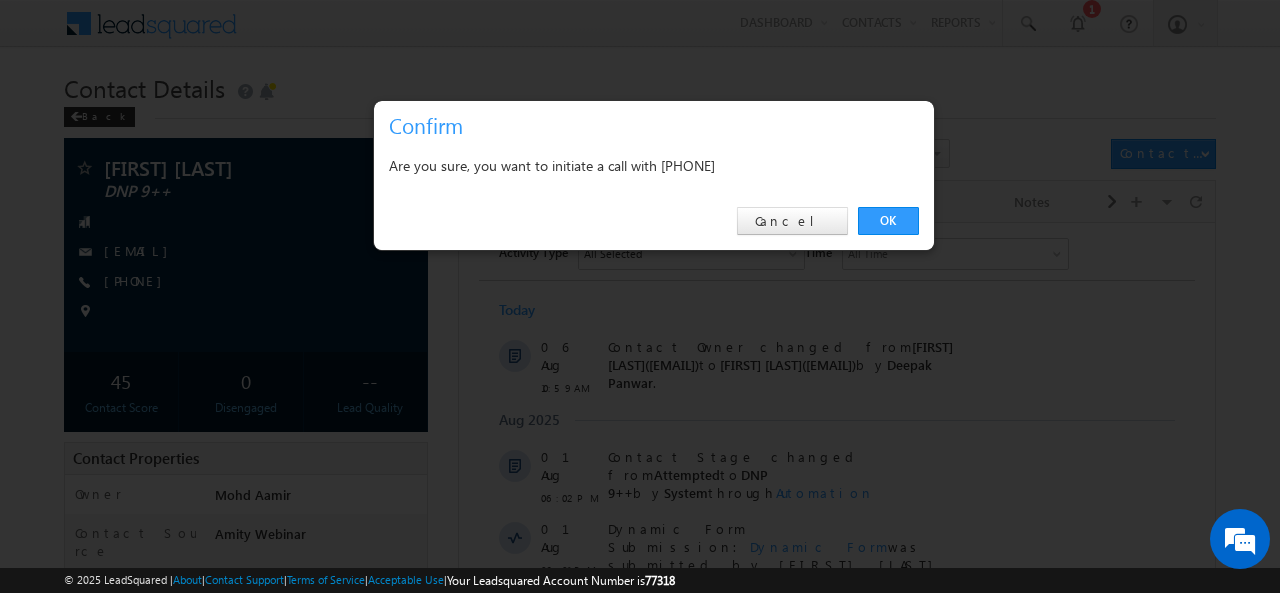click on "Are you sure, you want to initiate a call with +91-9975377952" at bounding box center [654, 165] 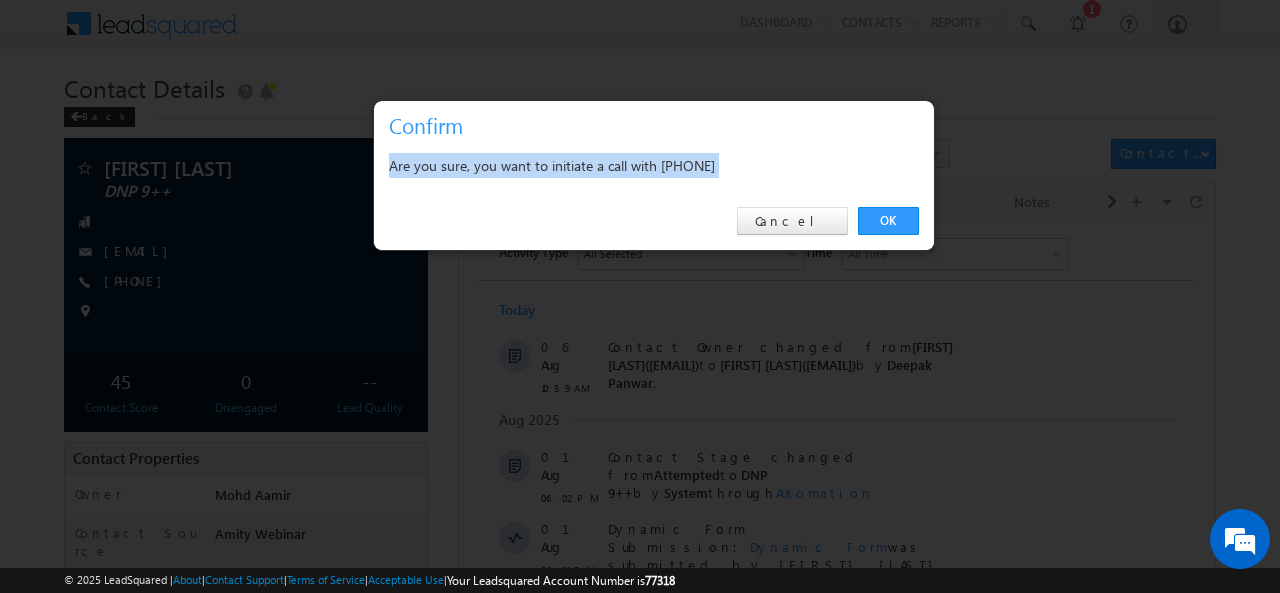 click on "Are you sure, you want to initiate a call with +91-9975377952" at bounding box center [654, 165] 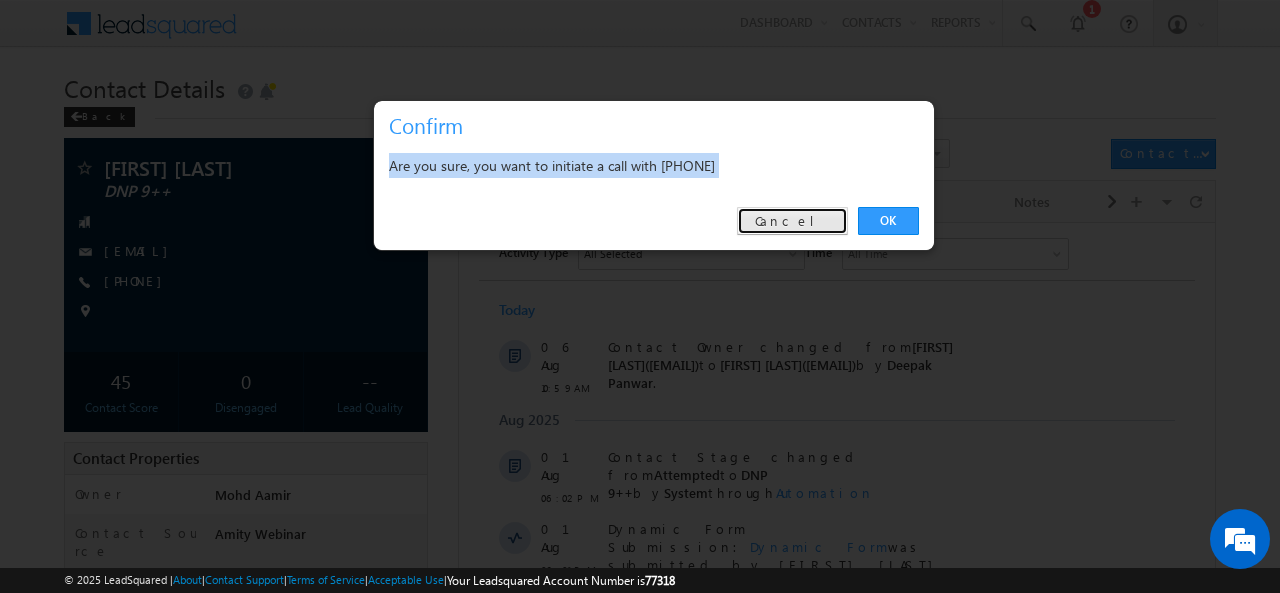 click on "Cancel" at bounding box center (792, 221) 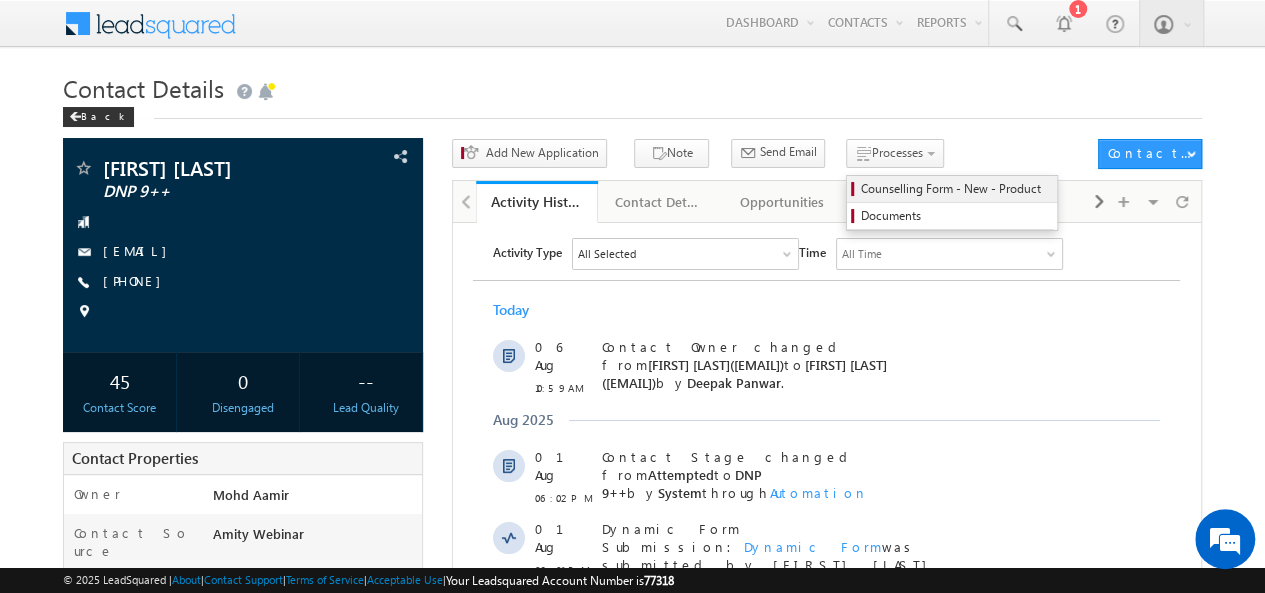 click on "Counselling Form - New - Product" at bounding box center [952, 189] 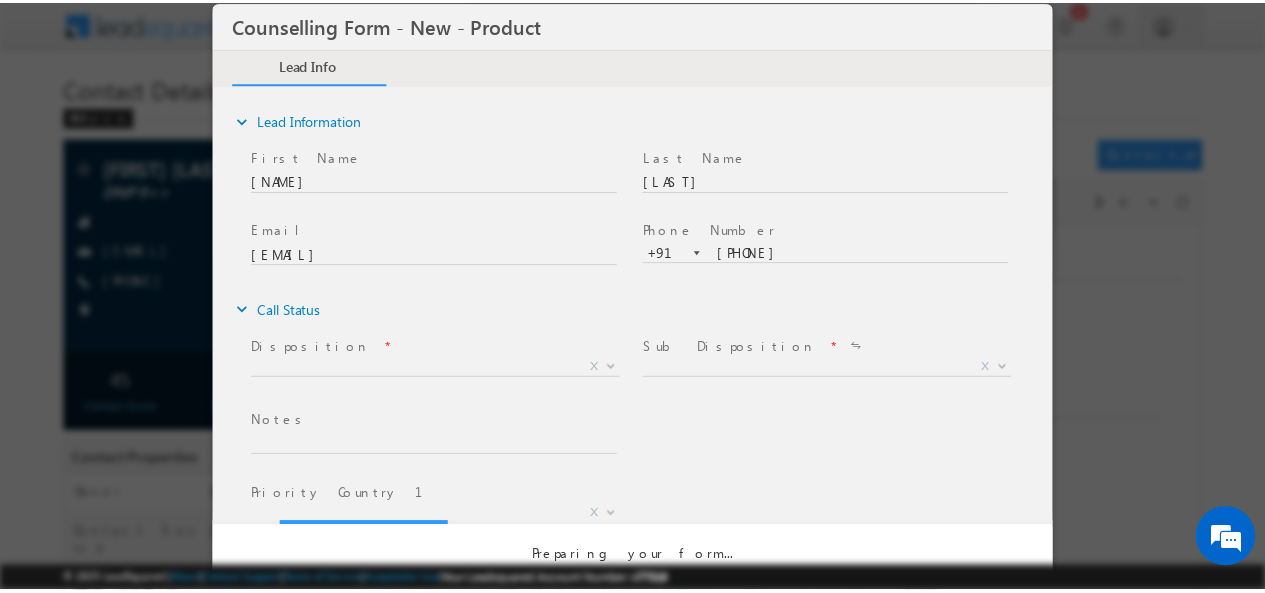 scroll, scrollTop: 0, scrollLeft: 0, axis: both 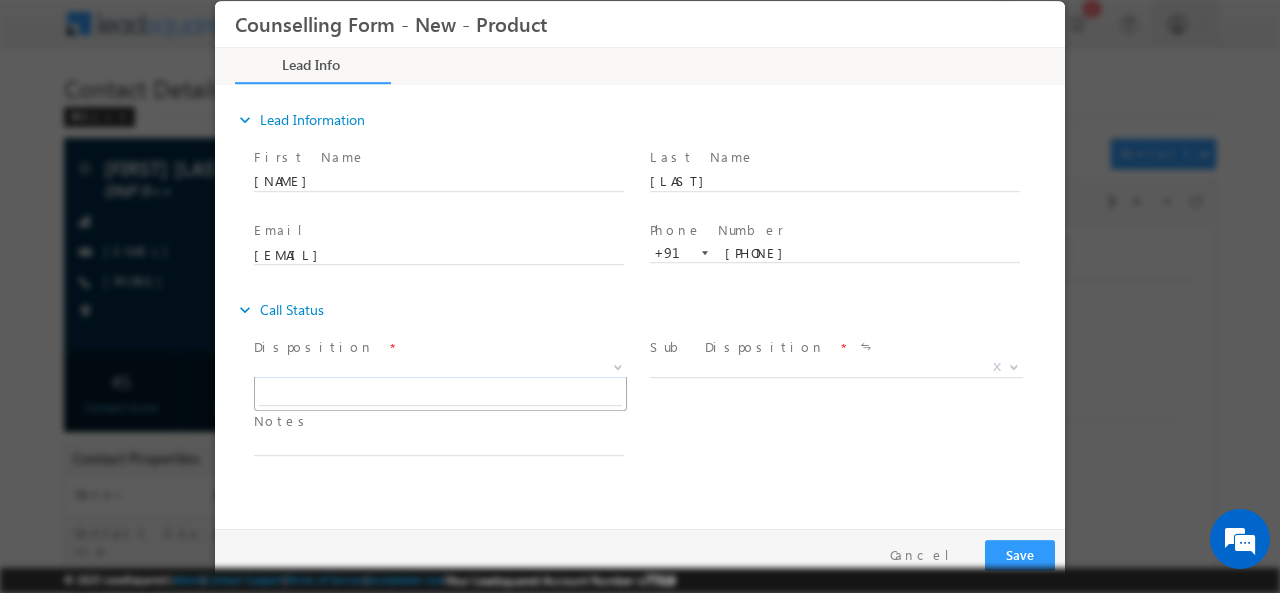 click on "X" at bounding box center [440, 367] 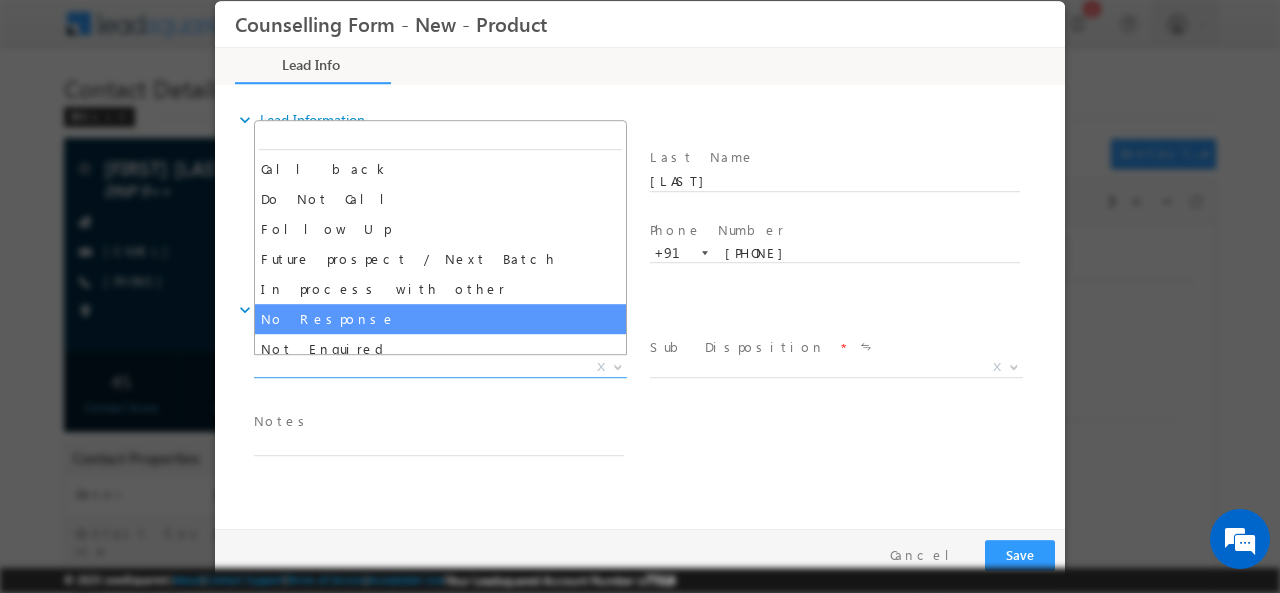 select on "No Response" 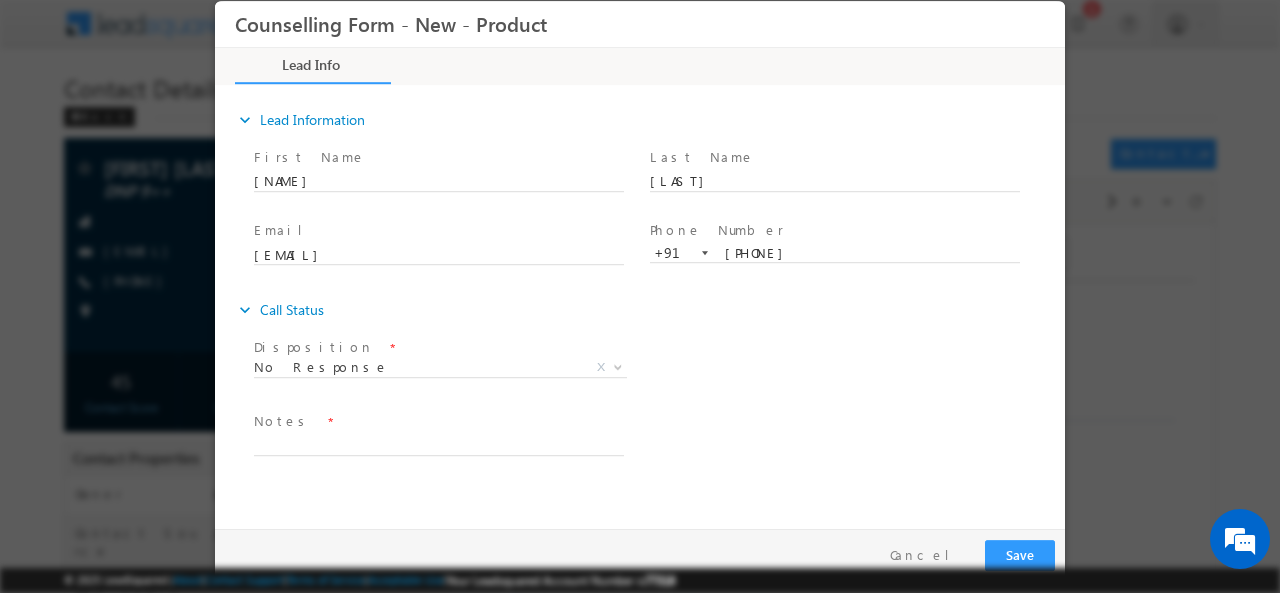 click at bounding box center (438, 465) 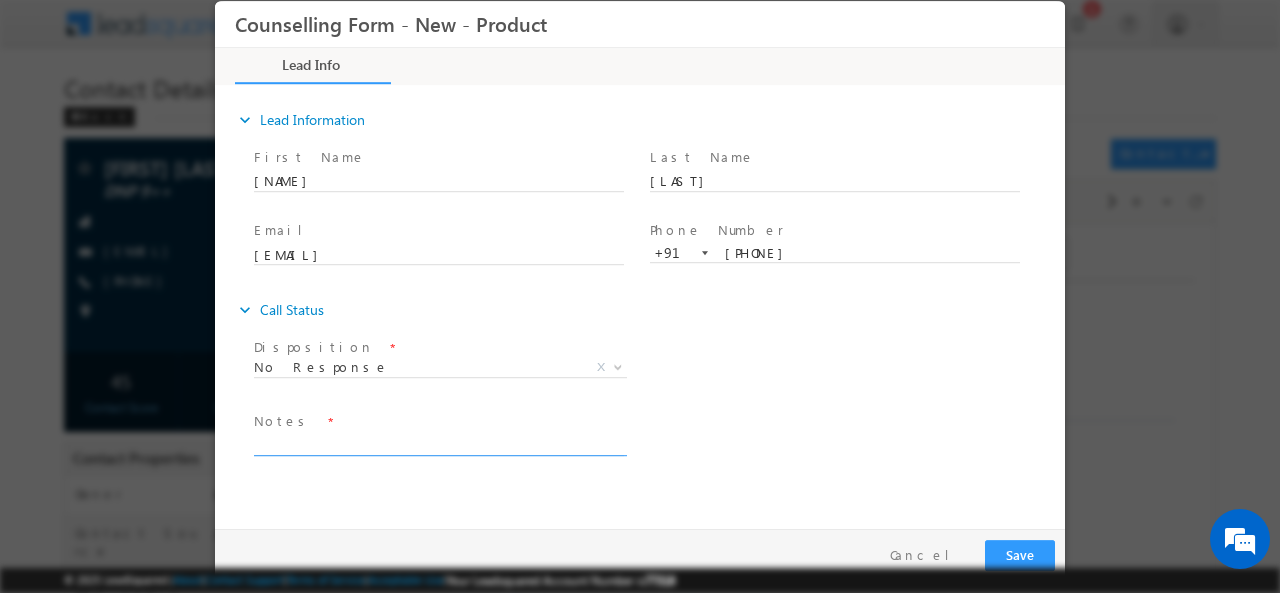 click at bounding box center [439, 443] 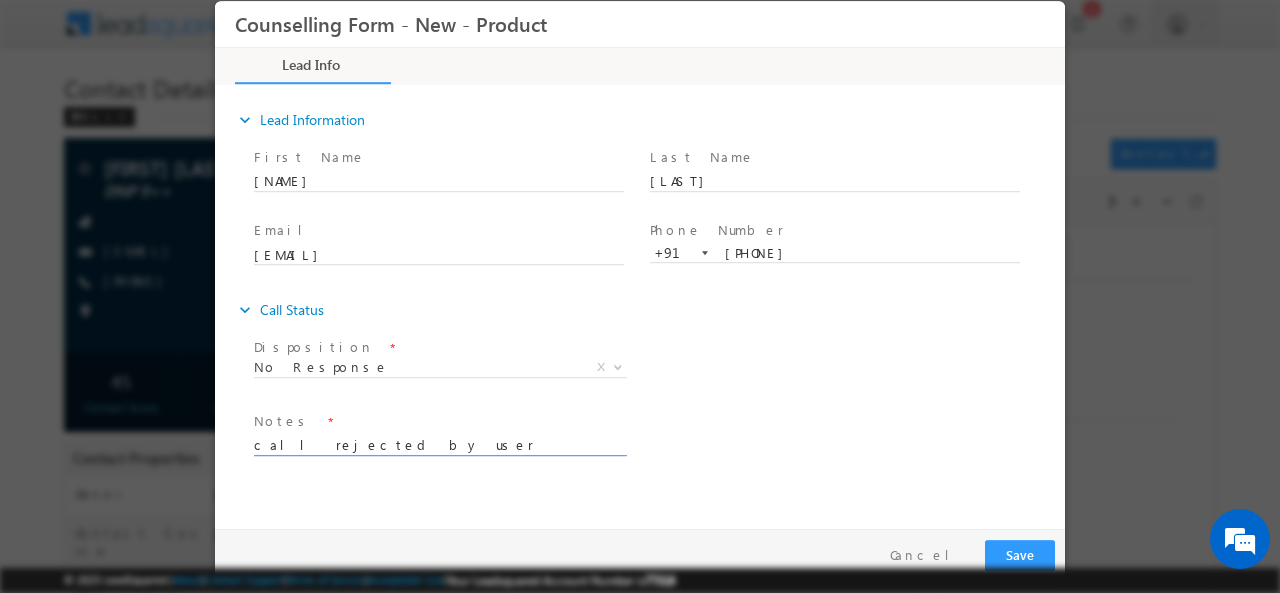 type on "call rejected by user" 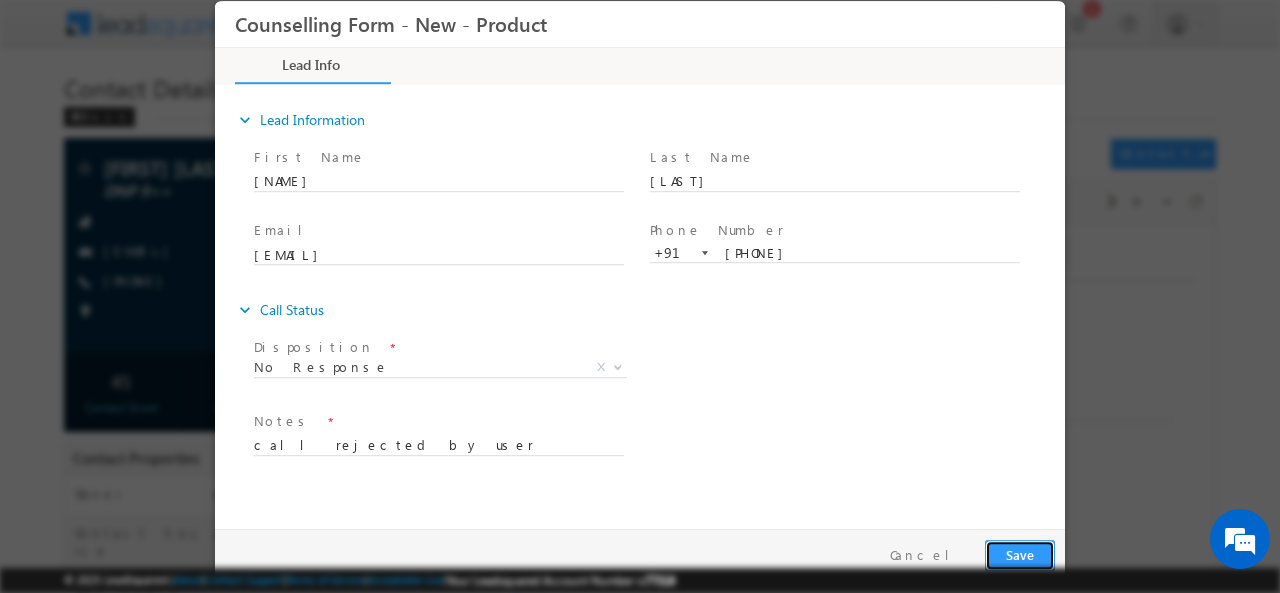 click on "Save" at bounding box center [1020, 554] 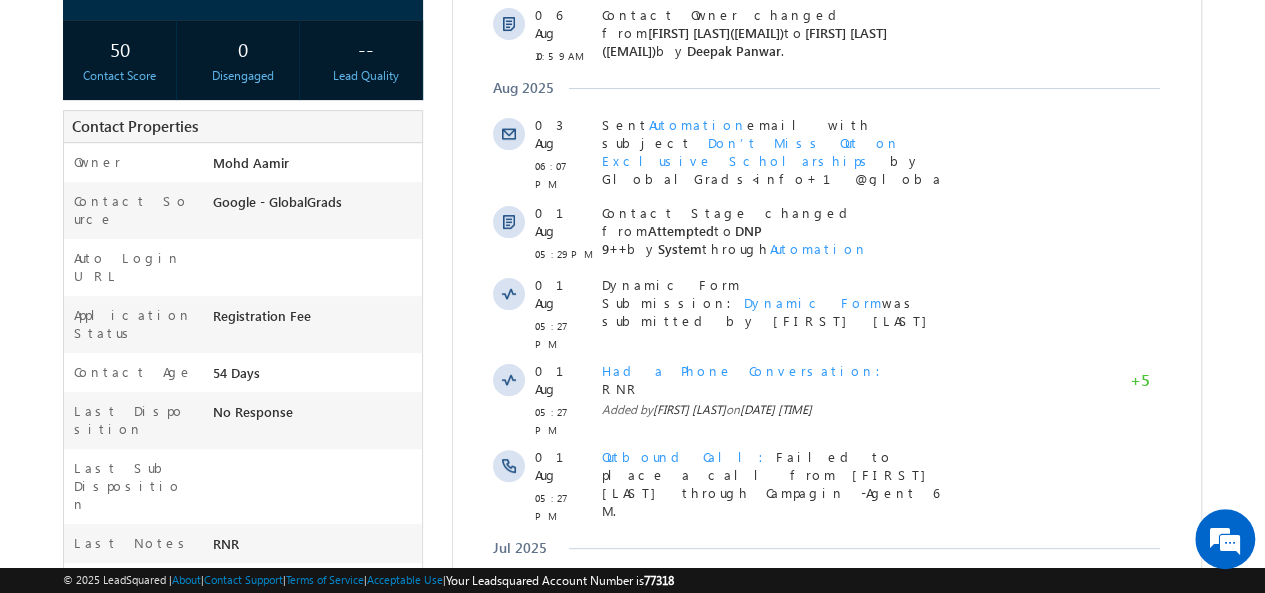 scroll, scrollTop: 0, scrollLeft: 0, axis: both 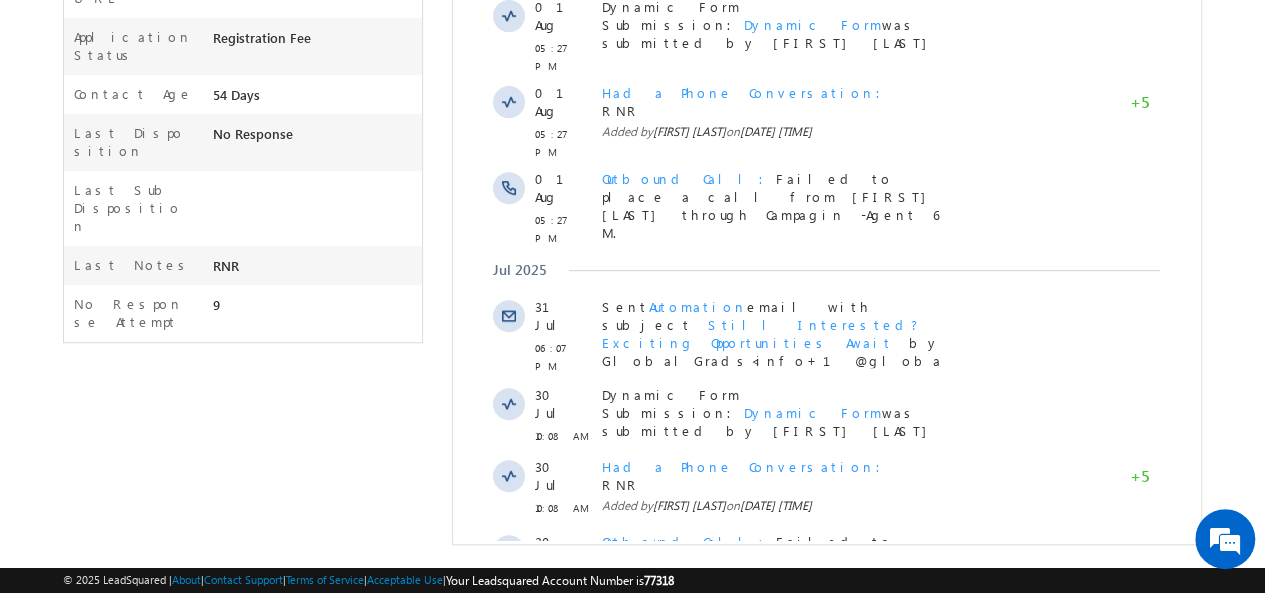 click on "Show More" at bounding box center (826, 649) 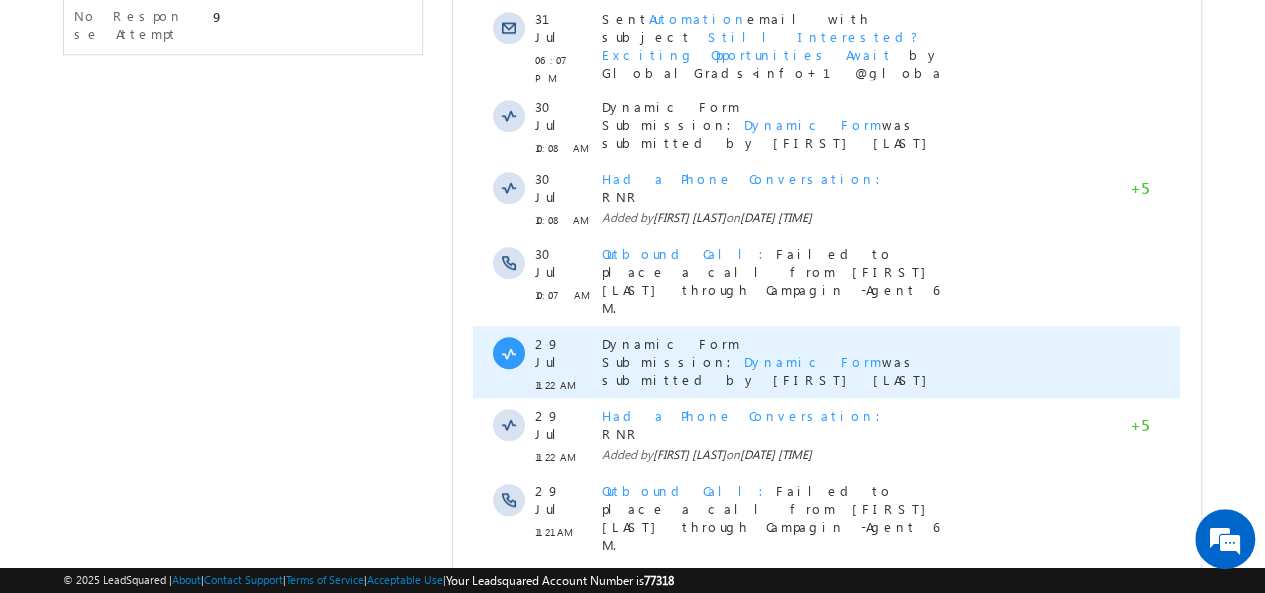scroll, scrollTop: 1222, scrollLeft: 0, axis: vertical 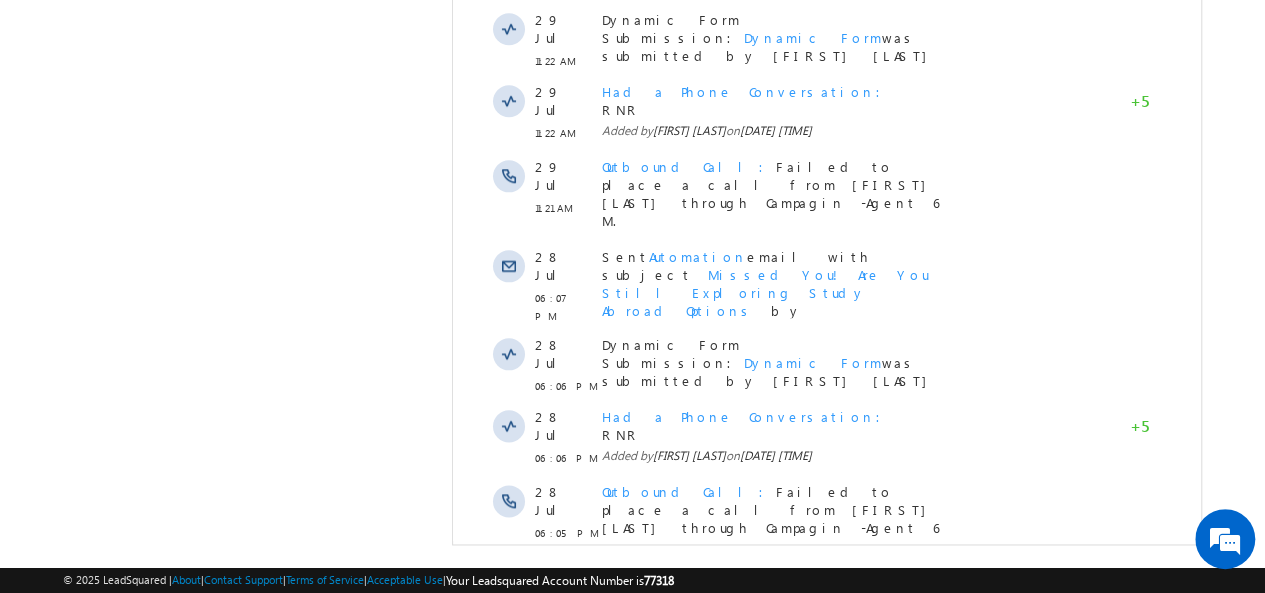 click on "Show More" at bounding box center (826, 852) 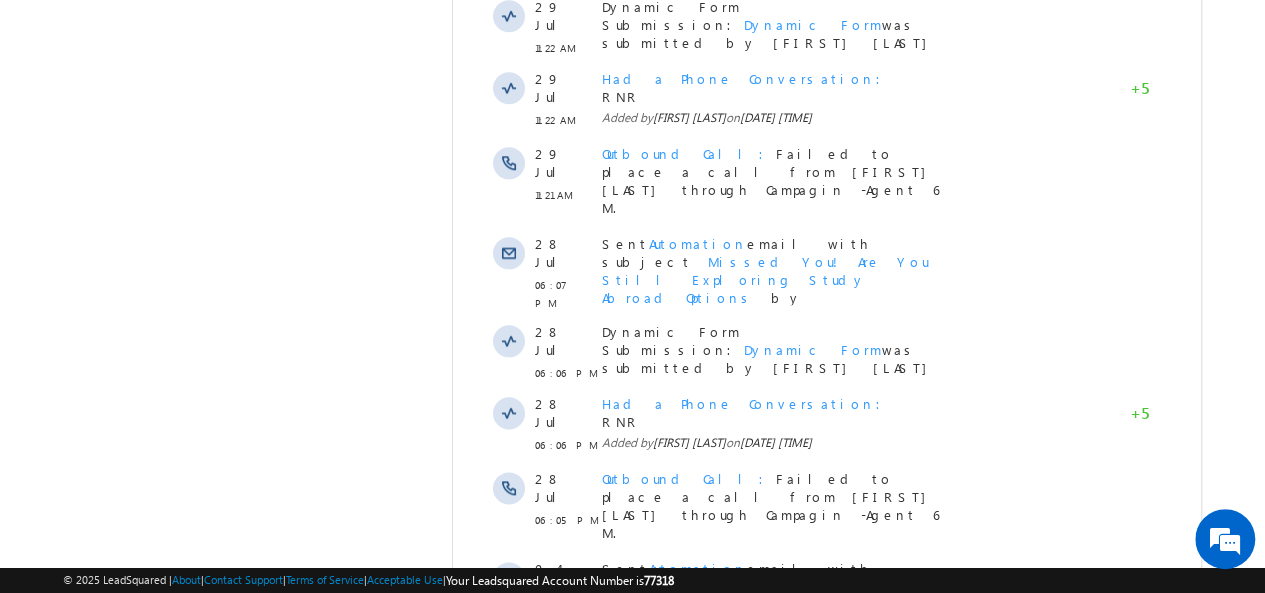 scroll, scrollTop: 1234, scrollLeft: 0, axis: vertical 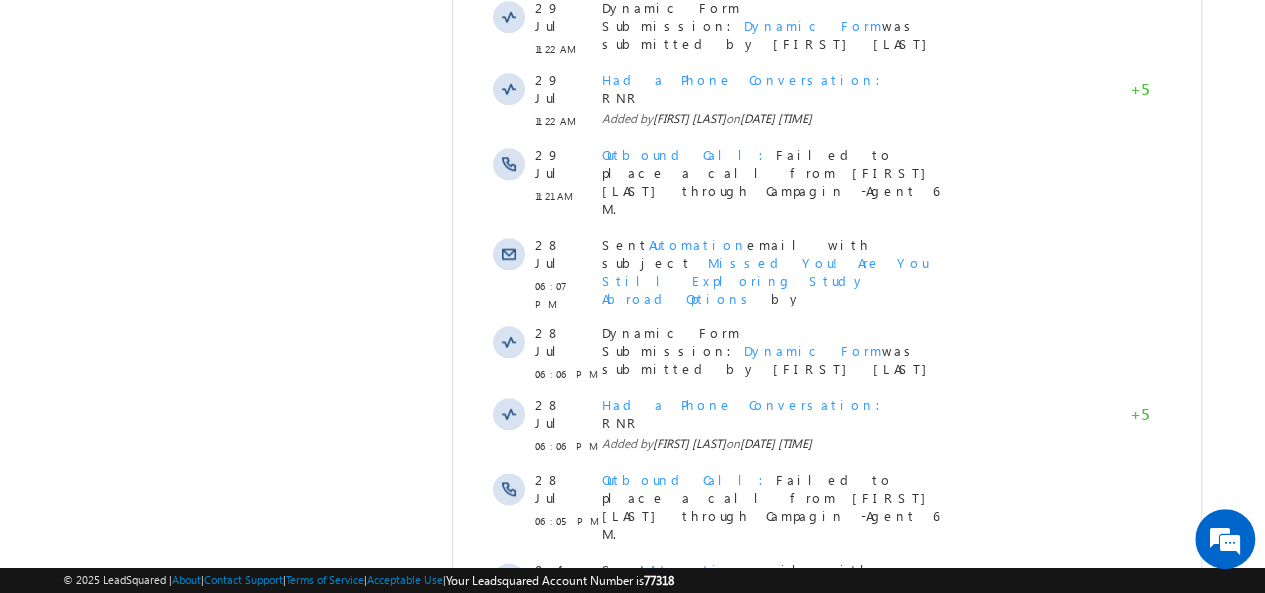 drag, startPoint x: 603, startPoint y: 403, endPoint x: 679, endPoint y: 409, distance: 76.23647 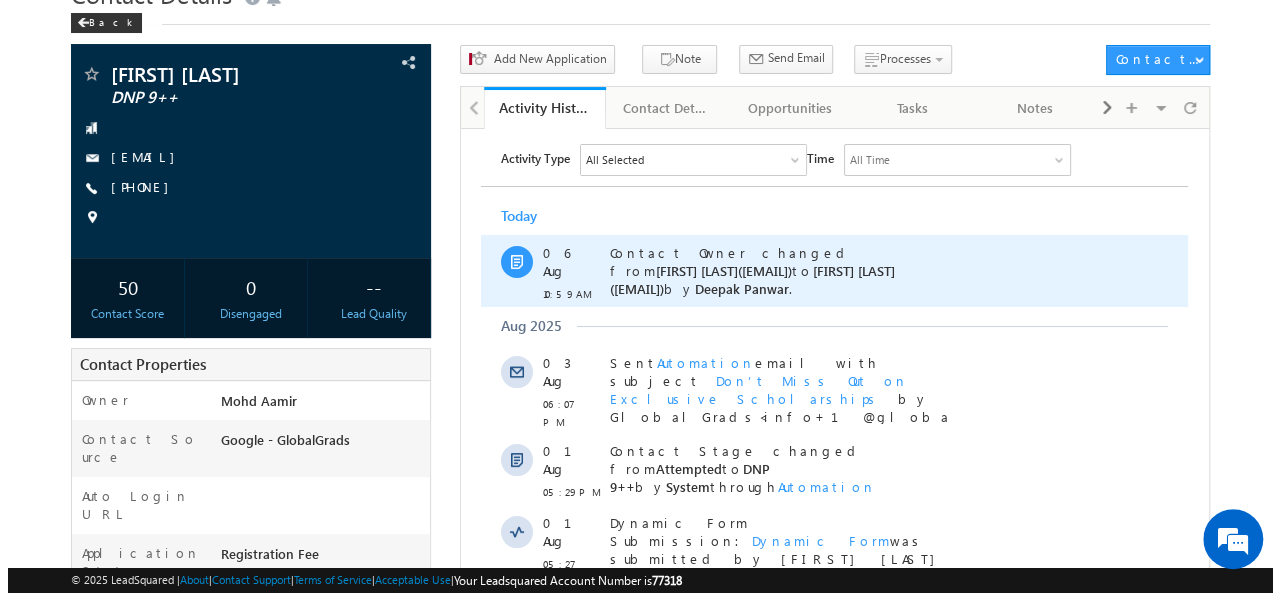scroll, scrollTop: 0, scrollLeft: 0, axis: both 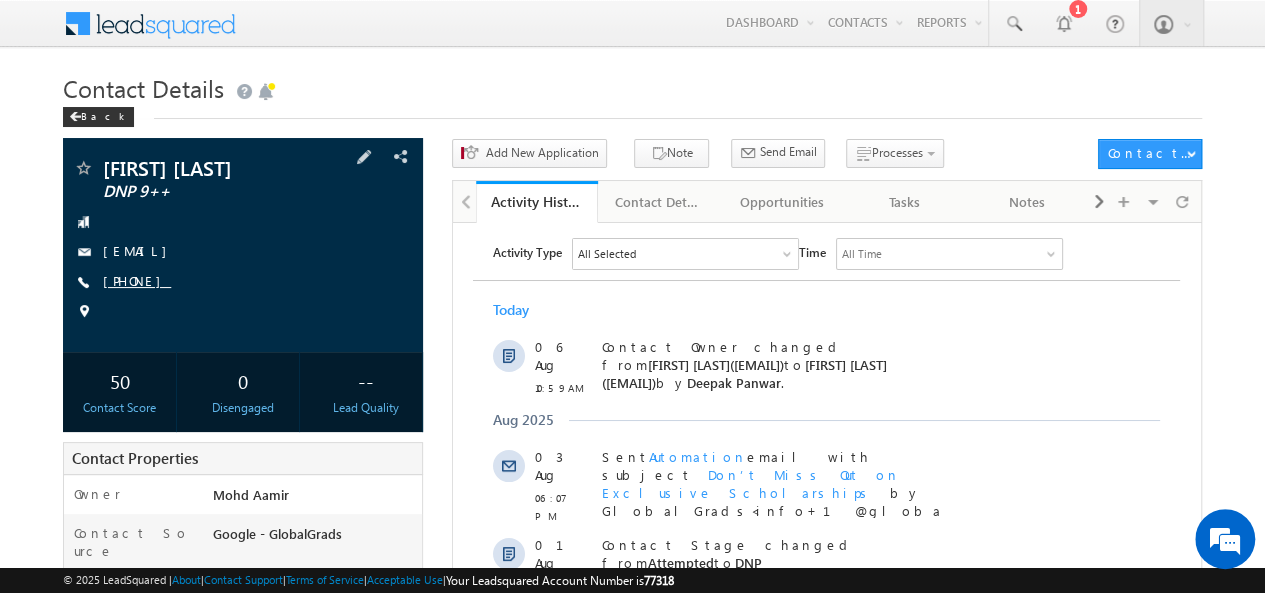 click on "[PHONE]" at bounding box center [137, 280] 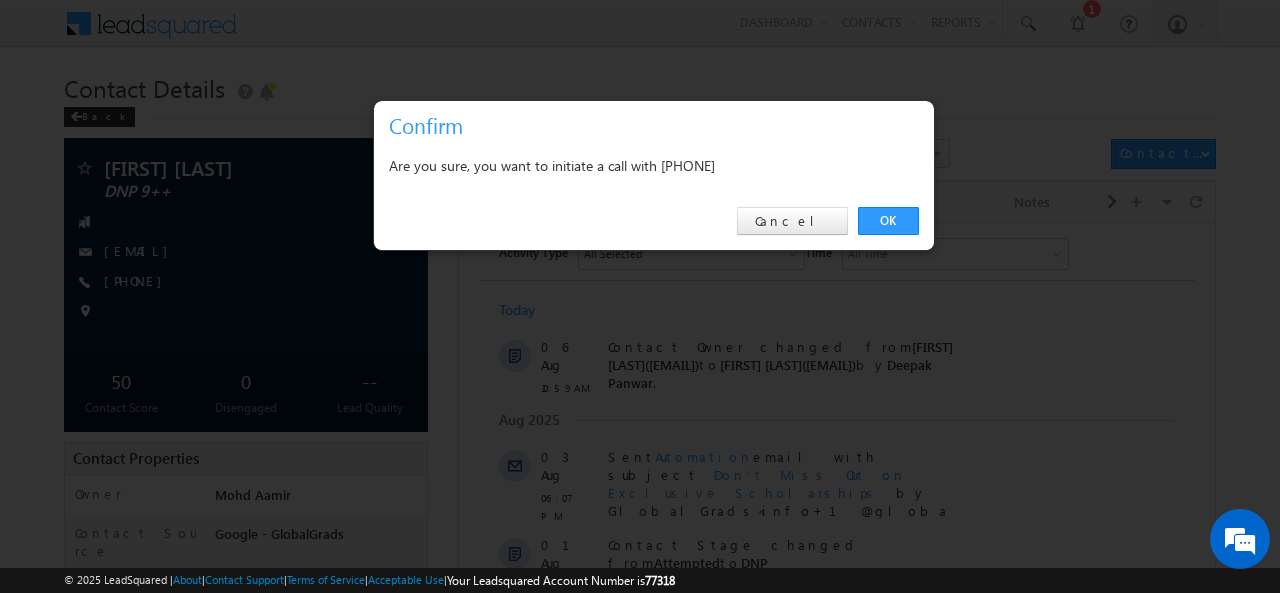 click on "Are you sure, you want to initiate a call with [PHONE]" at bounding box center (654, 165) 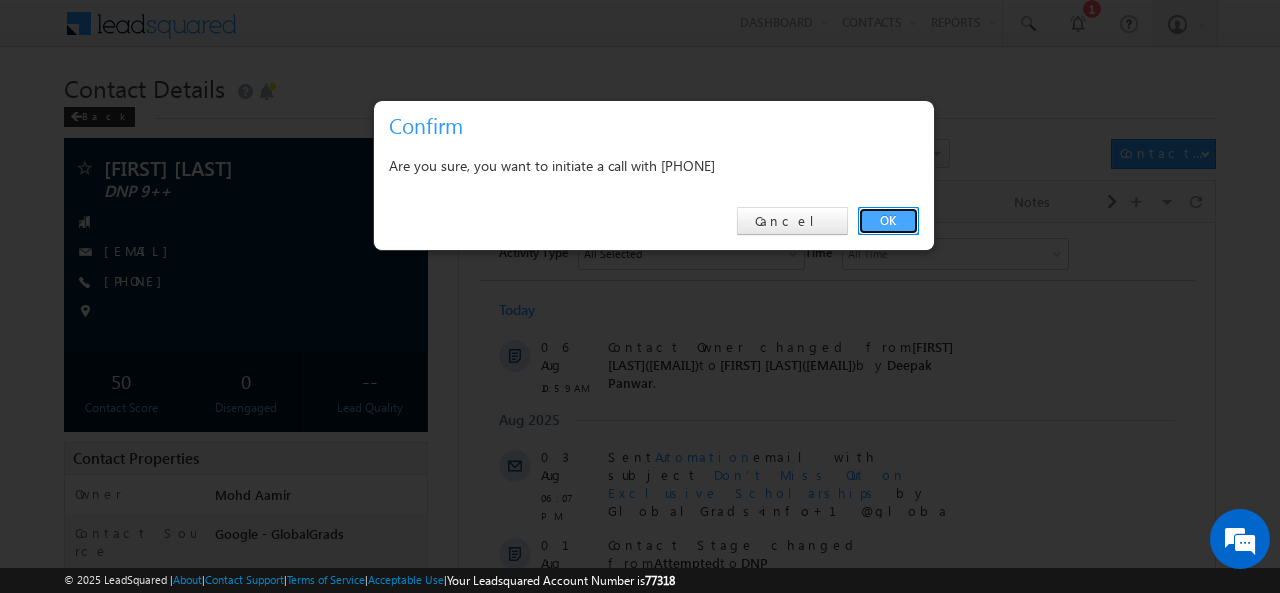 click on "OK" at bounding box center [888, 221] 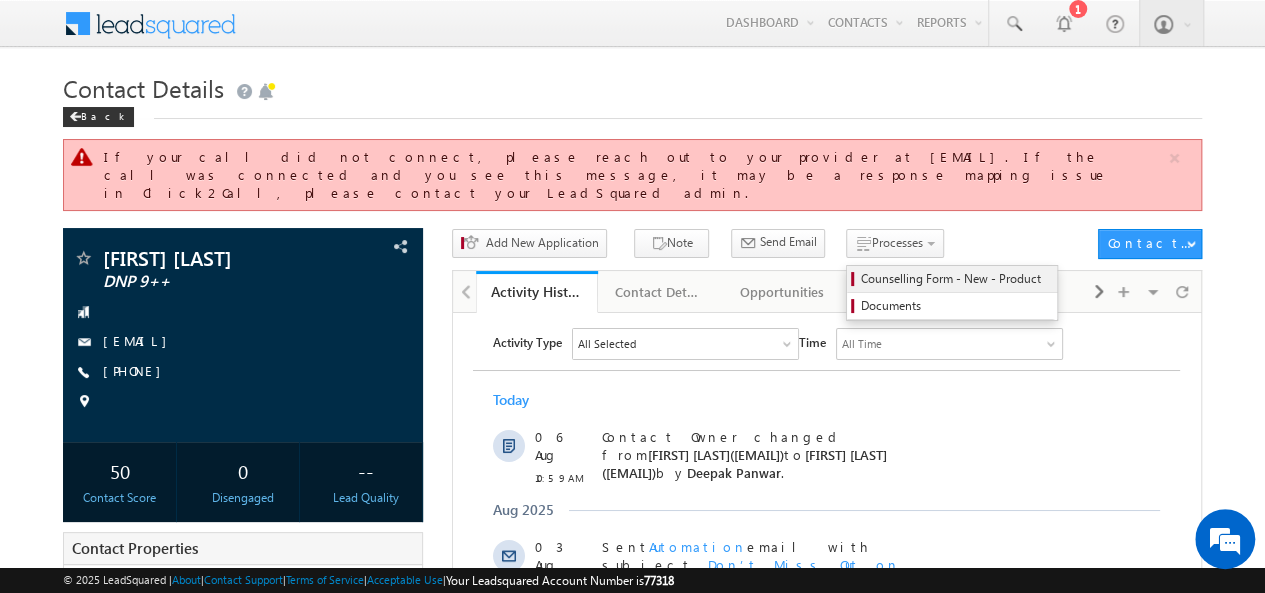 click on "Counselling Form - New - Product" at bounding box center (955, 279) 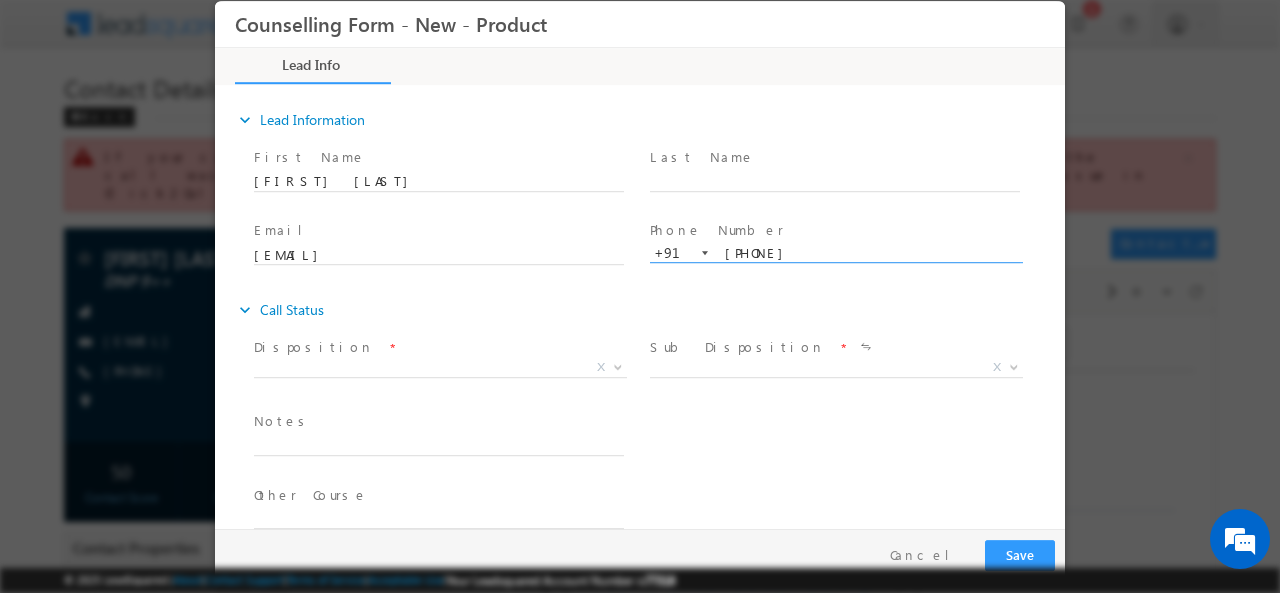 scroll, scrollTop: 0, scrollLeft: 0, axis: both 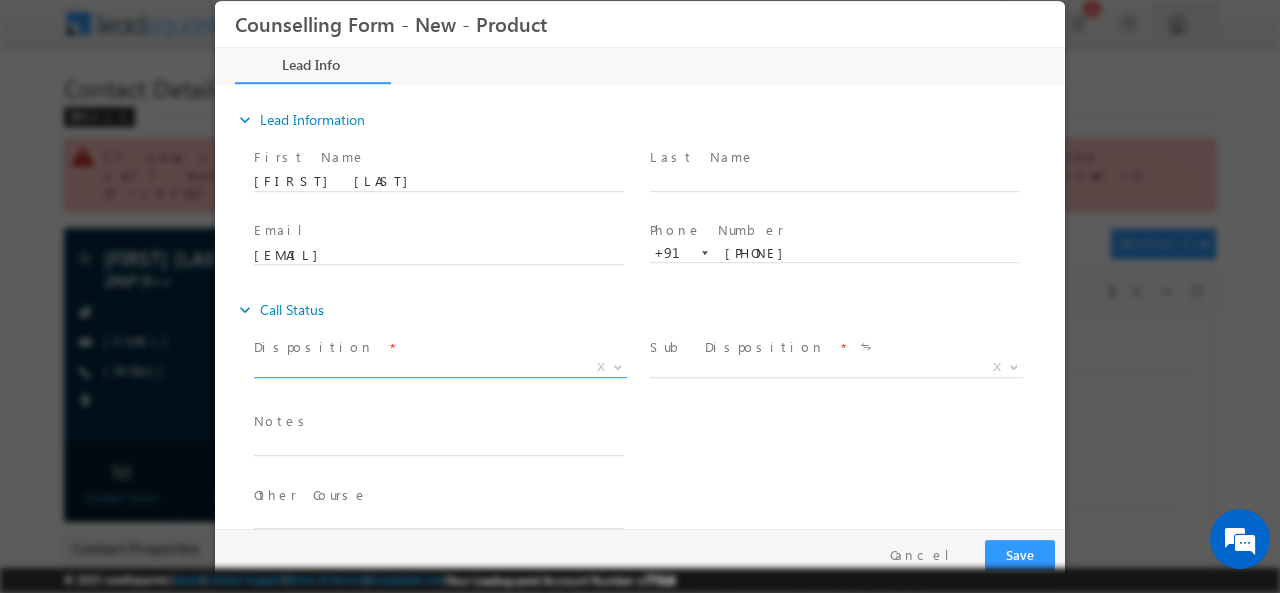 click on "X" at bounding box center (440, 367) 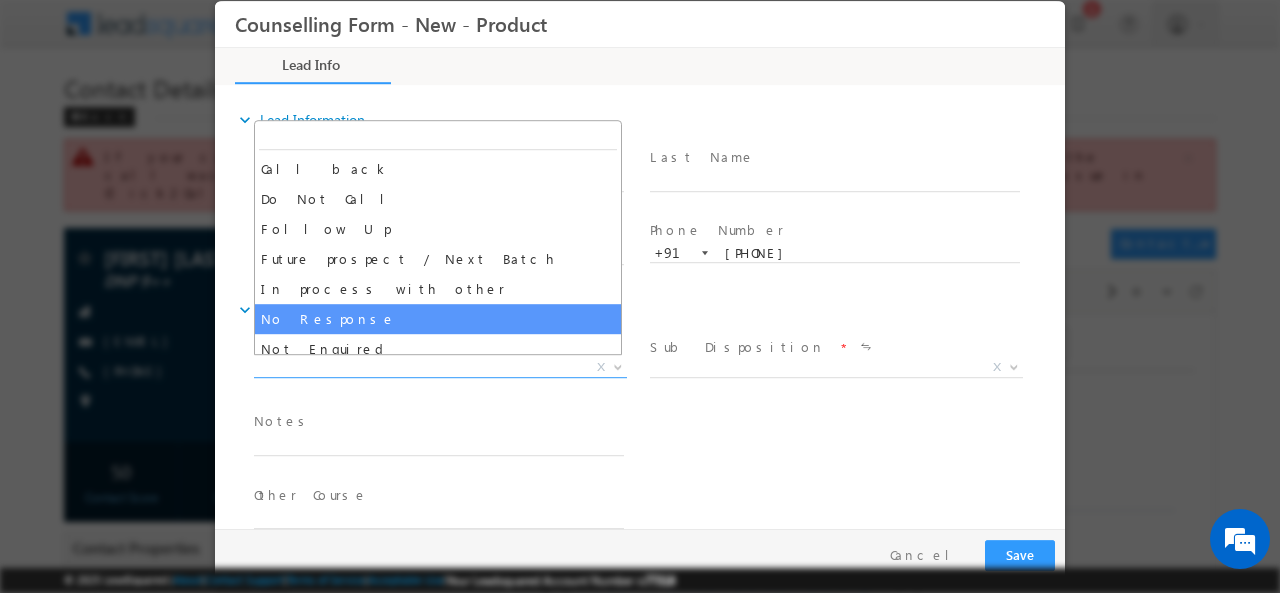 select on "No Response" 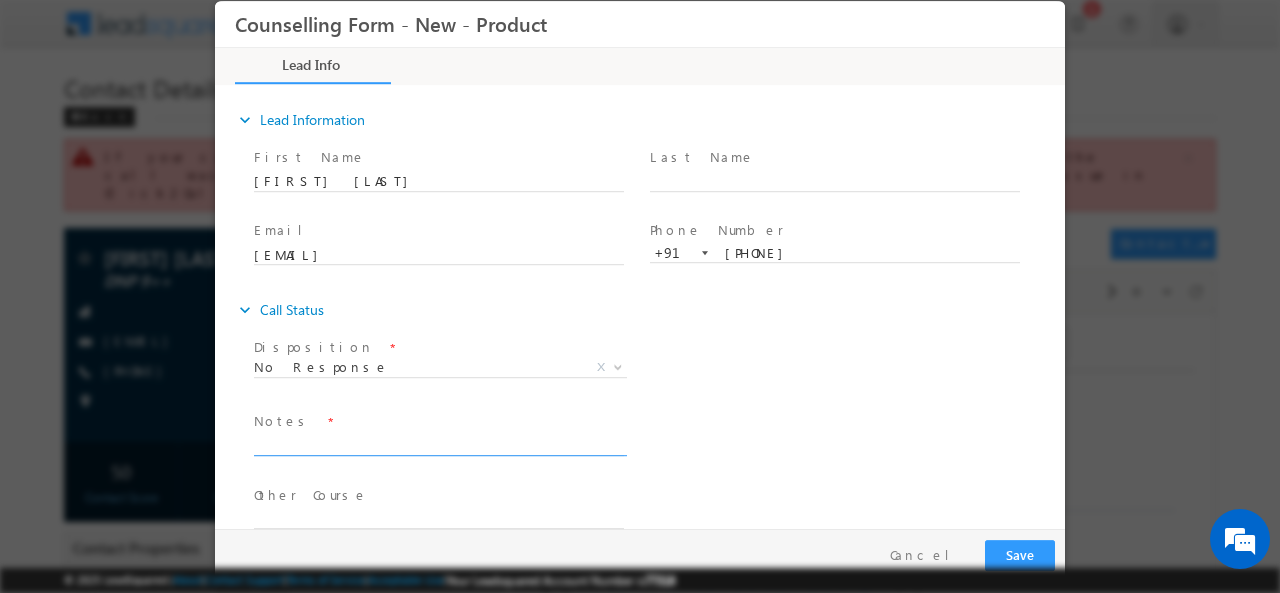 click at bounding box center (439, 443) 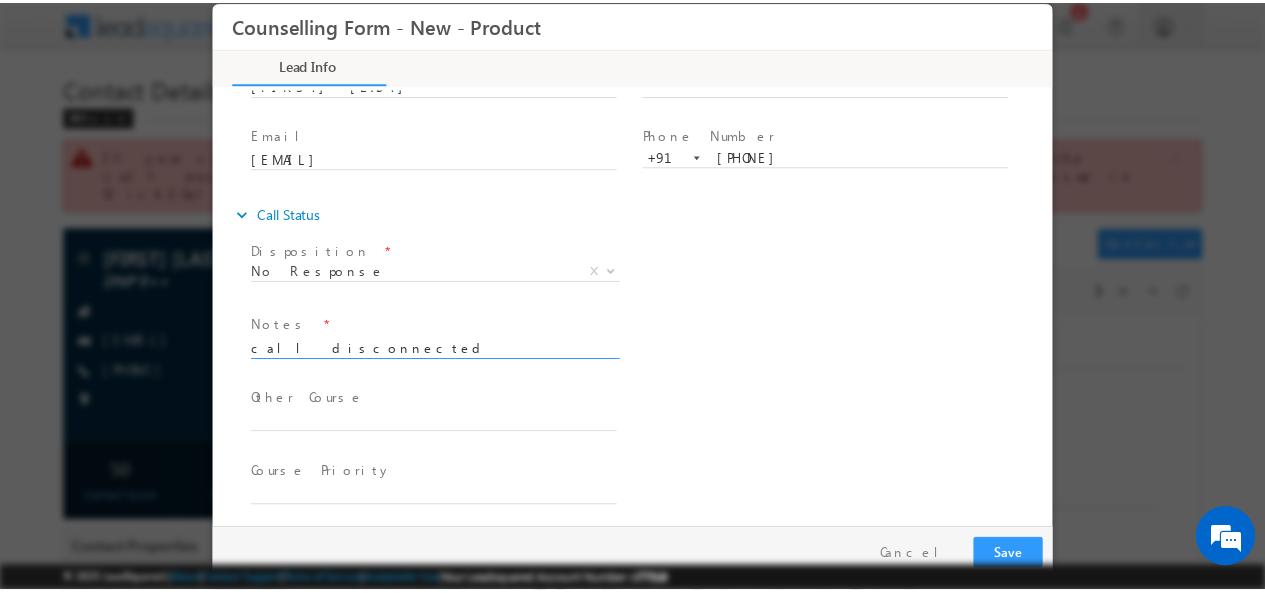 scroll, scrollTop: 177, scrollLeft: 0, axis: vertical 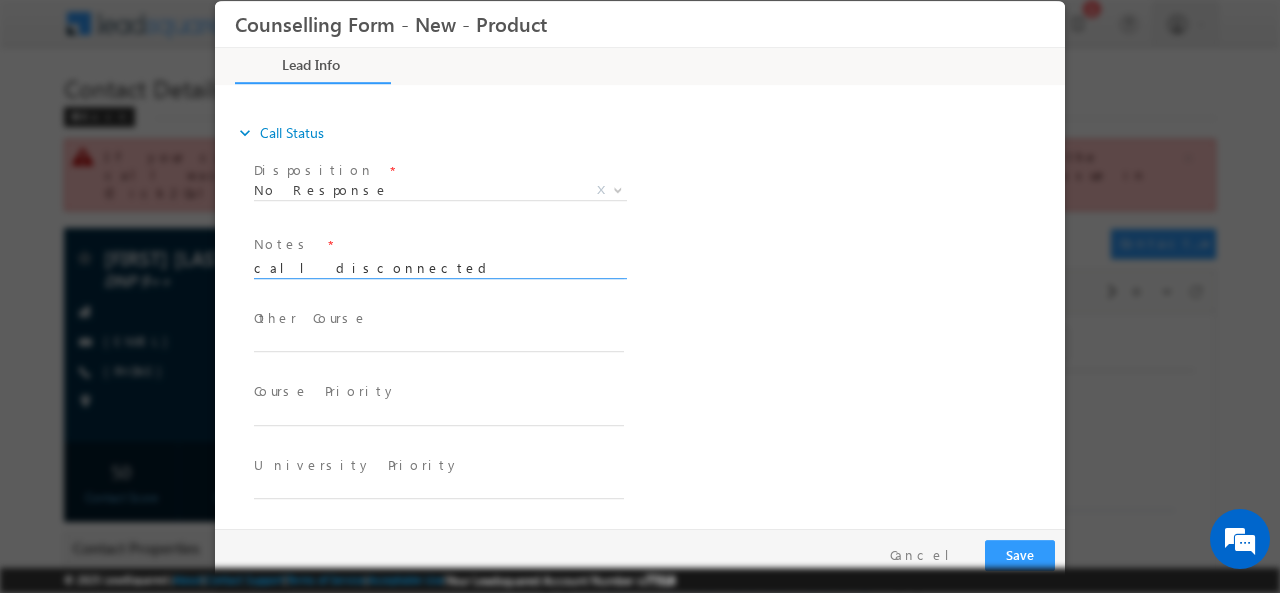 type on "call disconnected" 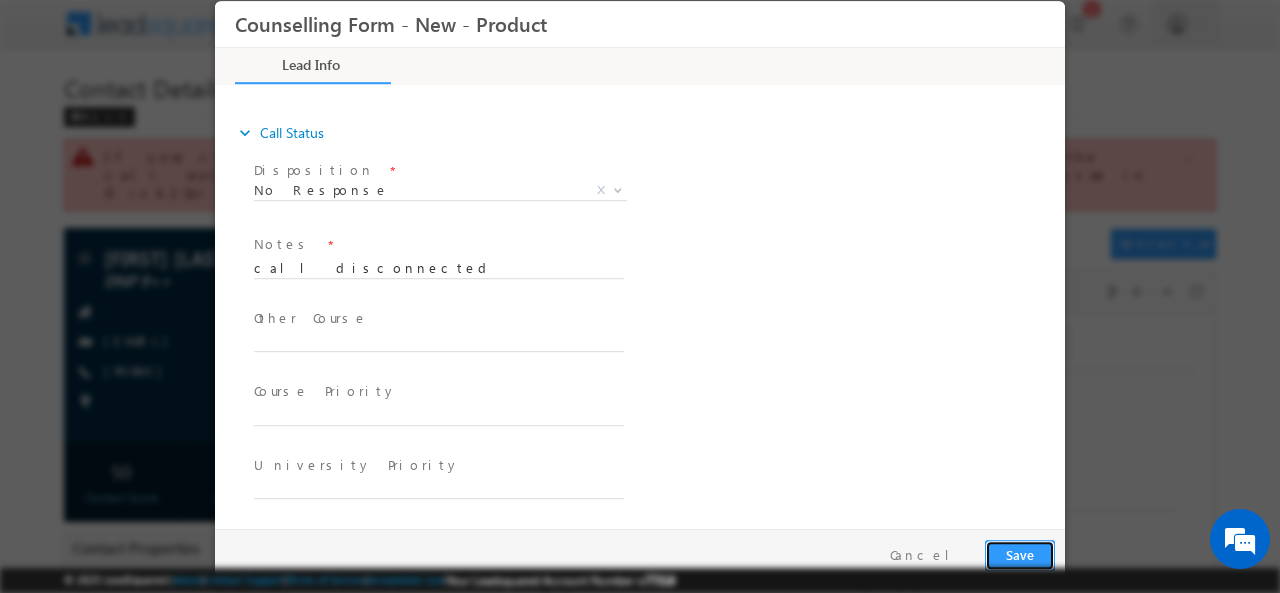 click on "Save" at bounding box center [1020, 554] 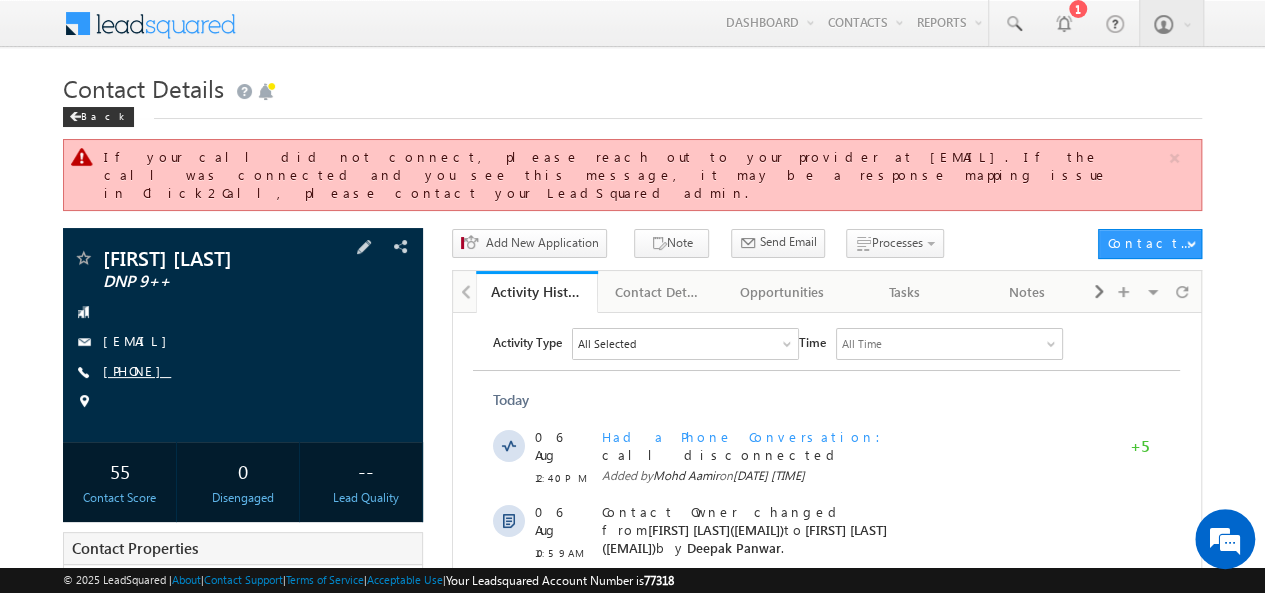 click on "+91-7304610175" at bounding box center (137, 370) 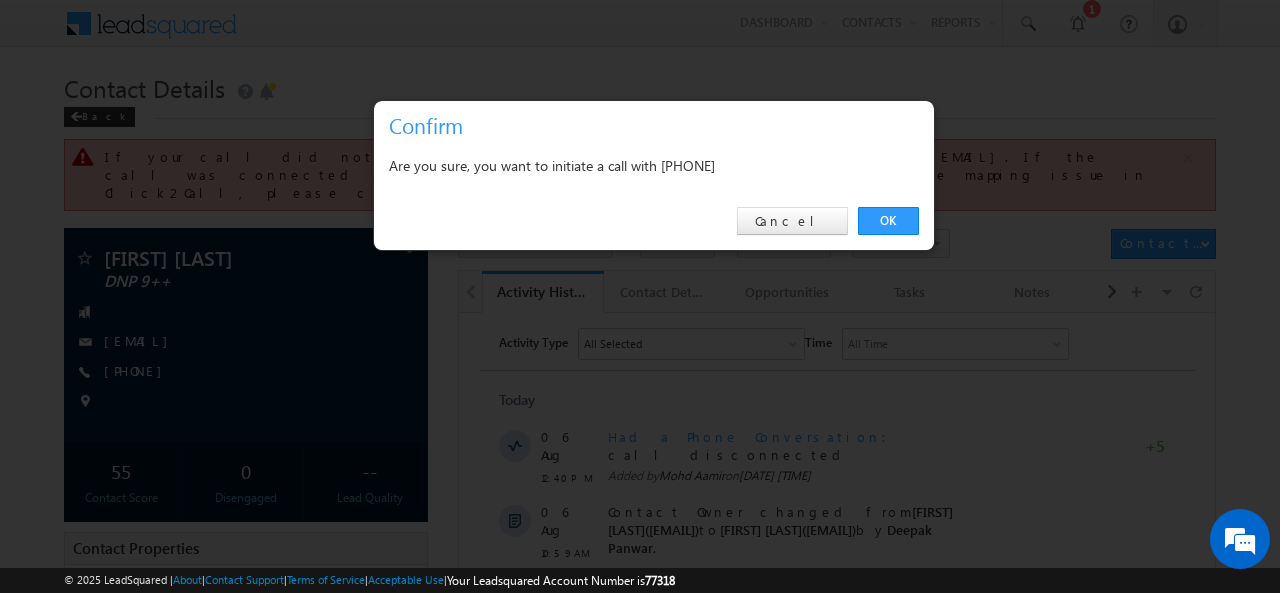 click on "Are you sure, you want to initiate a call with +91-7304610175" at bounding box center [654, 168] 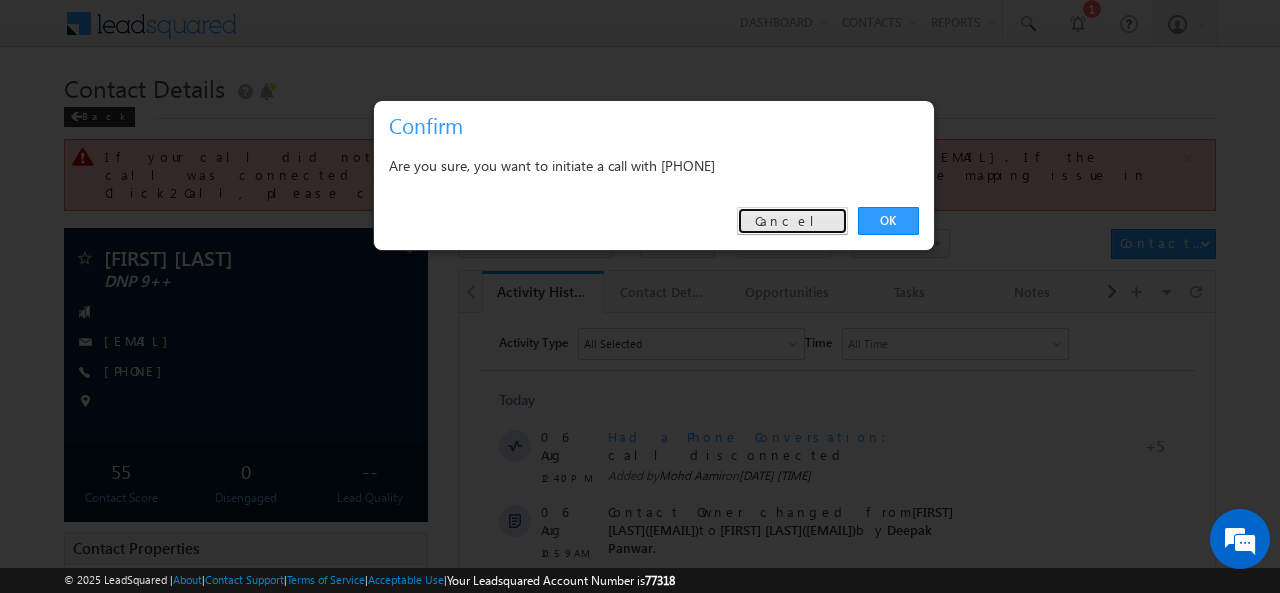 click on "Cancel" at bounding box center [792, 221] 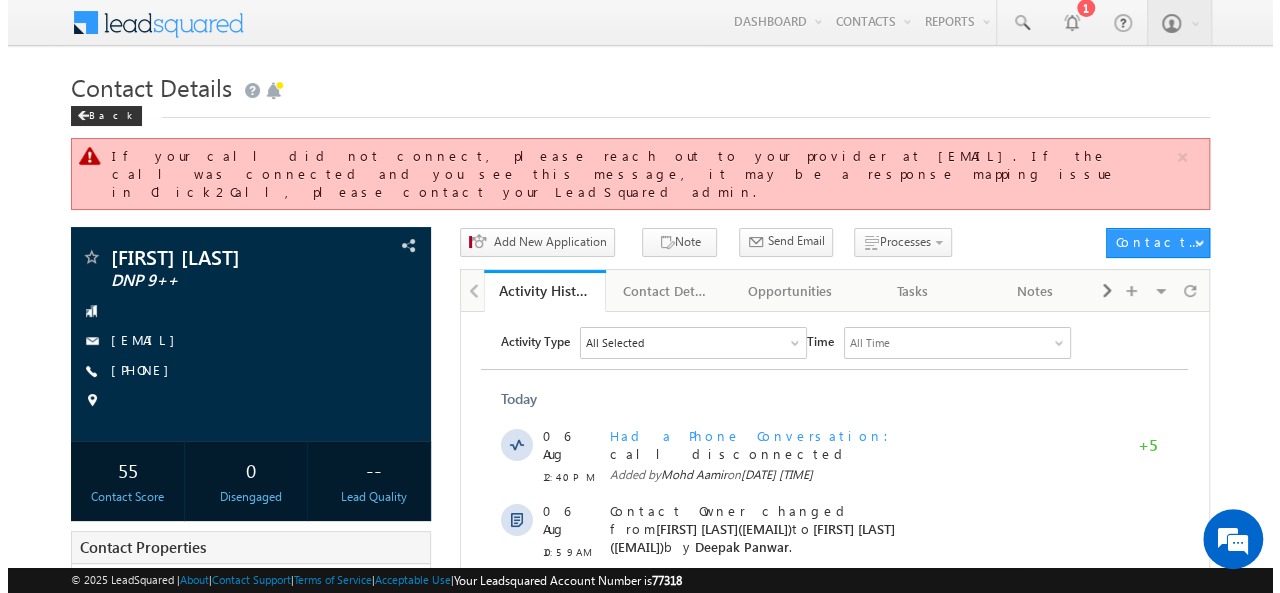 scroll, scrollTop: 0, scrollLeft: 0, axis: both 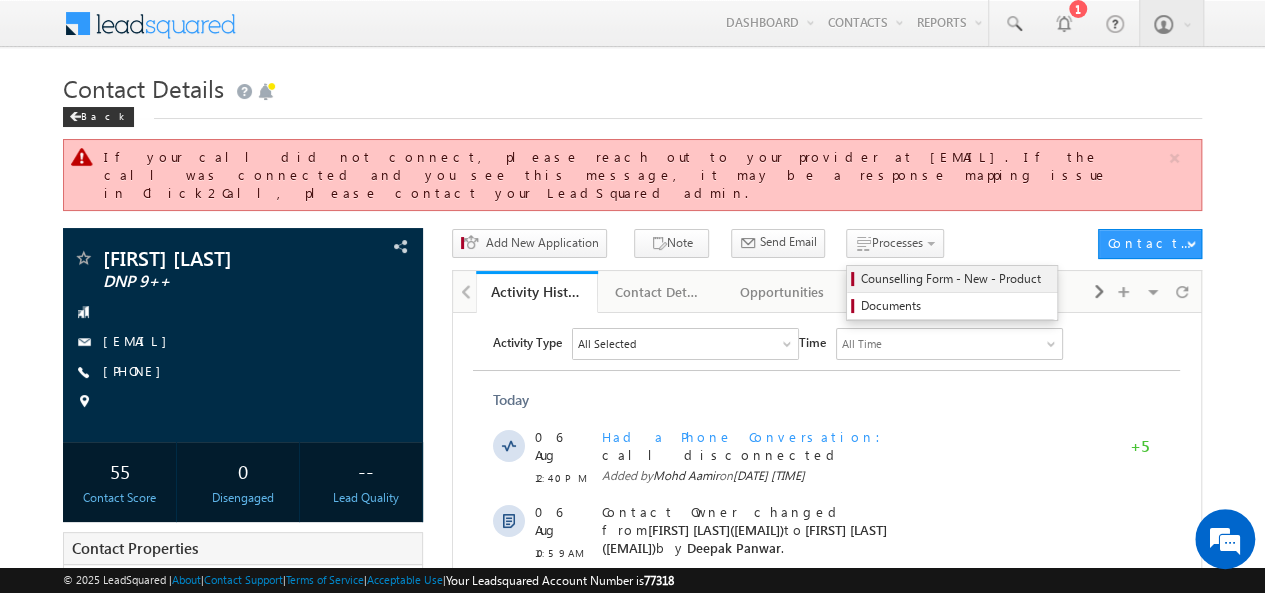 click on "Counselling Form - New - Product" at bounding box center (955, 279) 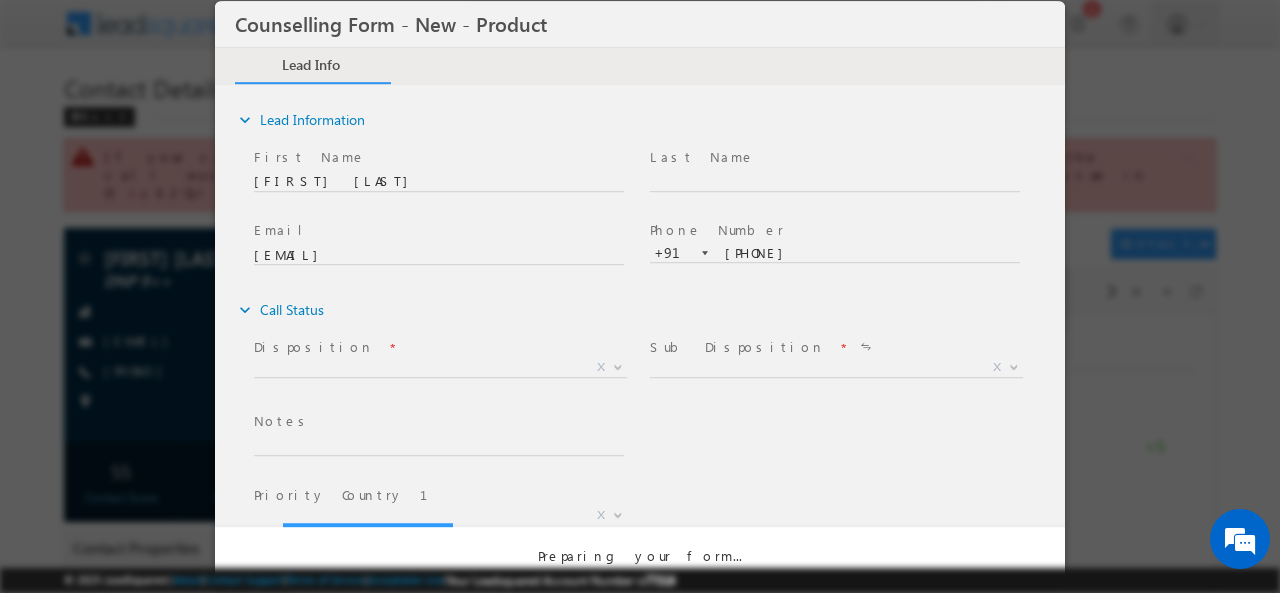 scroll, scrollTop: 0, scrollLeft: 0, axis: both 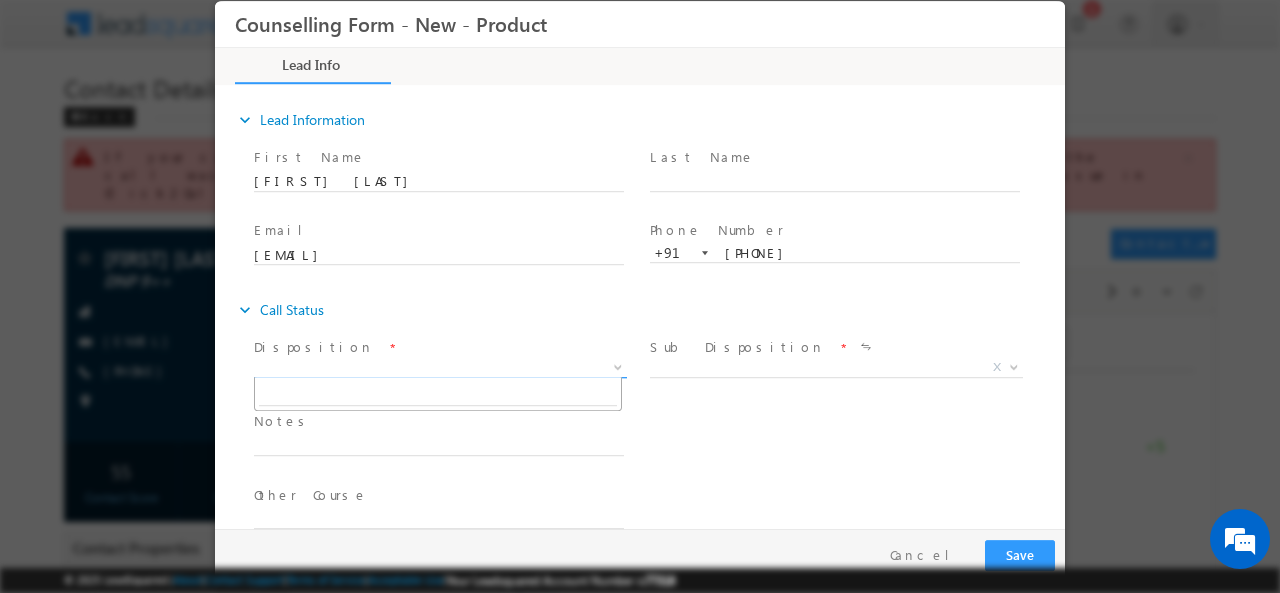 click on "X" at bounding box center [440, 367] 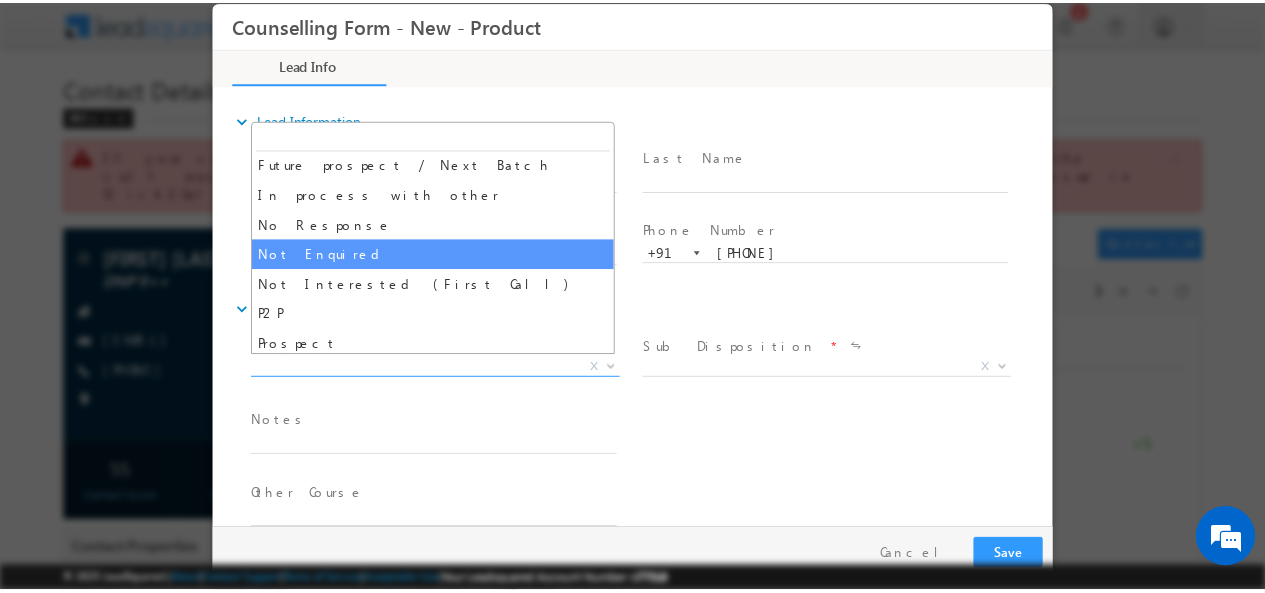 scroll, scrollTop: 96, scrollLeft: 0, axis: vertical 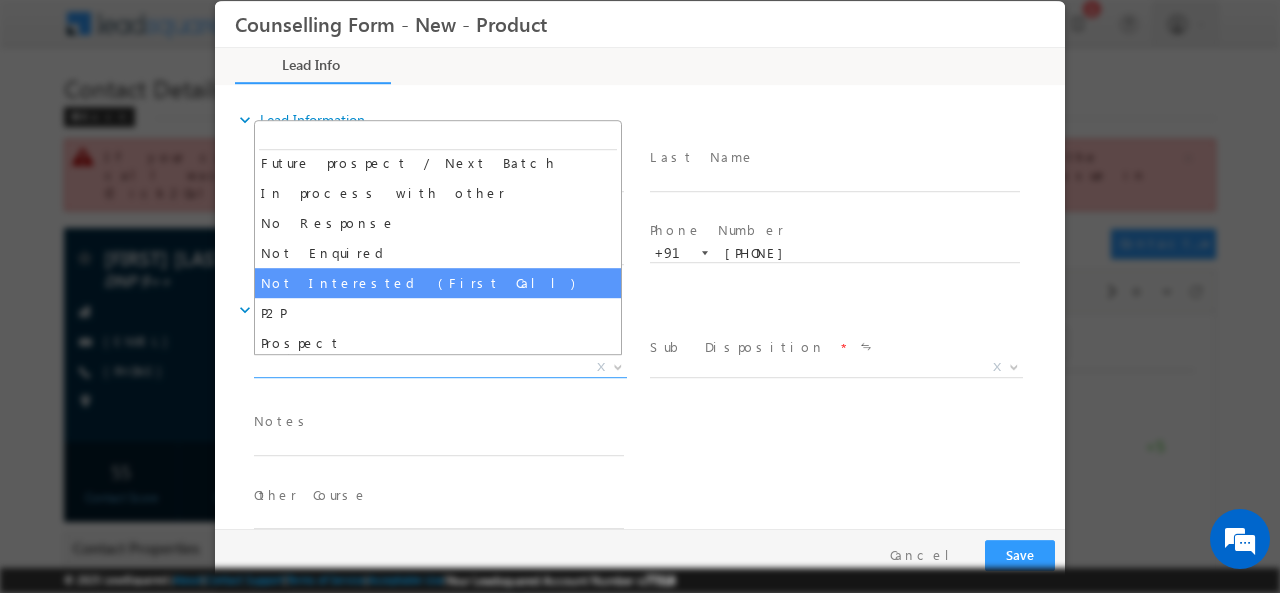 select on "Not Interested (First Call)" 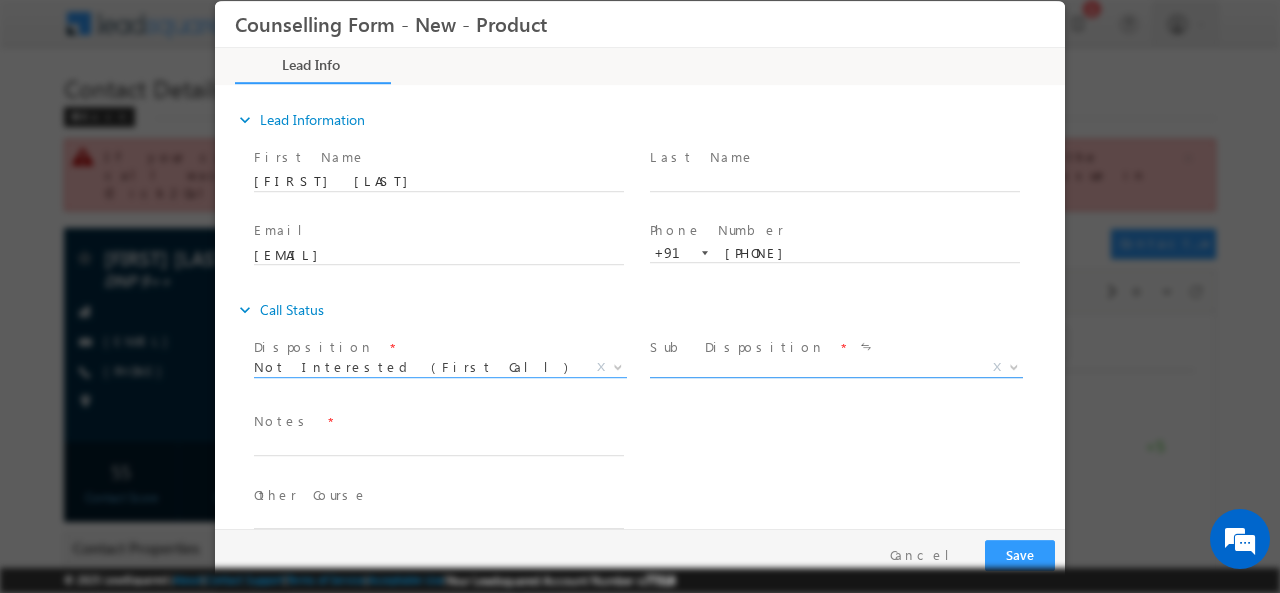 click on "X" at bounding box center [836, 367] 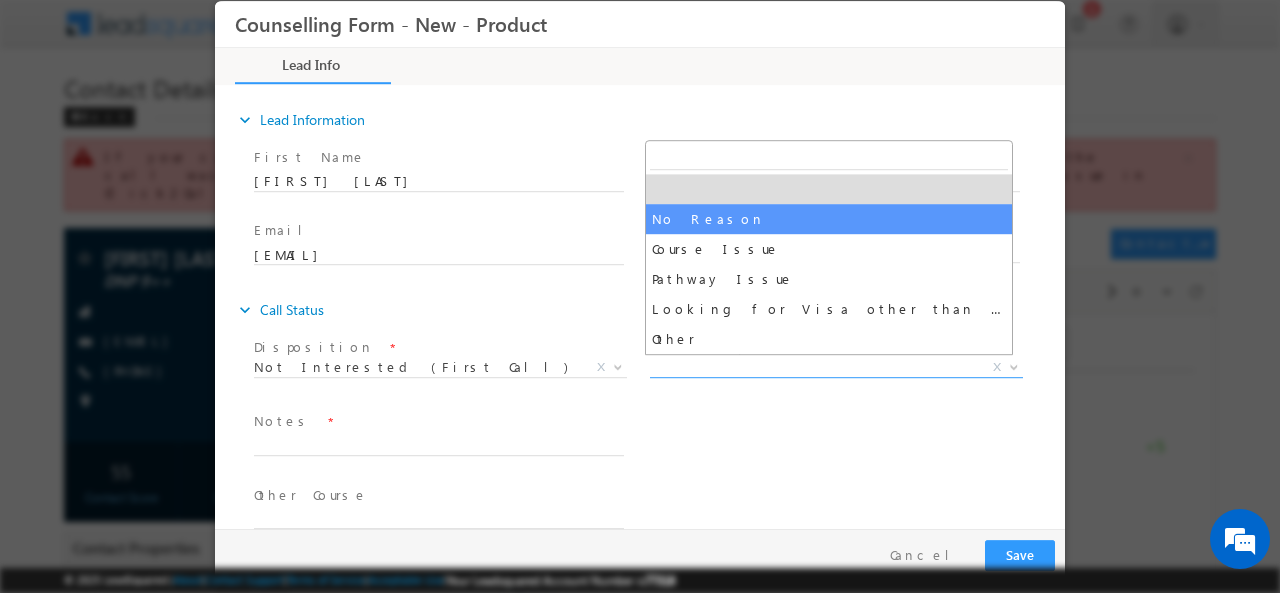 select on "No Reason" 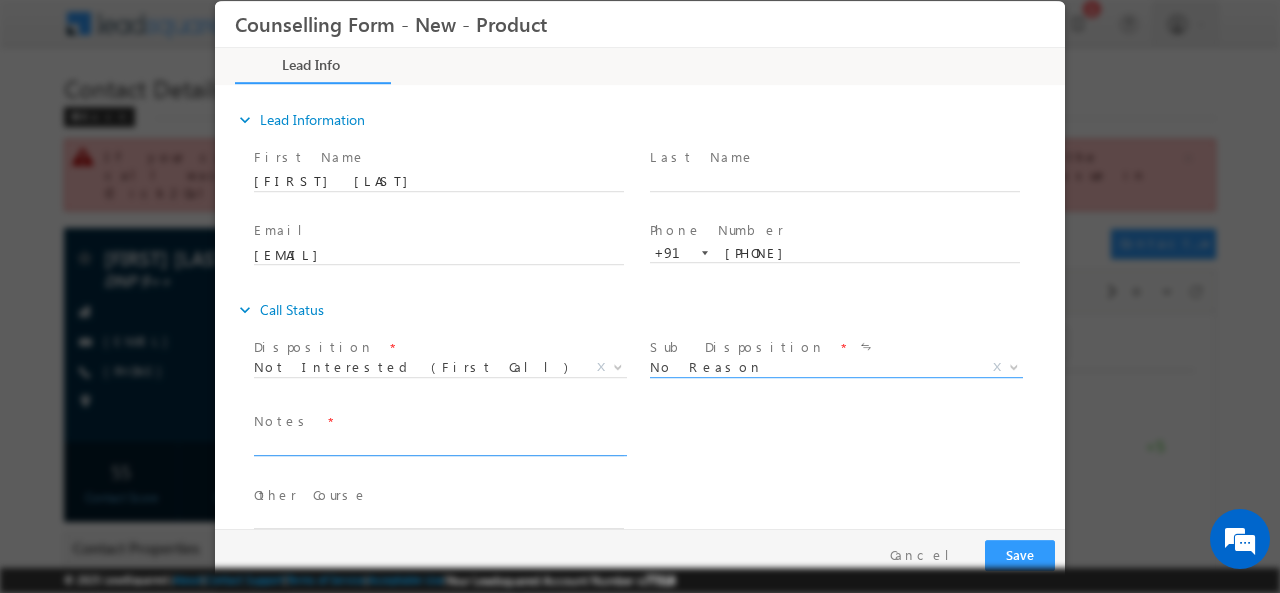click at bounding box center [439, 443] 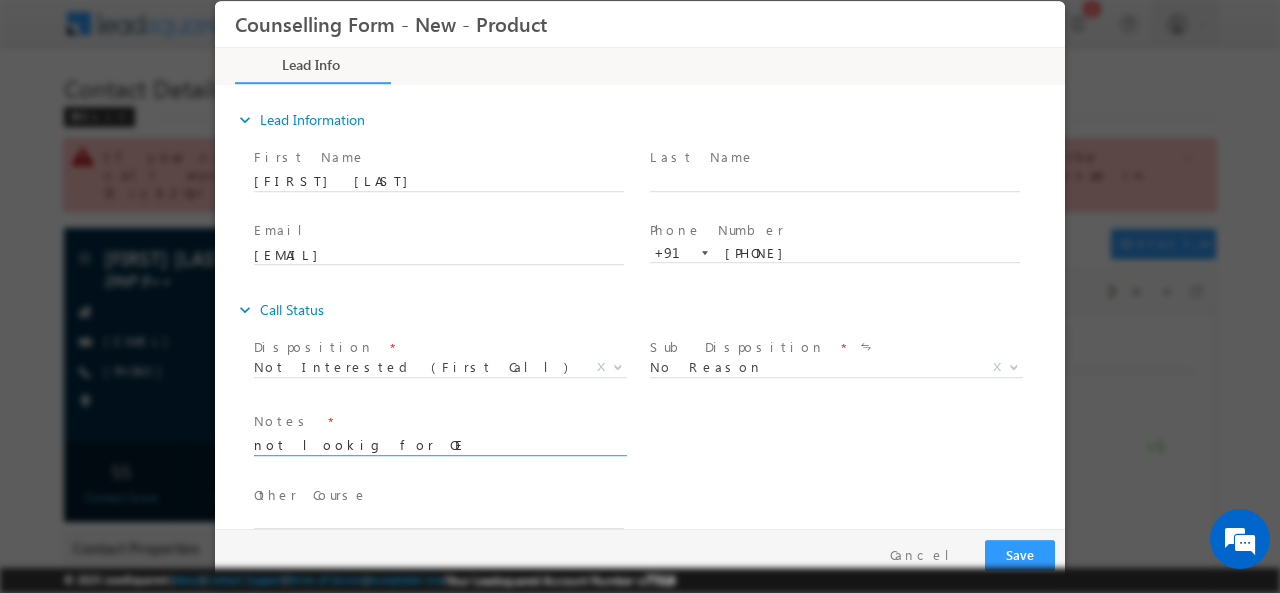 click on "not lookig for OE" at bounding box center [439, 443] 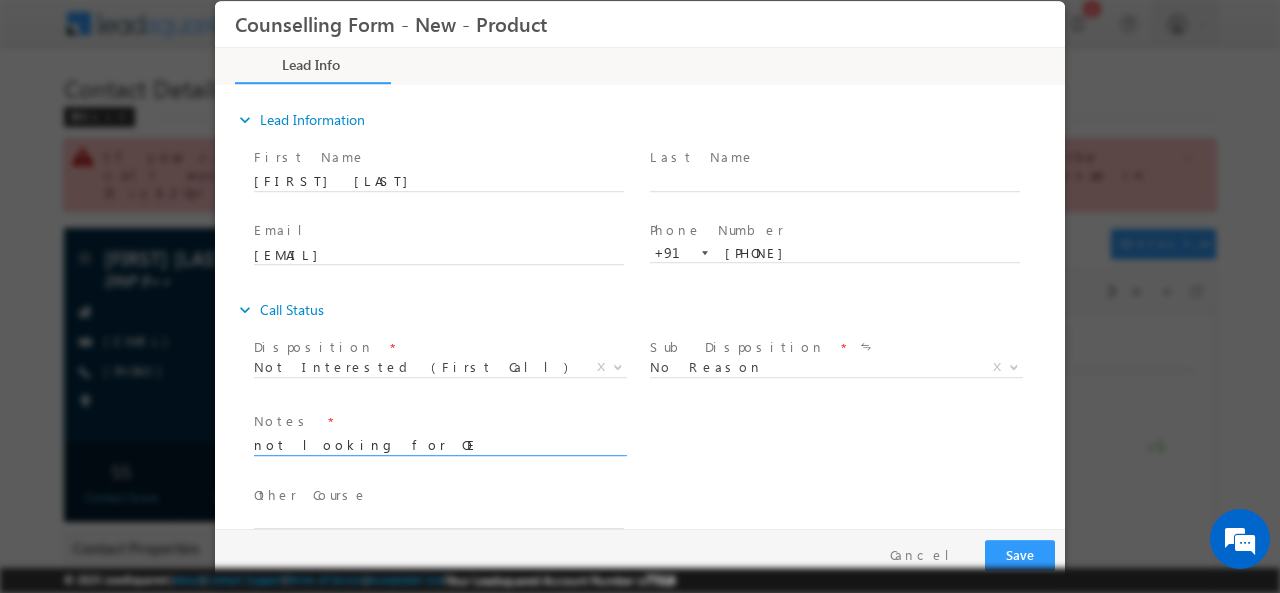 type on "not looking for OE" 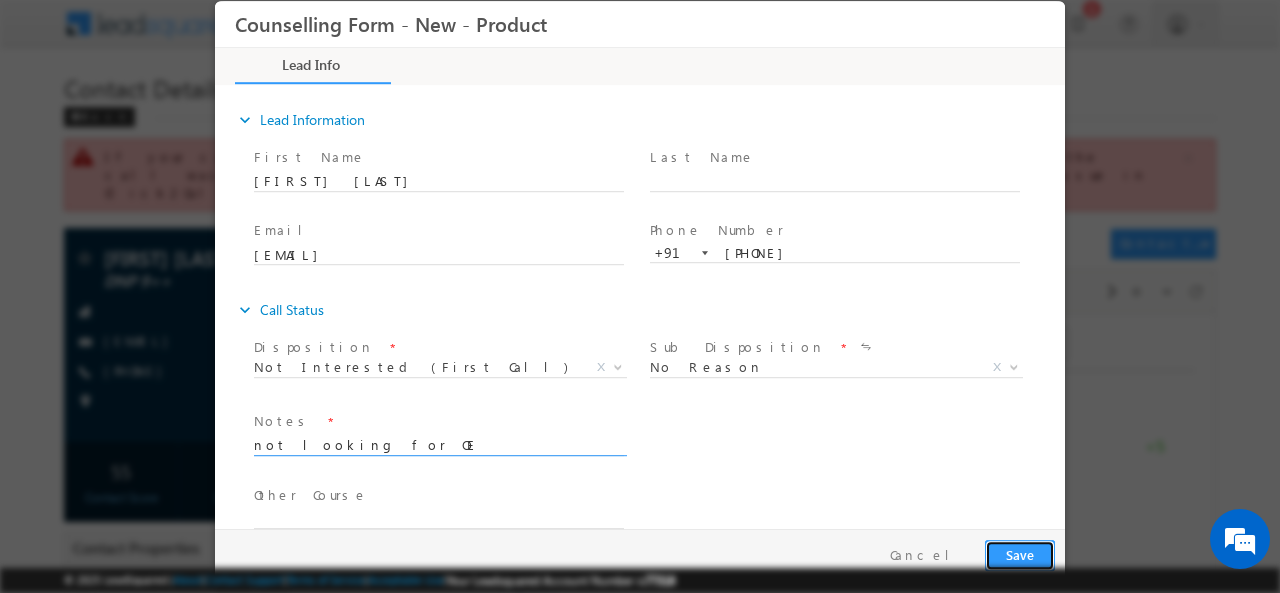 click on "Save" at bounding box center (1020, 554) 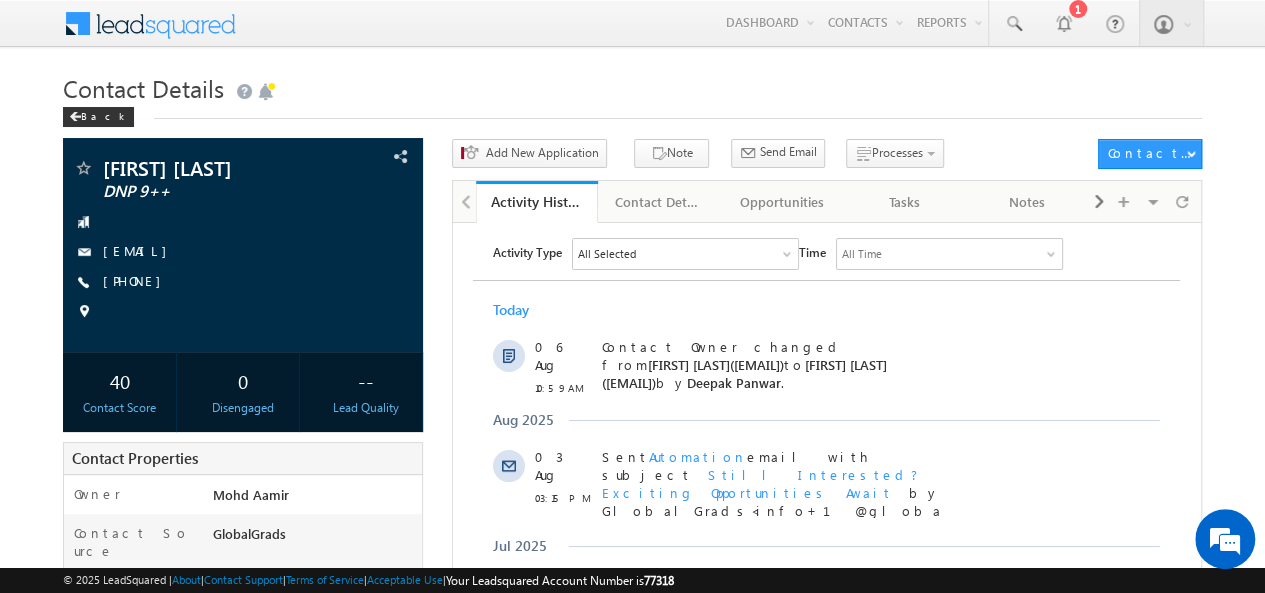 scroll, scrollTop: 0, scrollLeft: 0, axis: both 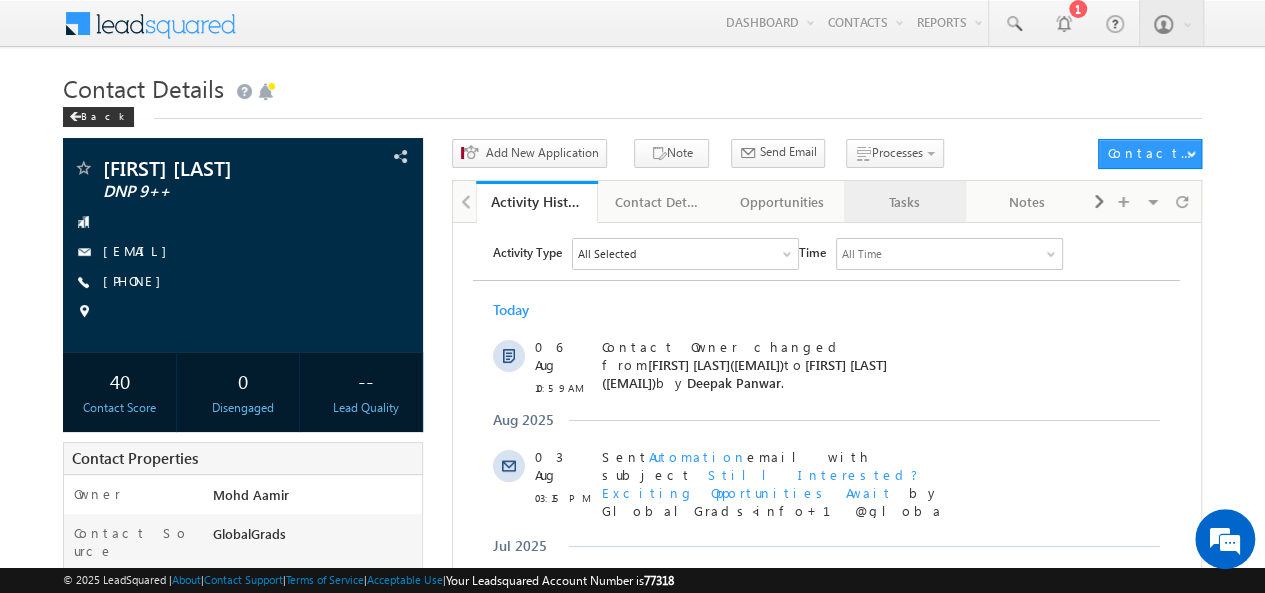 click on "Tasks" at bounding box center [904, 202] 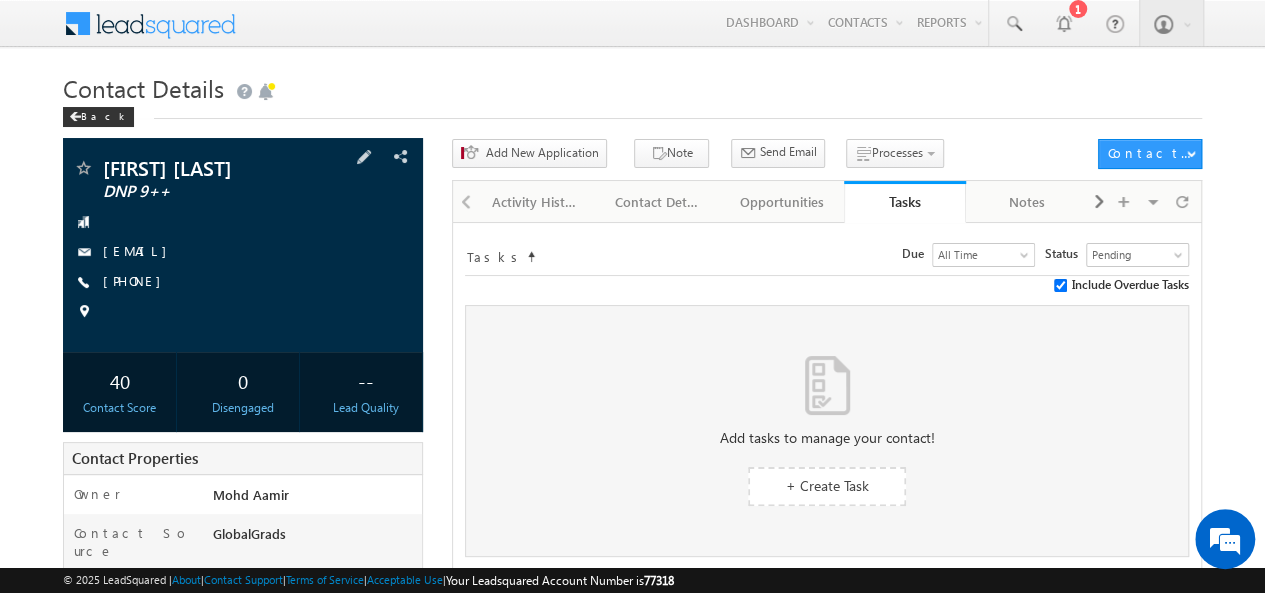 click on "[PHONE]" at bounding box center (243, 282) 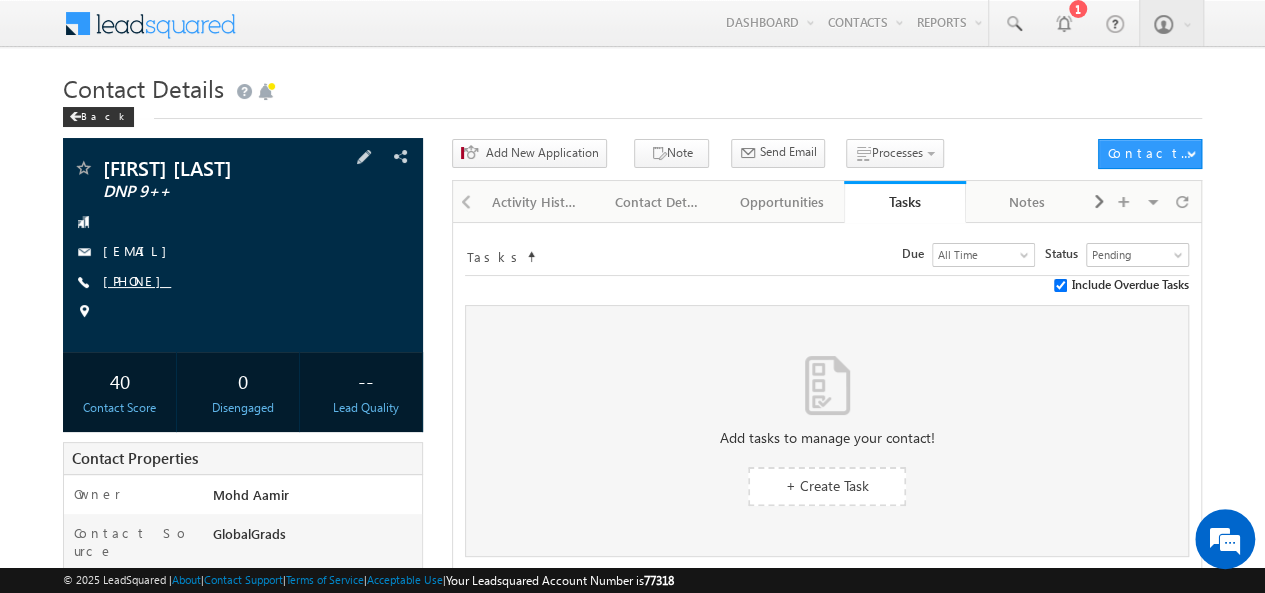 click on "[PHONE]" at bounding box center (137, 280) 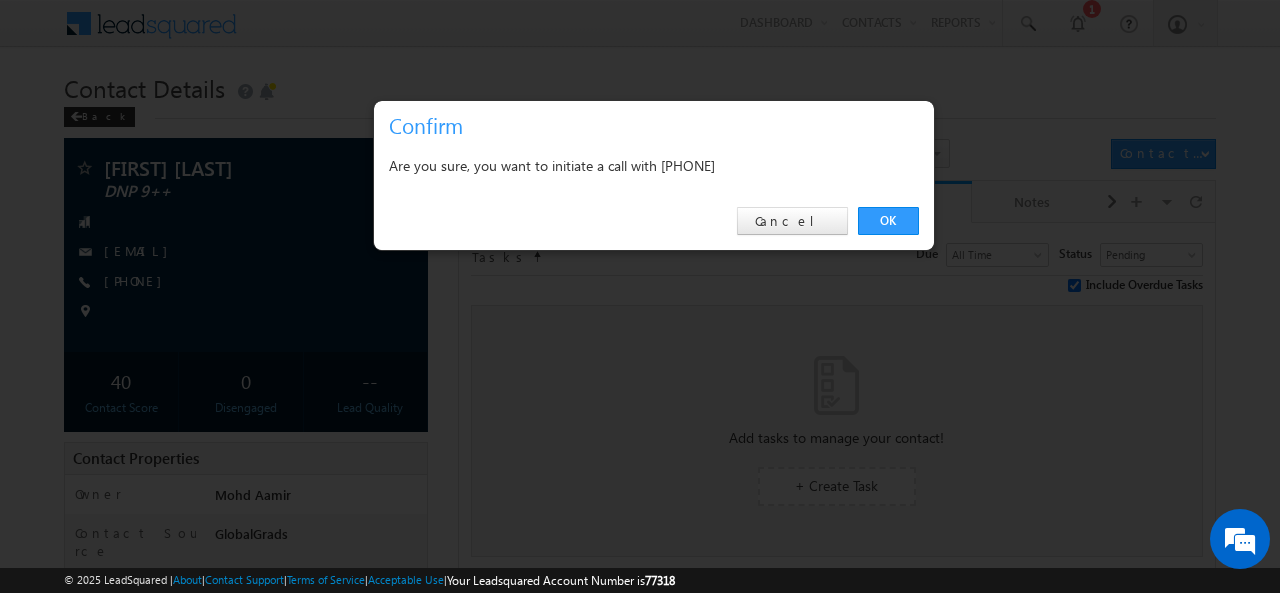 click on "Are you sure, you want to initiate a call with [PHONE]" at bounding box center [654, 168] 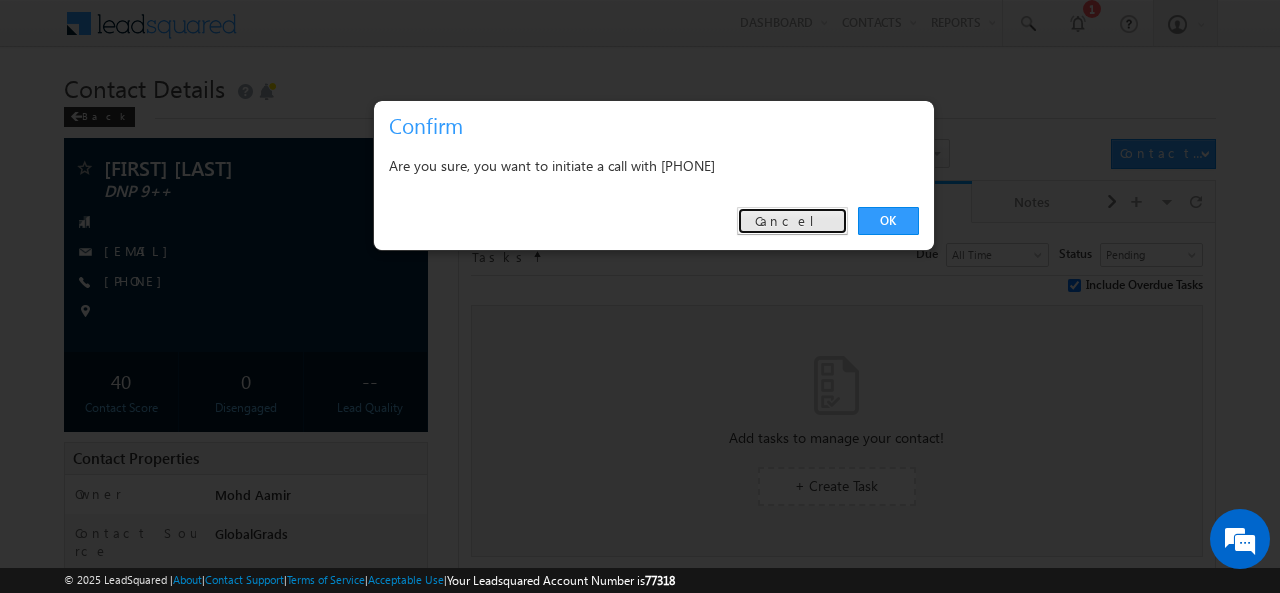 click on "Cancel" at bounding box center [792, 221] 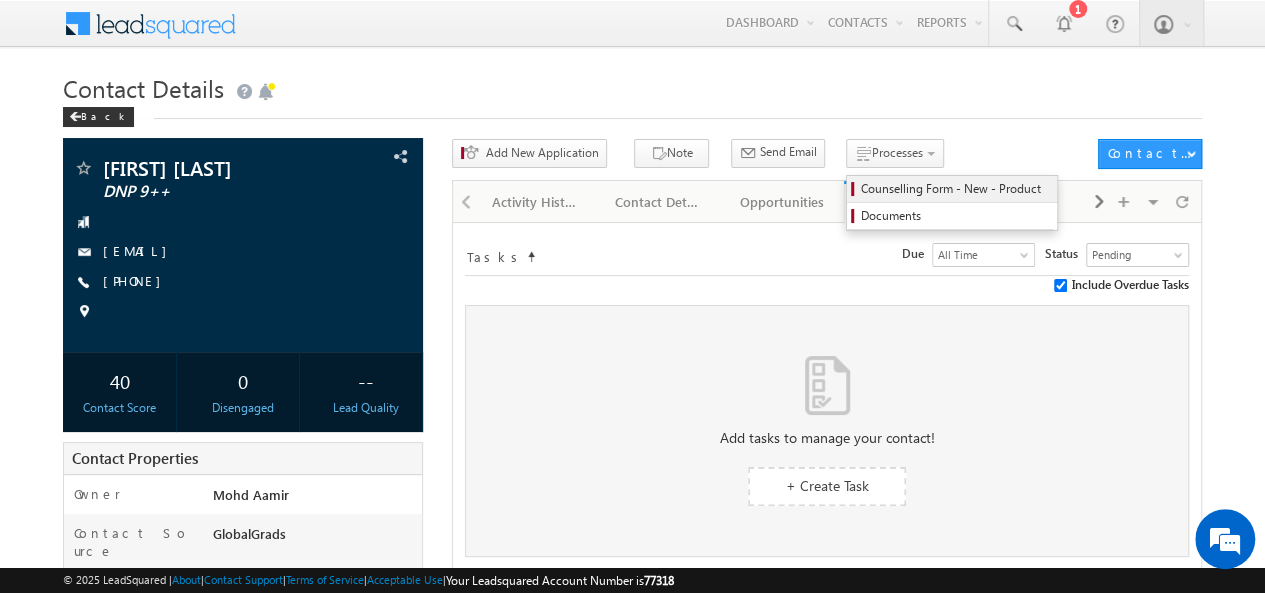 click on "Counselling Form - New - Product" at bounding box center [955, 189] 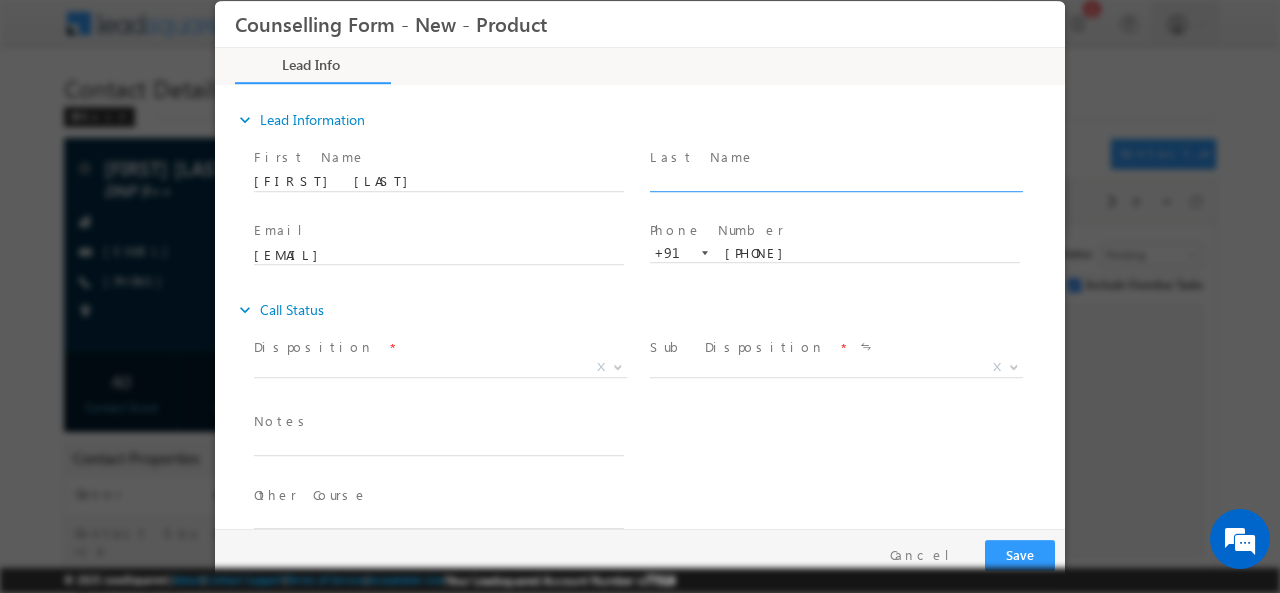 scroll, scrollTop: 0, scrollLeft: 0, axis: both 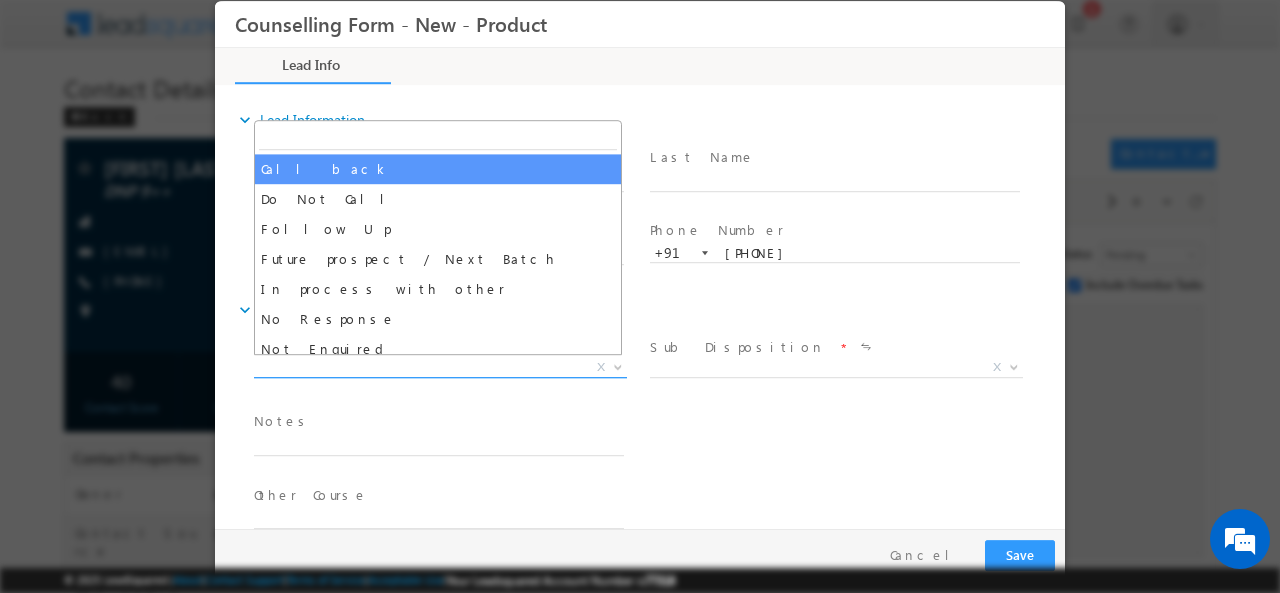 click on "X" at bounding box center (440, 367) 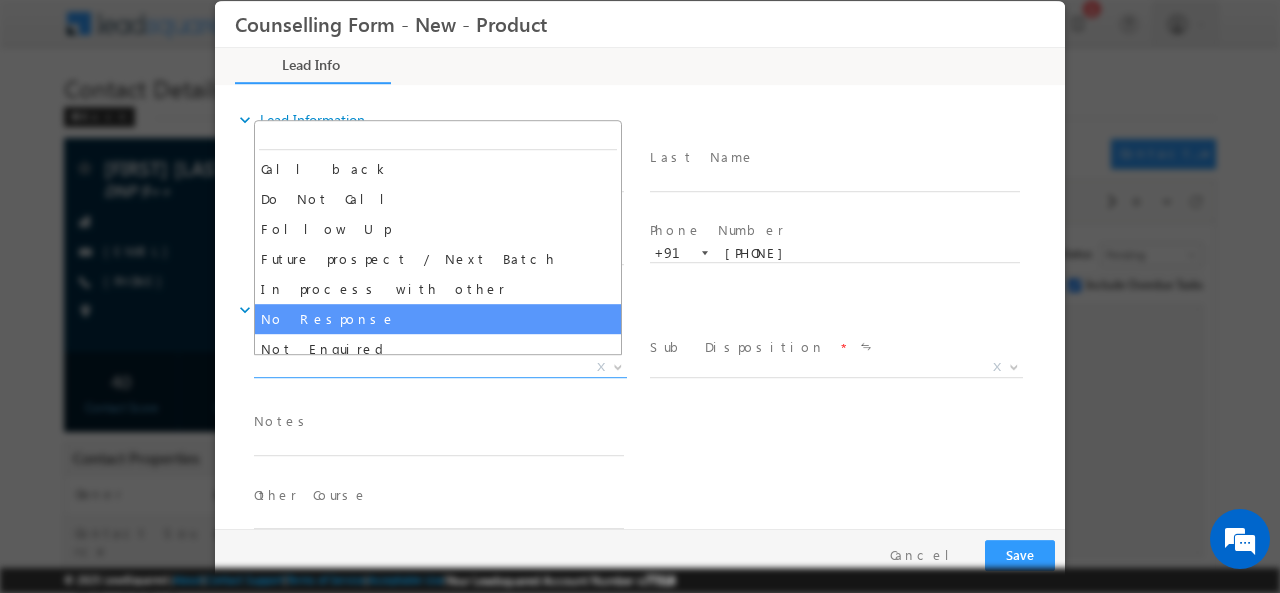 select on "No Response" 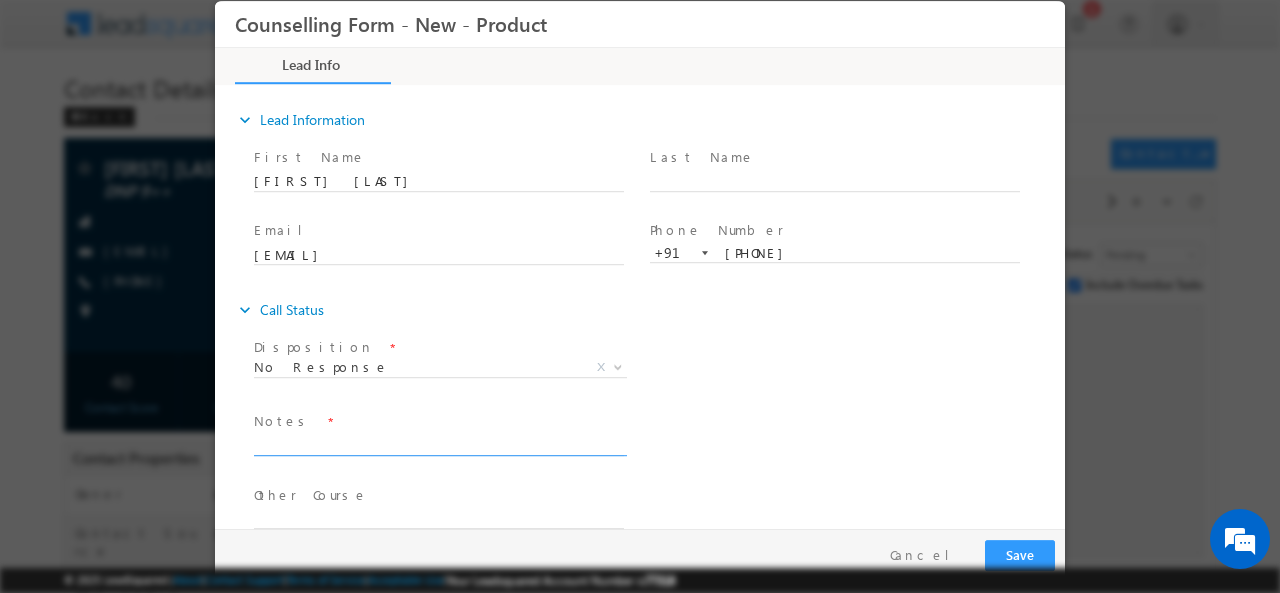 click at bounding box center [439, 443] 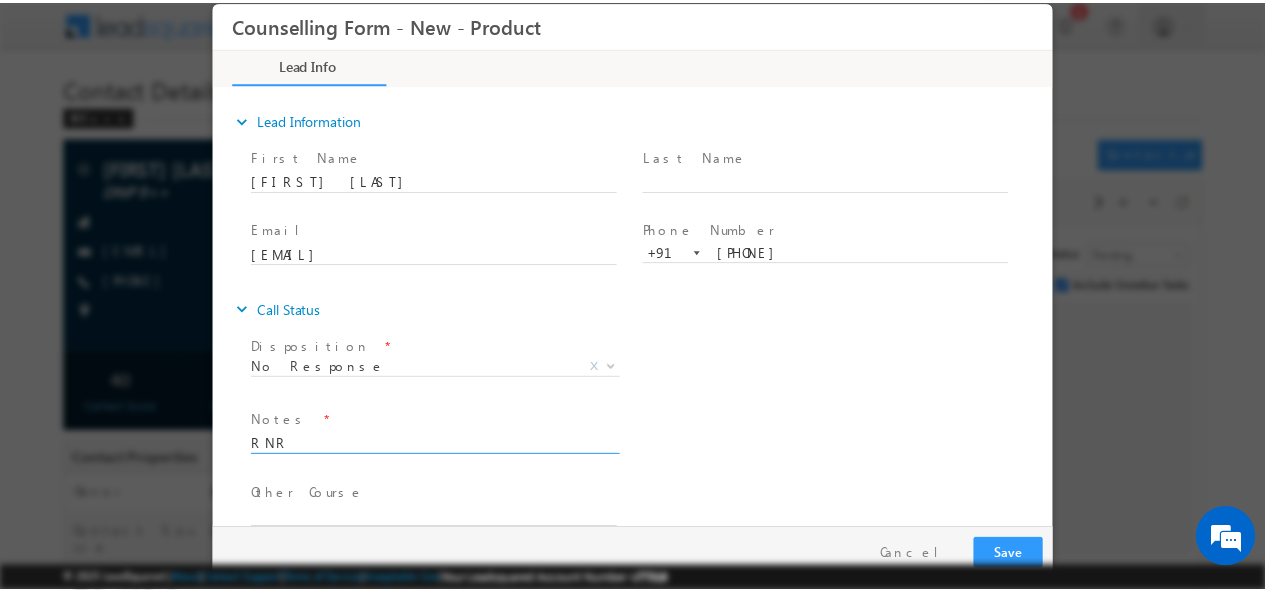 scroll, scrollTop: 177, scrollLeft: 0, axis: vertical 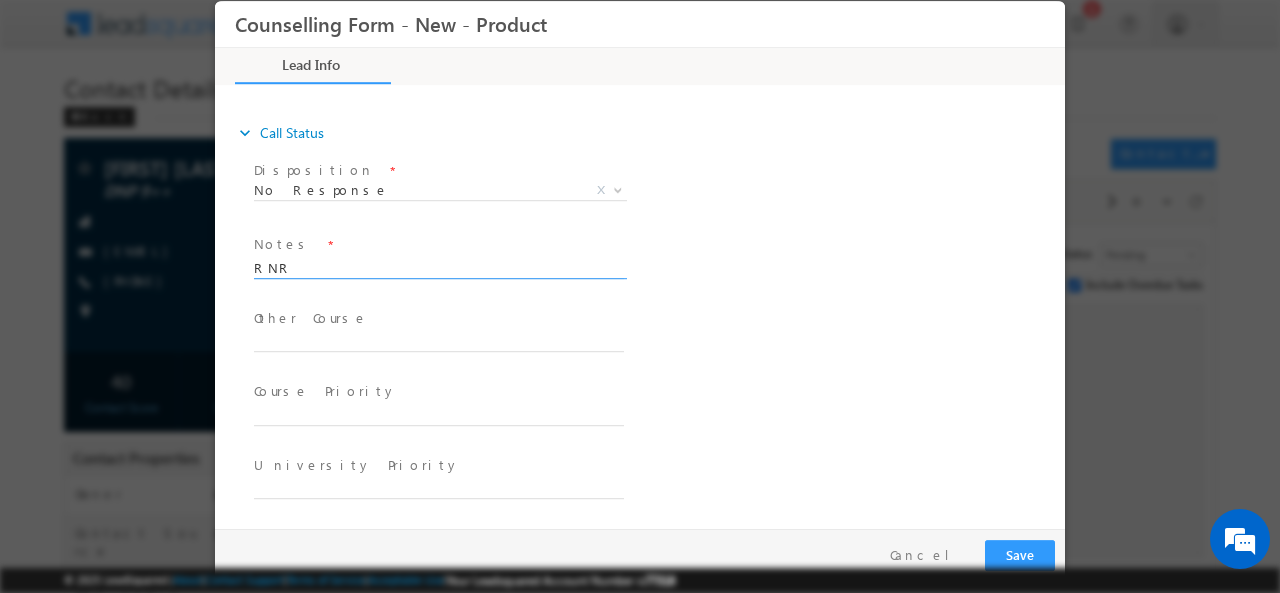 type on "RNR" 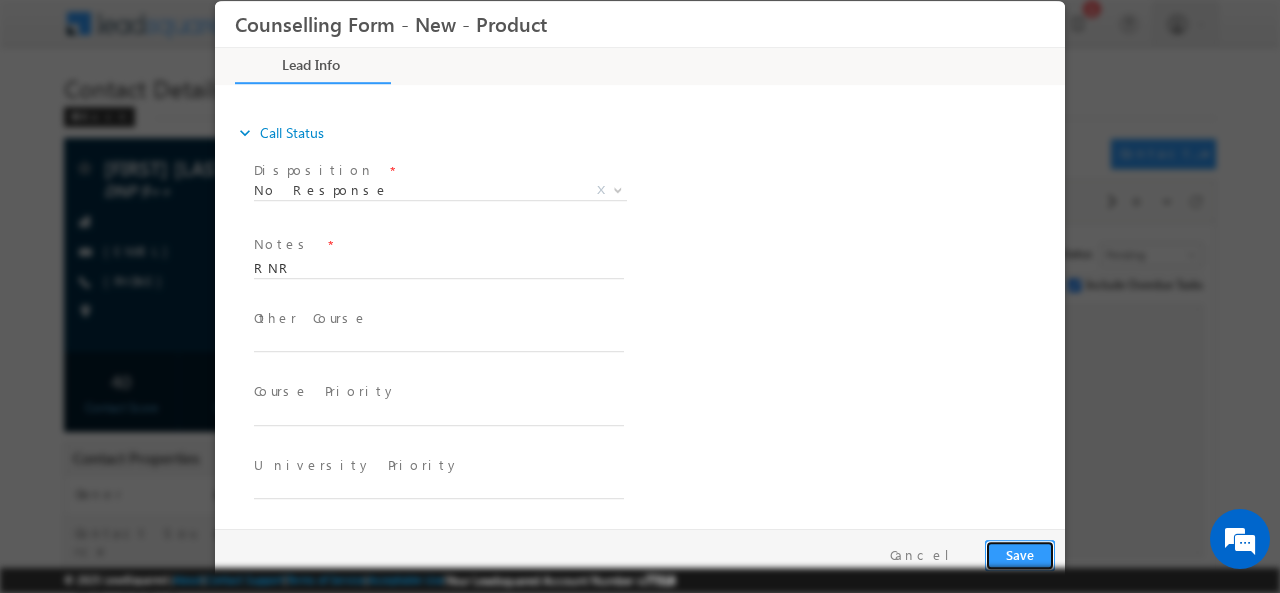 click on "Save" at bounding box center (1020, 554) 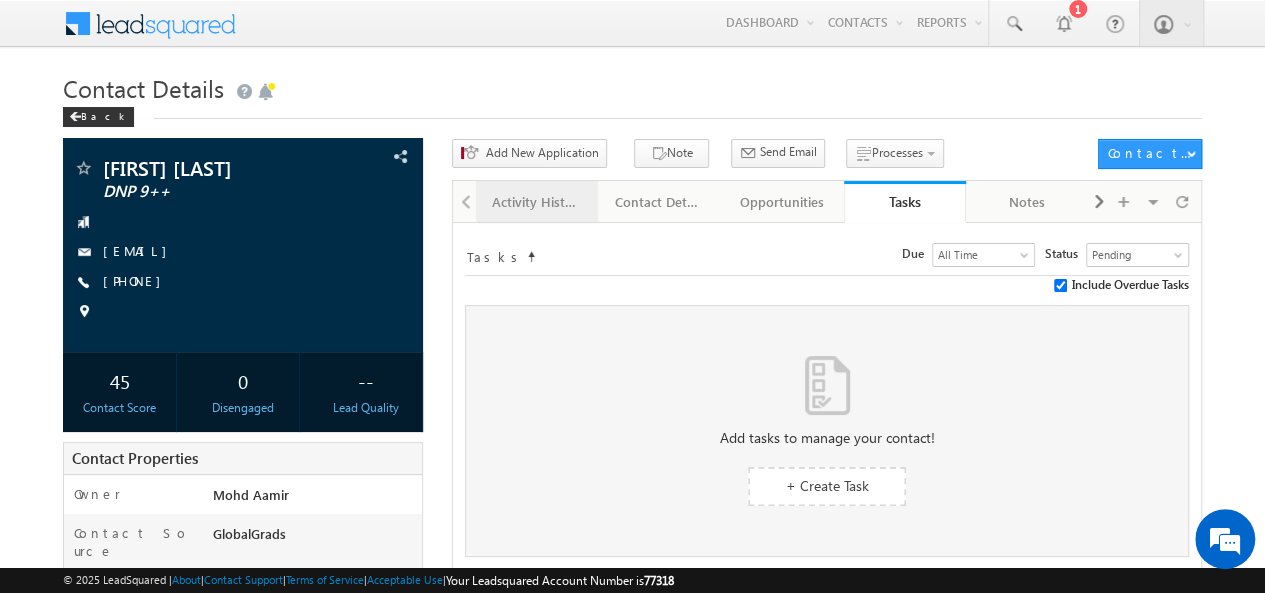 click on "Activity History" at bounding box center (537, 202) 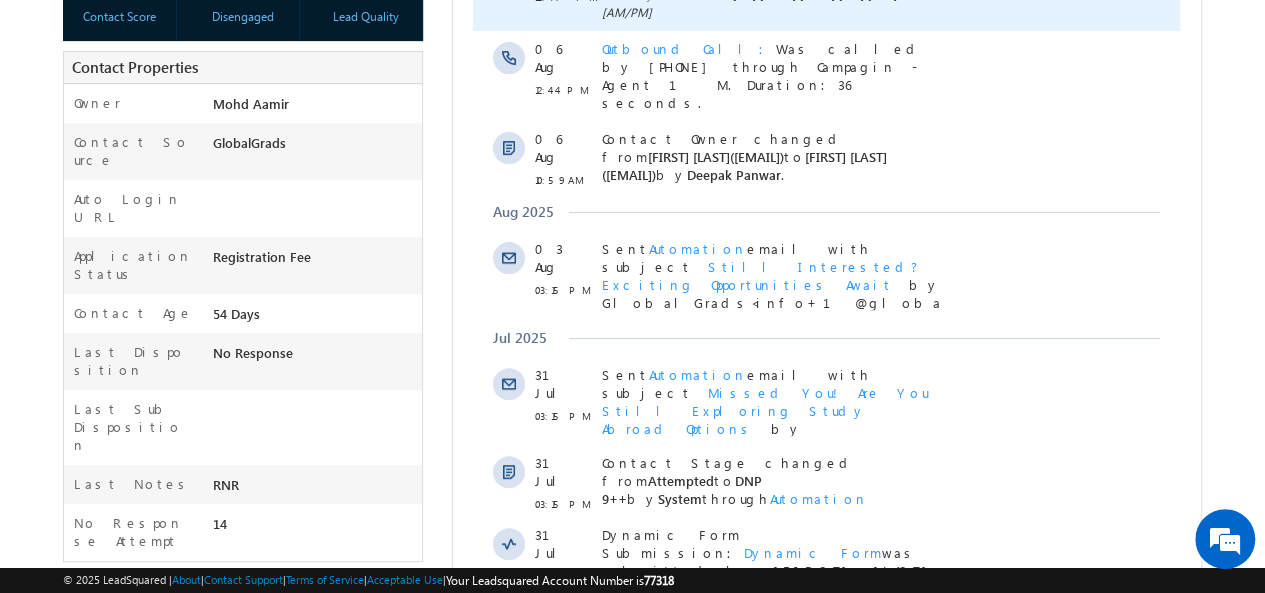 scroll, scrollTop: 582, scrollLeft: 0, axis: vertical 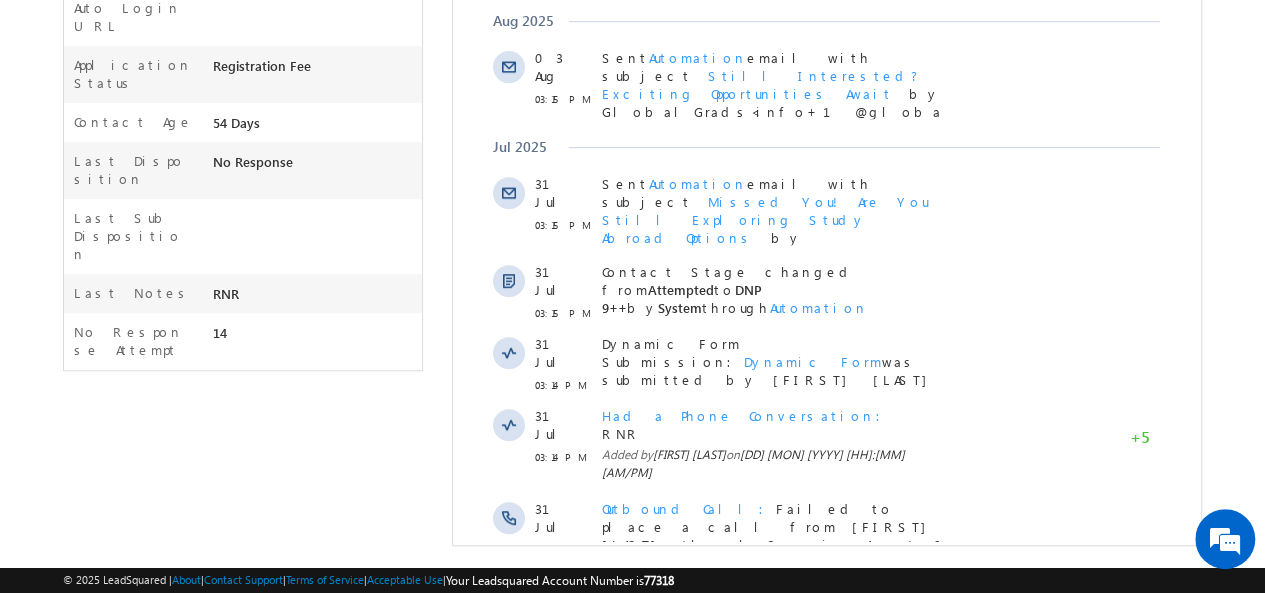 click on "Show More" at bounding box center (826, 706) 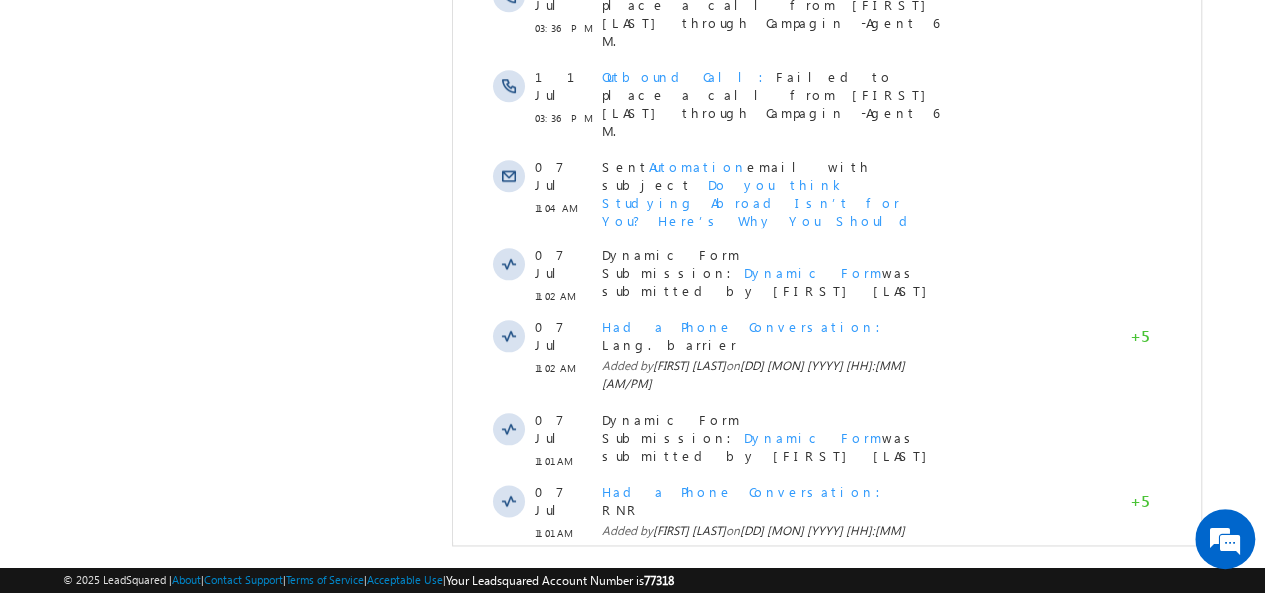 scroll, scrollTop: 1188, scrollLeft: 0, axis: vertical 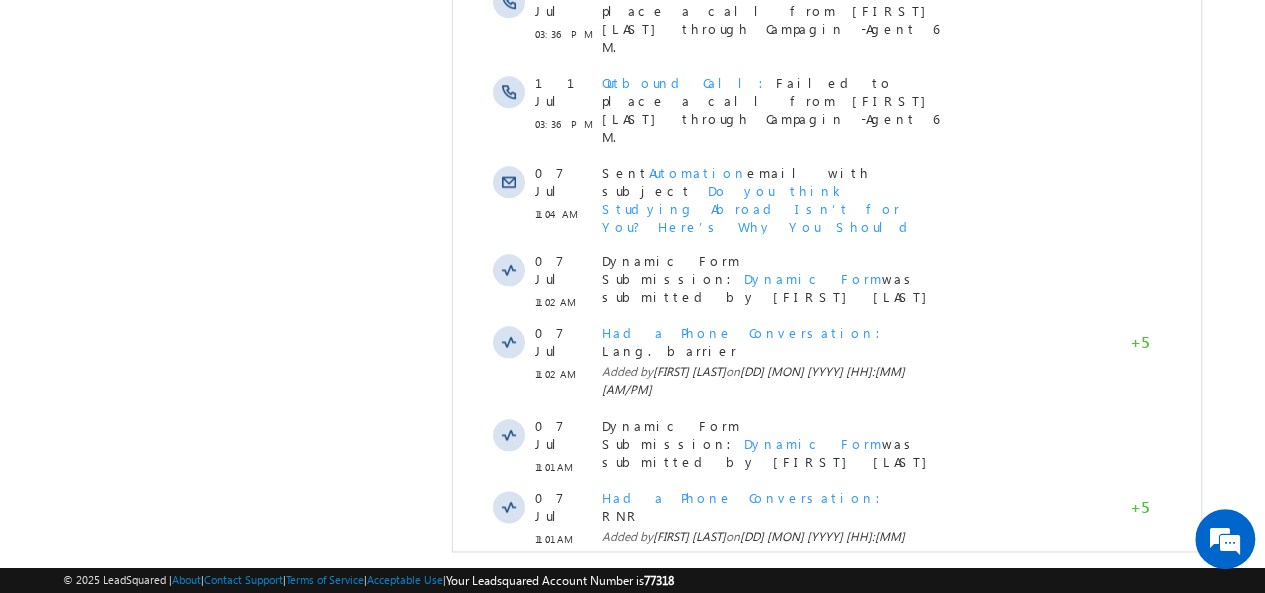 click on "Show More" at bounding box center [826, 953] 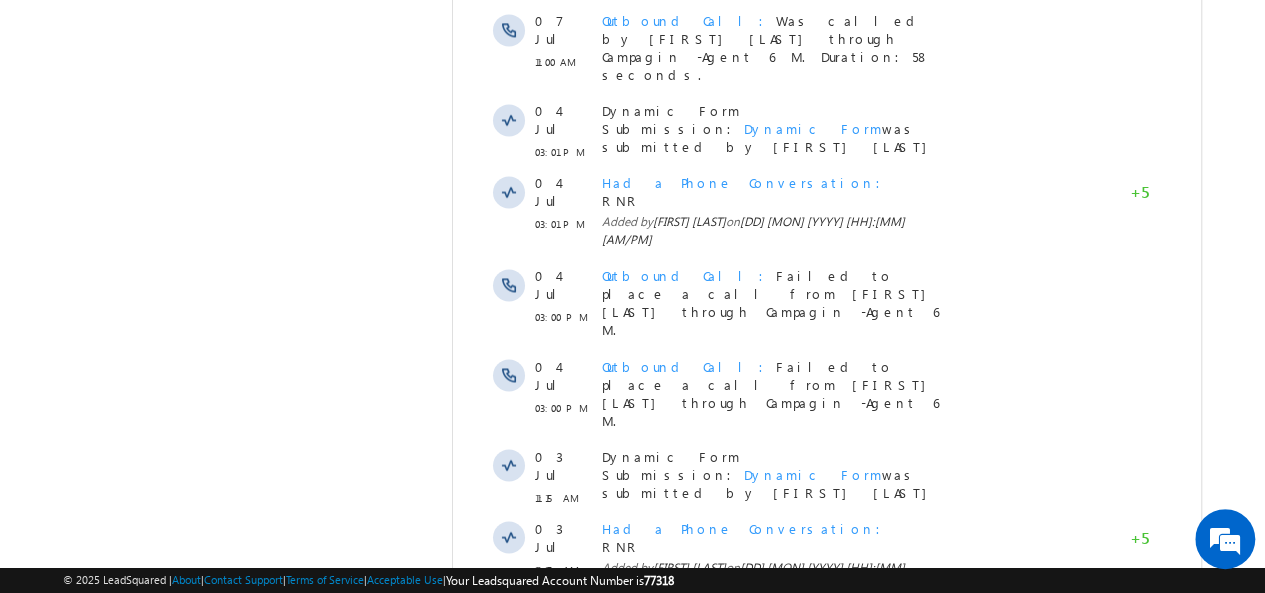 scroll, scrollTop: 1794, scrollLeft: 0, axis: vertical 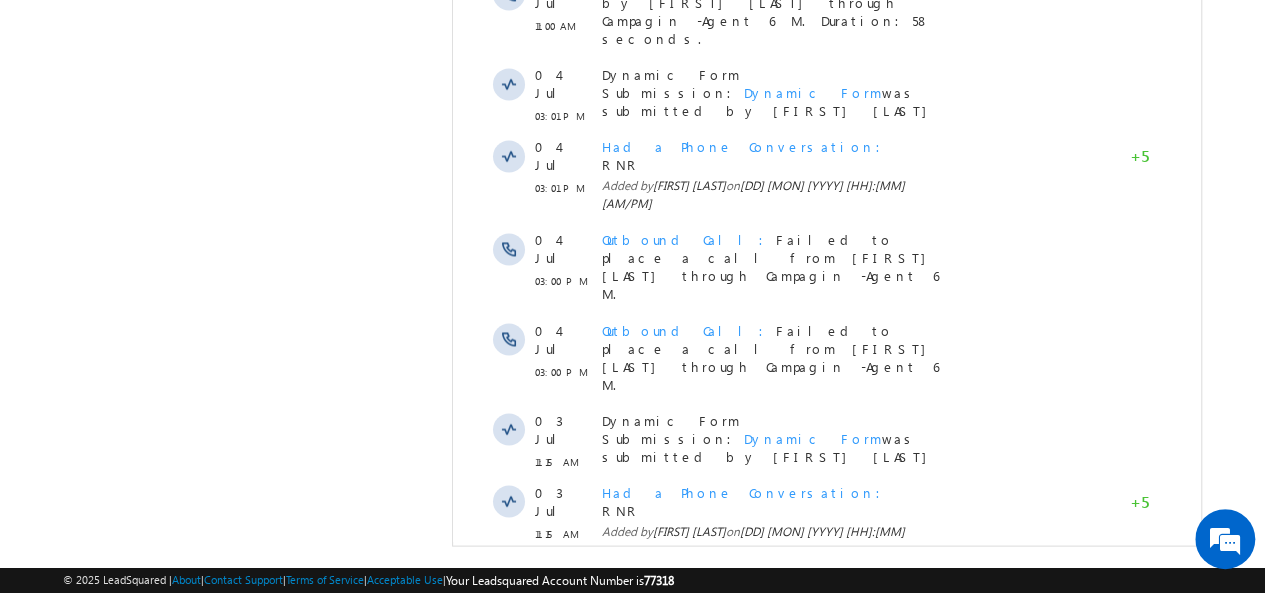 click on "Show More" at bounding box center (826, 1202) 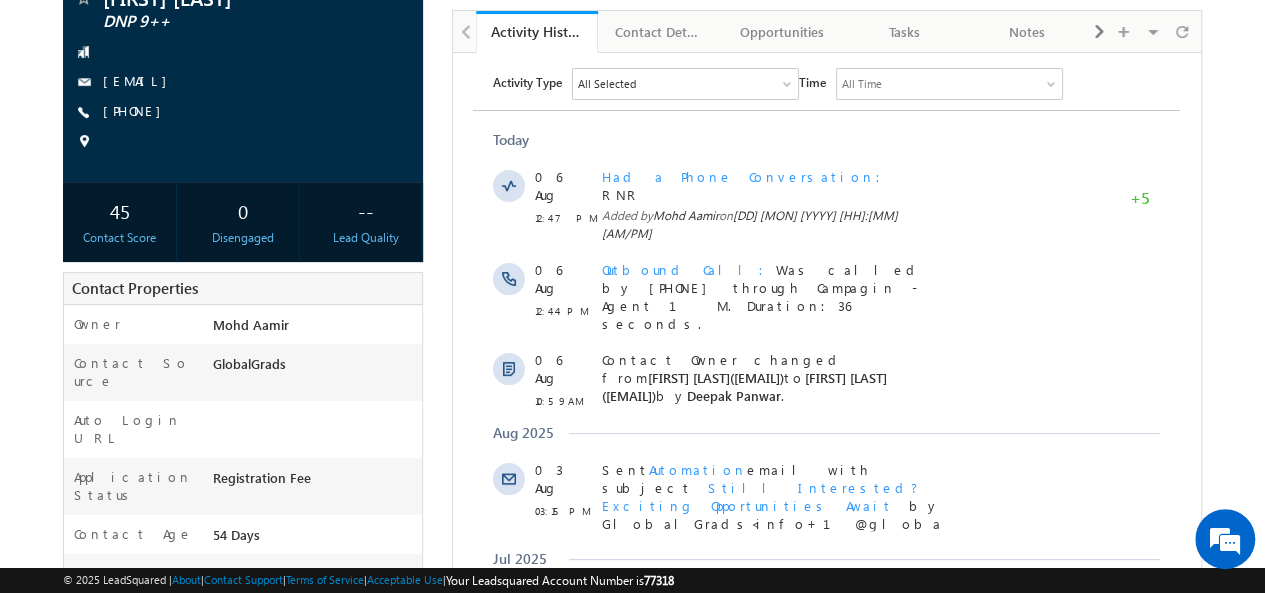 scroll, scrollTop: 0, scrollLeft: 0, axis: both 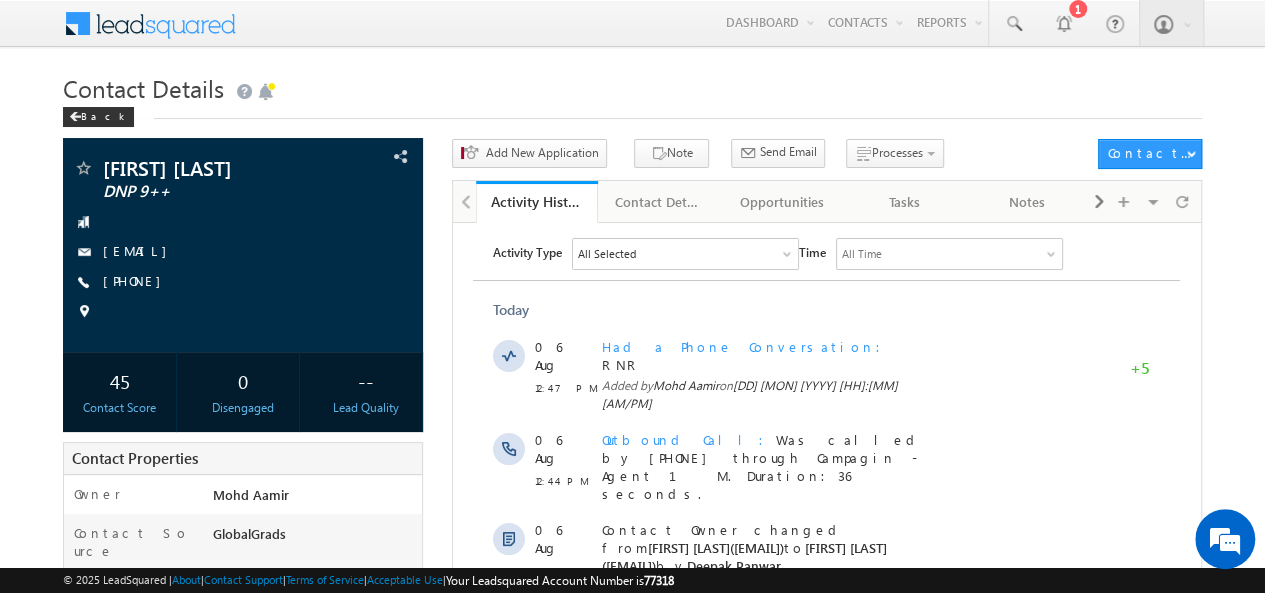 click on "Tasks" at bounding box center (905, 202) 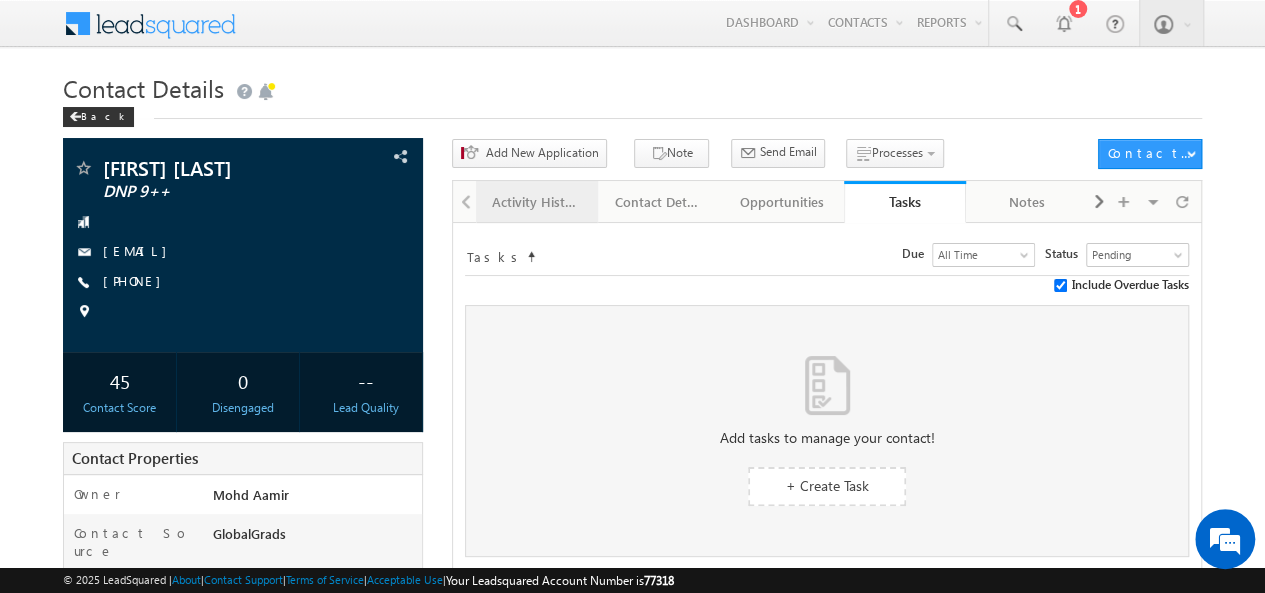 click on "Activity History" at bounding box center [537, 202] 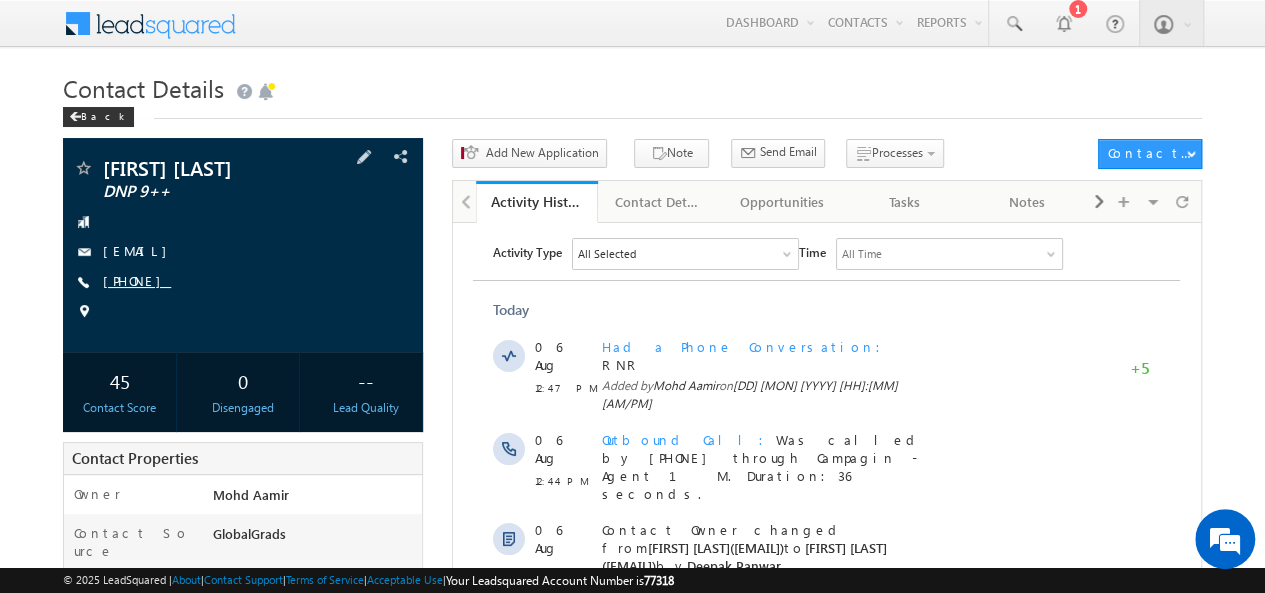 click on "+91-9961800262" at bounding box center [137, 280] 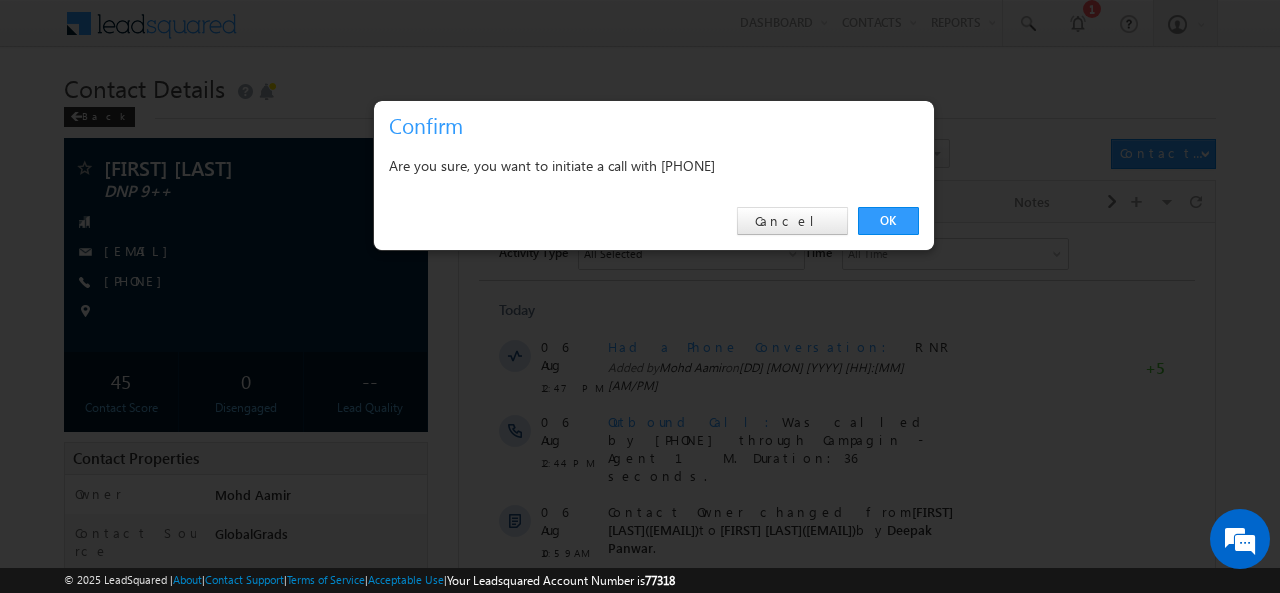 click on "Are you sure, you want to initiate a call with +91-9961800262" at bounding box center (654, 165) 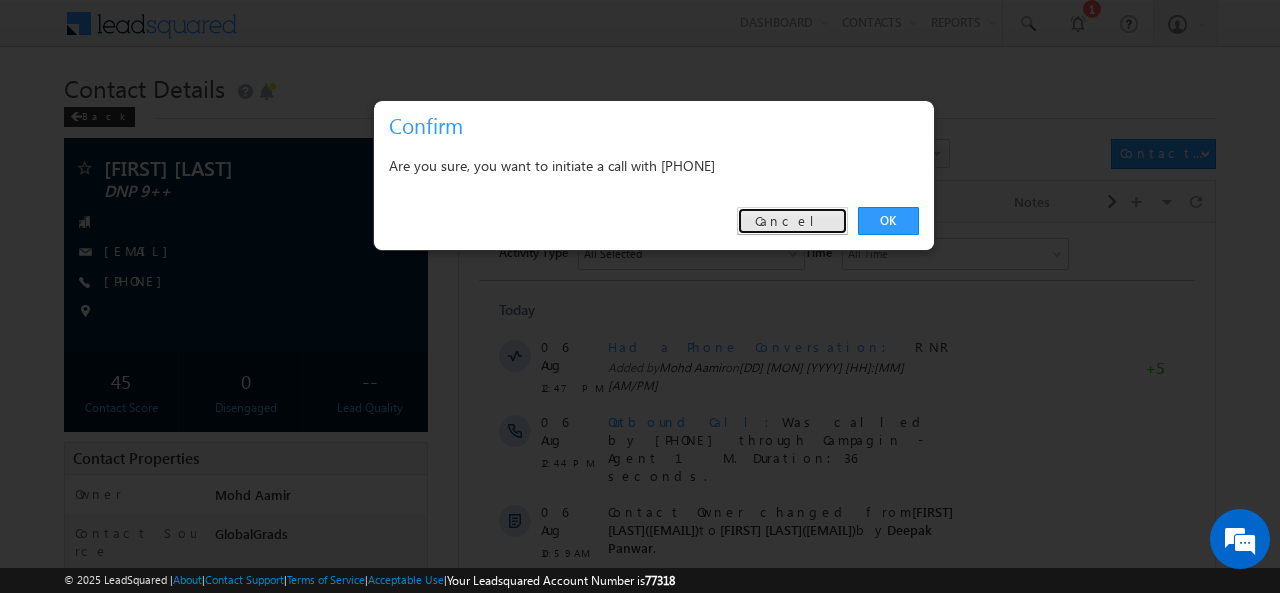 click on "Cancel" at bounding box center [792, 221] 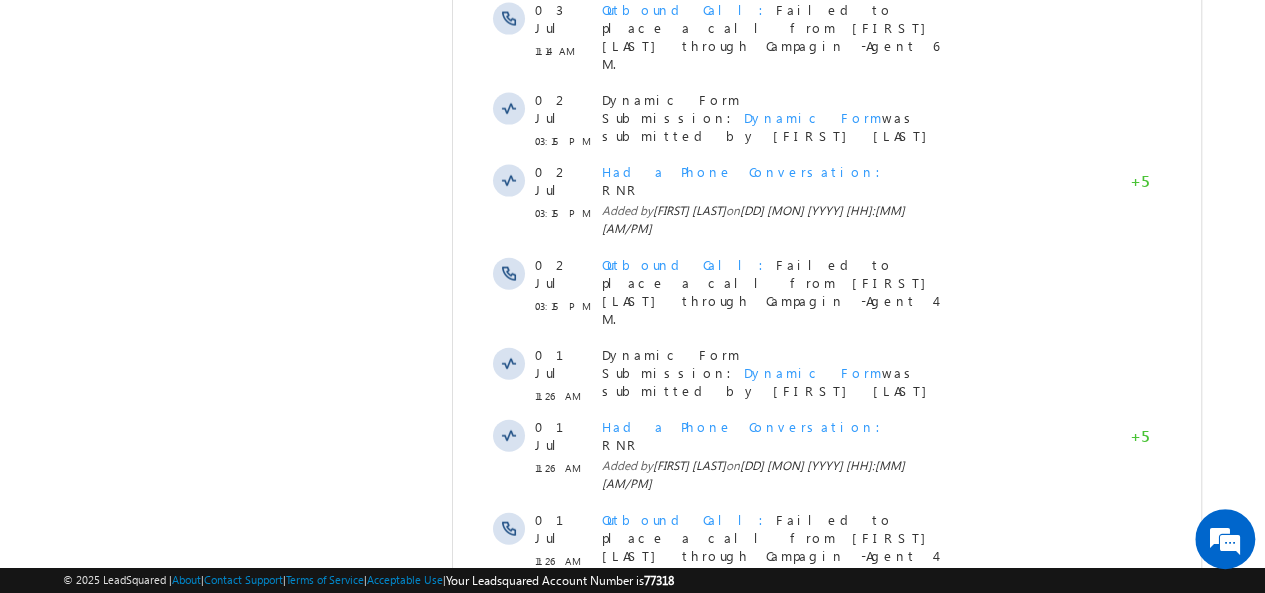 scroll, scrollTop: 2432, scrollLeft: 0, axis: vertical 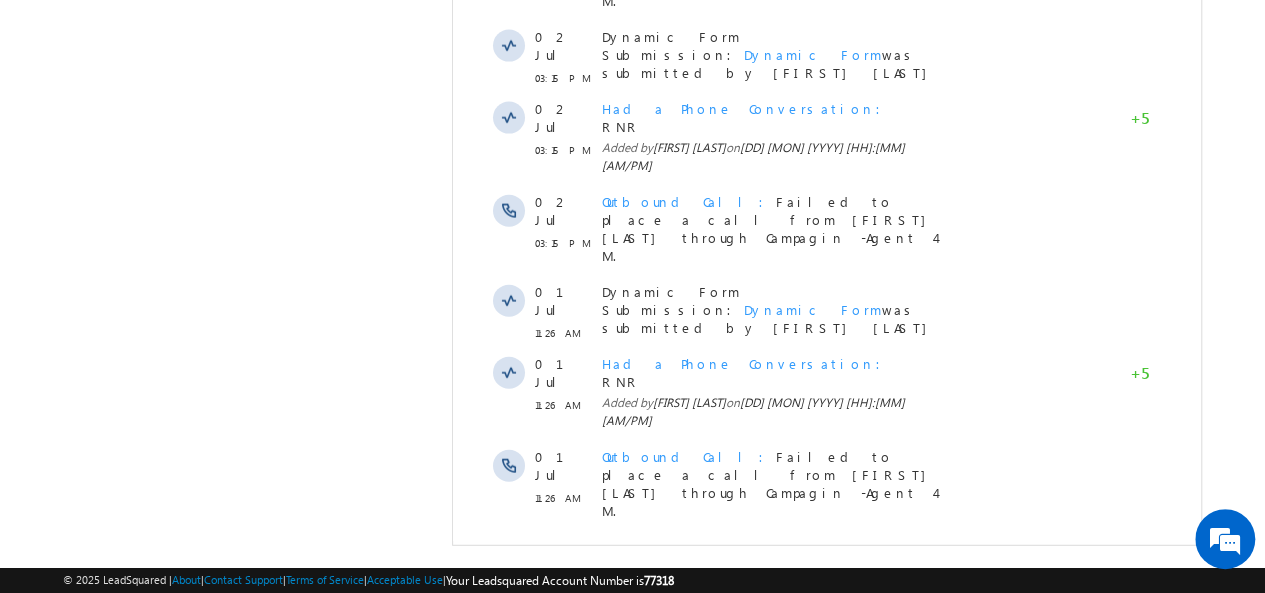 click on "Show More" at bounding box center (836, 1442) 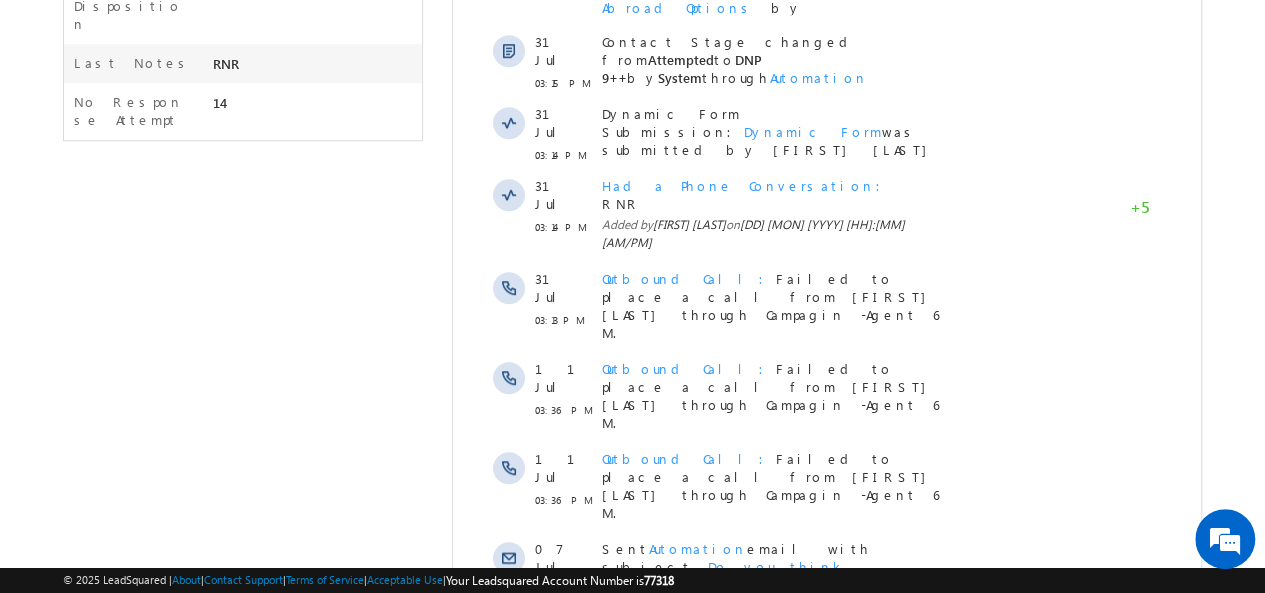 scroll, scrollTop: 0, scrollLeft: 0, axis: both 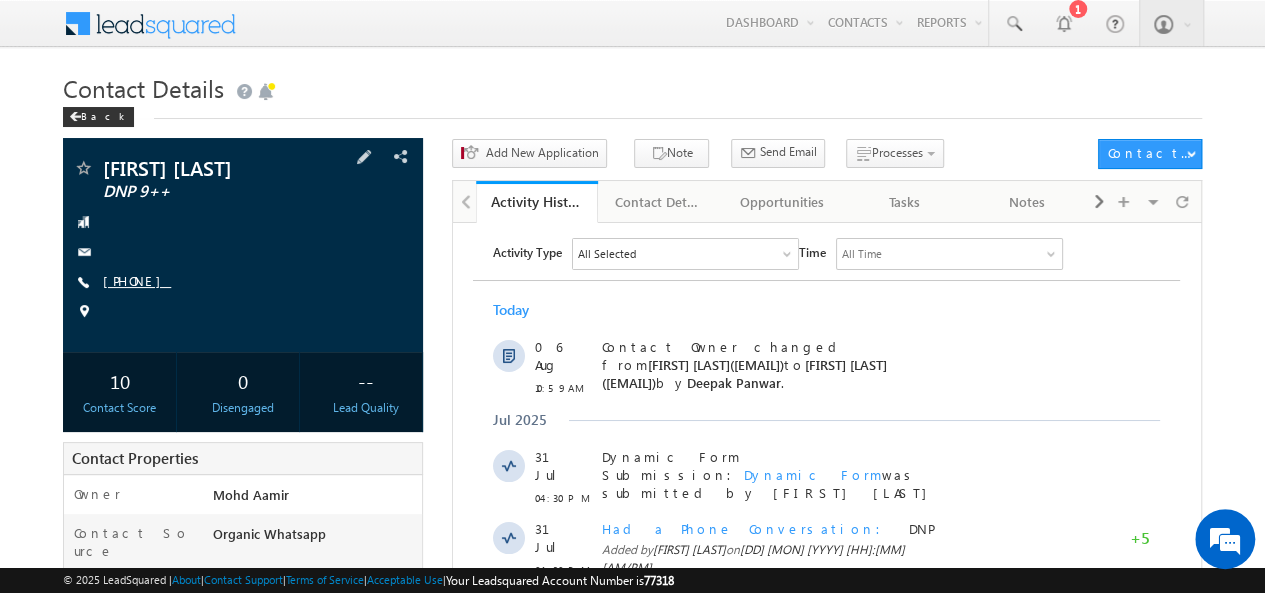 click on "[PHONE]" at bounding box center (137, 280) 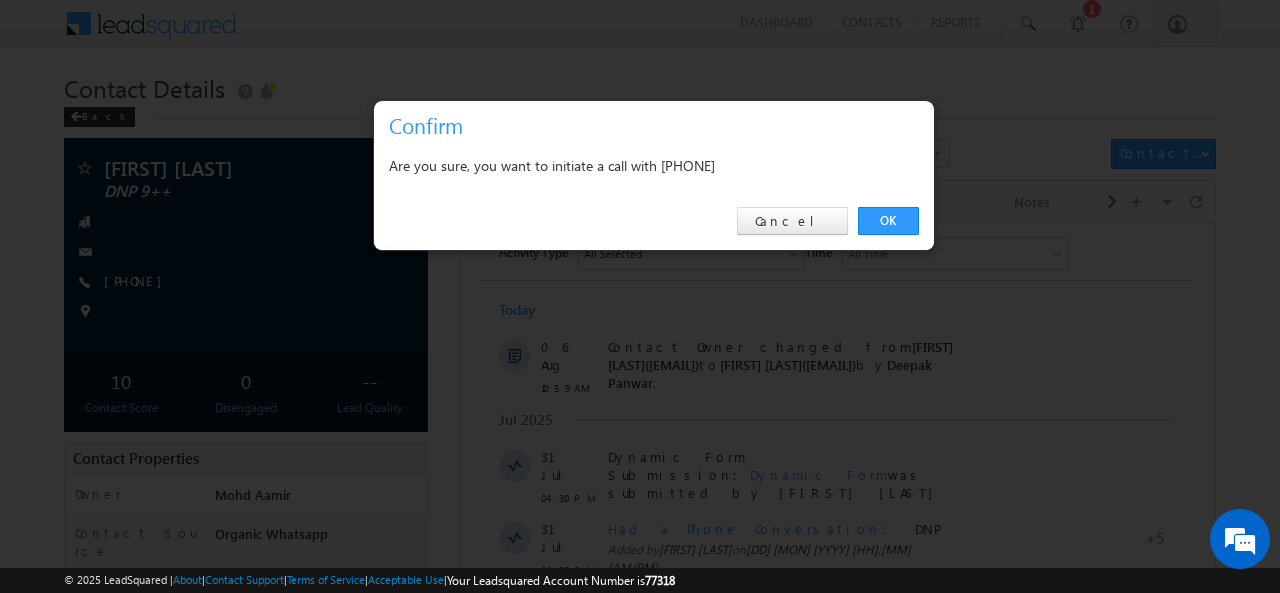click on "Are you sure, you want to initiate a call with [PHONE]" at bounding box center [654, 168] 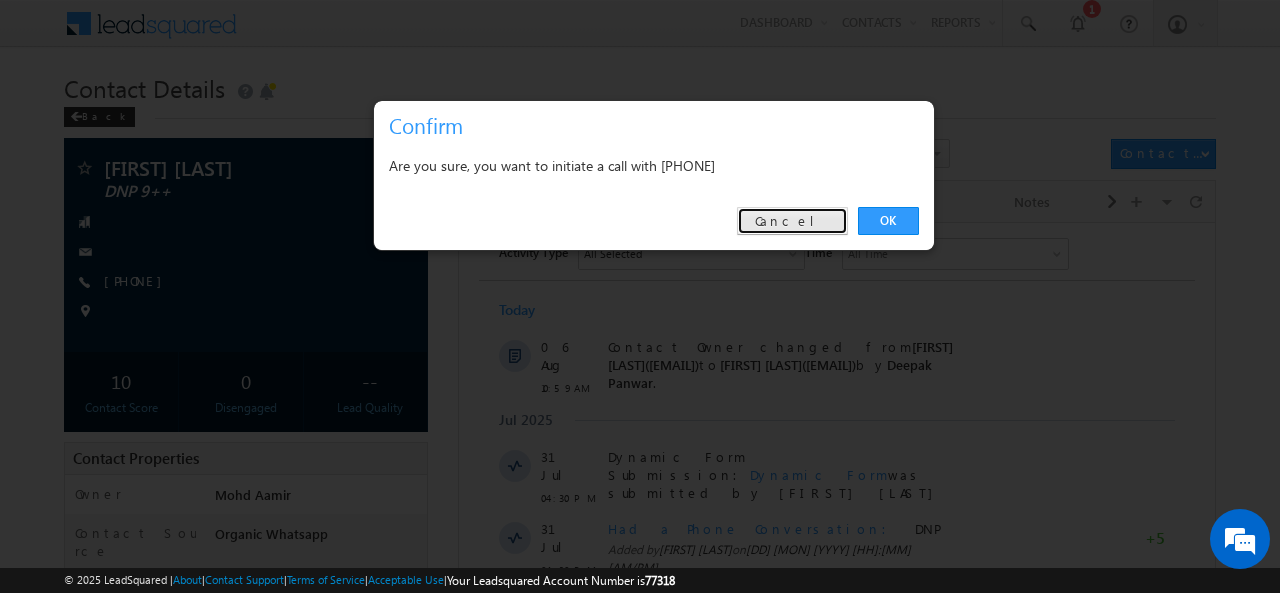 click on "Cancel" at bounding box center [792, 221] 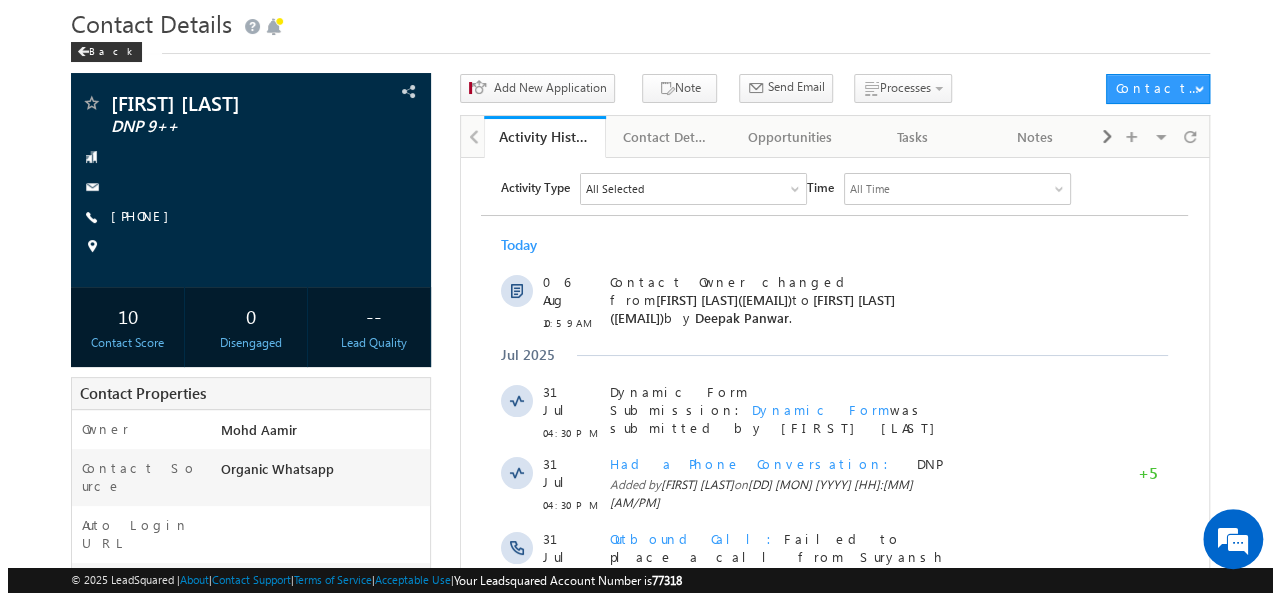 scroll, scrollTop: 0, scrollLeft: 0, axis: both 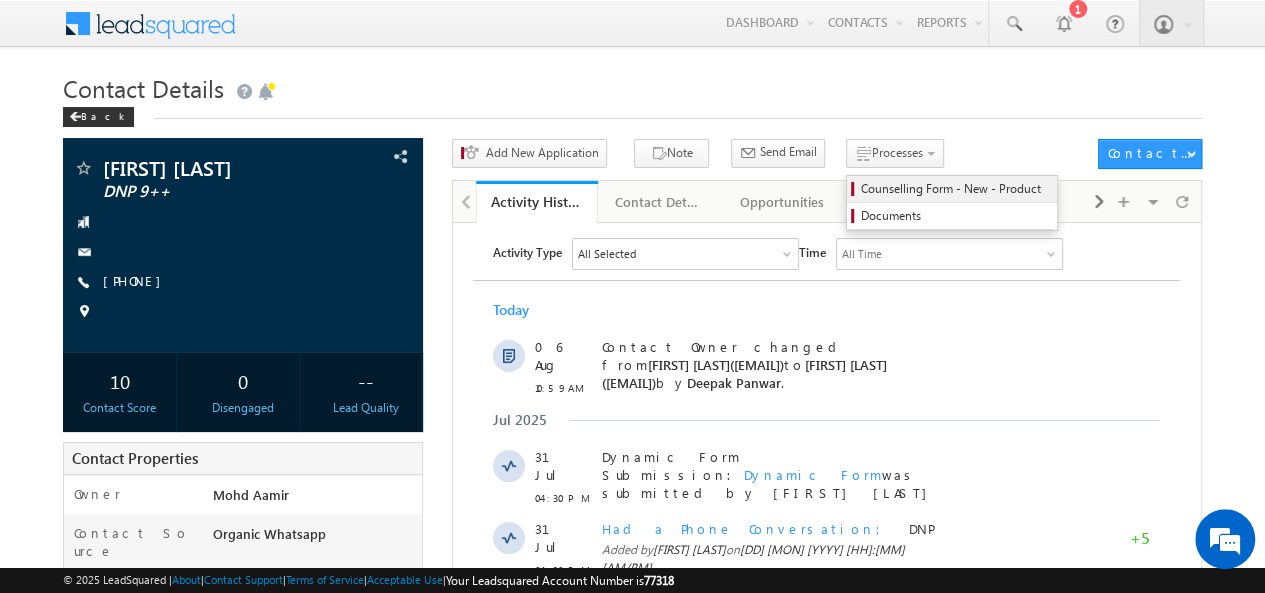 click on "Counselling Form - New - Product" at bounding box center [955, 189] 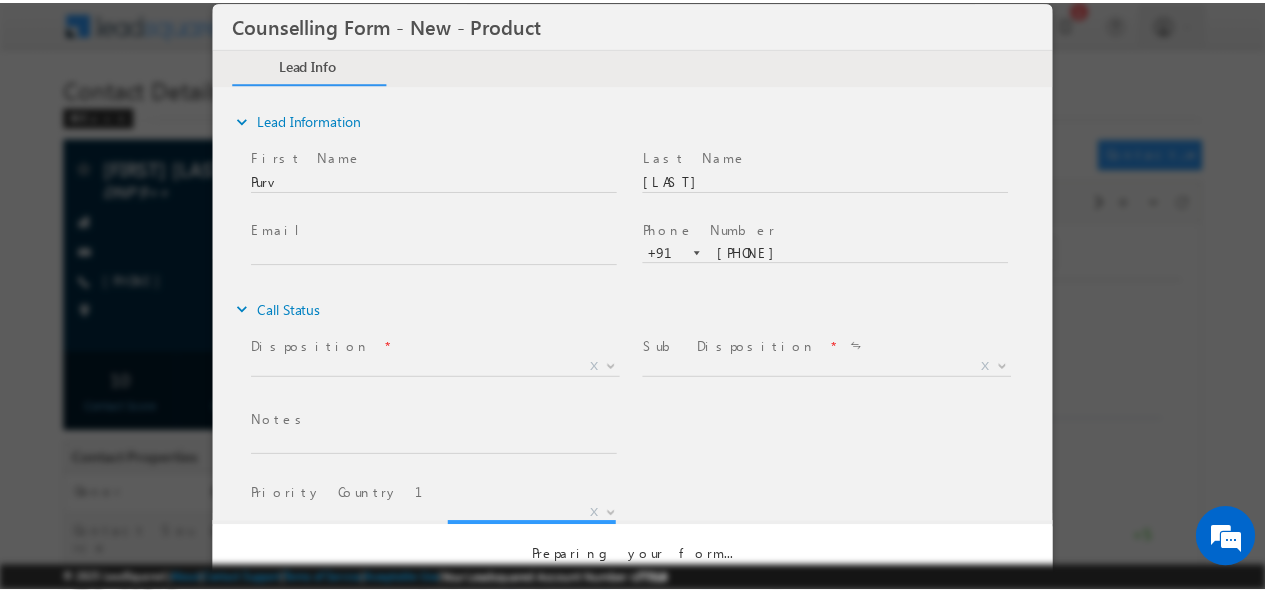 scroll, scrollTop: 0, scrollLeft: 0, axis: both 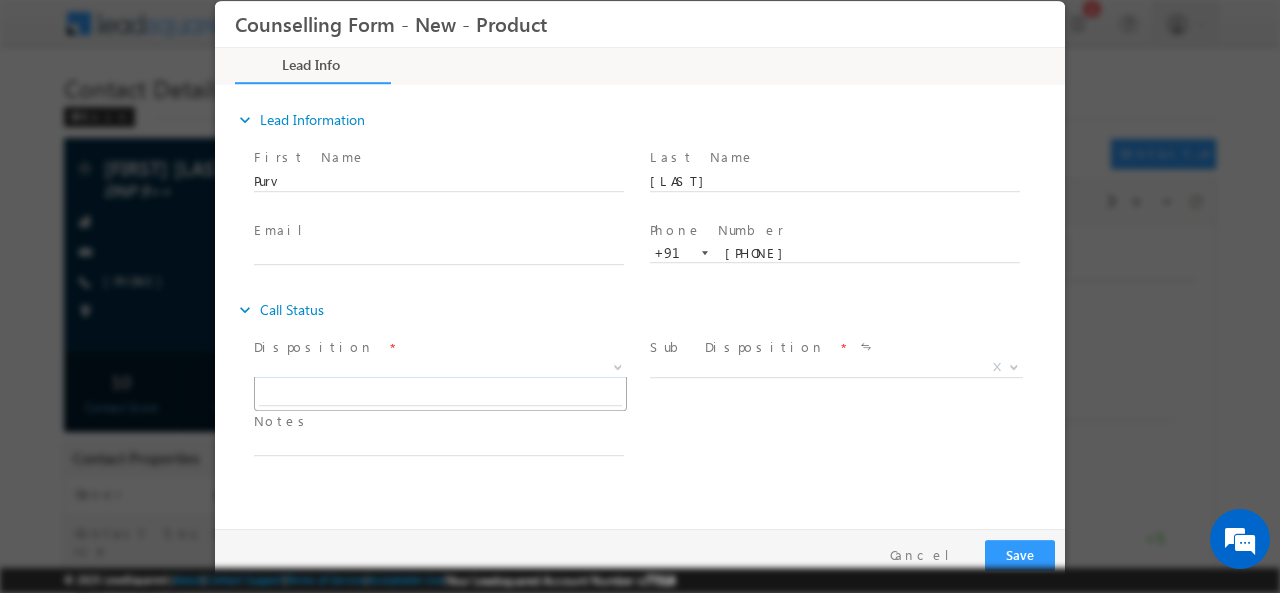 click on "X" at bounding box center (440, 367) 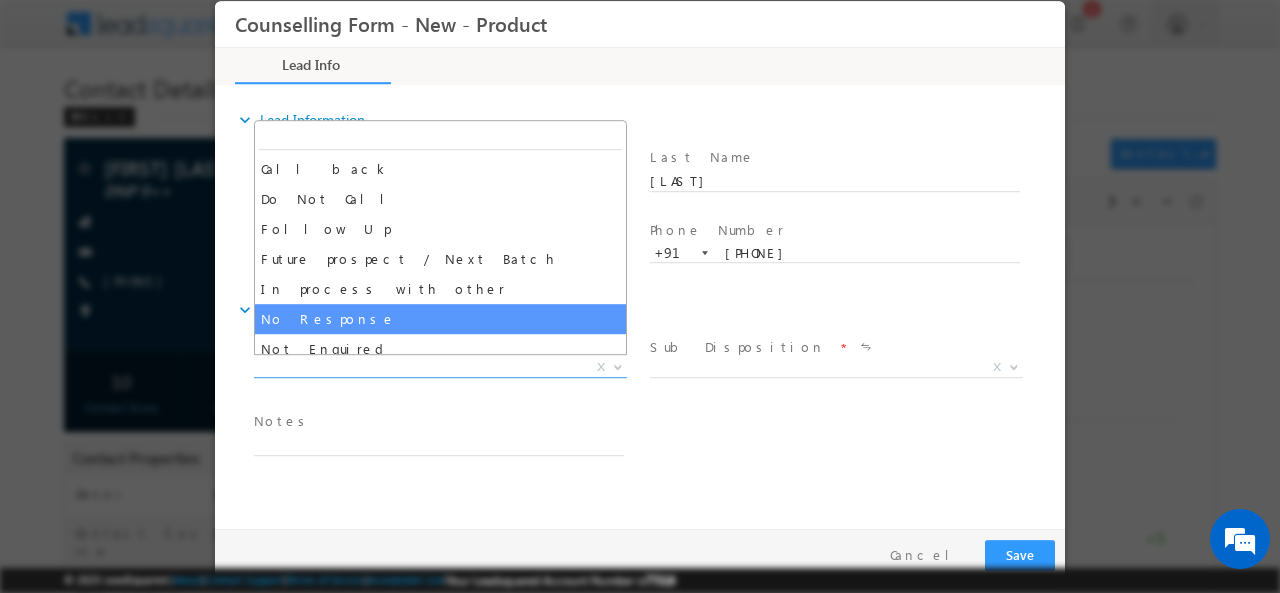 select on "No Response" 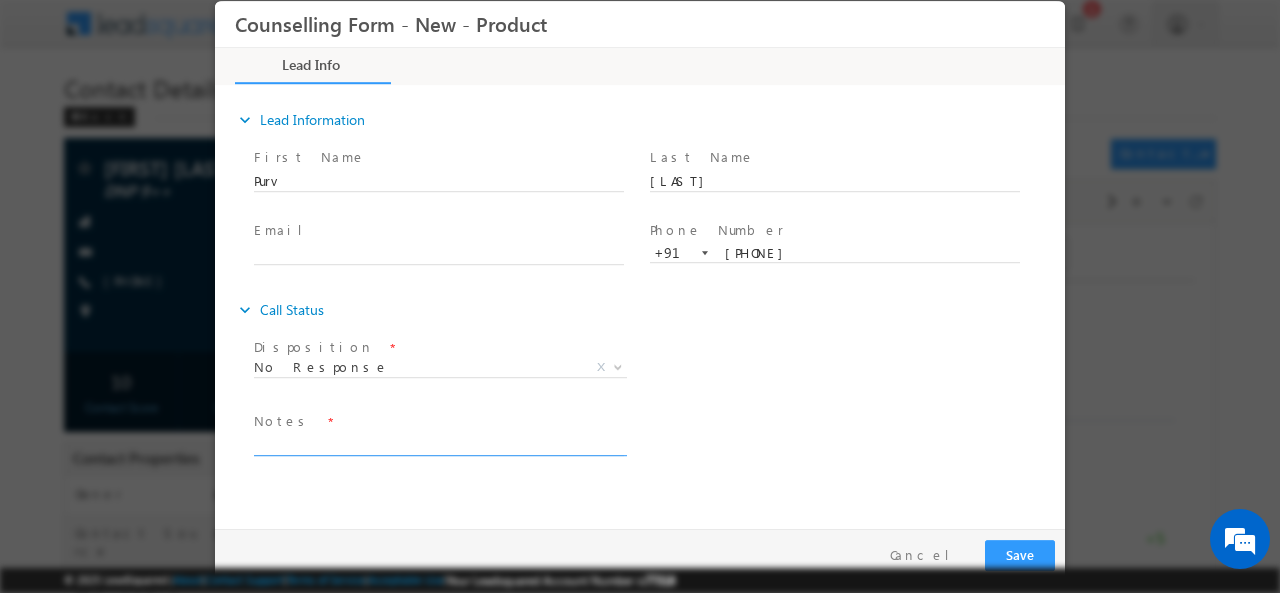 click at bounding box center (439, 443) 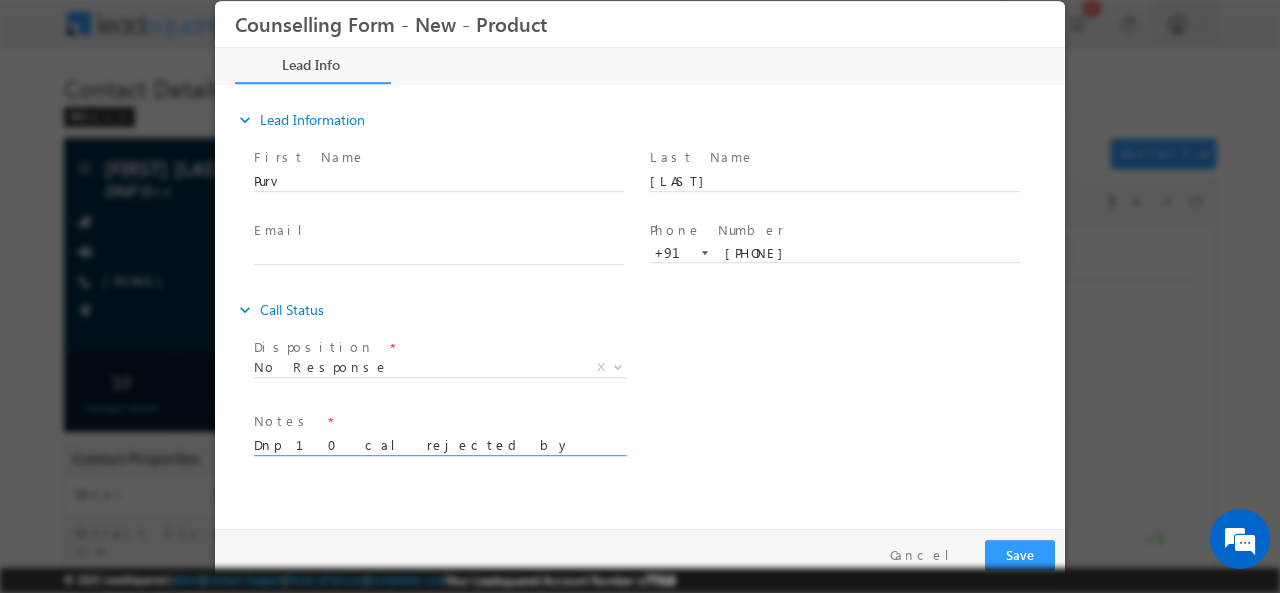 type on "Dnp 10 cal rejected by user" 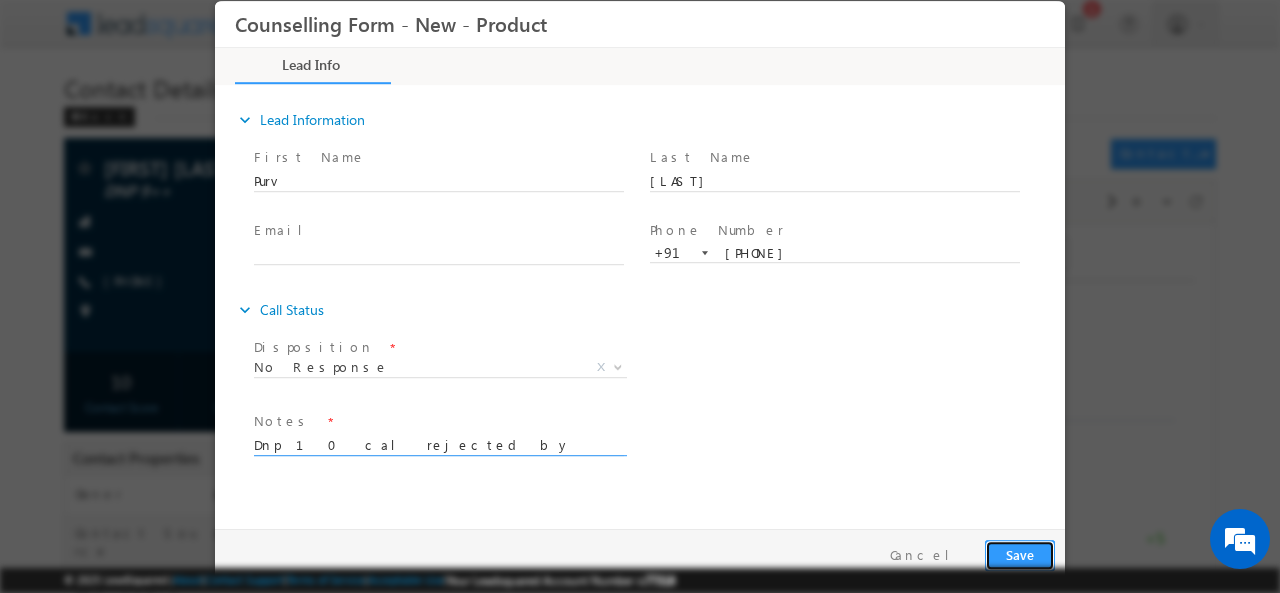 click on "Save" at bounding box center (1020, 554) 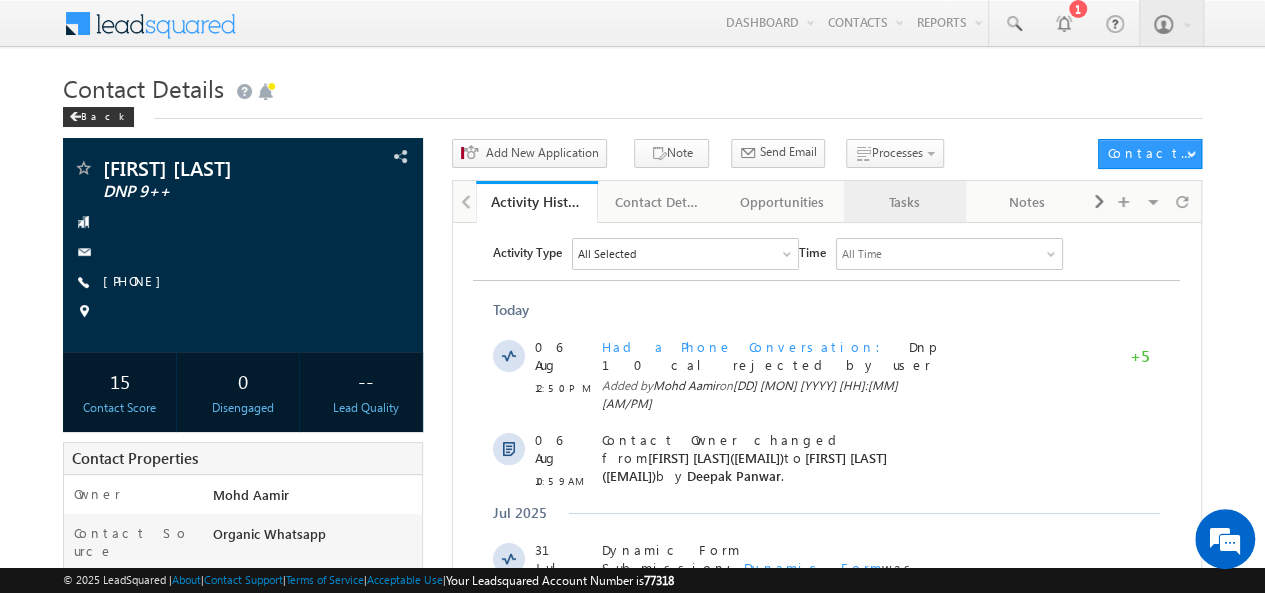 click on "Tasks" at bounding box center [904, 202] 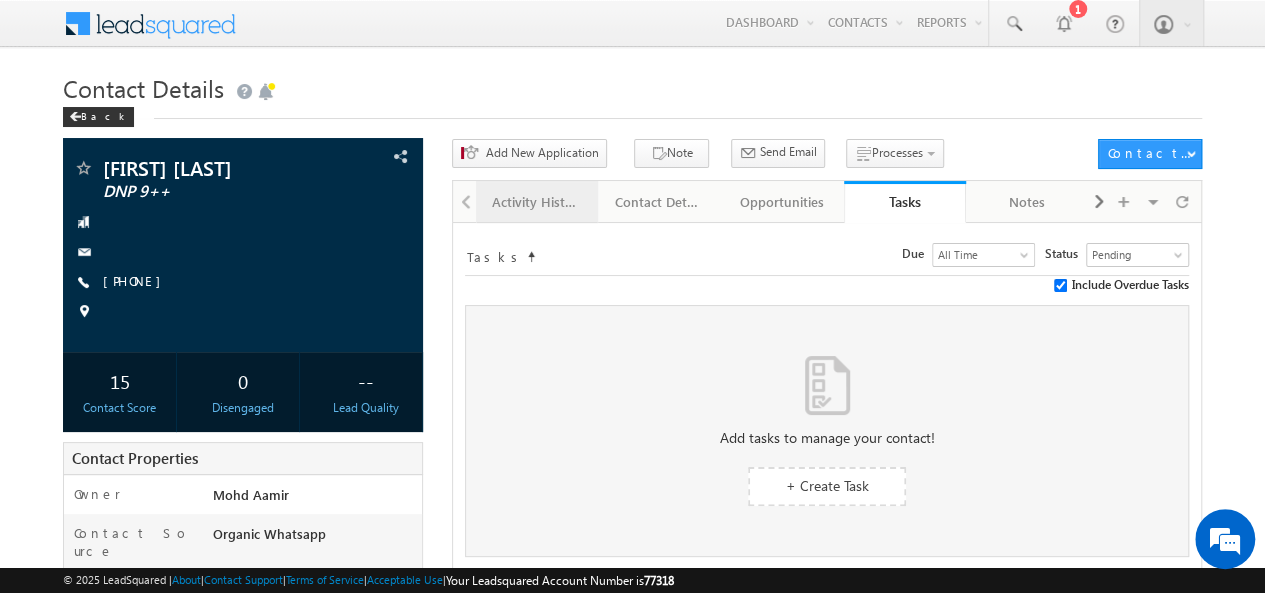 click on "Activity History" at bounding box center [536, 202] 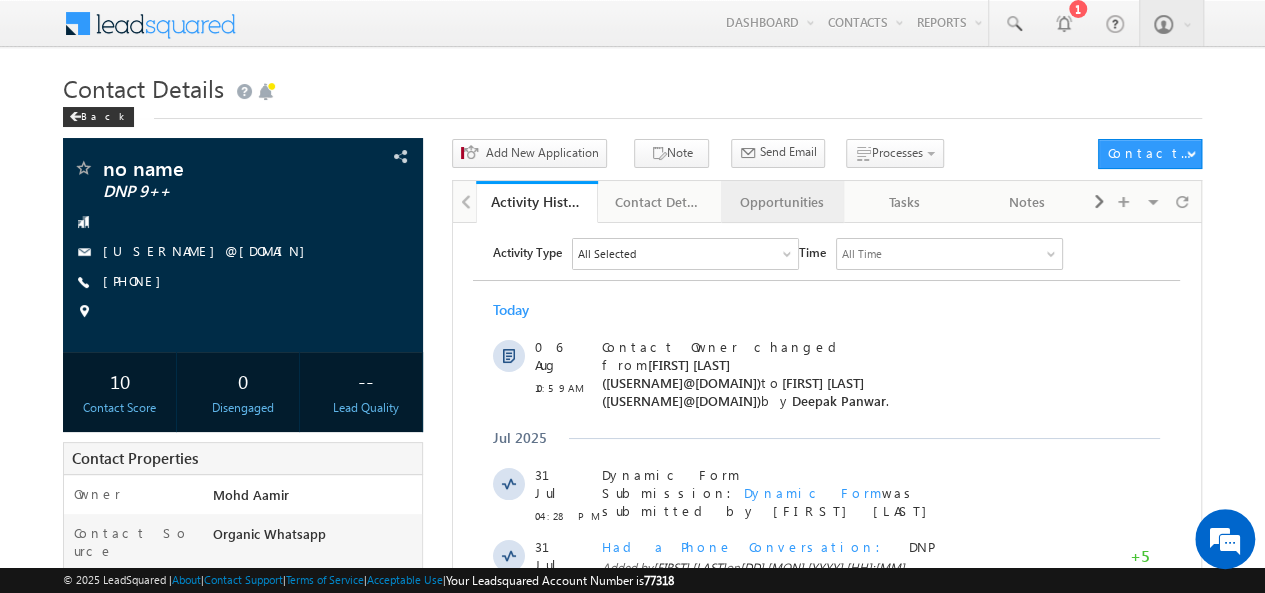 scroll, scrollTop: 0, scrollLeft: 0, axis: both 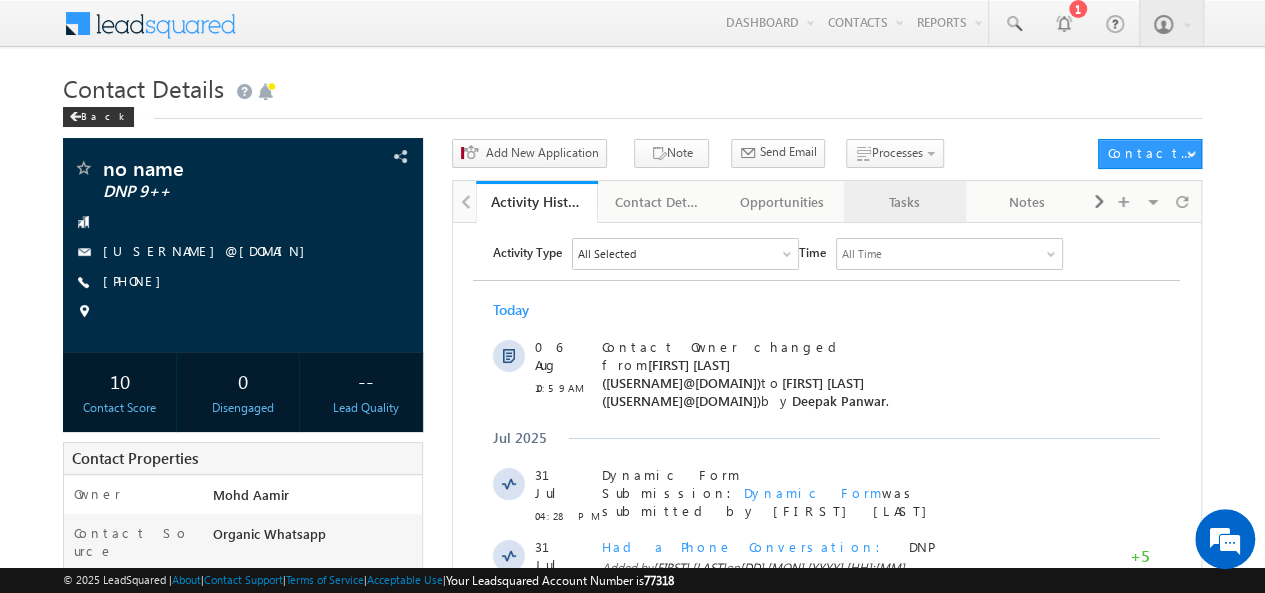 click on "Tasks" at bounding box center [904, 202] 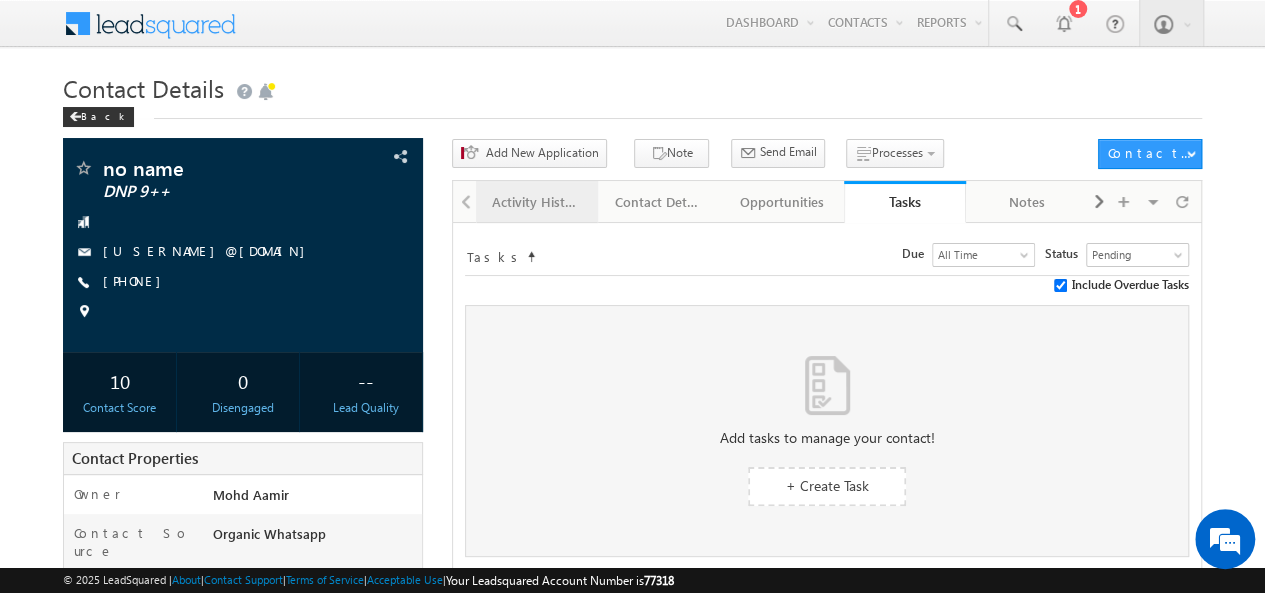 click on "Activity History" at bounding box center [536, 202] 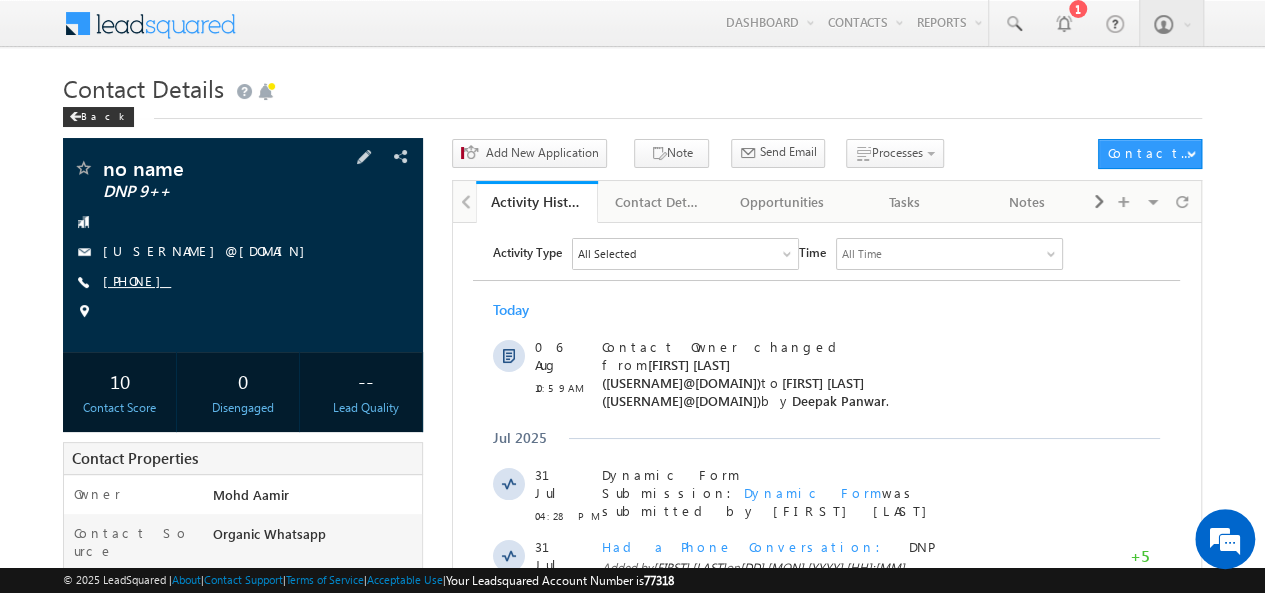 click on "+91-7023568137" at bounding box center [137, 280] 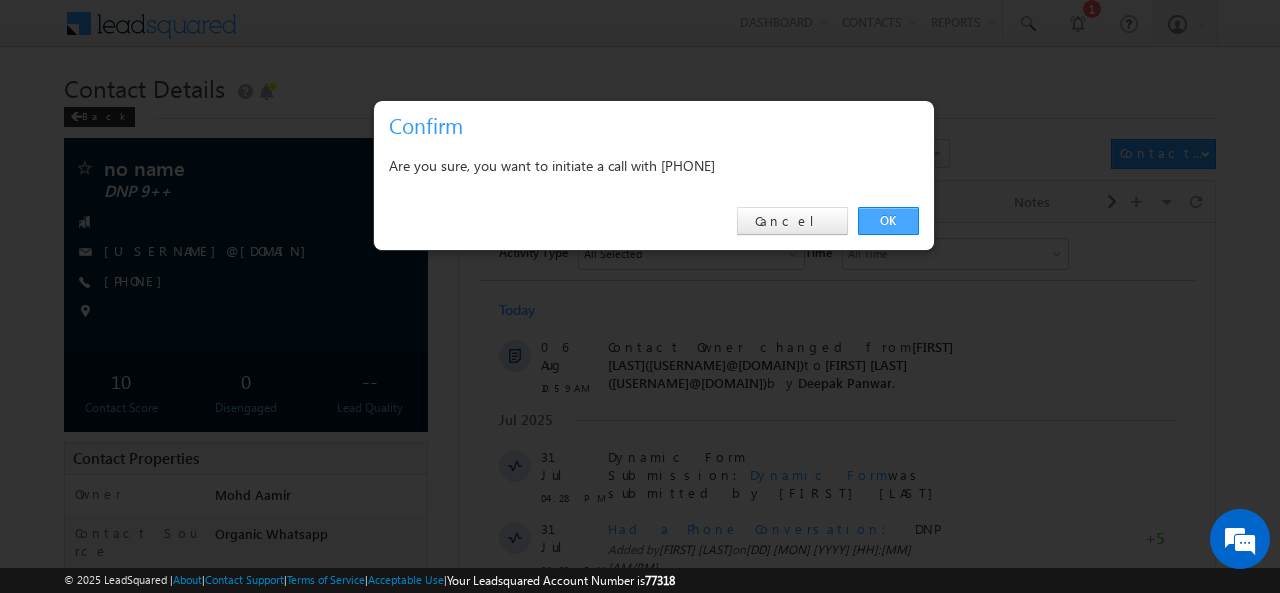 click on "OK" at bounding box center [888, 221] 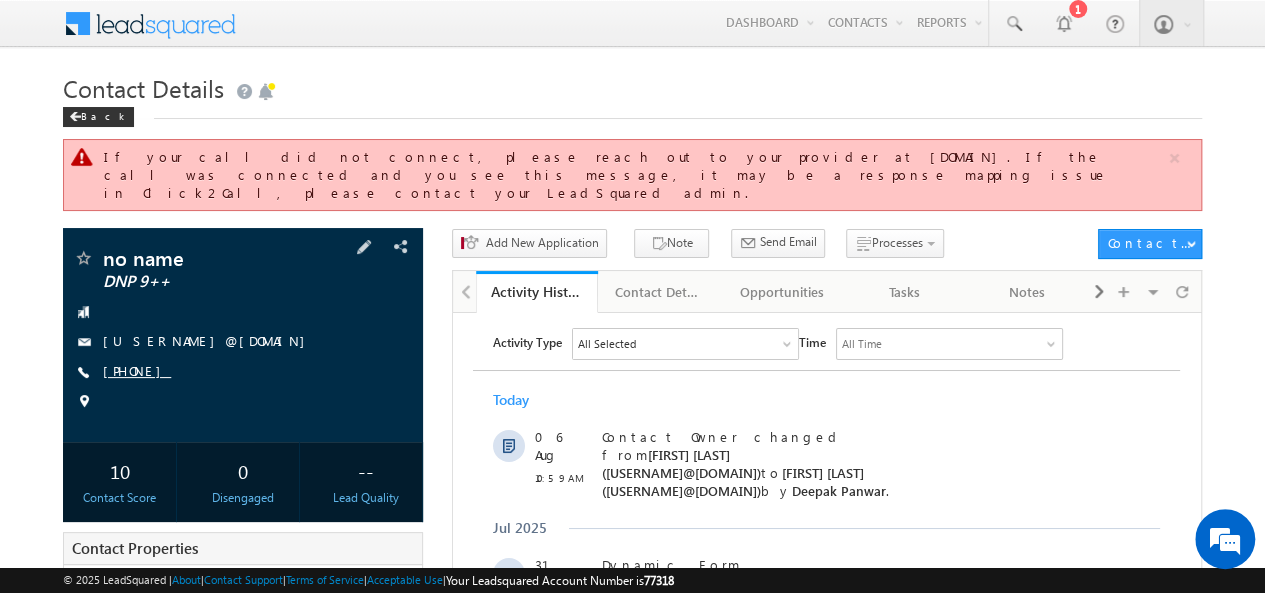 click on "+91-7023568137" at bounding box center [137, 370] 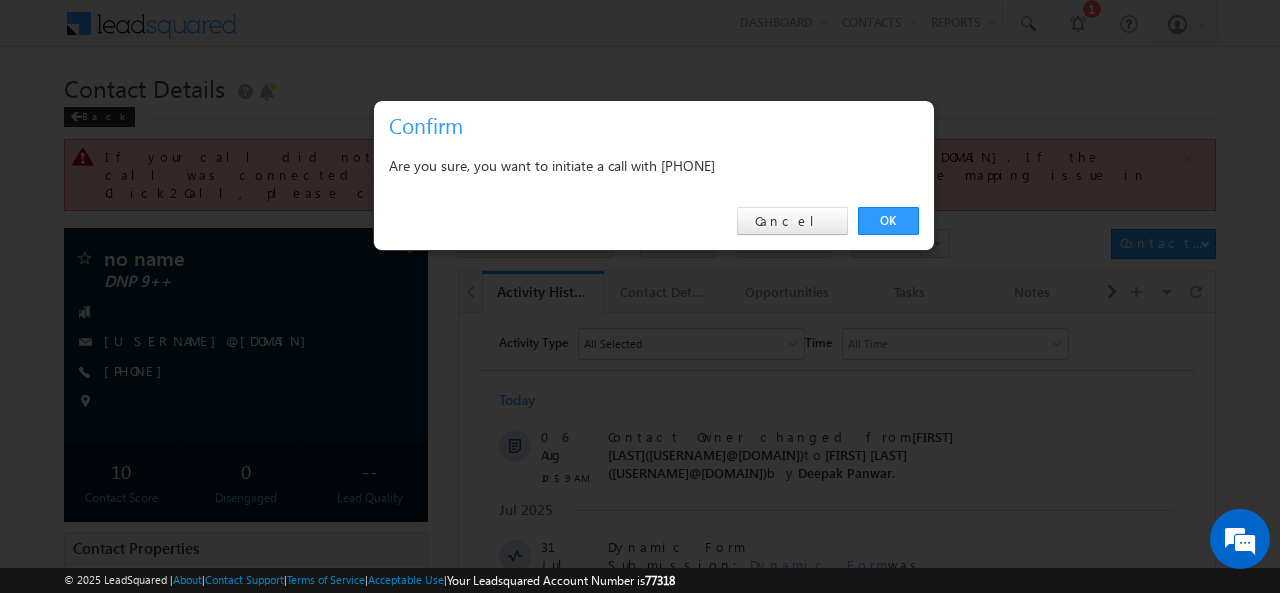 click on "Are you sure, you want to initiate a call with +91-7023568137" at bounding box center (654, 165) 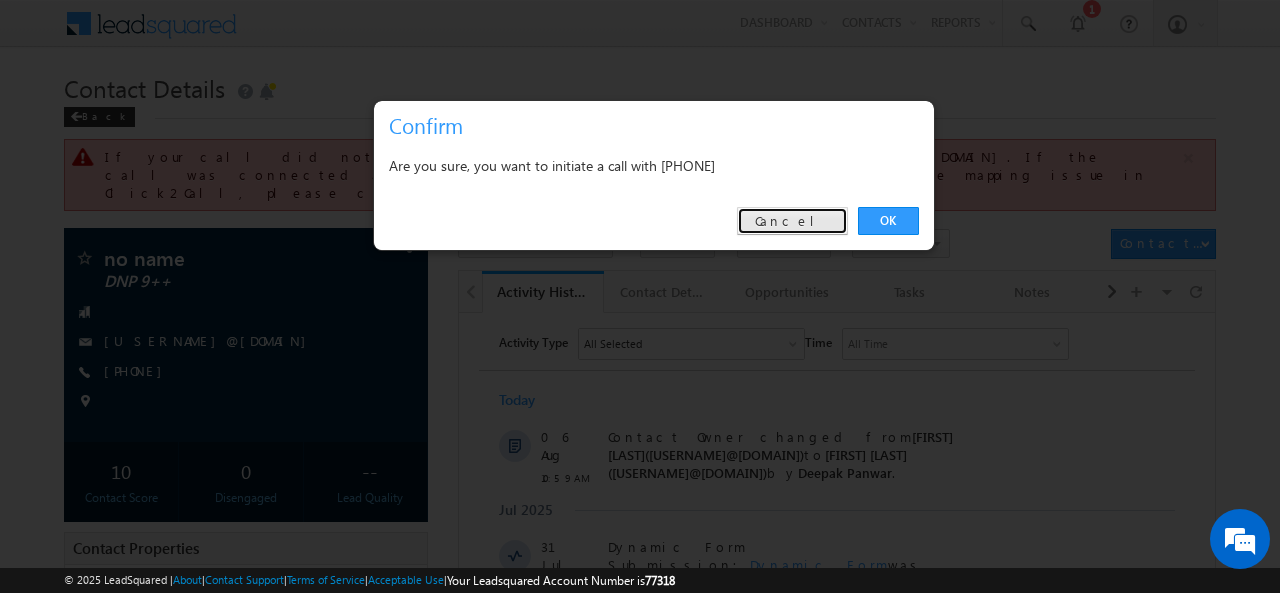click on "Cancel" at bounding box center (792, 221) 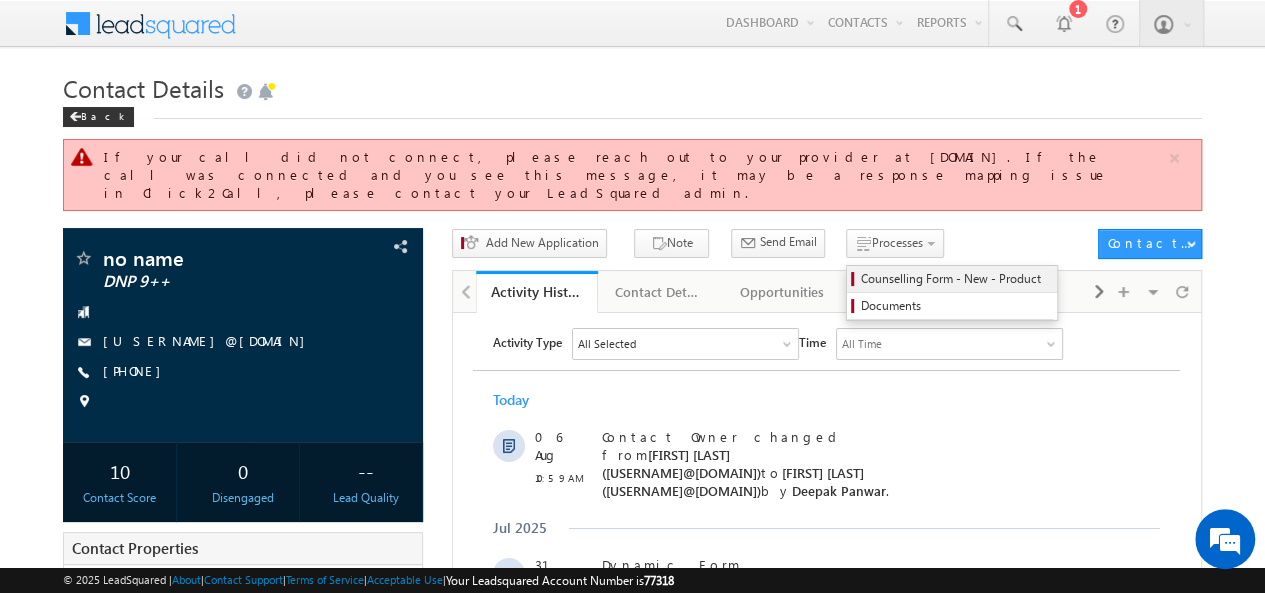 click on "Counselling Form - New - Product" at bounding box center [955, 279] 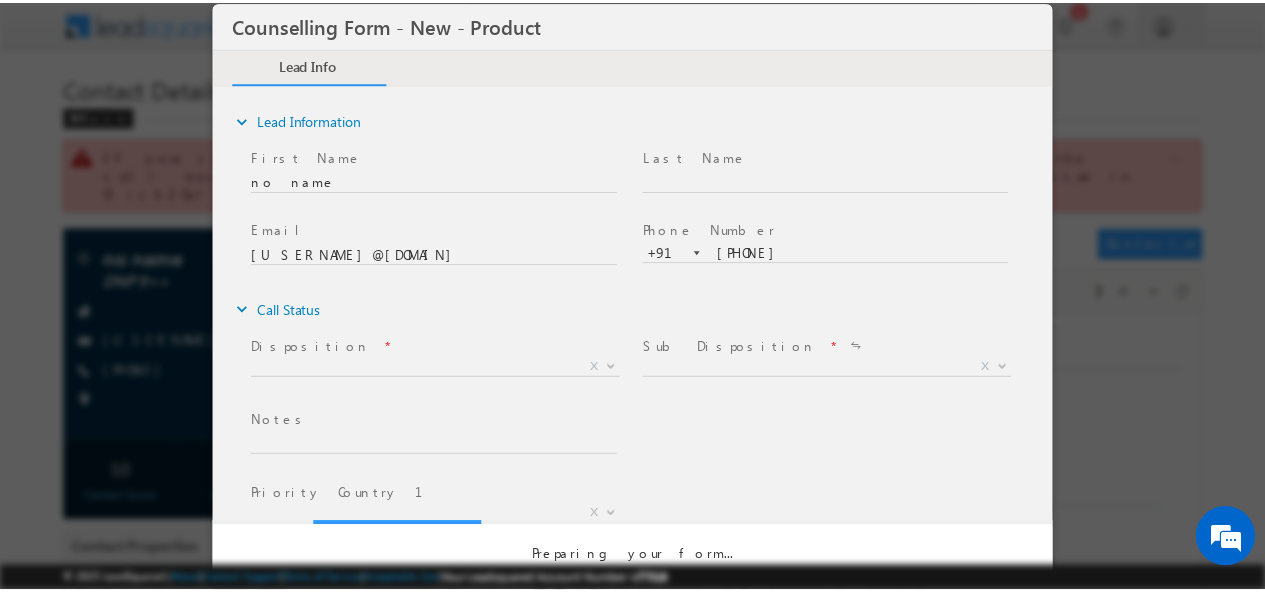 scroll, scrollTop: 0, scrollLeft: 0, axis: both 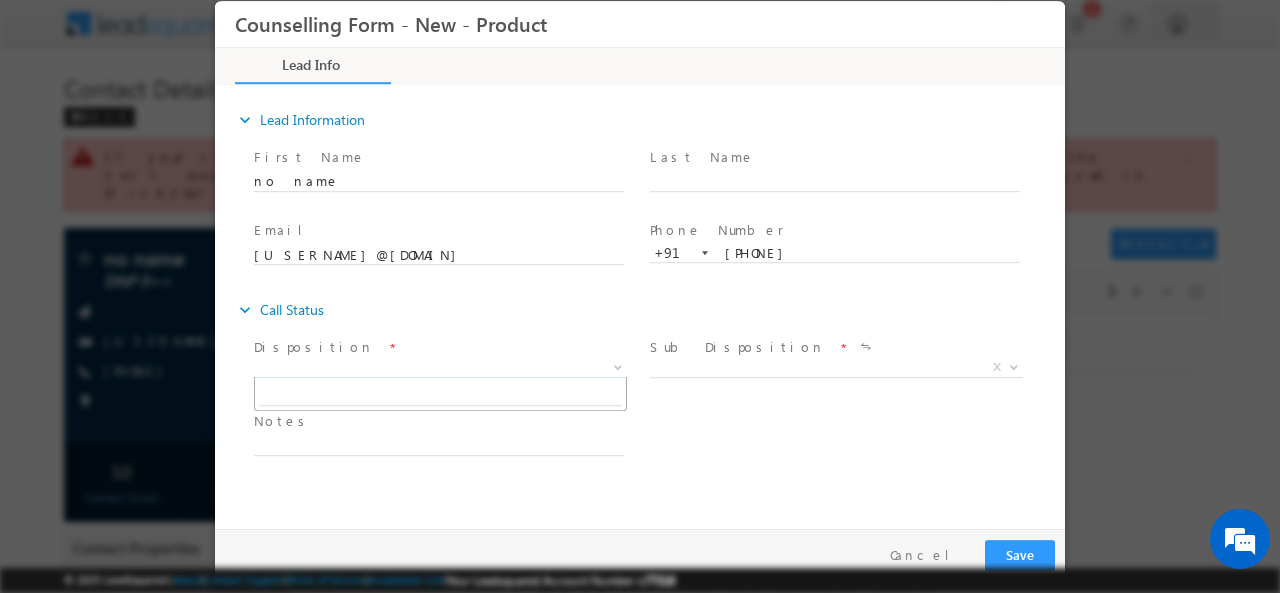 click on "X" at bounding box center [440, 367] 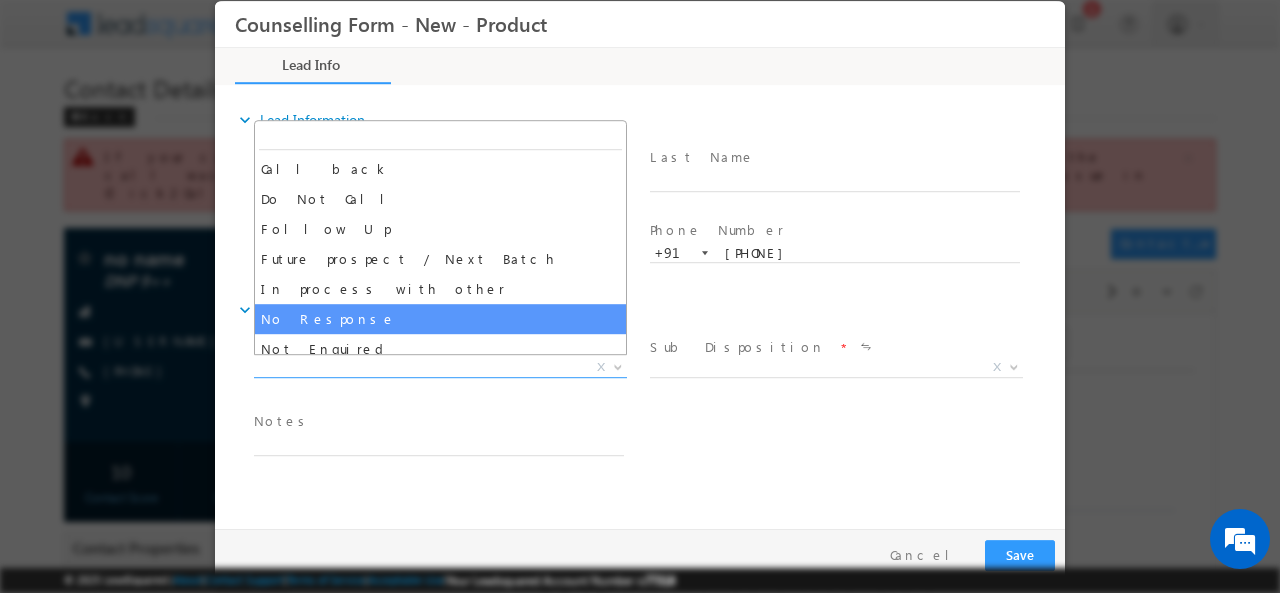 select on "No Response" 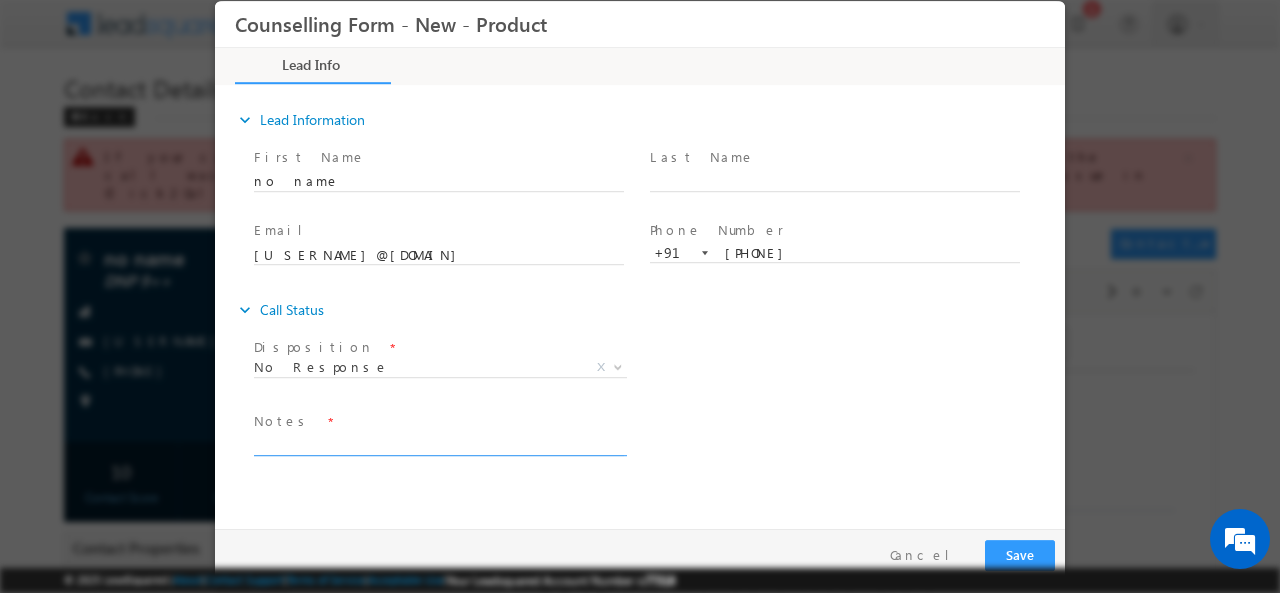 click at bounding box center [439, 443] 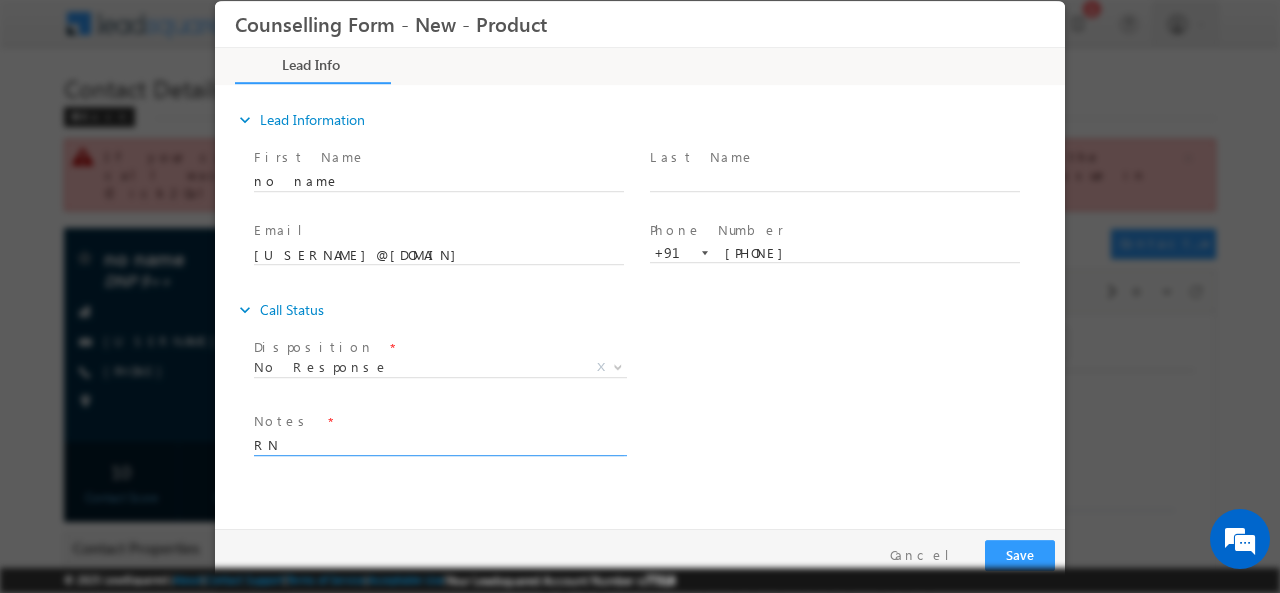type on "R" 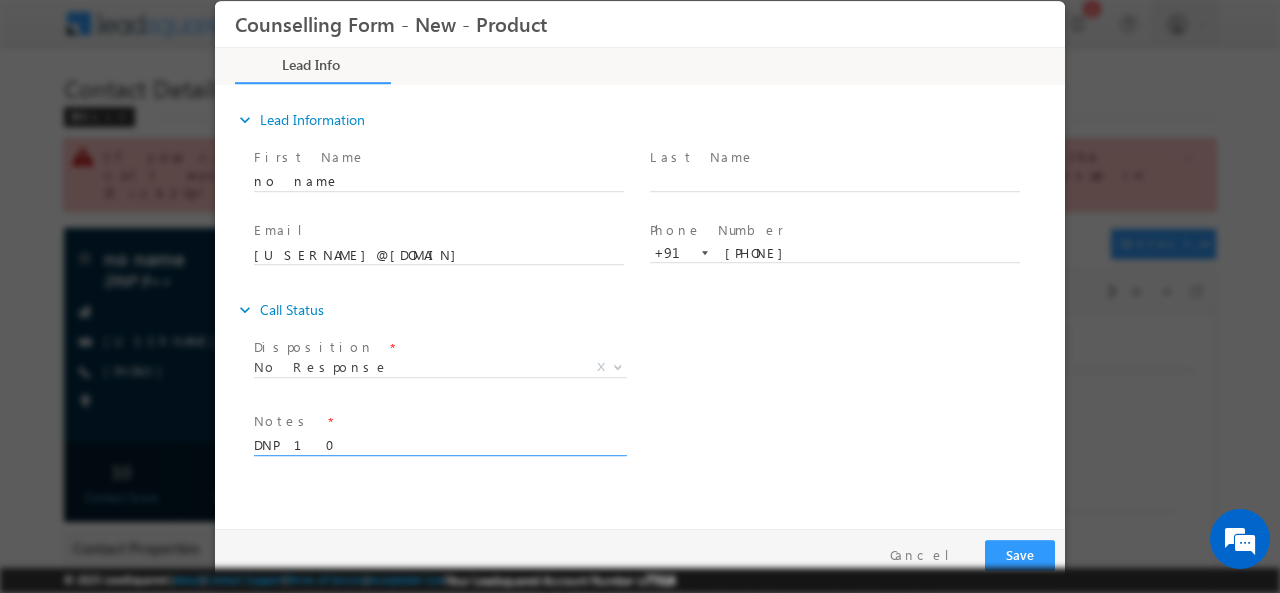 type on "DNP 10" 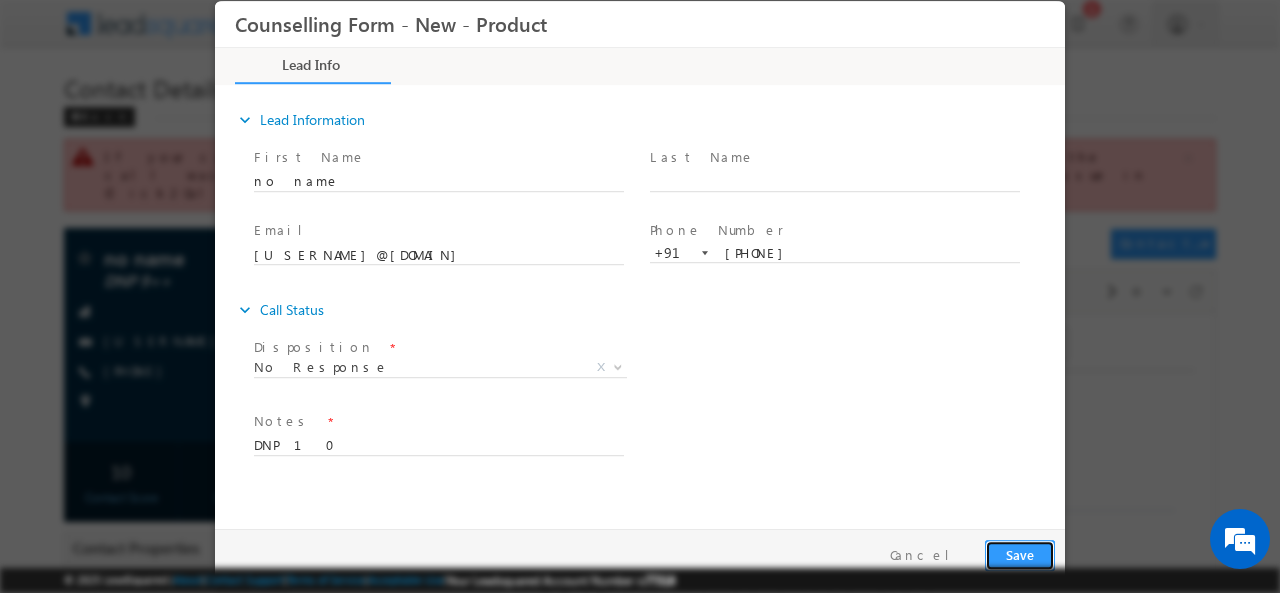 click on "Save" at bounding box center [1020, 554] 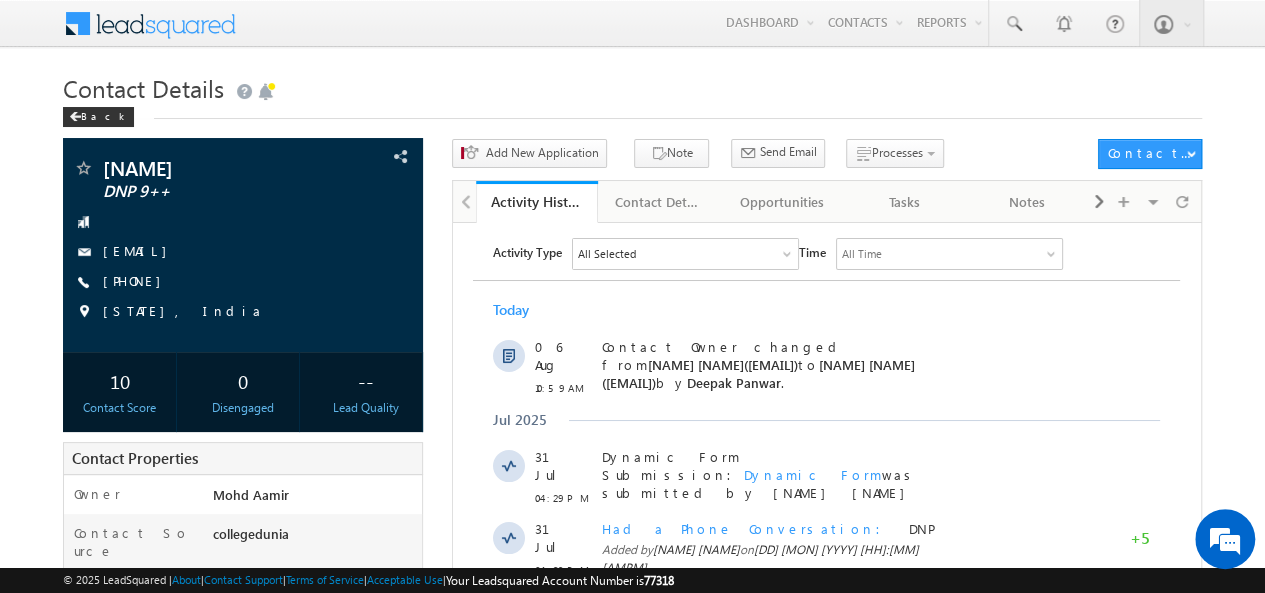scroll, scrollTop: 0, scrollLeft: 0, axis: both 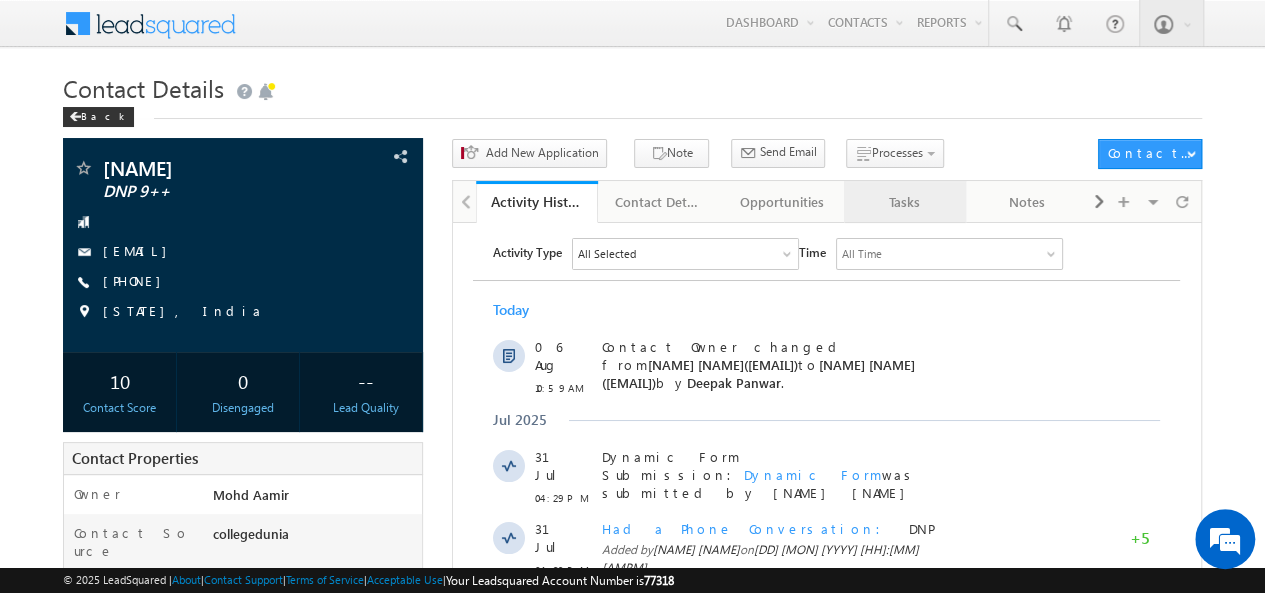 click on "Tasks" at bounding box center (905, 202) 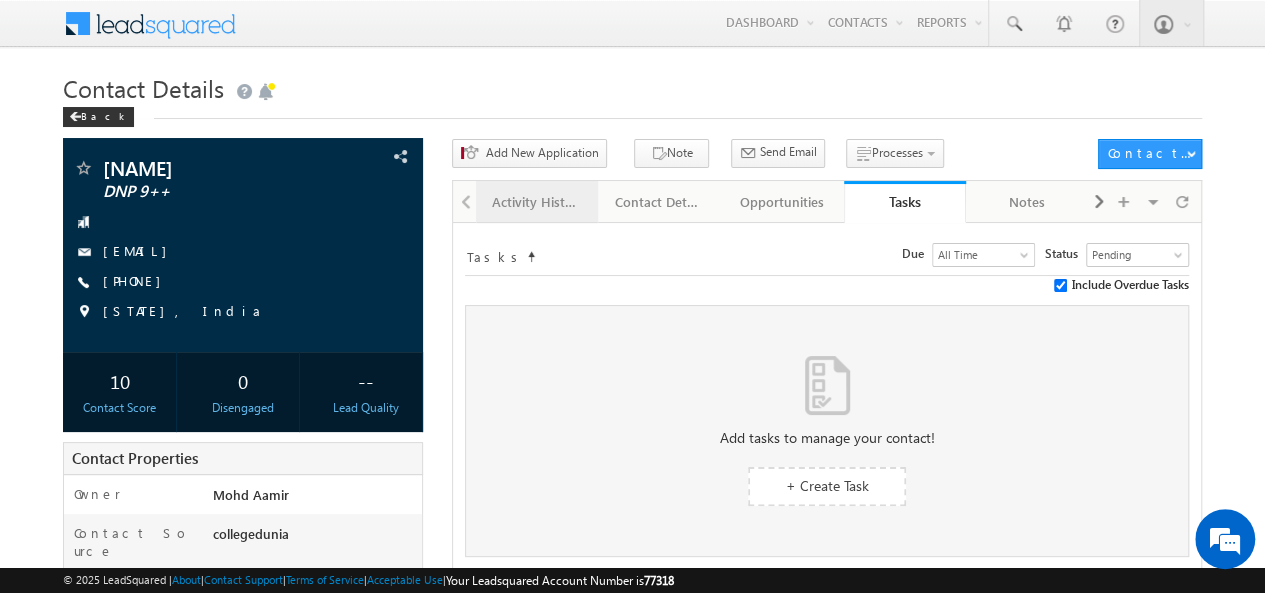 click on "Activity History" at bounding box center [537, 202] 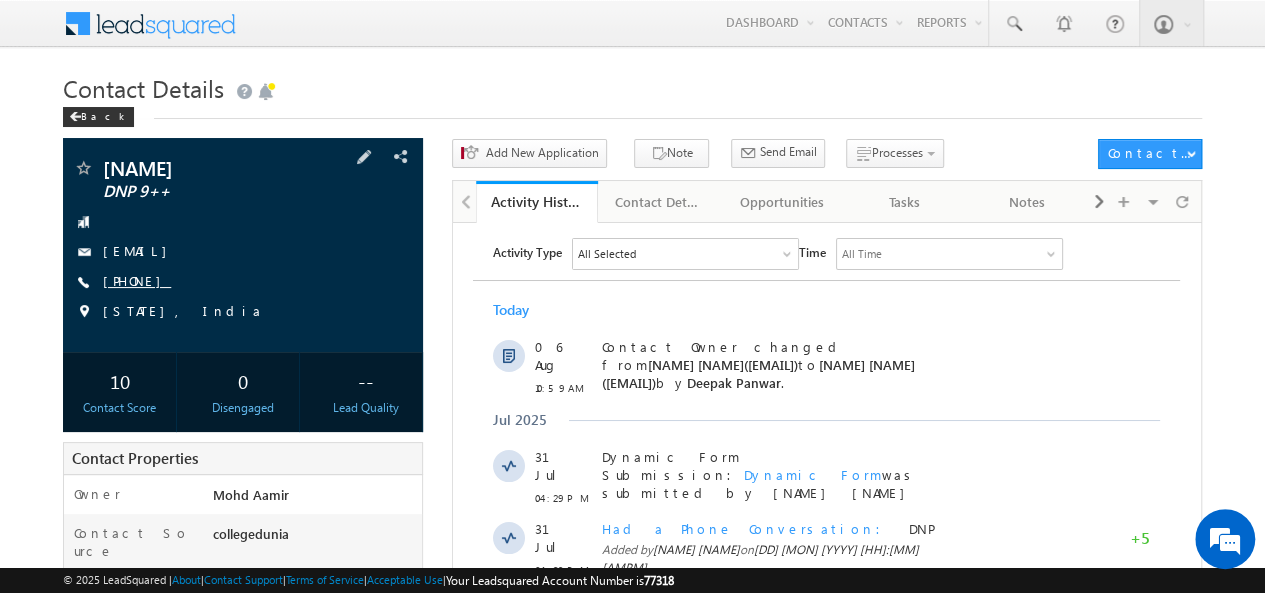 click on "[PHONE]" at bounding box center [137, 280] 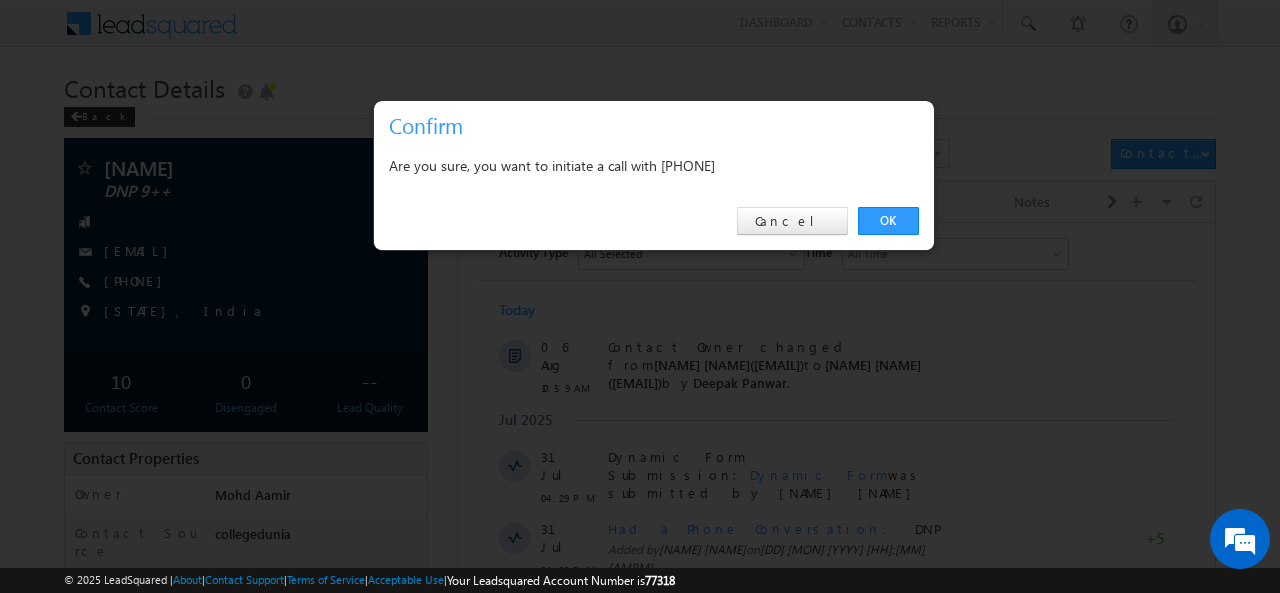 click on "Are you sure, you want to initiate a call with [PHONE]" at bounding box center (654, 165) 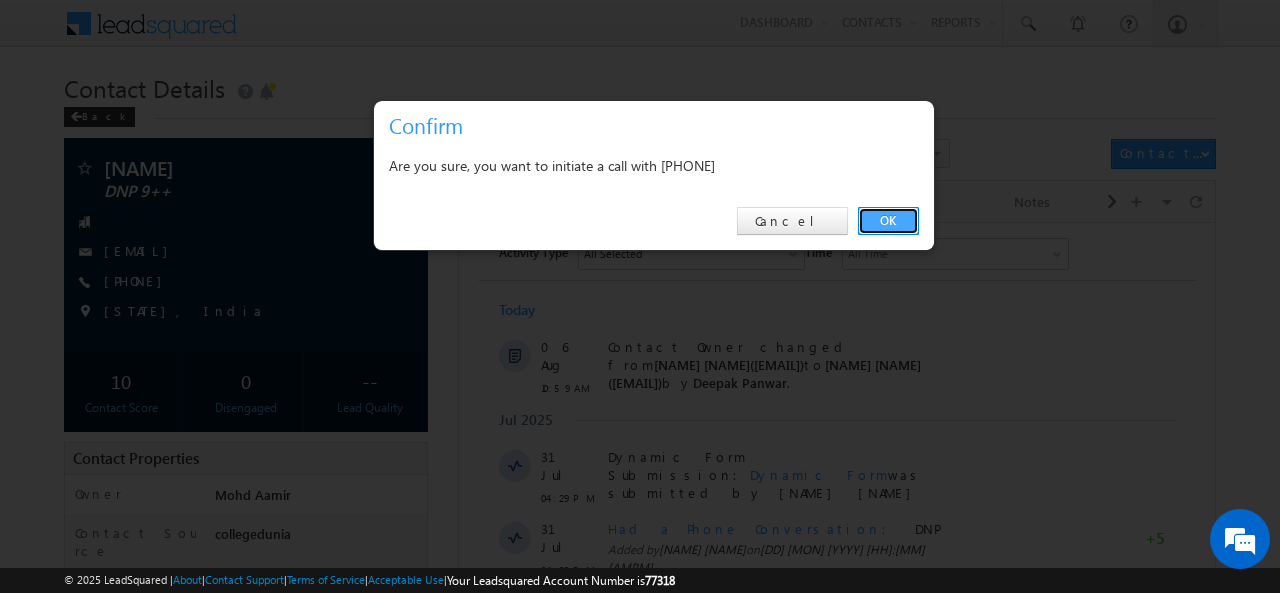 click on "OK" at bounding box center (888, 221) 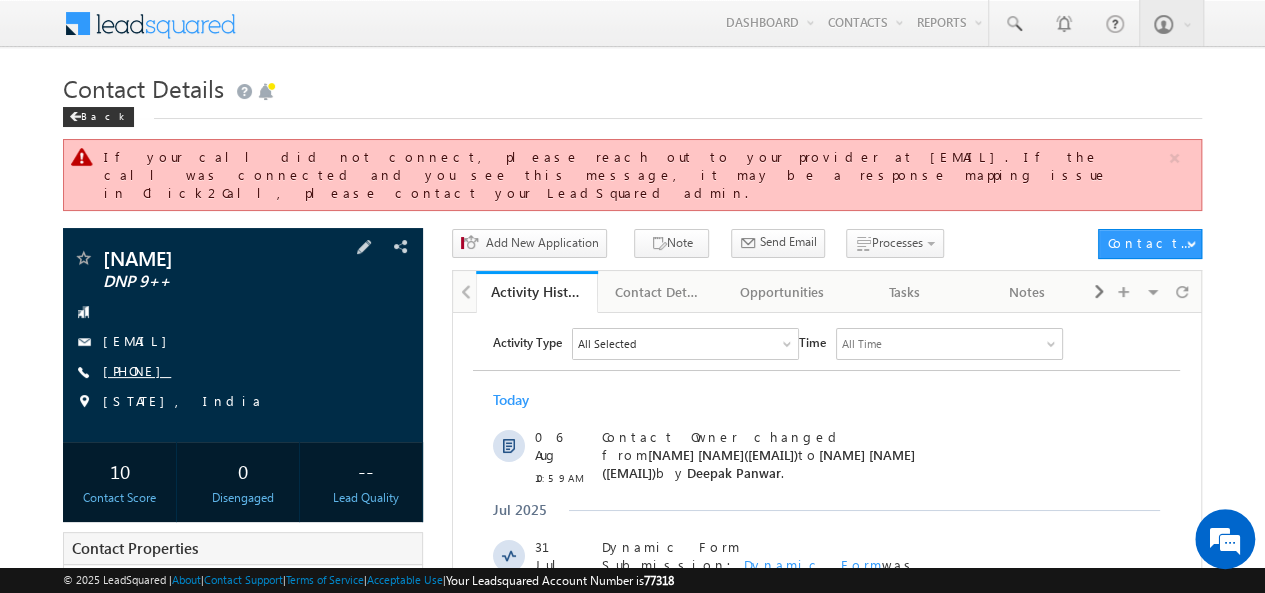 click on "[PHONE]" at bounding box center [137, 370] 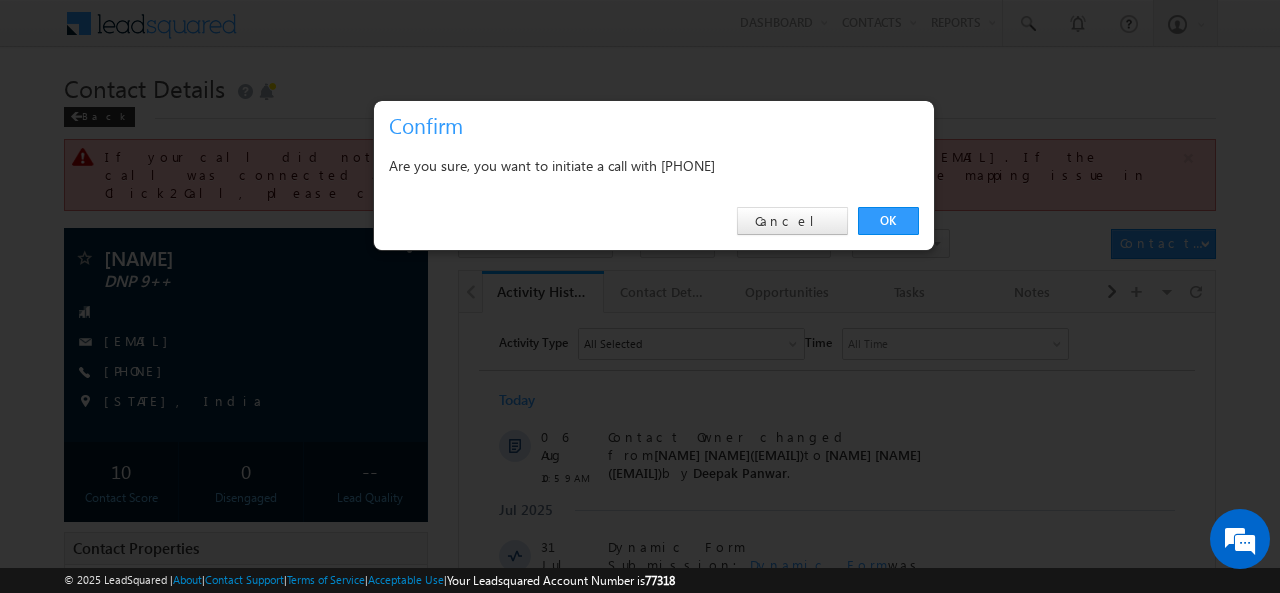 click on "Are you sure, you want to initiate a call with [PHONE]" at bounding box center [654, 165] 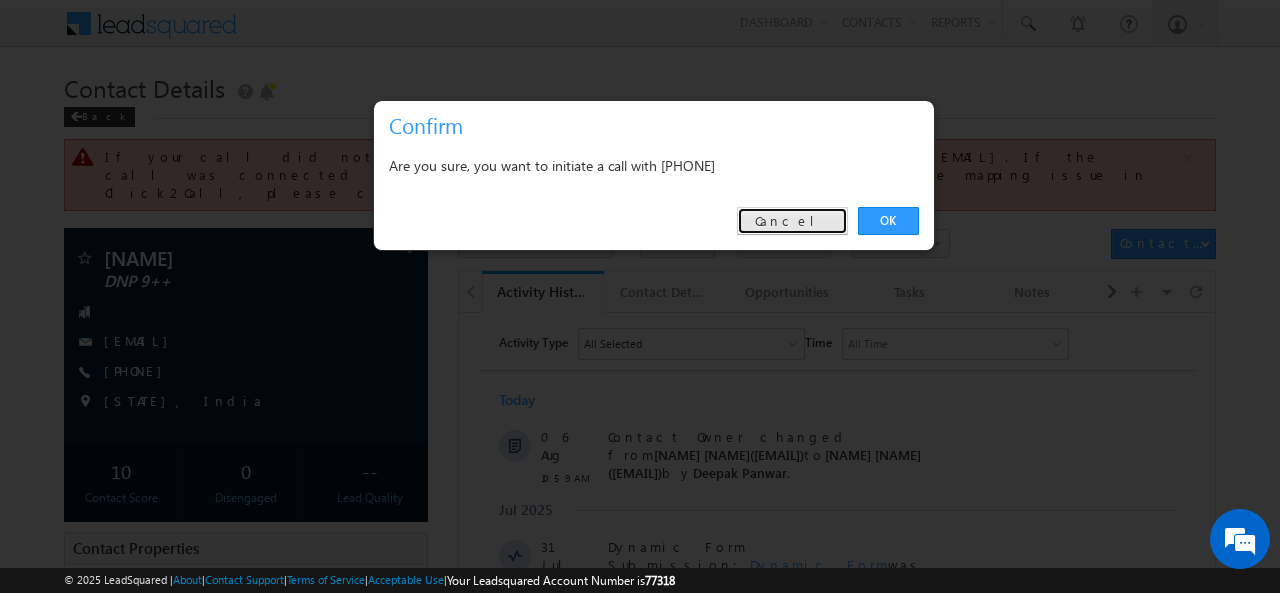click on "Cancel" at bounding box center (792, 221) 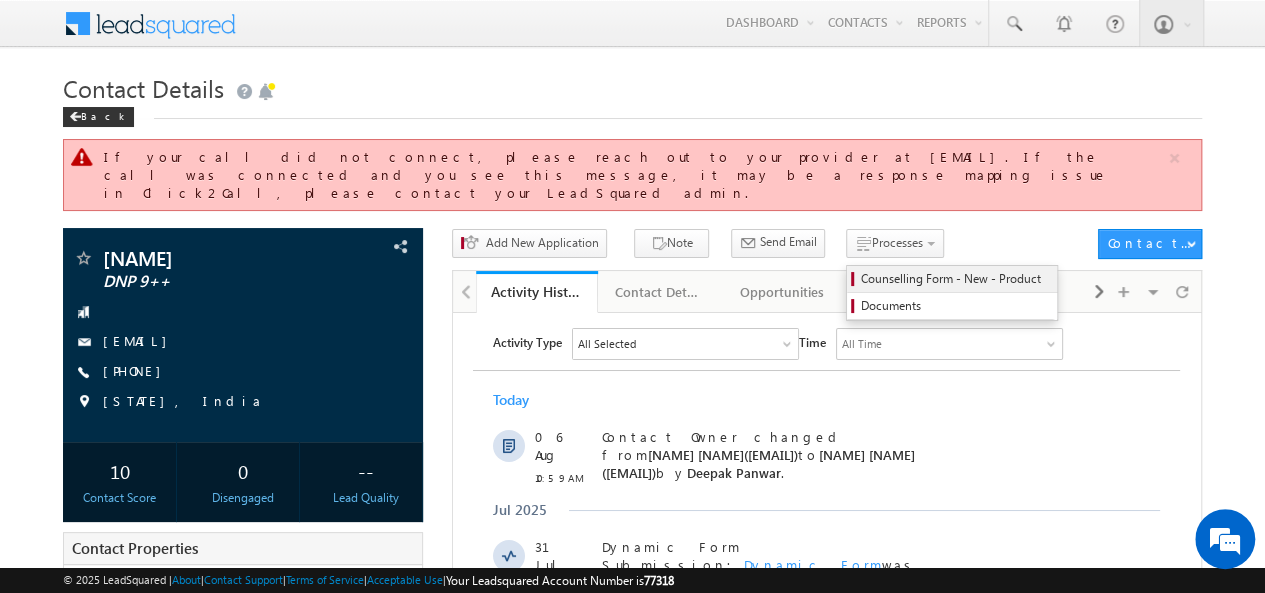 click on "Counselling Form - New - Product" at bounding box center (955, 279) 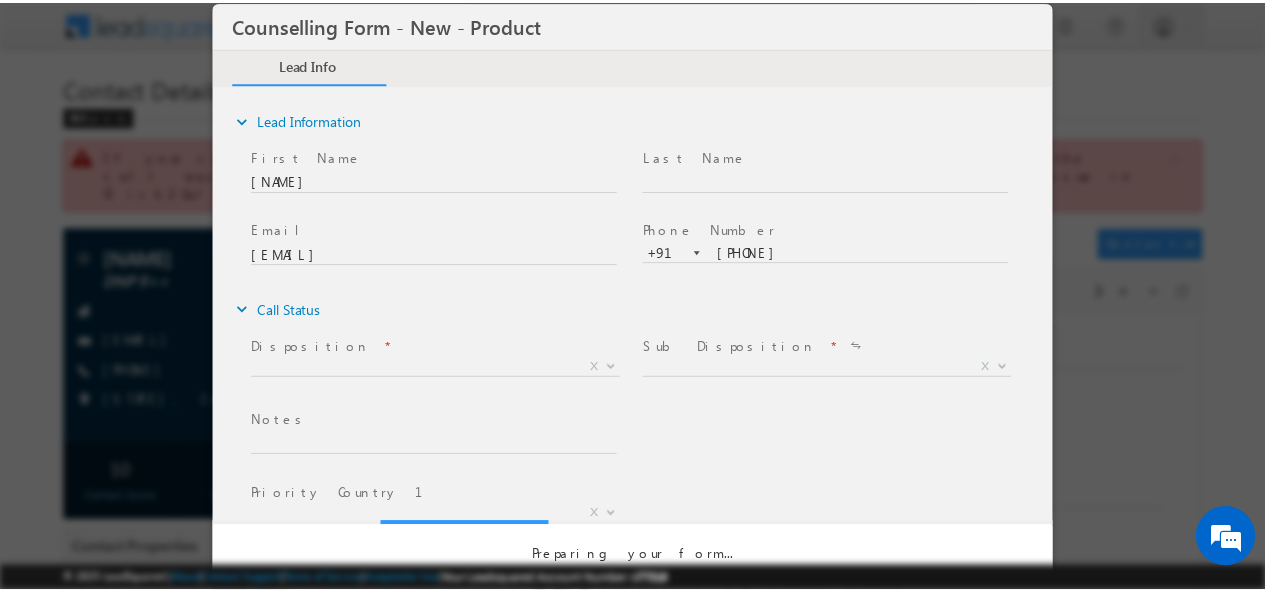 scroll, scrollTop: 0, scrollLeft: 0, axis: both 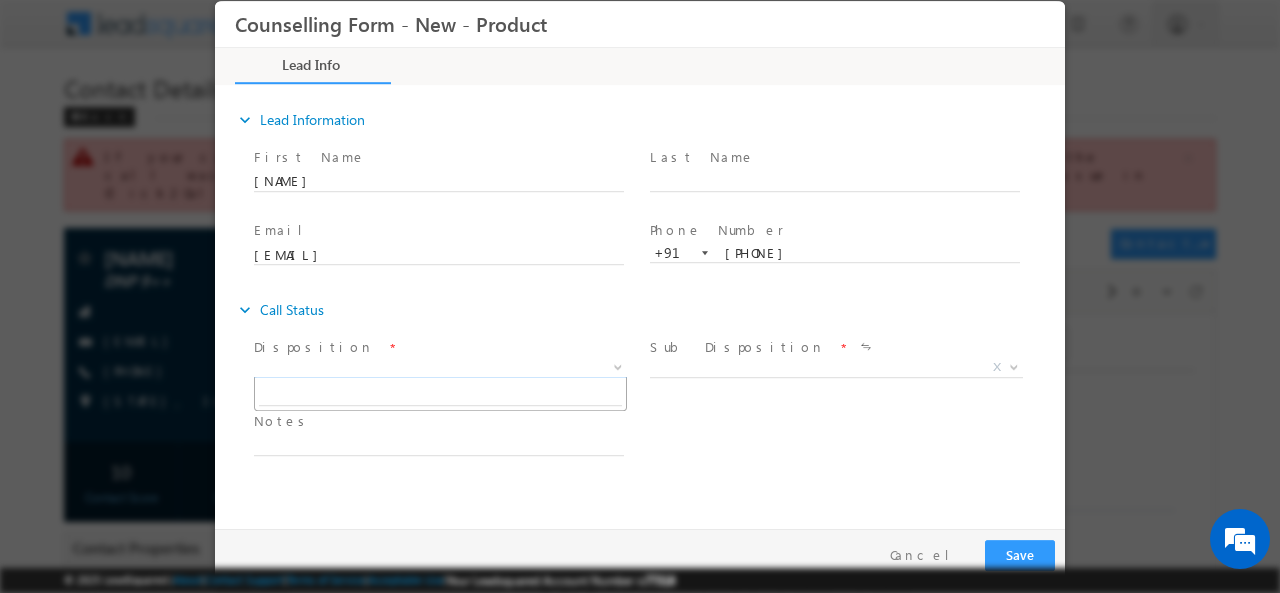 click on "X" at bounding box center [440, 367] 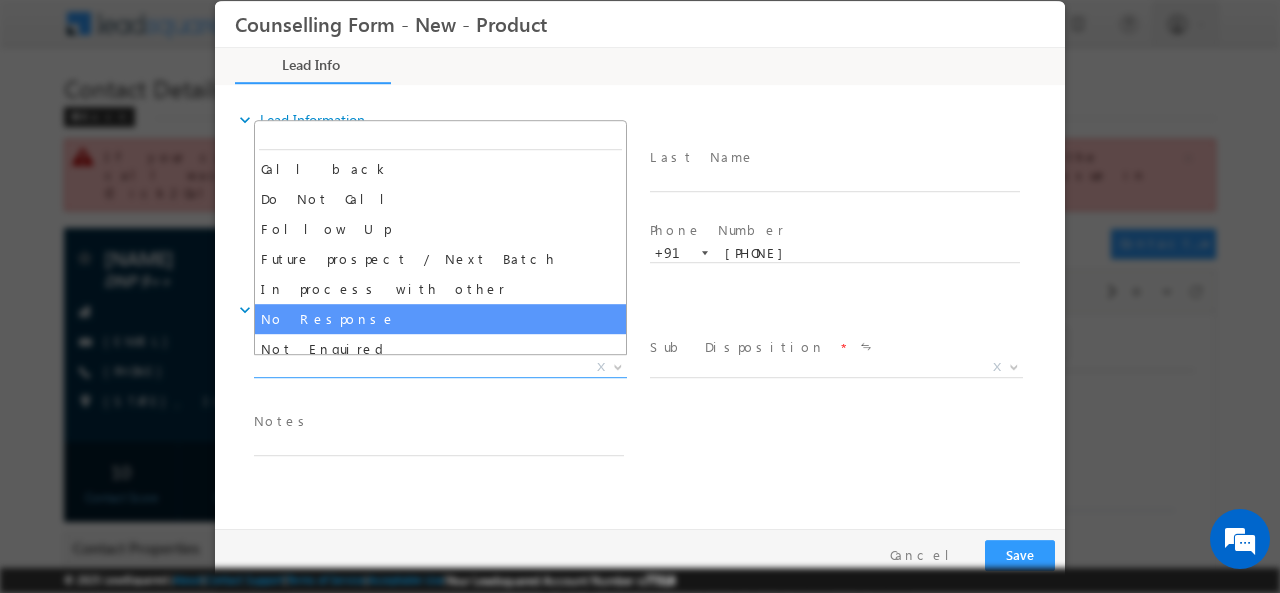 select on "No Response" 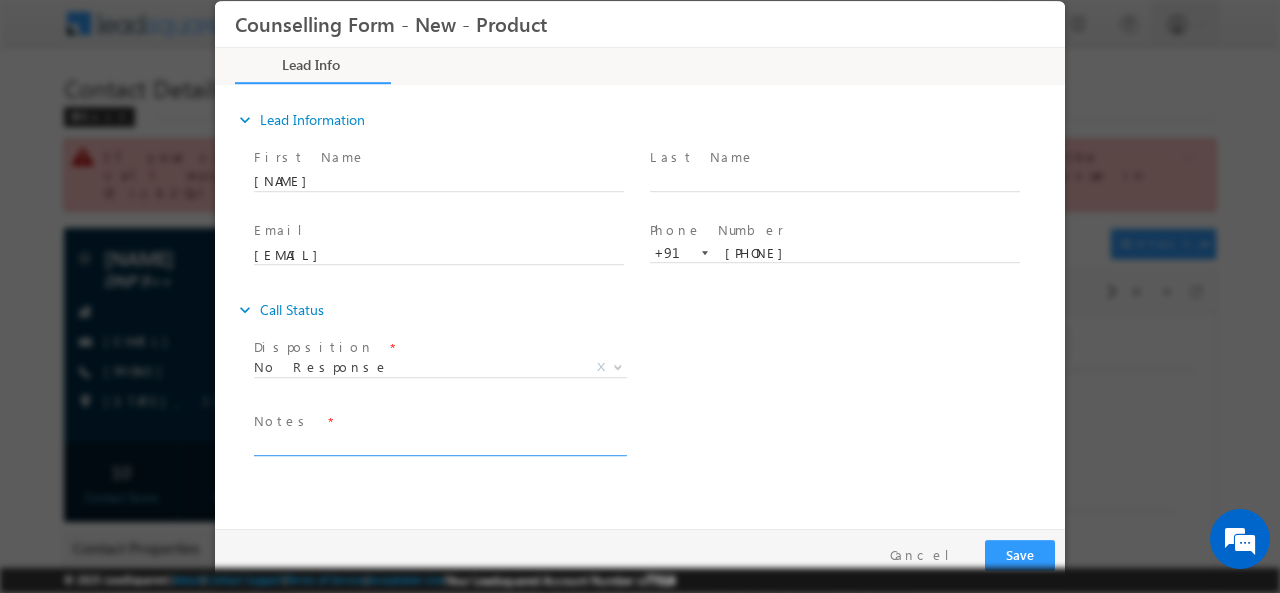 click at bounding box center [439, 443] 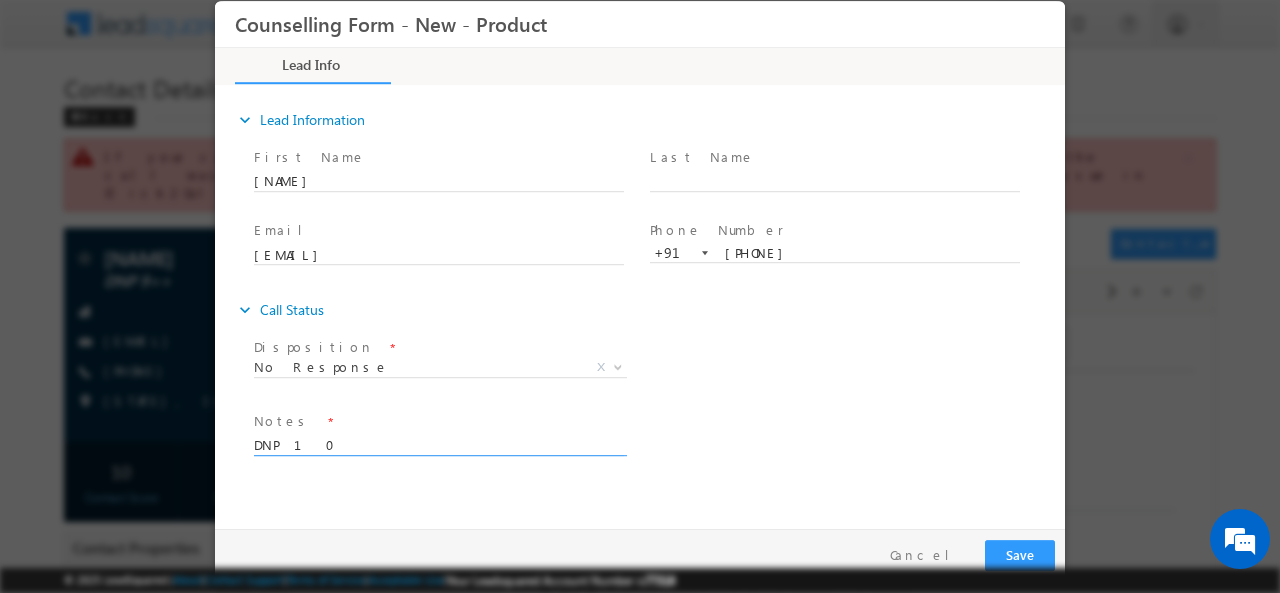 type on "DNP 10" 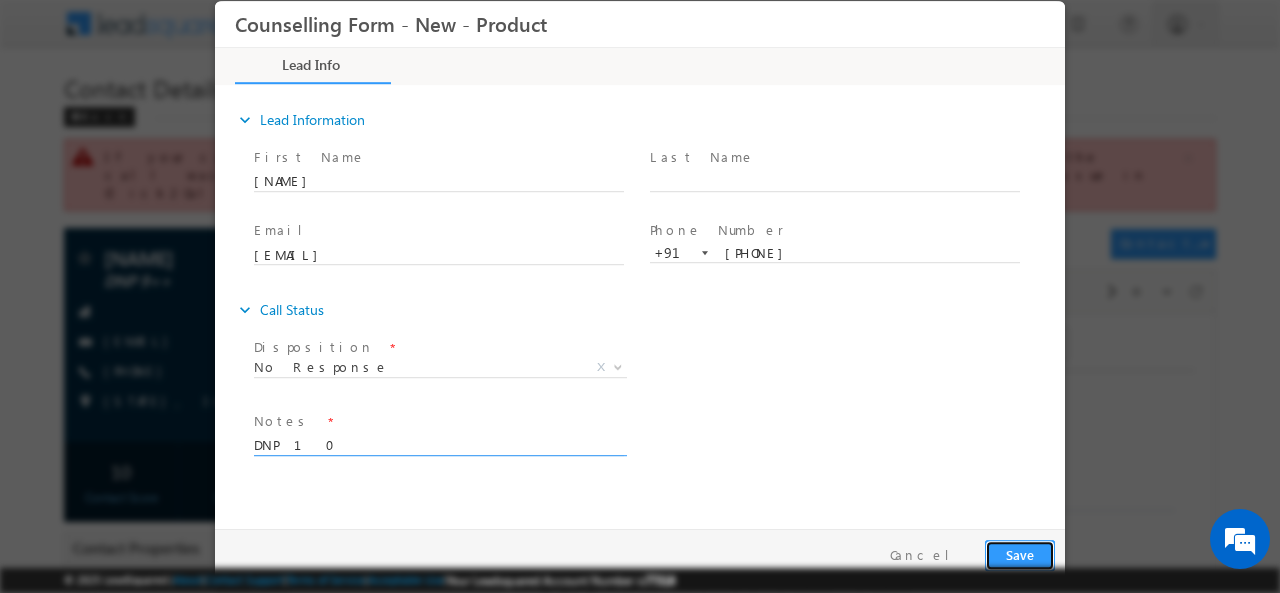 click on "Save" at bounding box center [1020, 554] 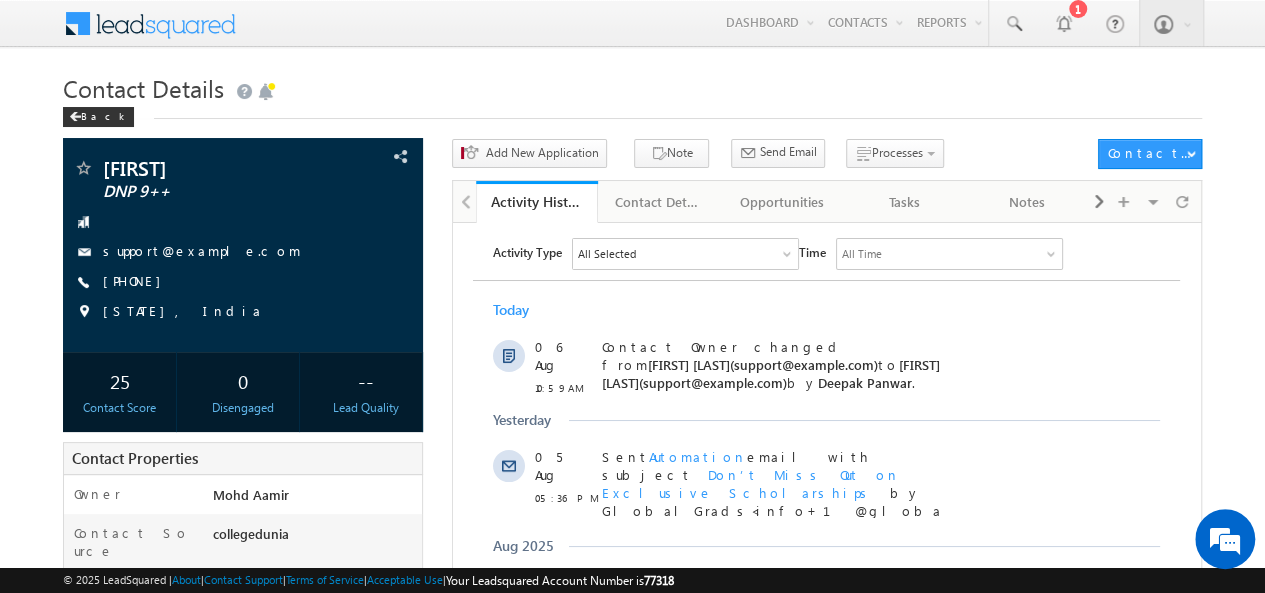 scroll, scrollTop: 0, scrollLeft: 0, axis: both 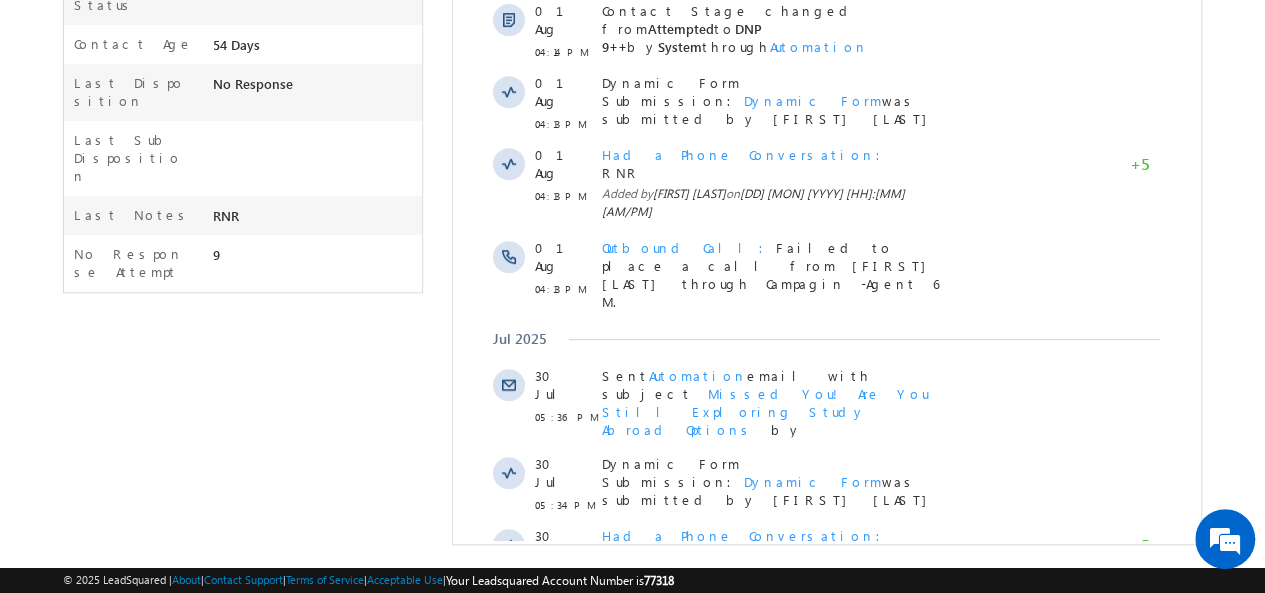 click on "Show More" at bounding box center (826, 646) 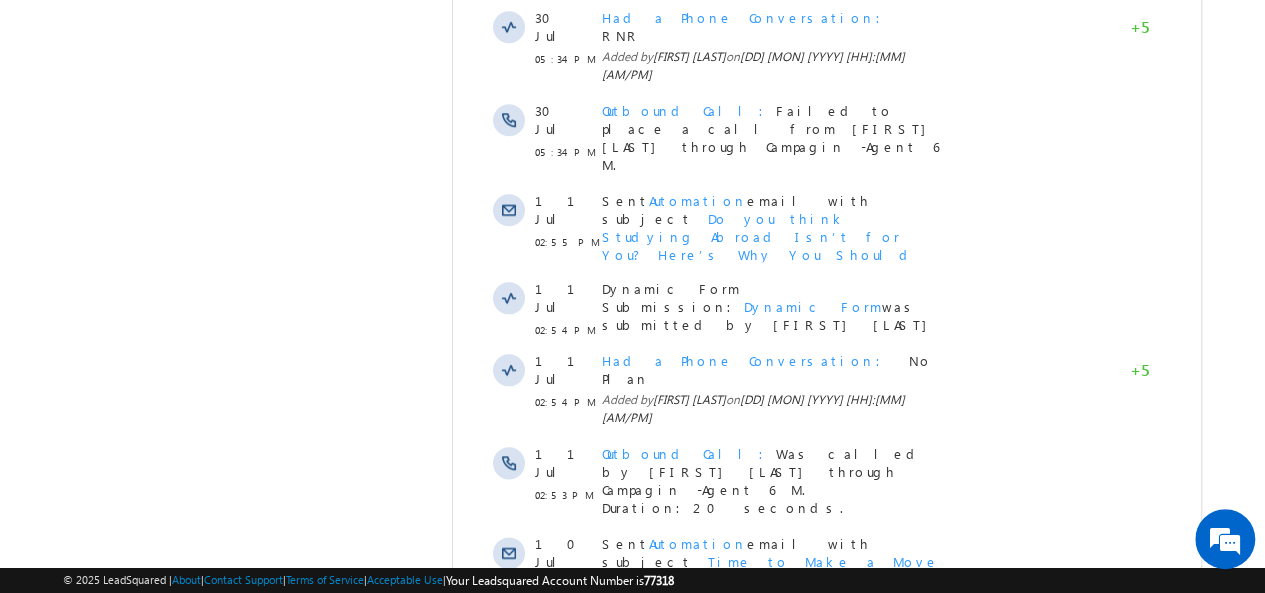 scroll, scrollTop: 1280, scrollLeft: 0, axis: vertical 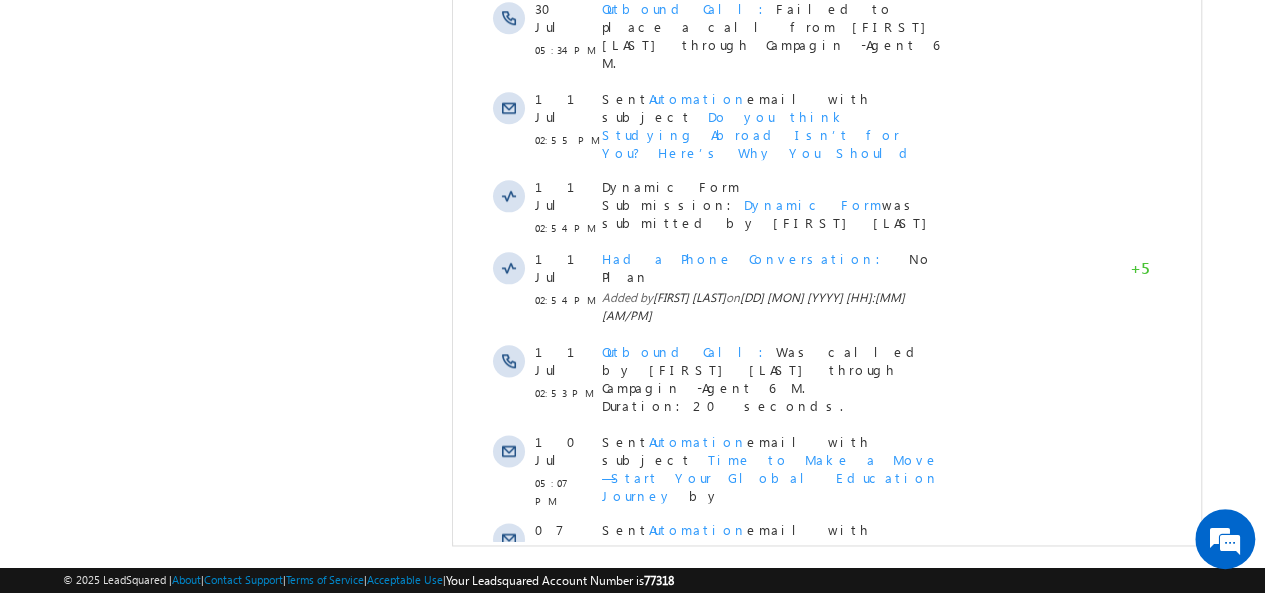 click on "Show More" at bounding box center [826, 888] 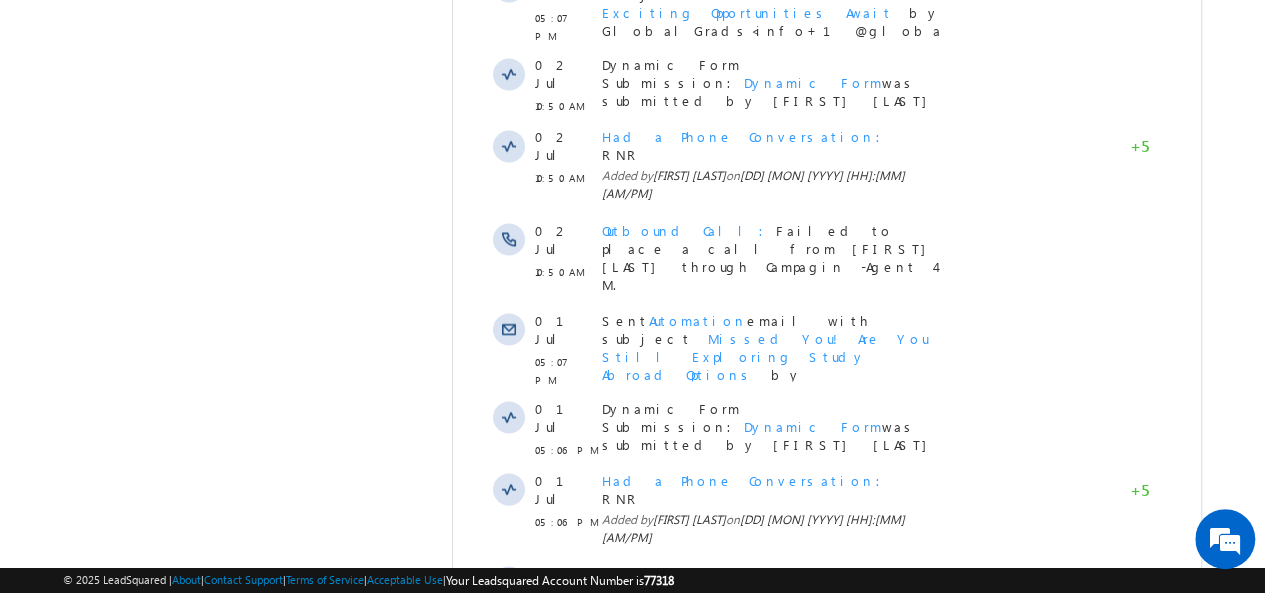 scroll, scrollTop: 1960, scrollLeft: 0, axis: vertical 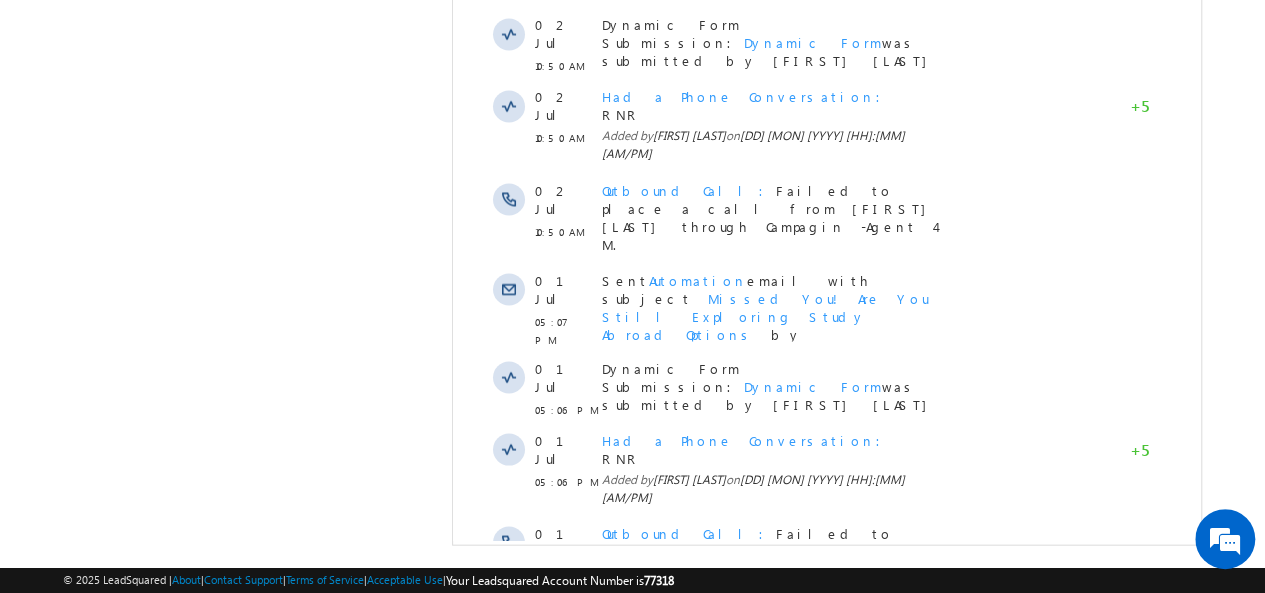 click on "Show More" at bounding box center [826, 1081] 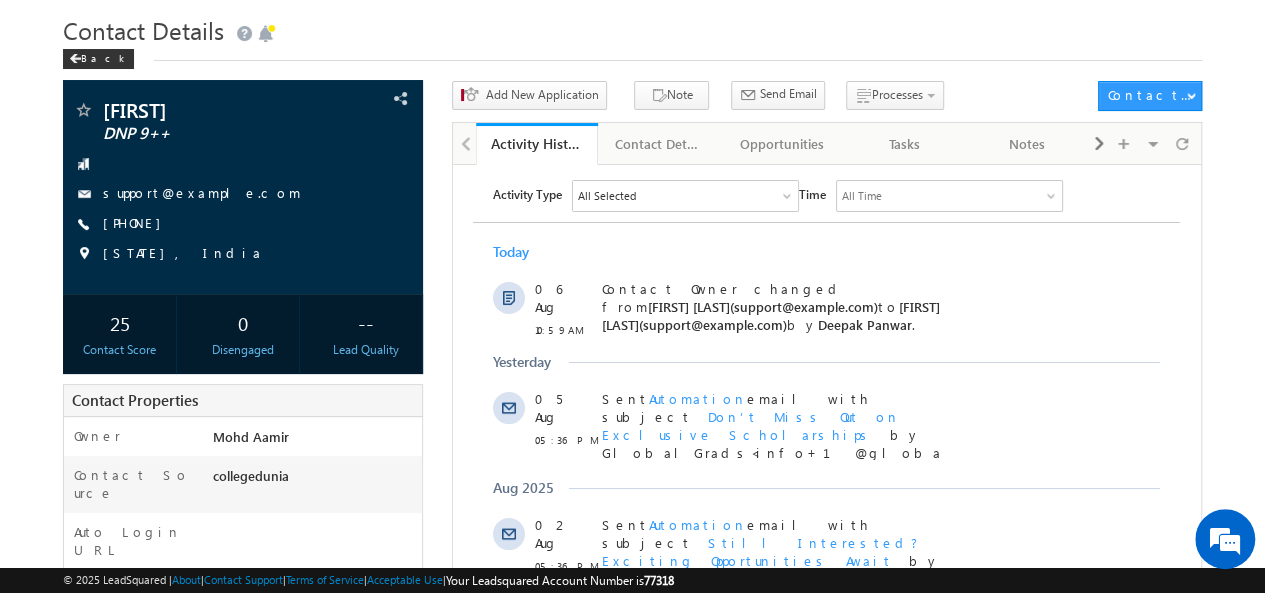 scroll, scrollTop: 0, scrollLeft: 0, axis: both 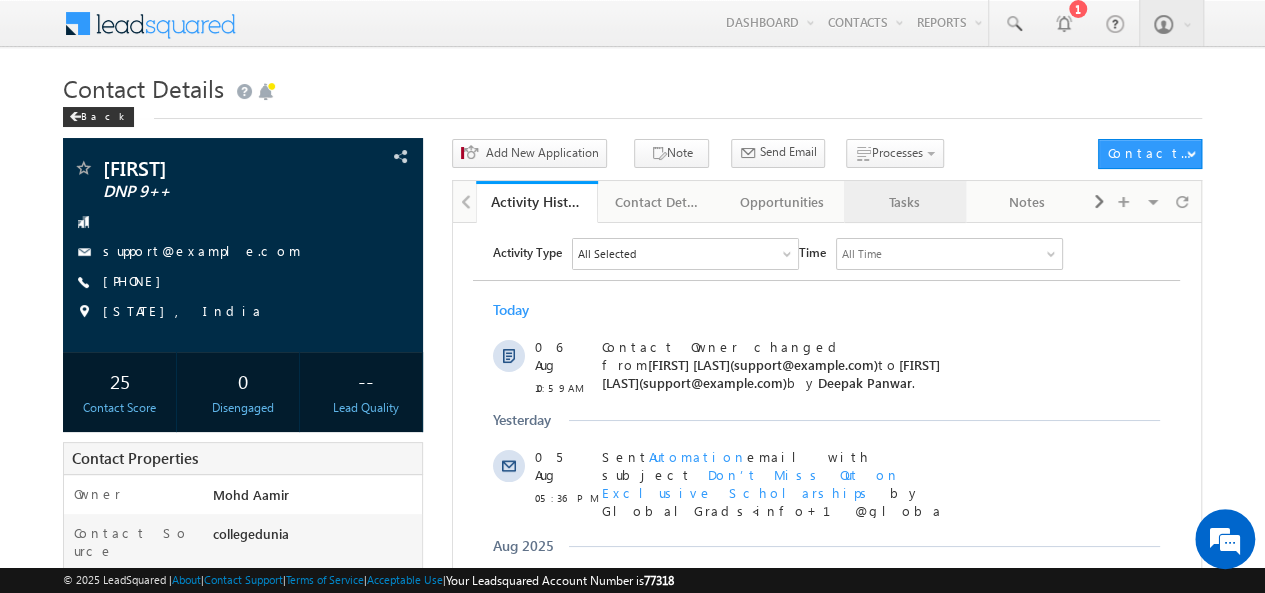 click on "Tasks" at bounding box center (904, 202) 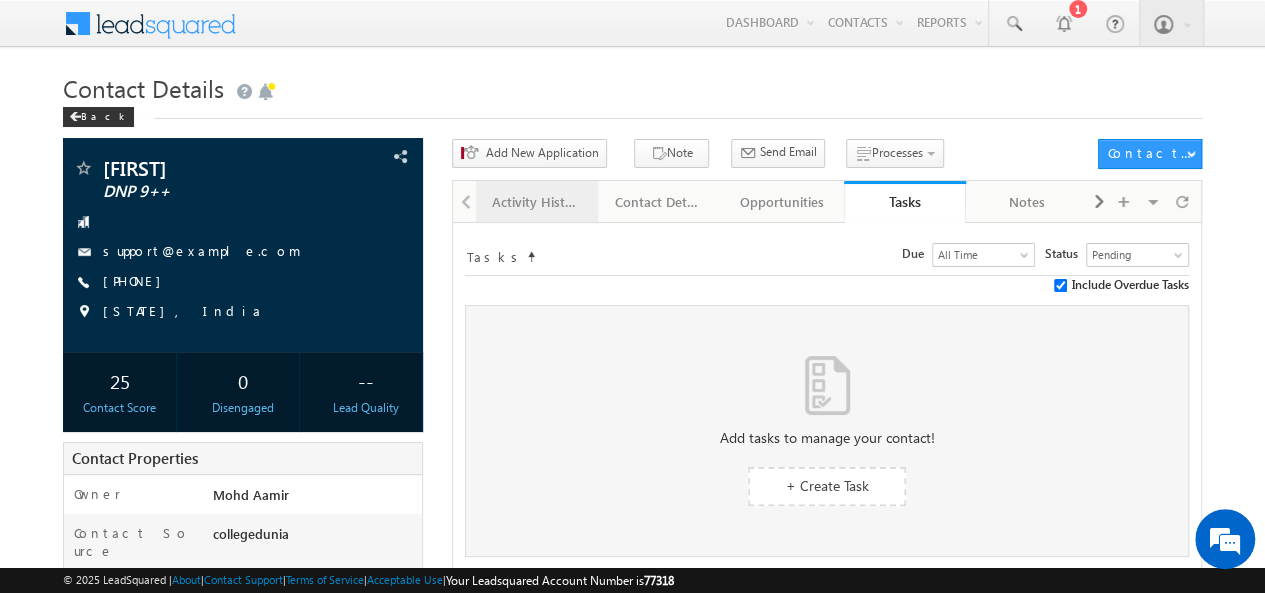 click on "Activity History" at bounding box center [536, 202] 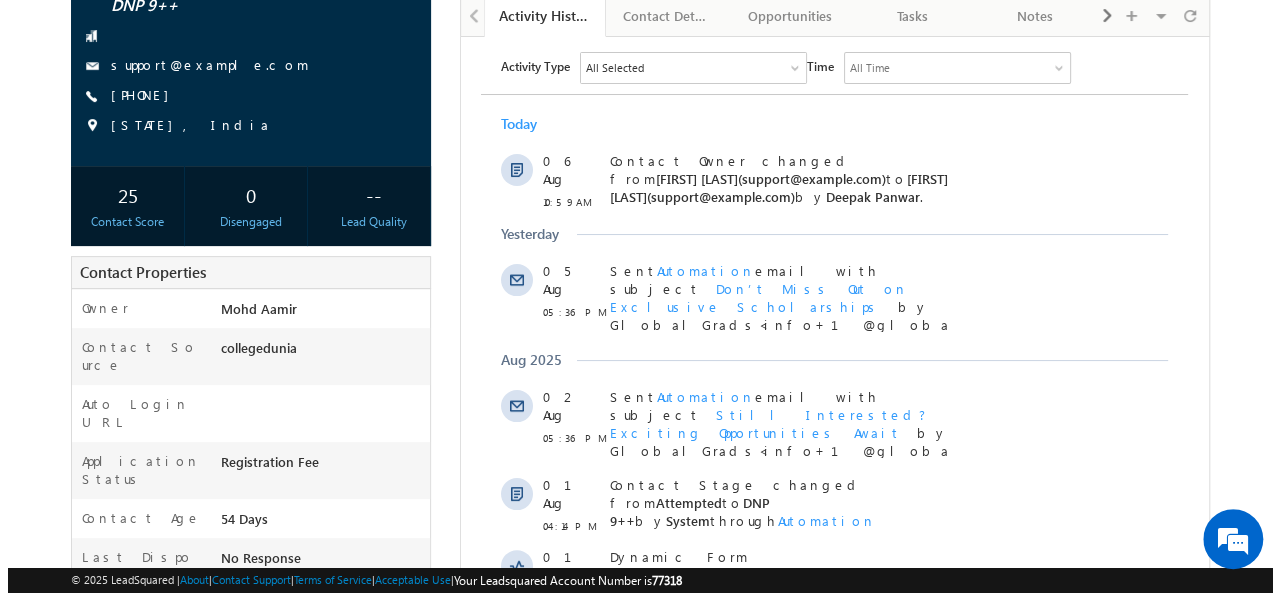 scroll, scrollTop: 0, scrollLeft: 0, axis: both 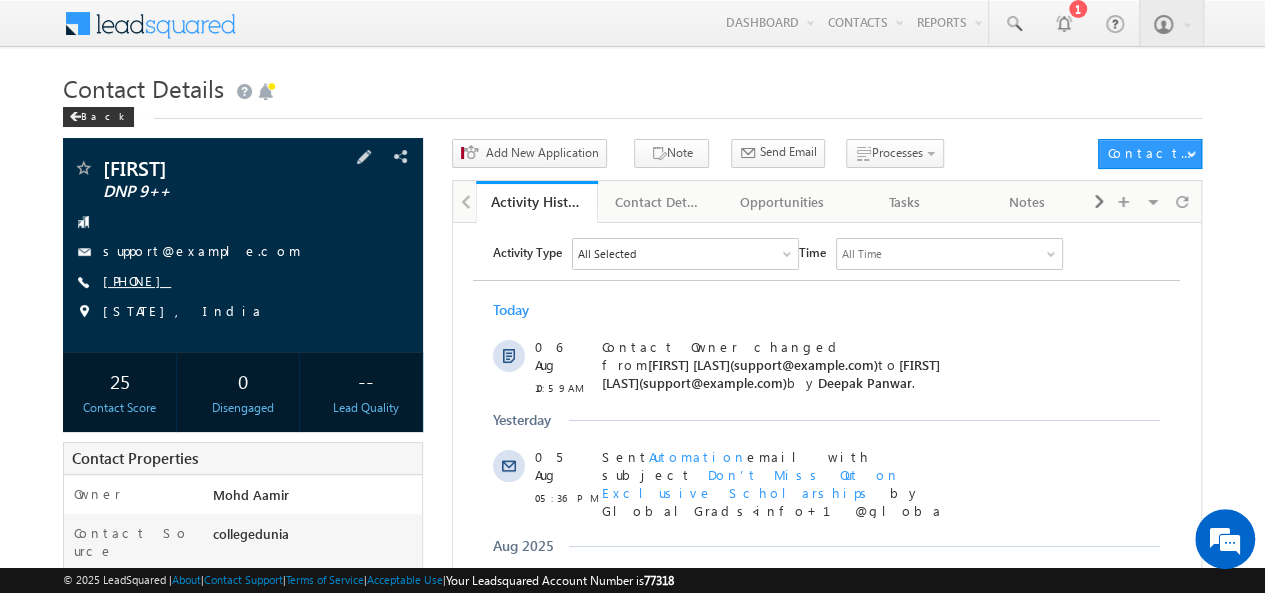 click on "+91-9901632785" at bounding box center (137, 280) 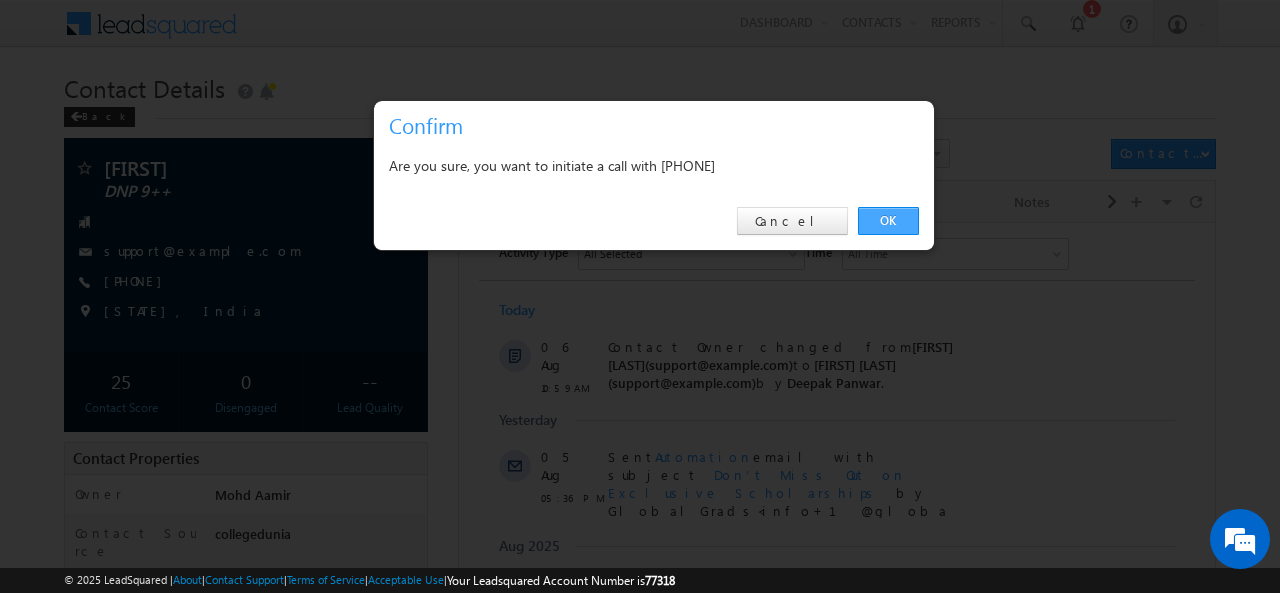 click on "OK" at bounding box center (888, 221) 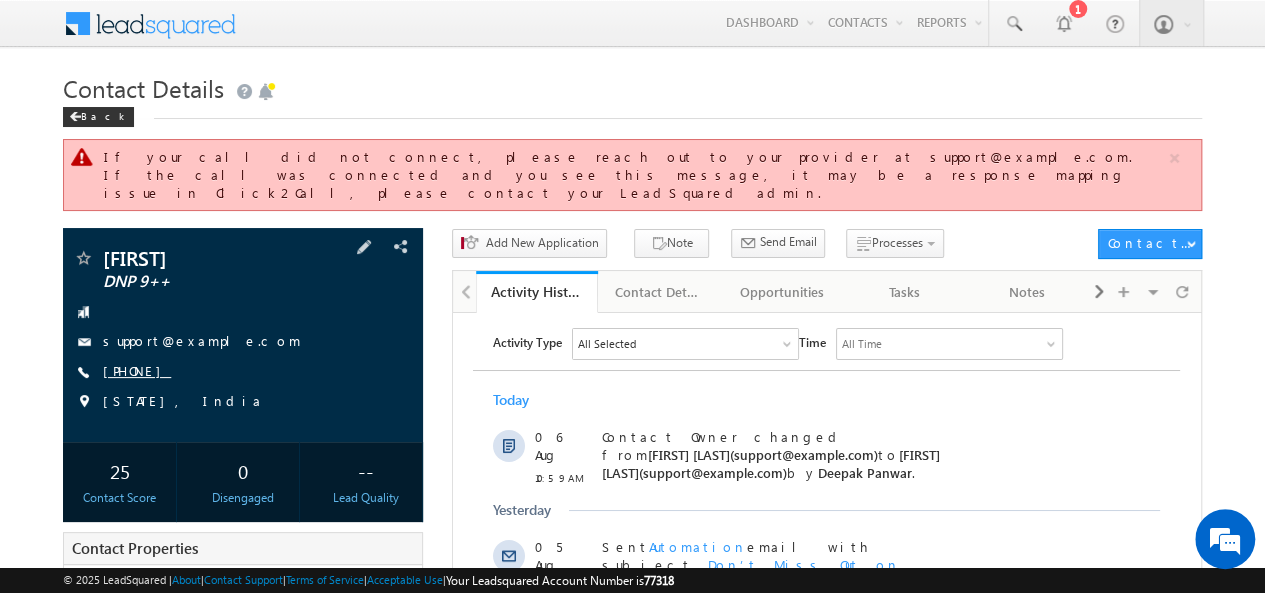 click on "+91-9901632785" at bounding box center [137, 370] 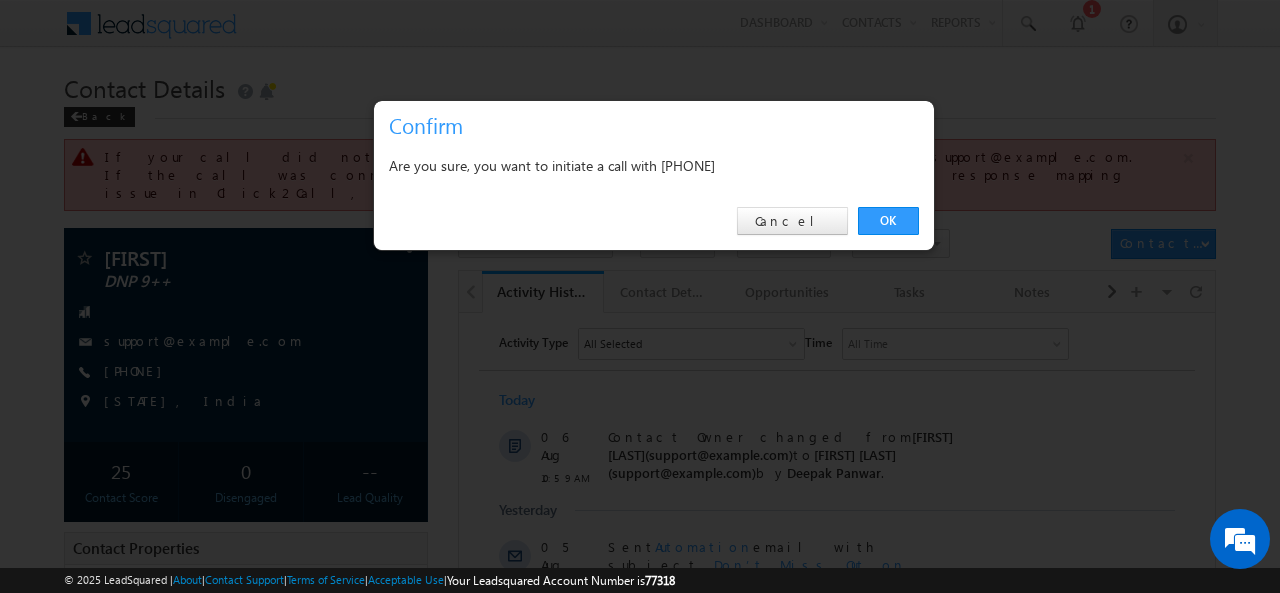 click on "Are you sure, you want to initiate a call with +91-9901632785" at bounding box center [654, 165] 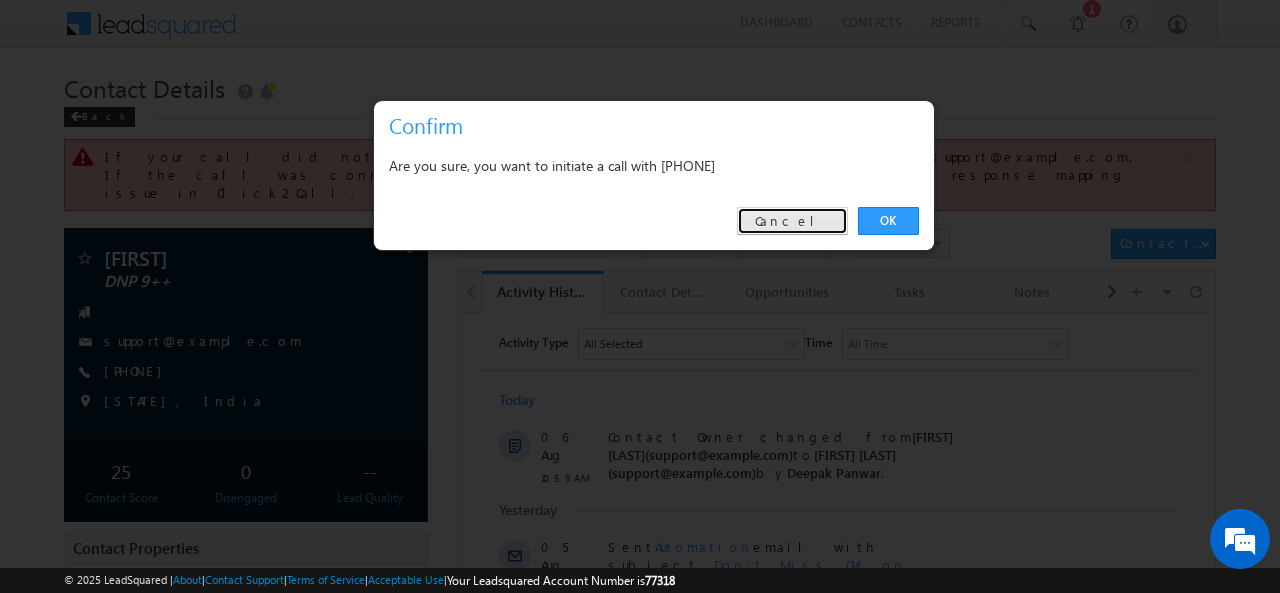 click on "Cancel" at bounding box center [792, 221] 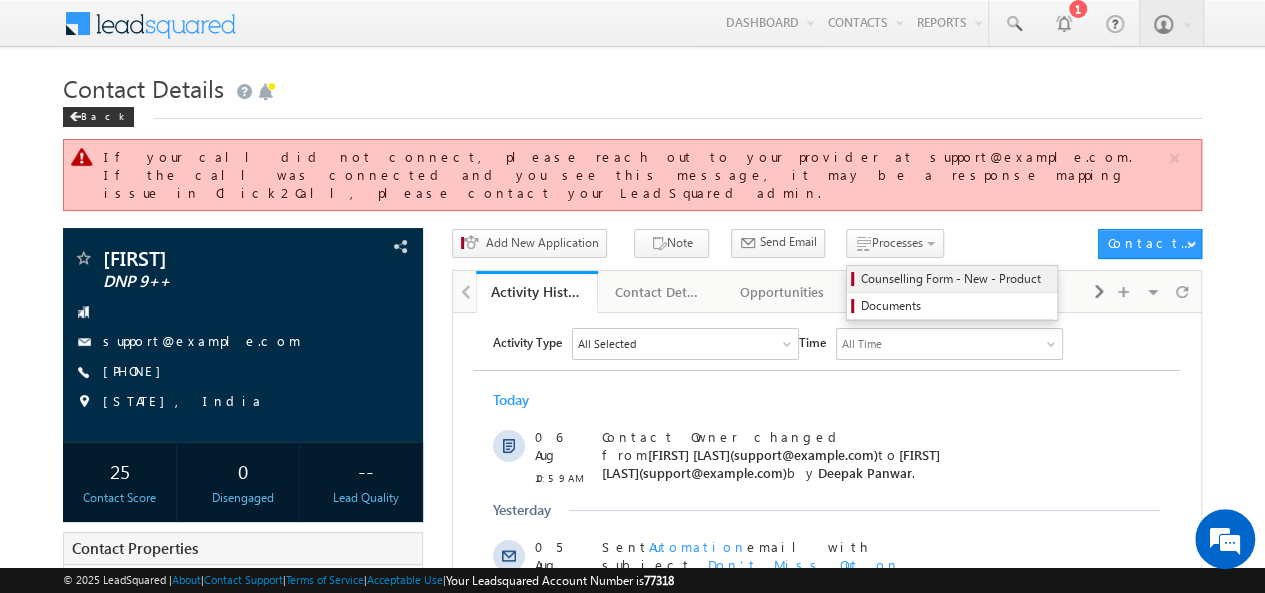 click on "Counselling Form - New - Product" at bounding box center [955, 279] 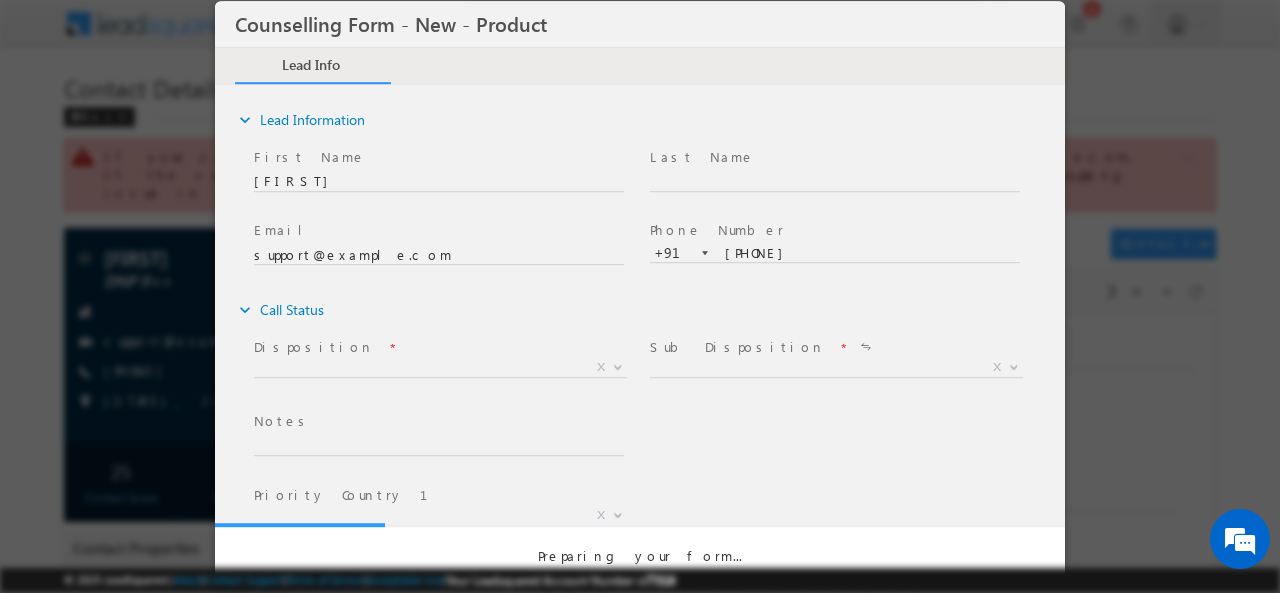 scroll, scrollTop: 0, scrollLeft: 0, axis: both 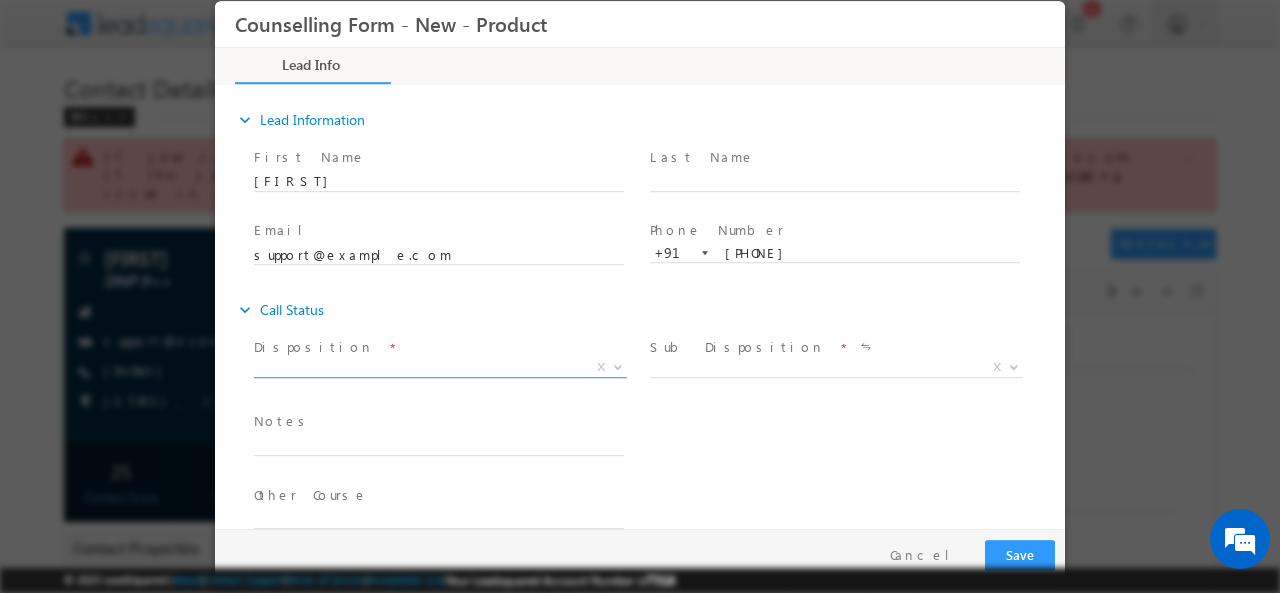 click on "X" at bounding box center [440, 367] 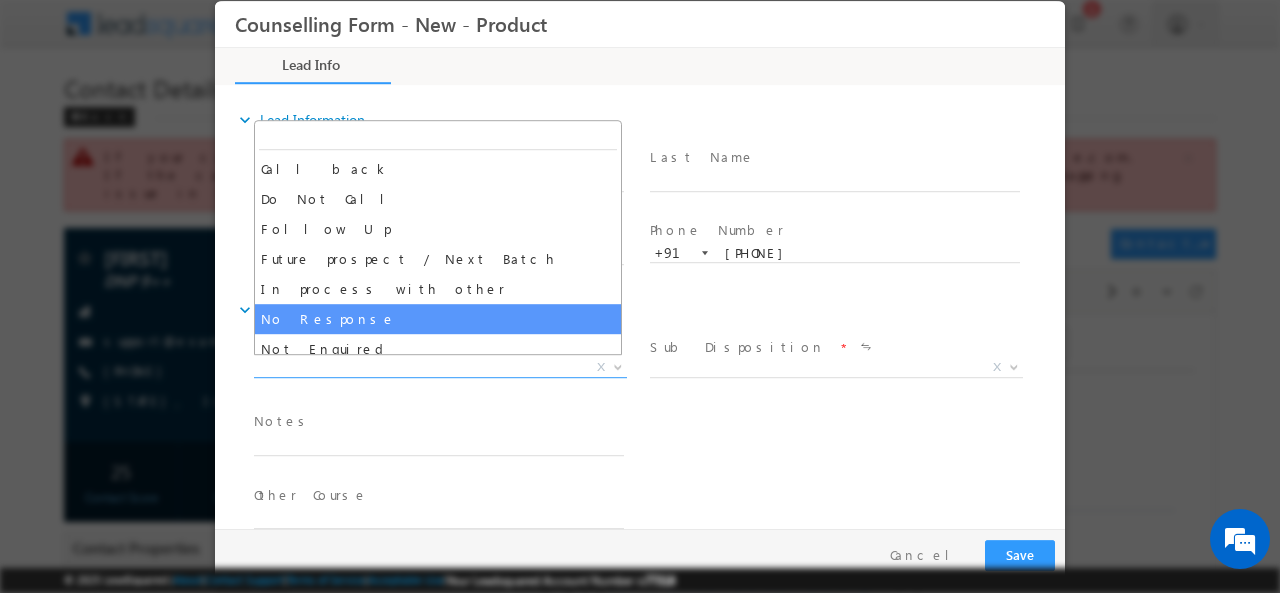 select on "No Response" 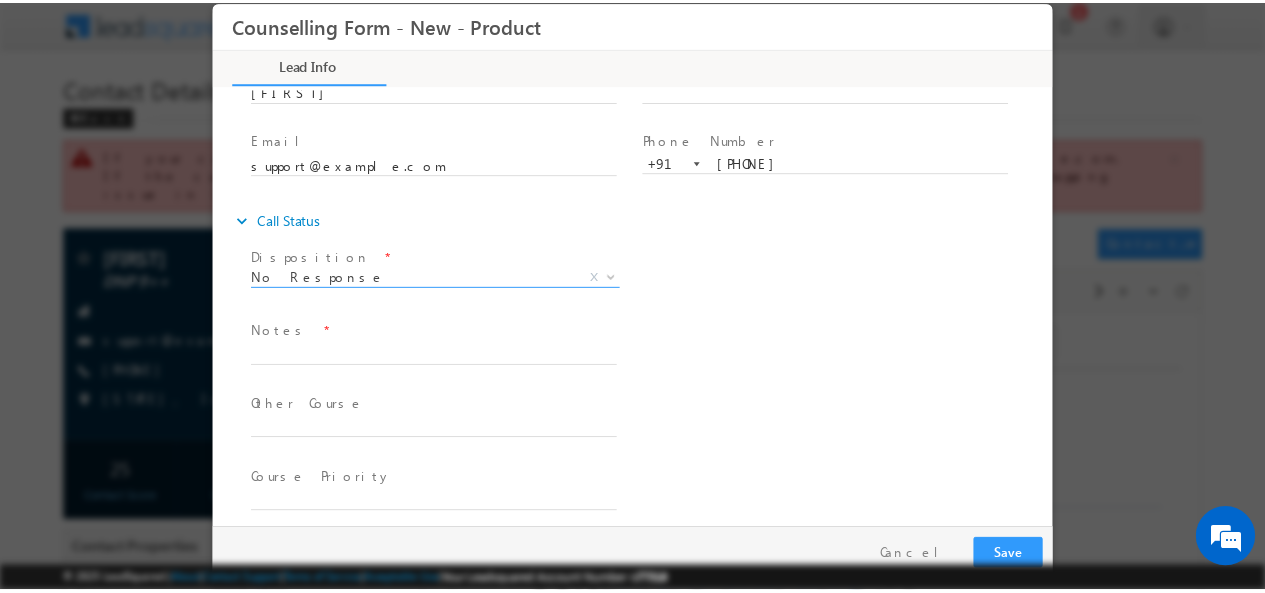 scroll, scrollTop: 92, scrollLeft: 0, axis: vertical 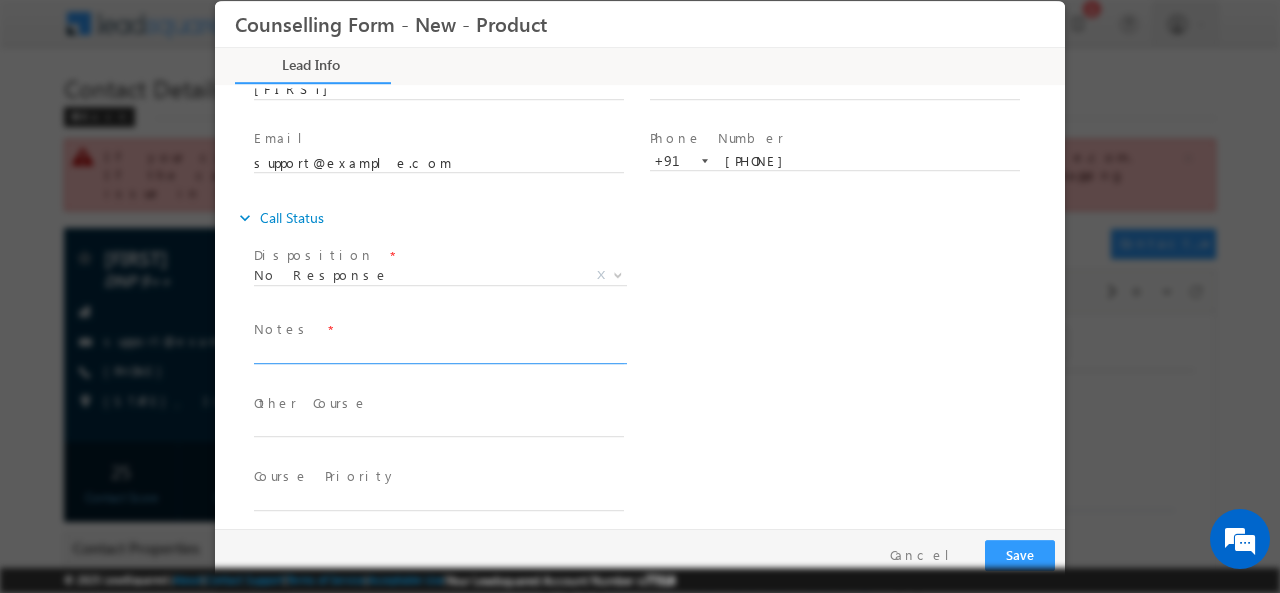 click at bounding box center (439, 351) 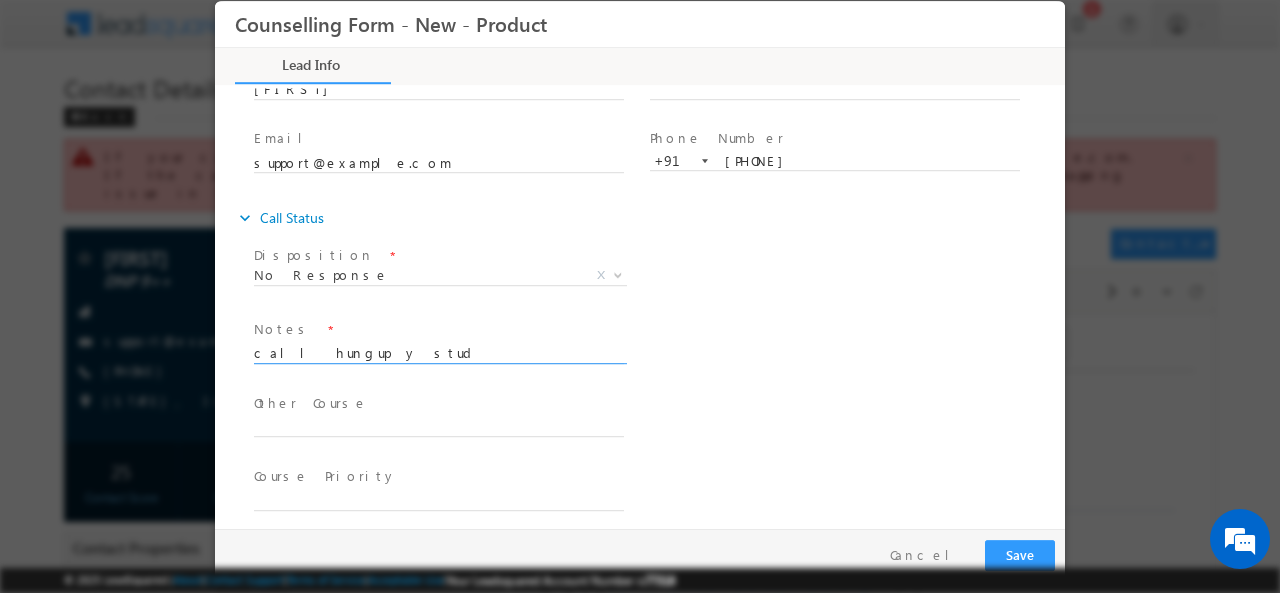 type on "call hungup y stud" 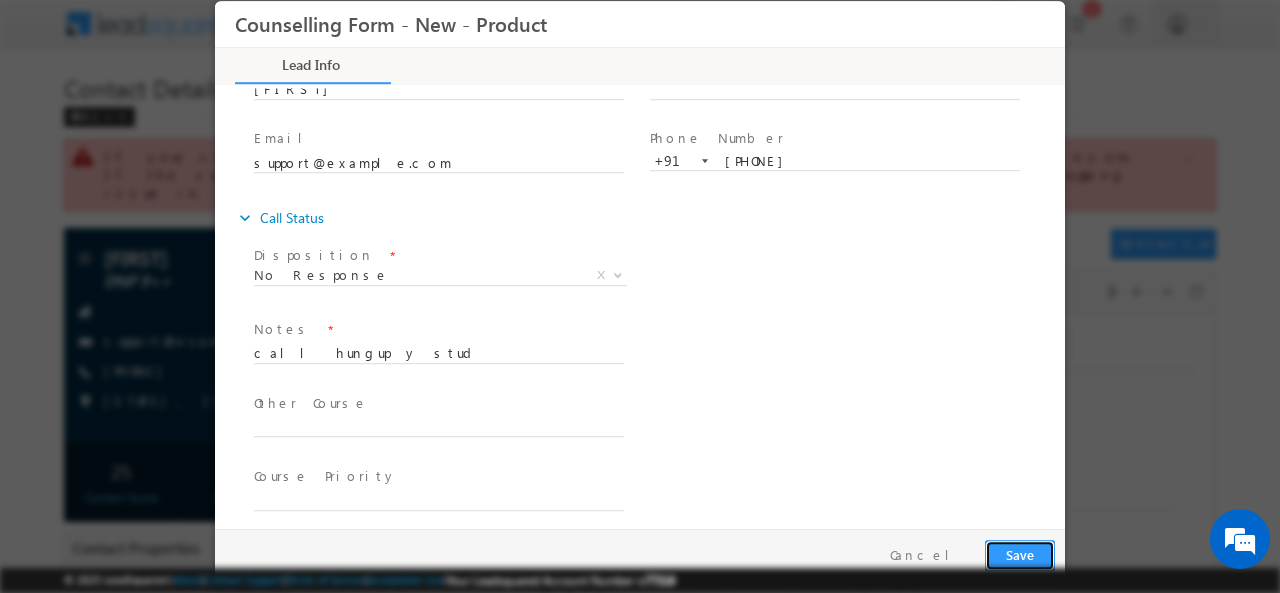 click on "Save" at bounding box center (1020, 554) 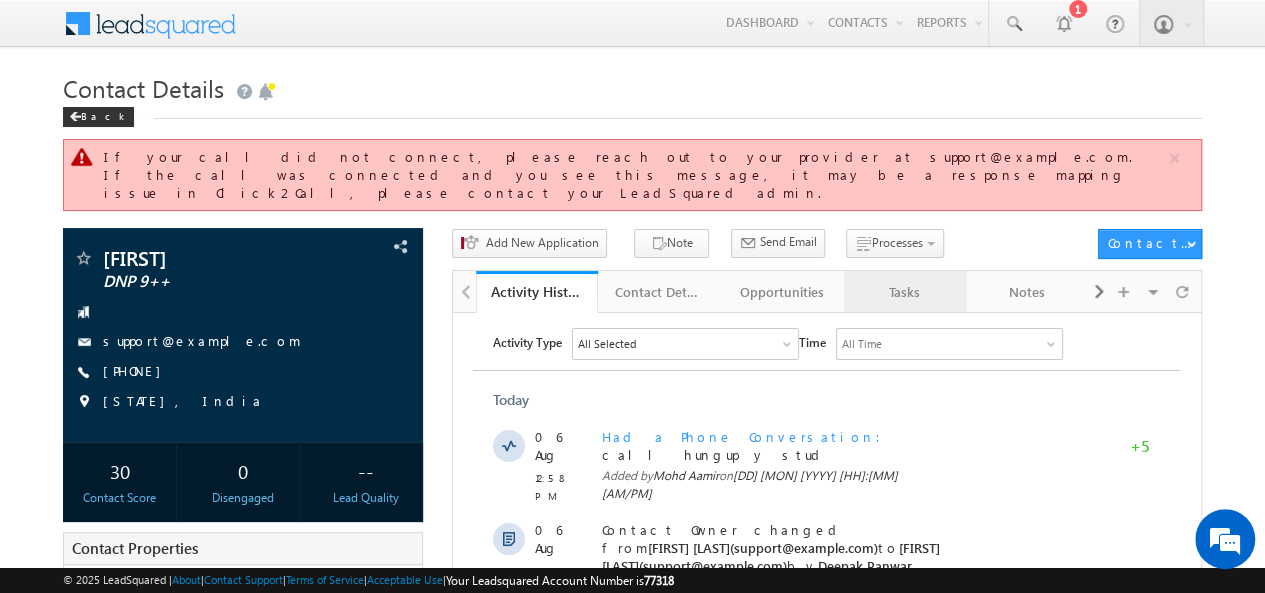 click on "Tasks" at bounding box center [904, 292] 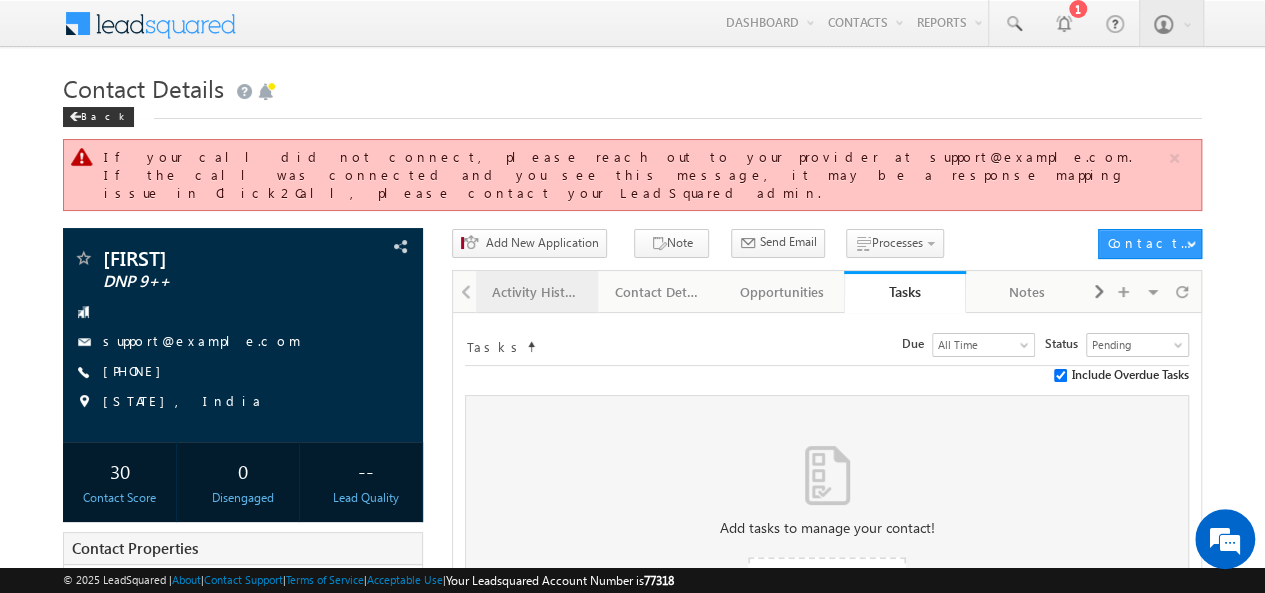 click on "Activity History" at bounding box center (536, 292) 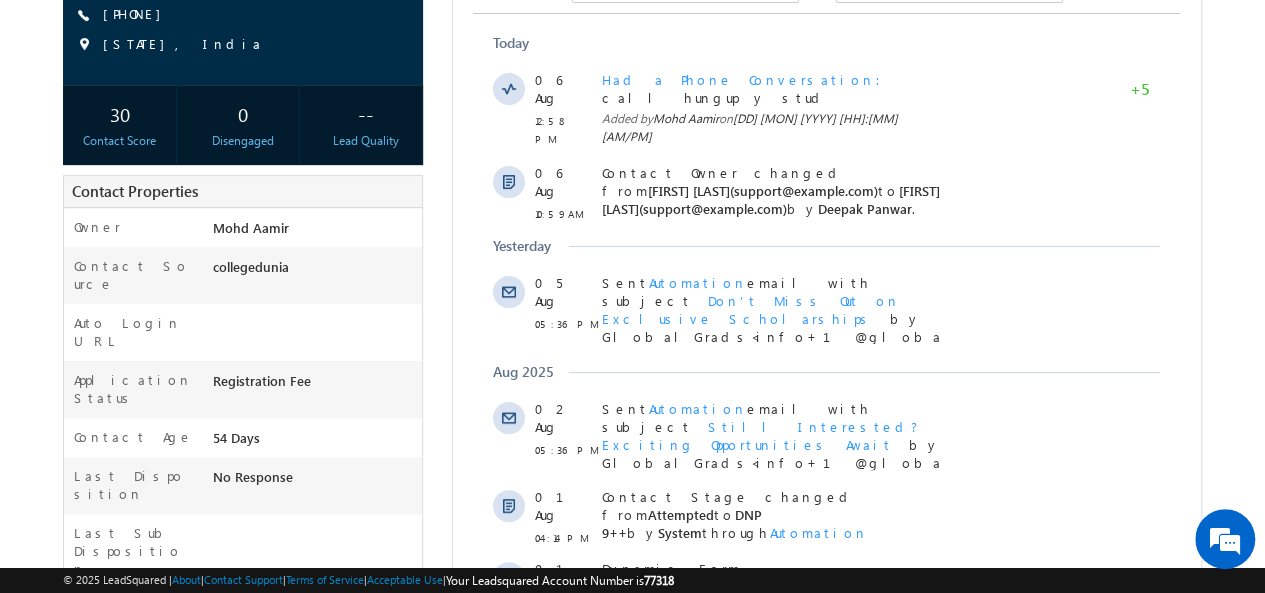 scroll, scrollTop: 704, scrollLeft: 0, axis: vertical 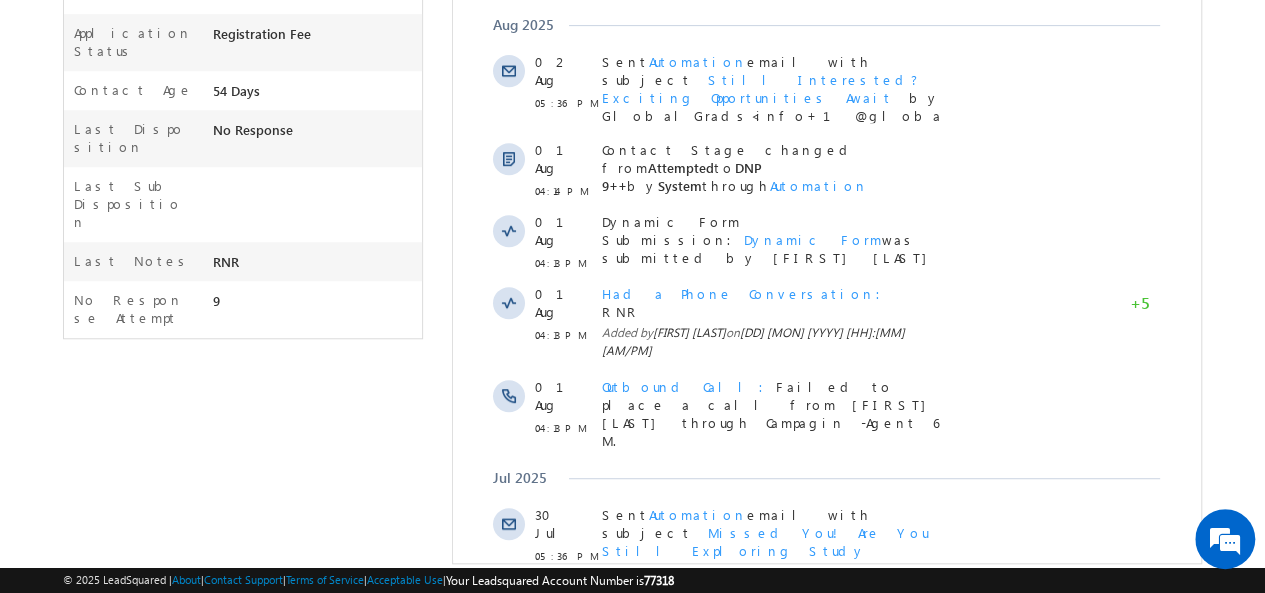 click on "Show More" at bounding box center (826, 692) 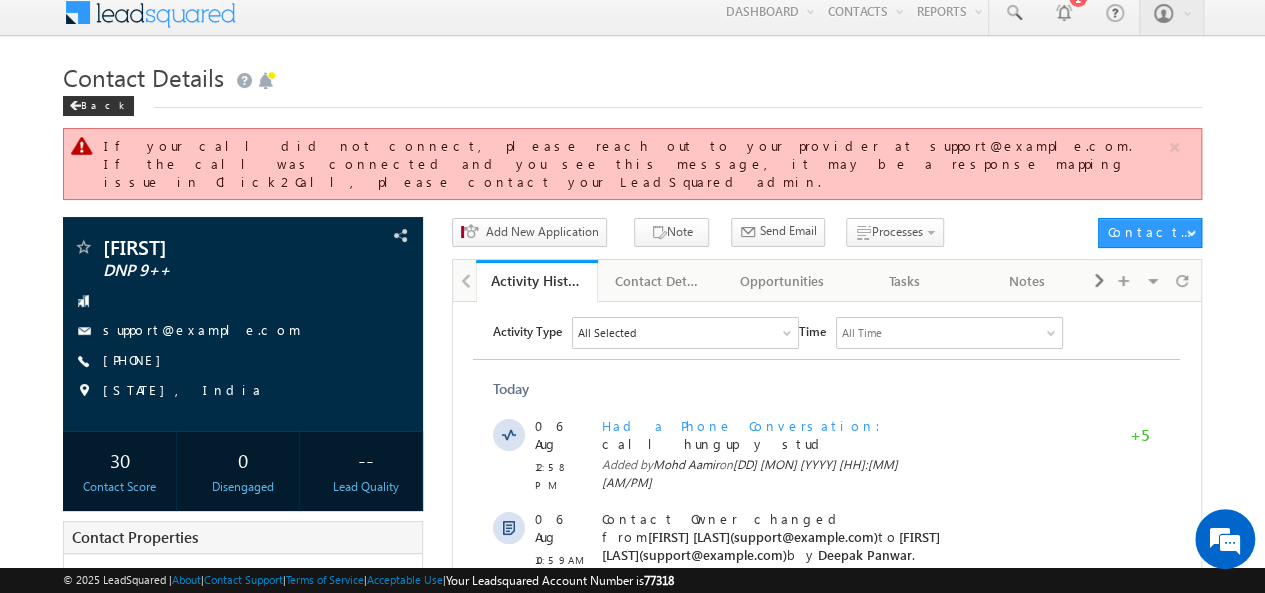 scroll, scrollTop: 0, scrollLeft: 0, axis: both 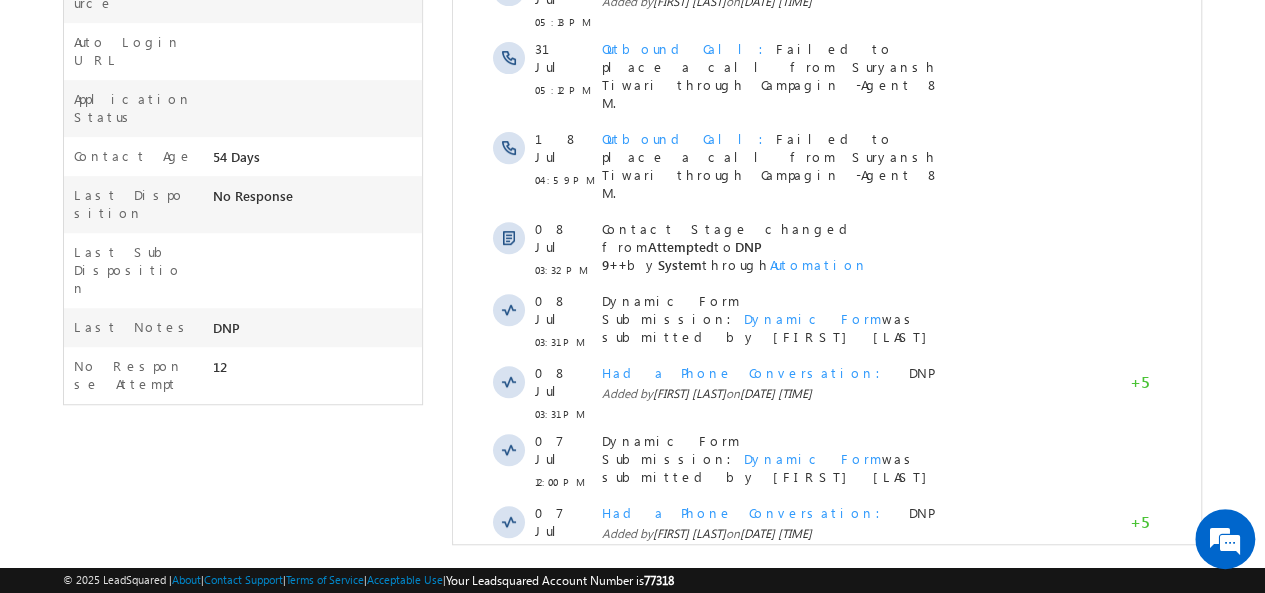 click on "Show More" at bounding box center [826, 598] 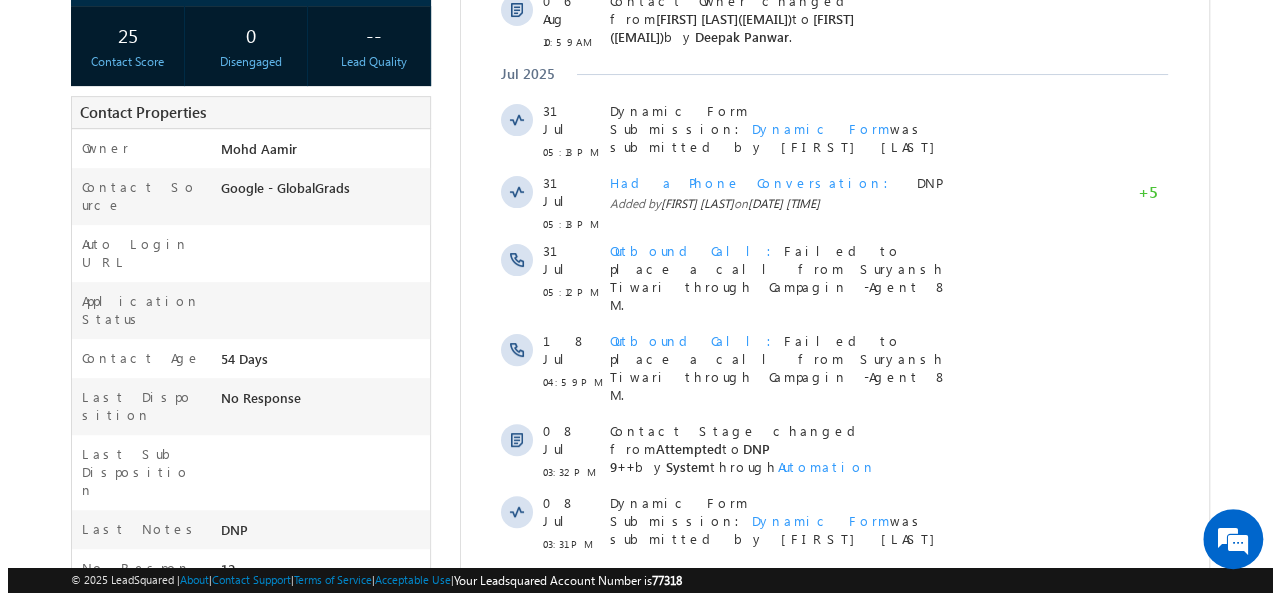 scroll, scrollTop: 0, scrollLeft: 0, axis: both 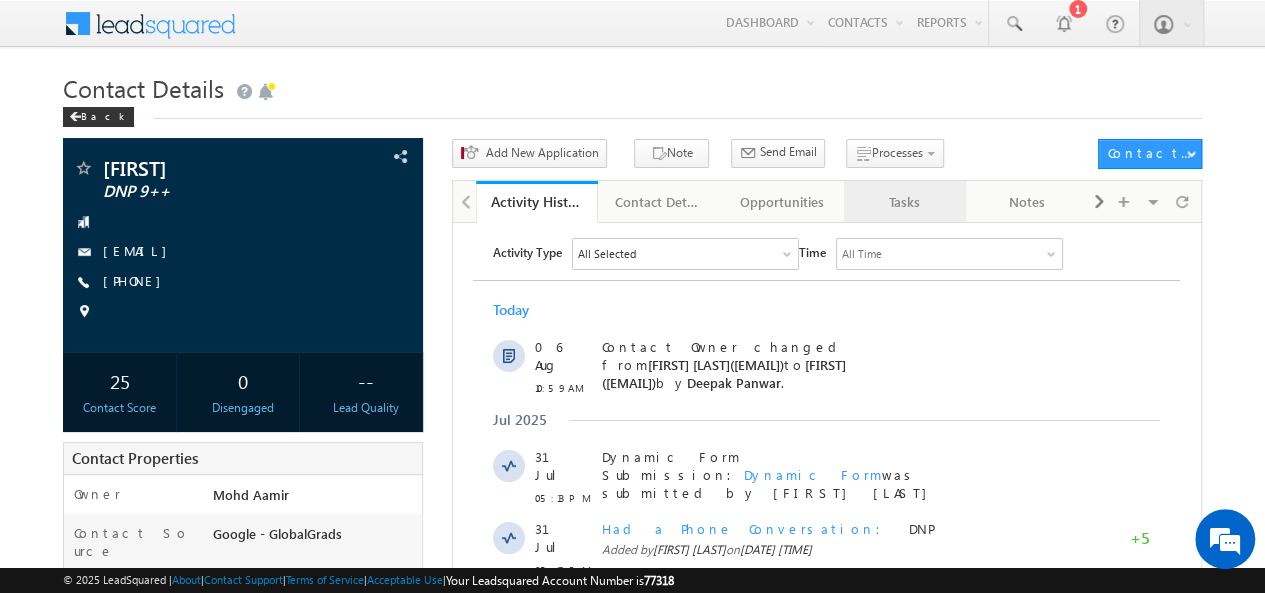 click on "Tasks" at bounding box center (904, 202) 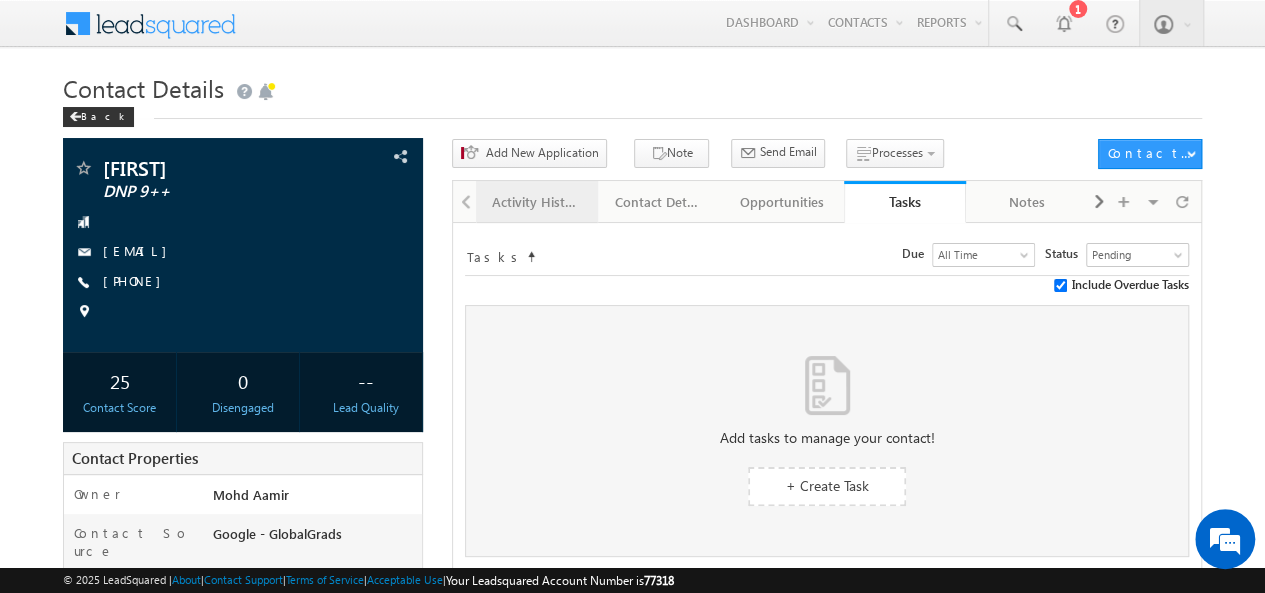click on "Activity History" at bounding box center (536, 202) 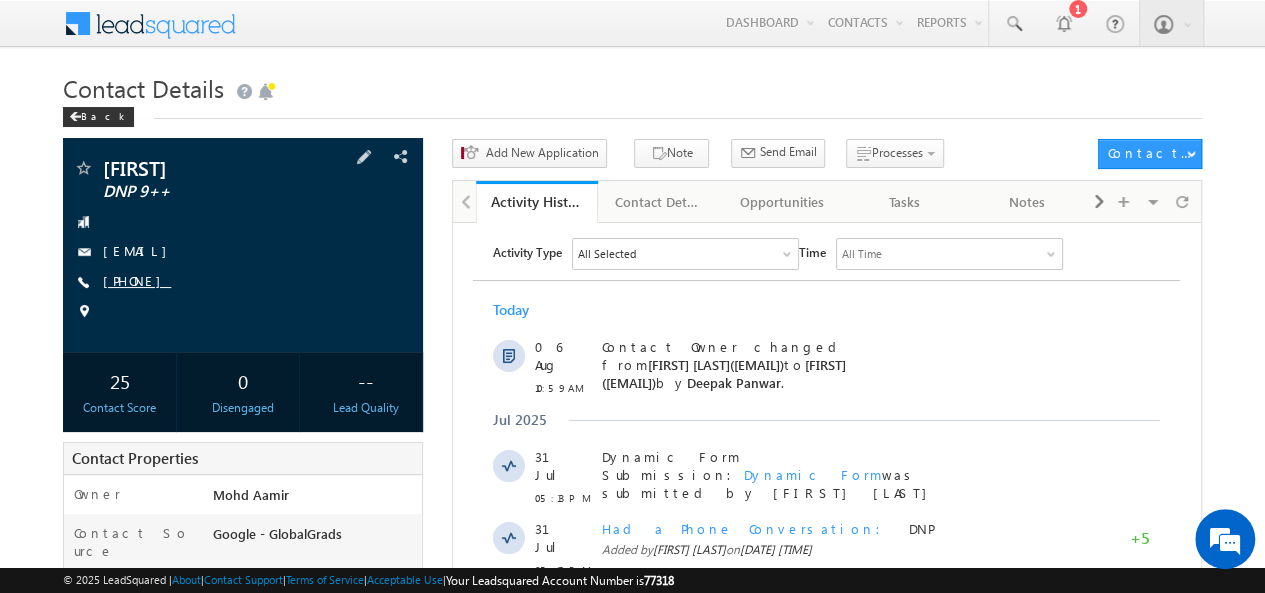 click on "[PHONE]" at bounding box center (137, 280) 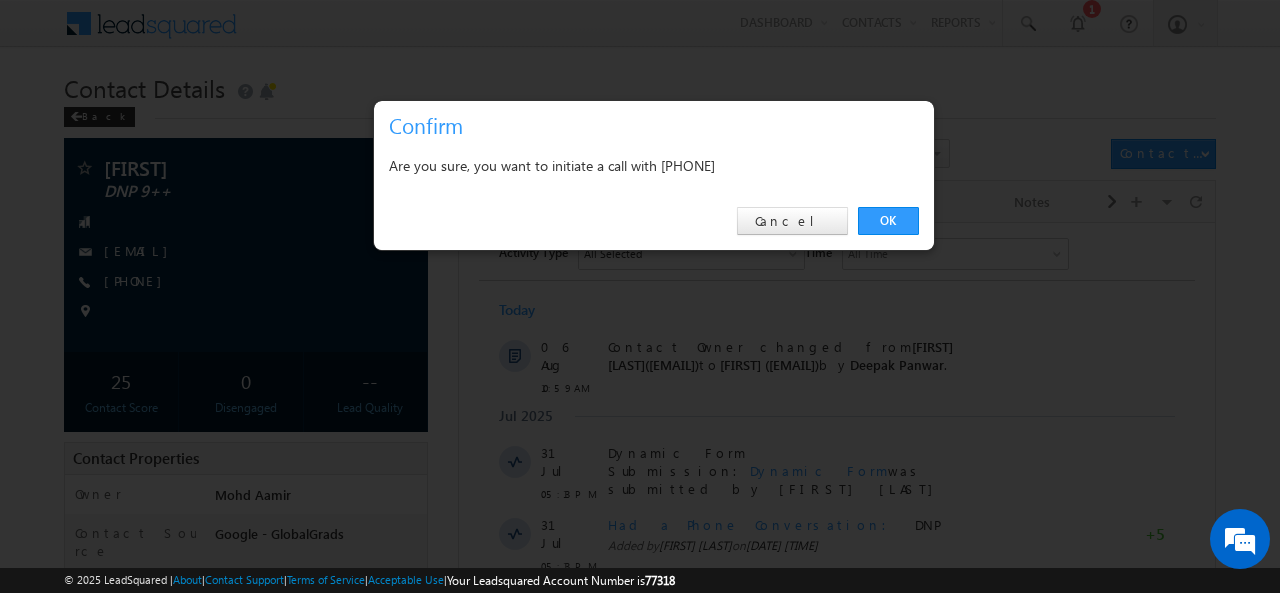 click on "Are you sure, you want to initiate a call with +91-9090626262" at bounding box center [654, 165] 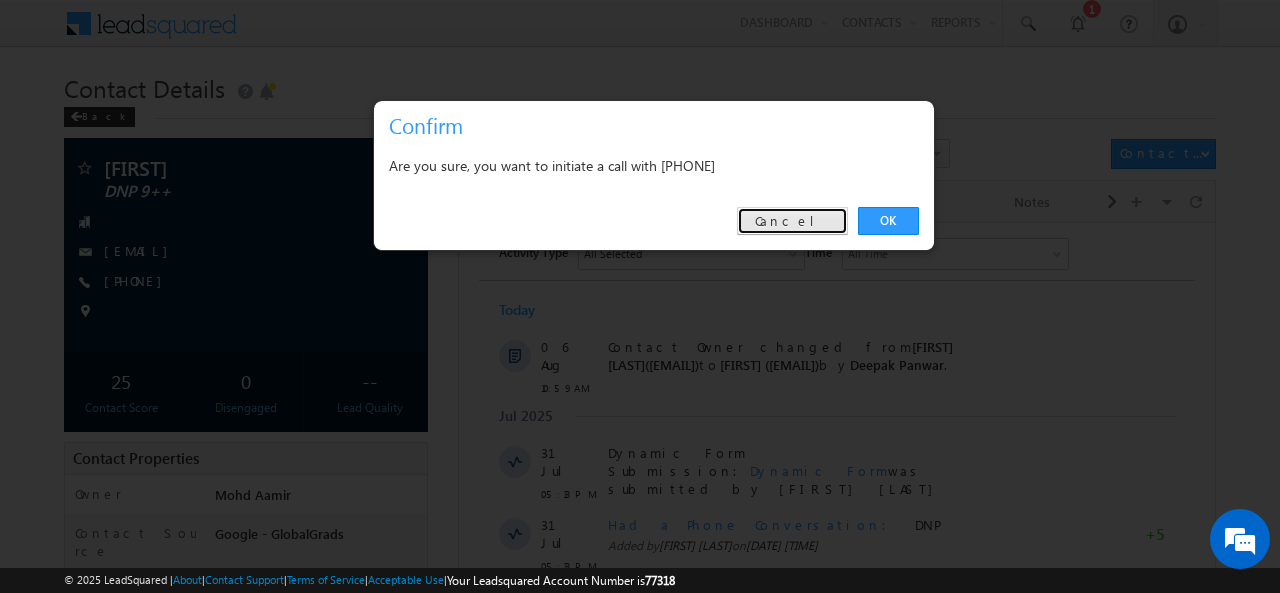 click on "Cancel" at bounding box center (792, 221) 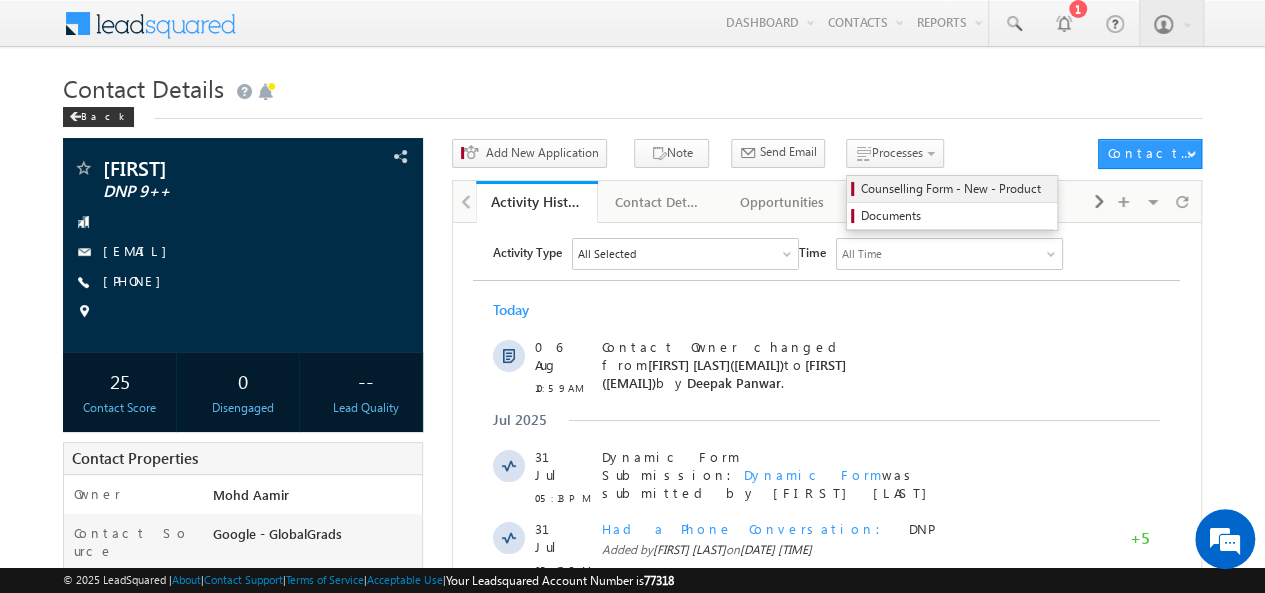 click on "Counselling Form - New - Product" at bounding box center (955, 189) 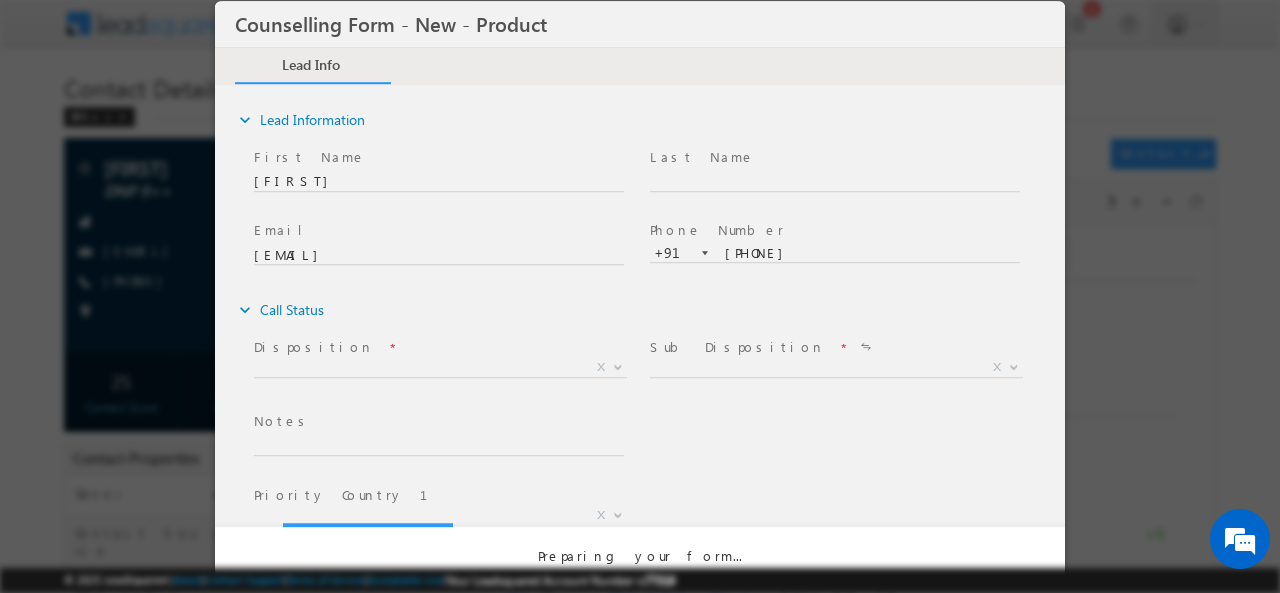 scroll, scrollTop: 0, scrollLeft: 0, axis: both 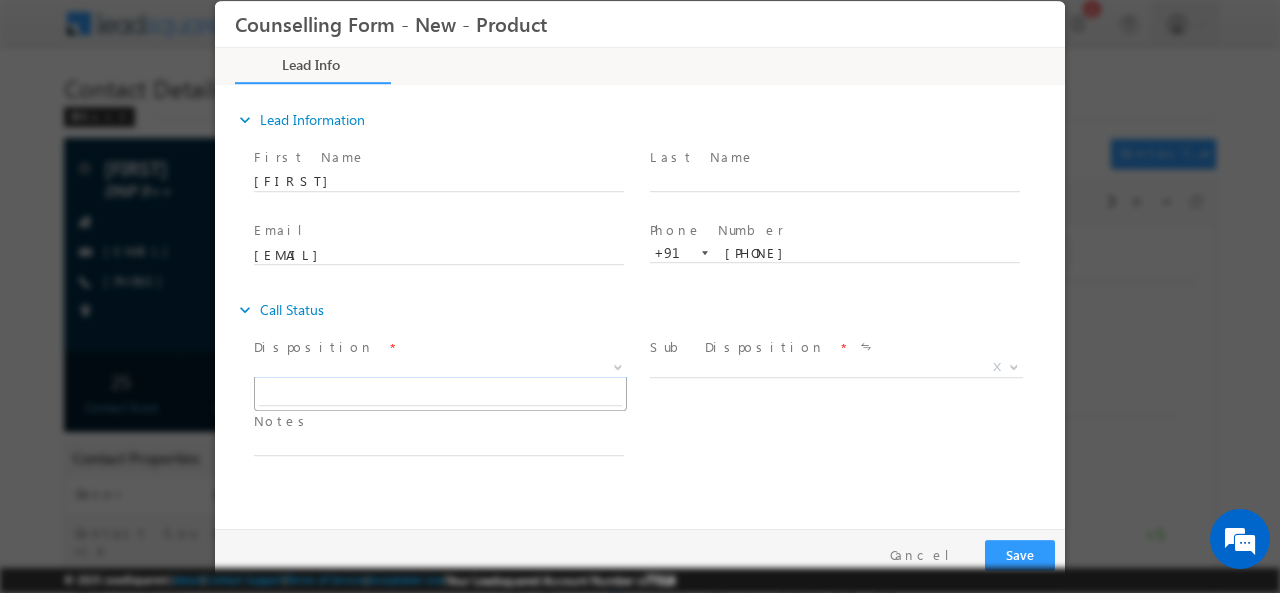 click on "X" at bounding box center (440, 367) 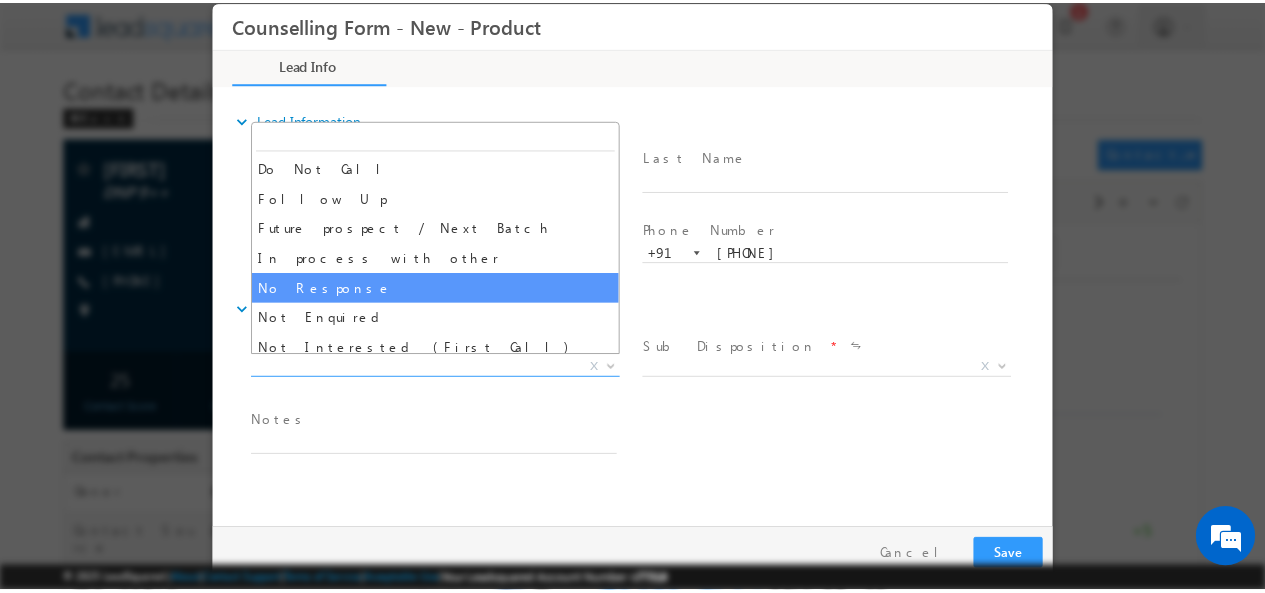 scroll, scrollTop: 0, scrollLeft: 0, axis: both 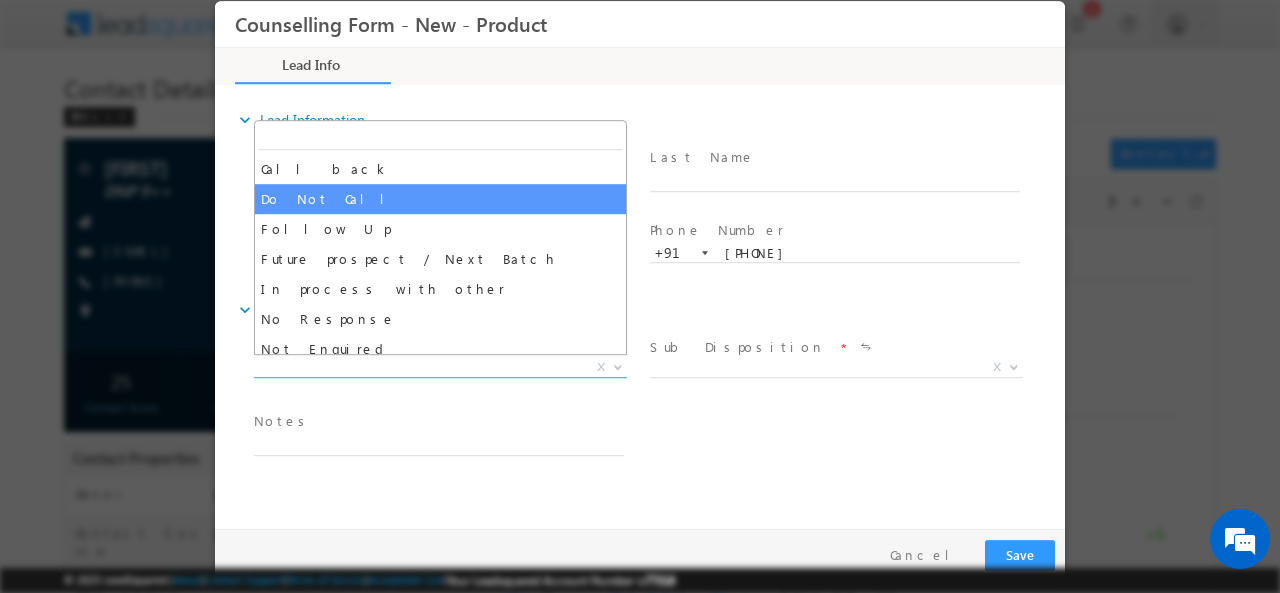 select on "Do Not Call" 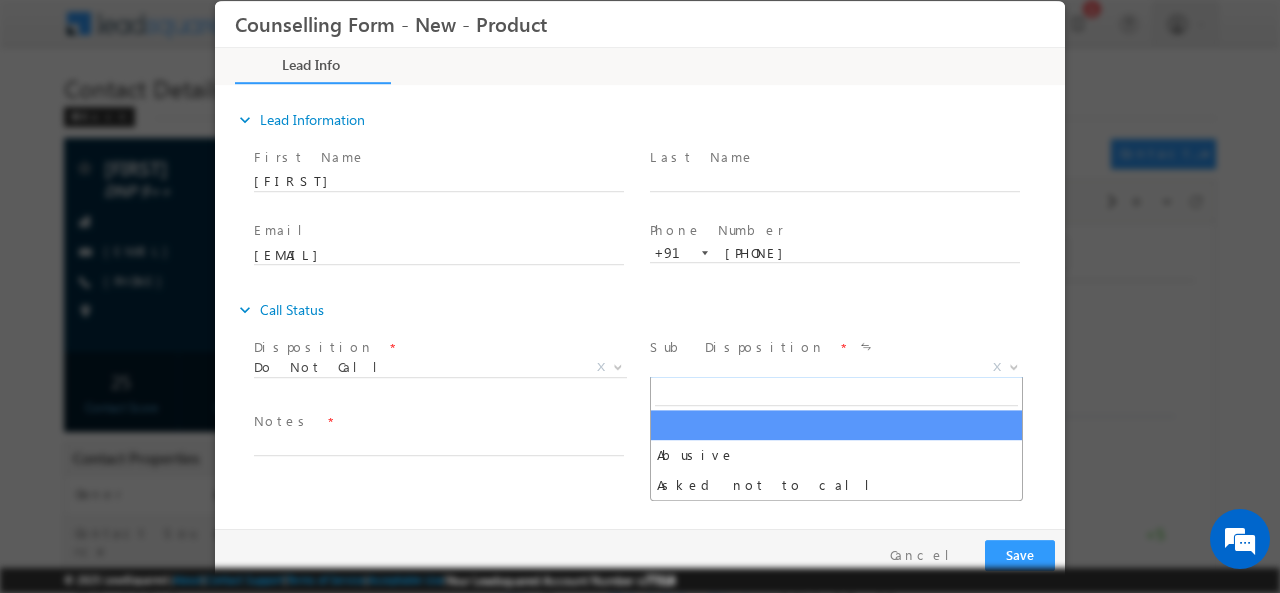 click on "X" at bounding box center (836, 367) 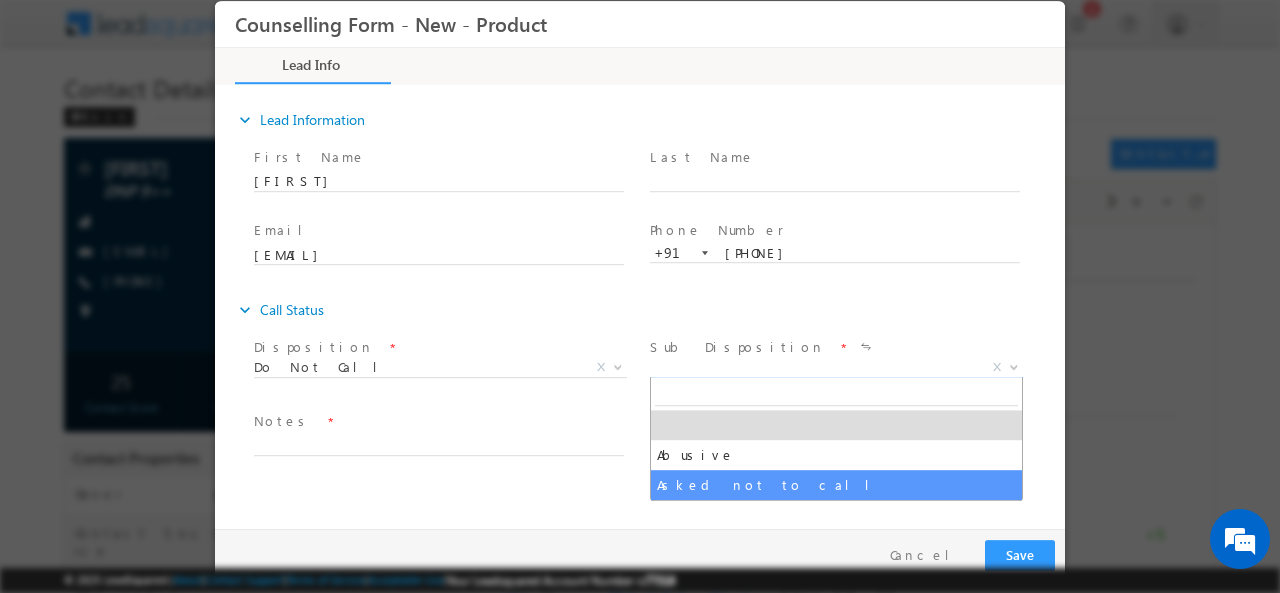 select on "Asked not to call" 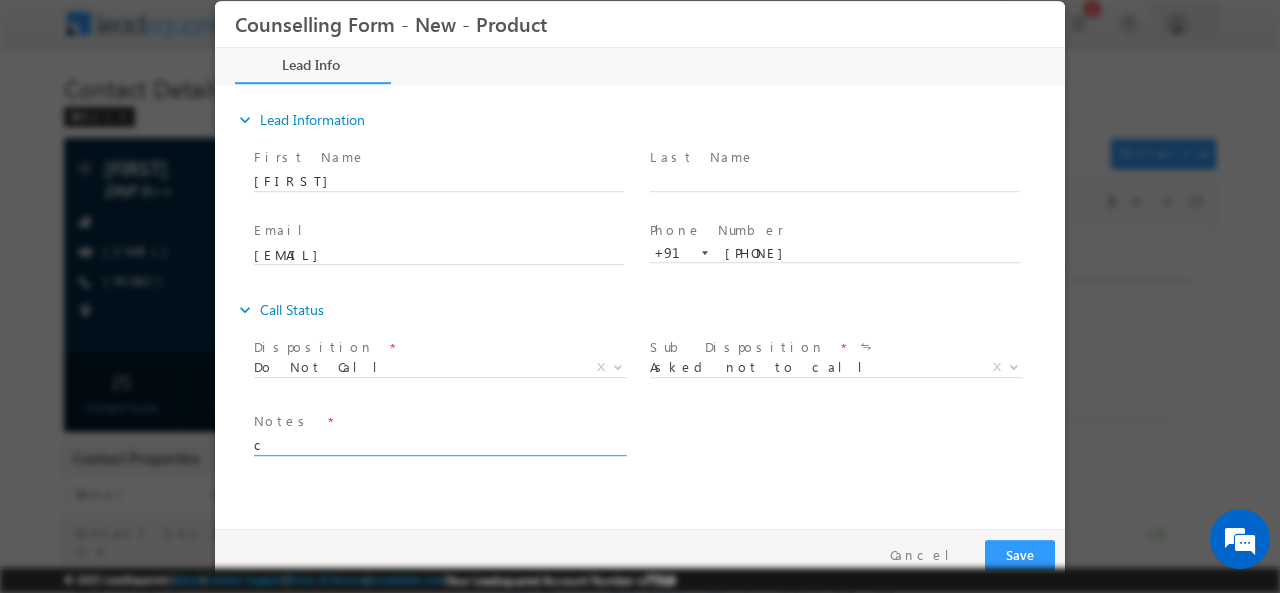 click on "c" at bounding box center (439, 443) 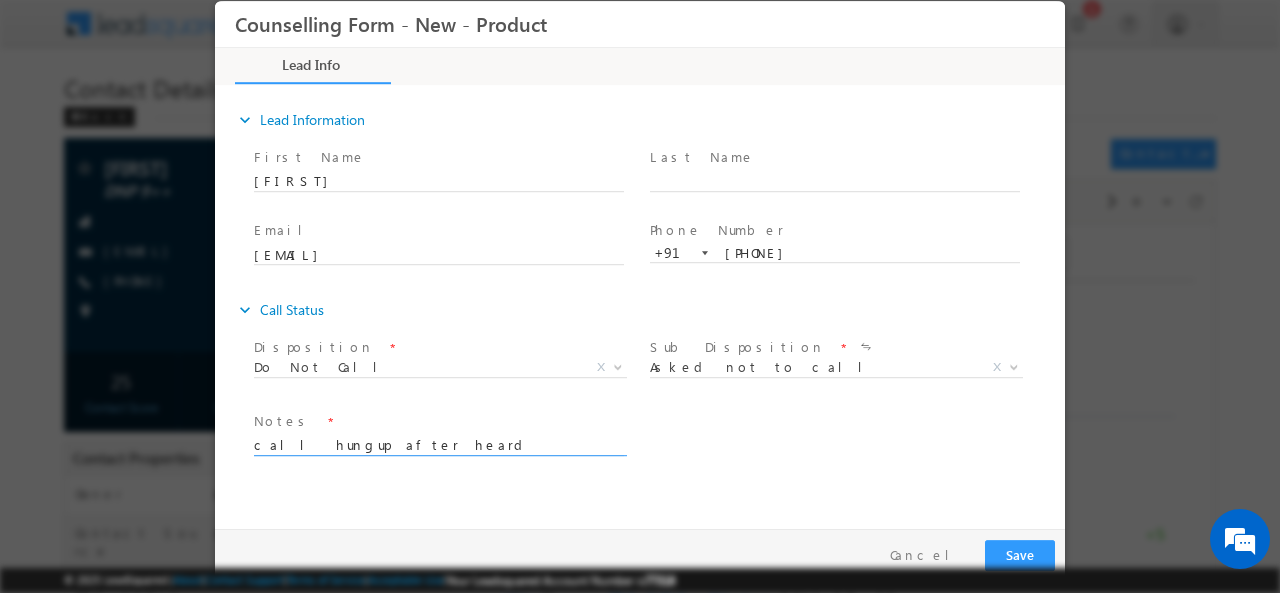 type on "call hungup after heard global grad" 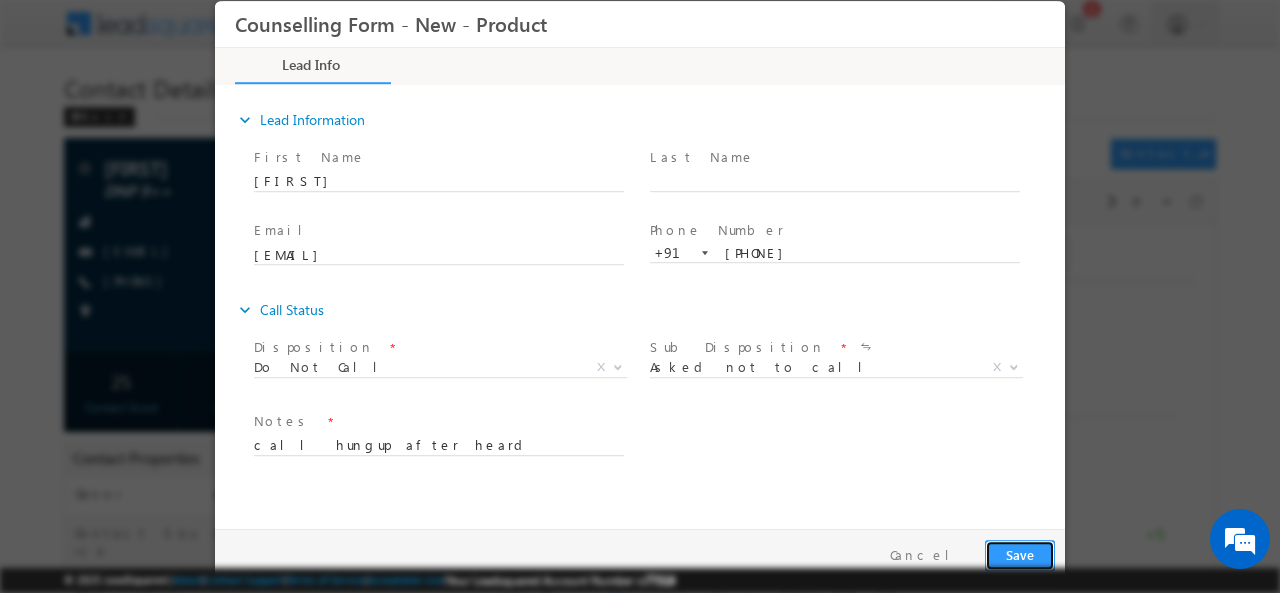 click on "Save" at bounding box center [1020, 554] 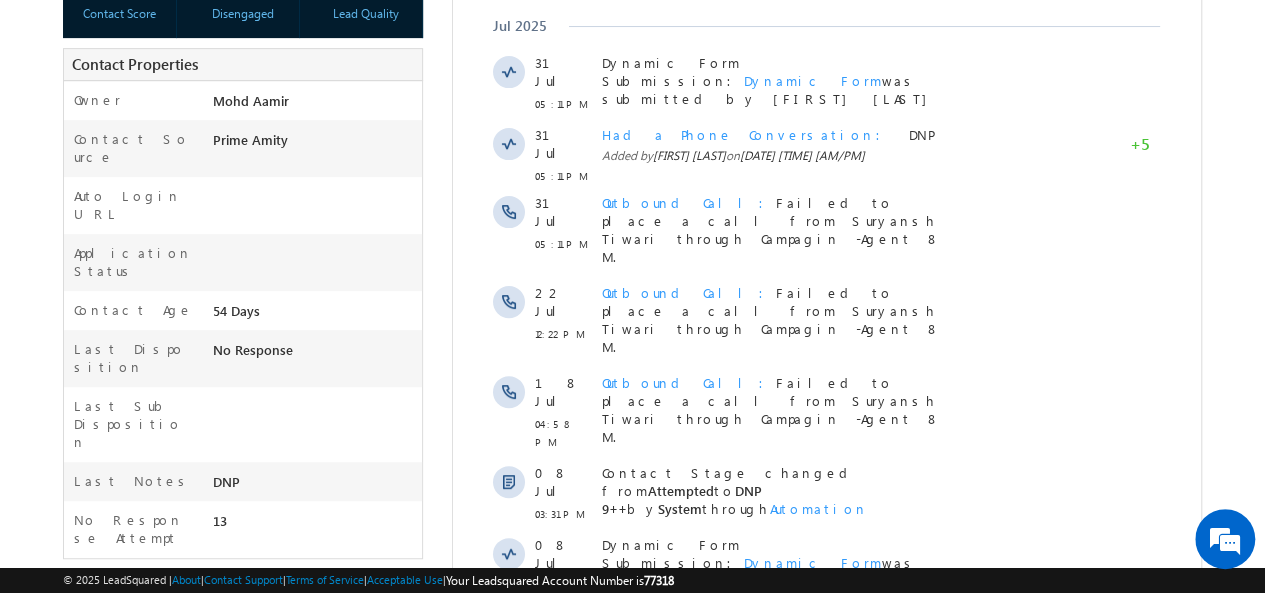 scroll, scrollTop: 0, scrollLeft: 0, axis: both 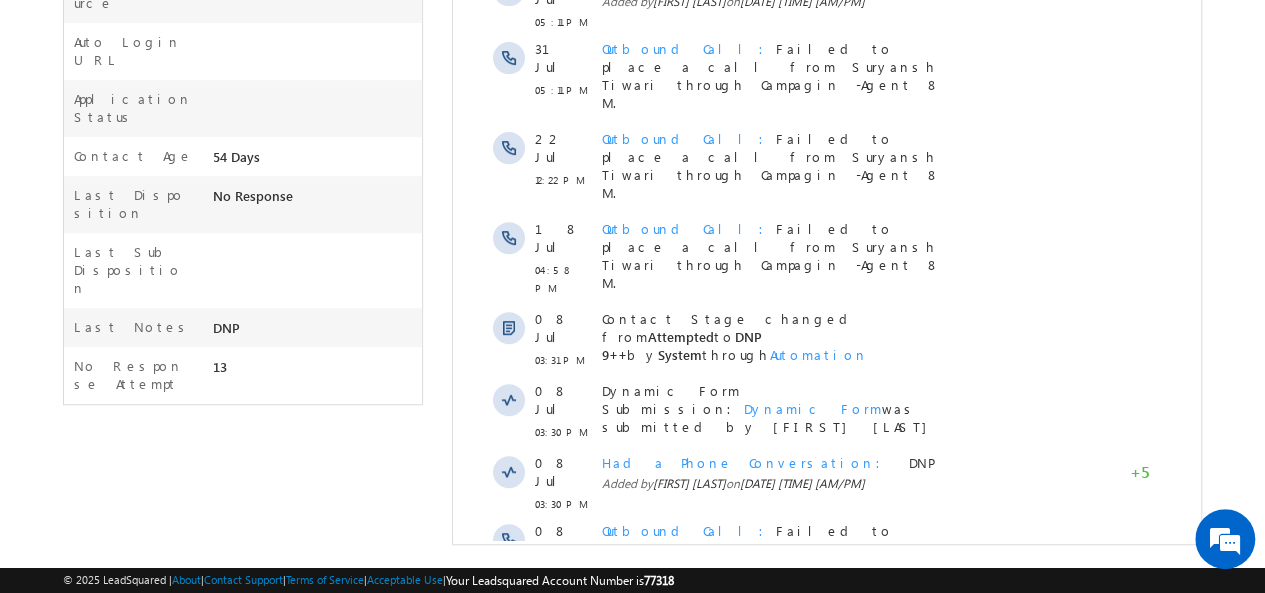 click on "Show More" at bounding box center (826, 638) 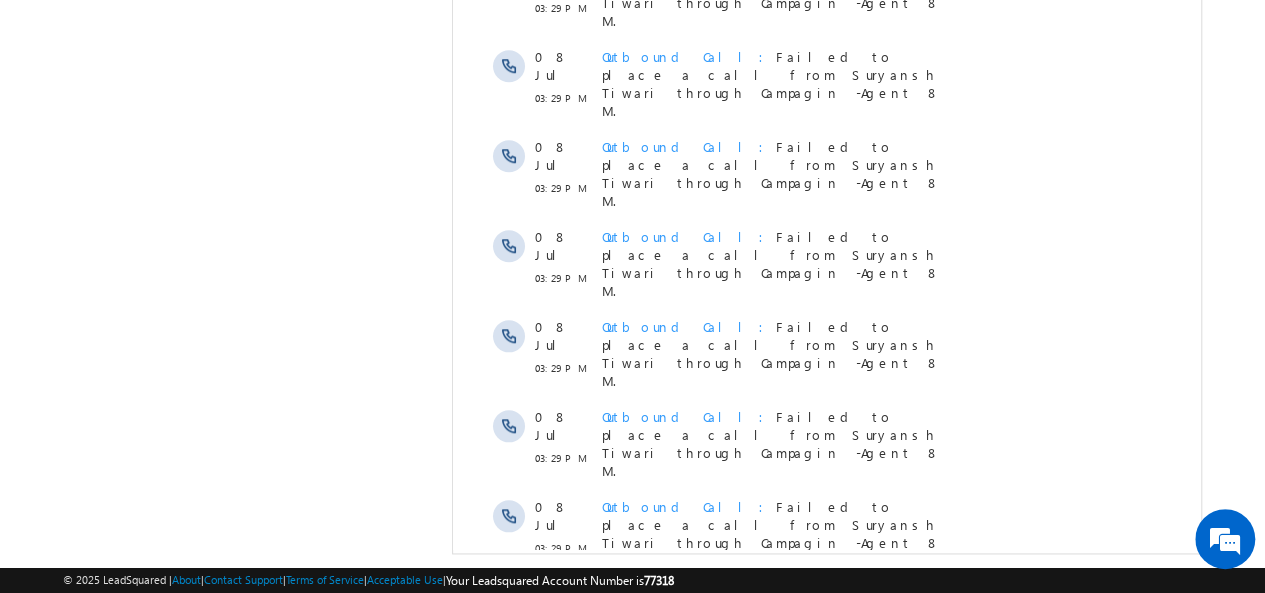 scroll, scrollTop: 1120, scrollLeft: 0, axis: vertical 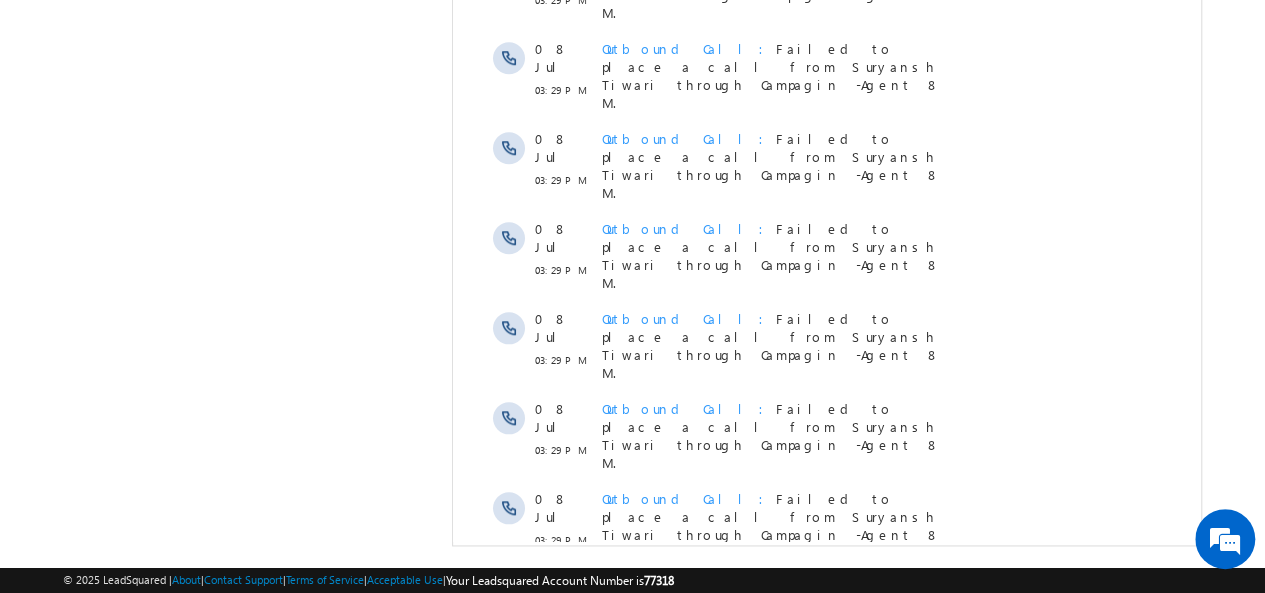 click on "Show More" at bounding box center (826, 908) 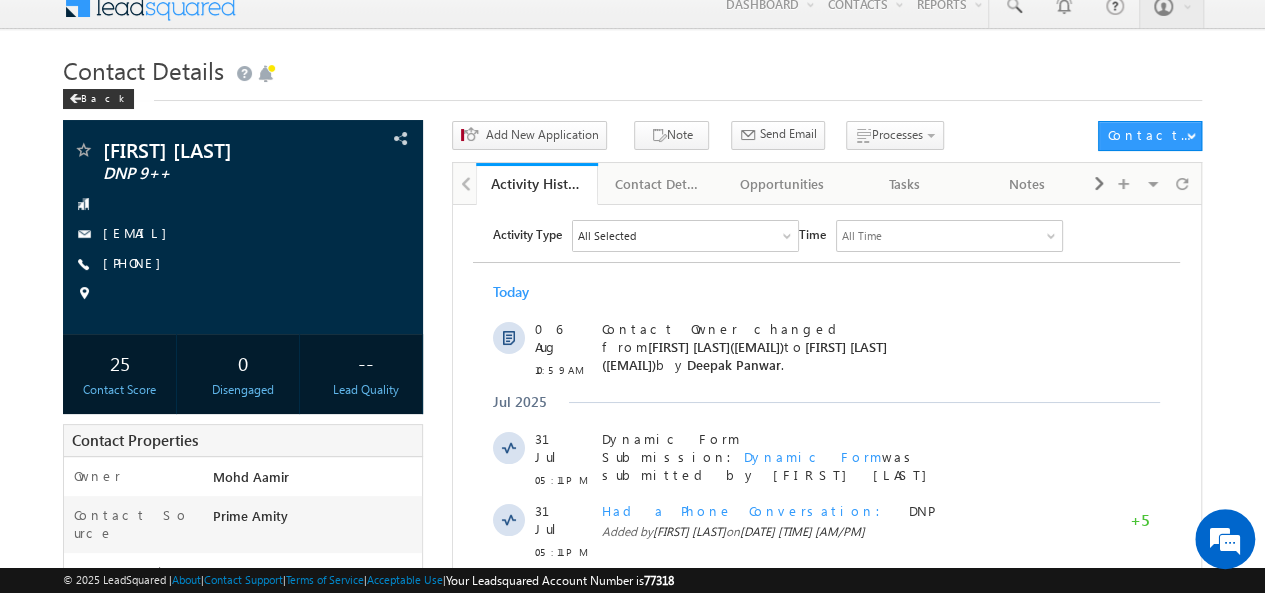 scroll, scrollTop: 12, scrollLeft: 0, axis: vertical 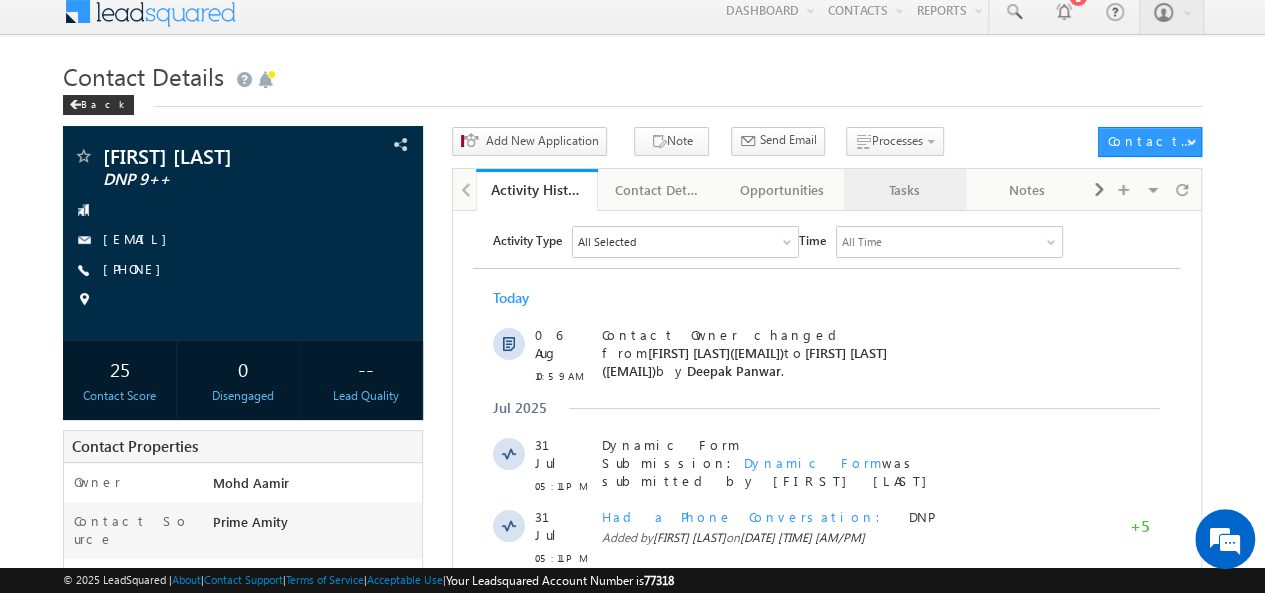 click on "Tasks" at bounding box center (904, 190) 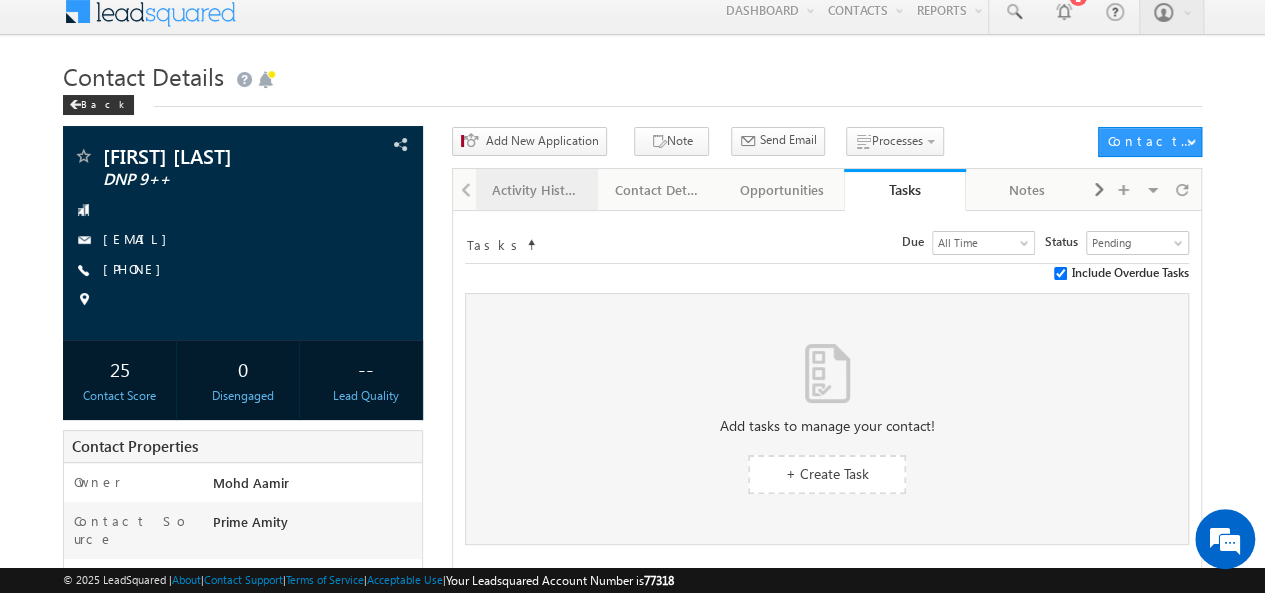 click on "Activity History" at bounding box center [536, 190] 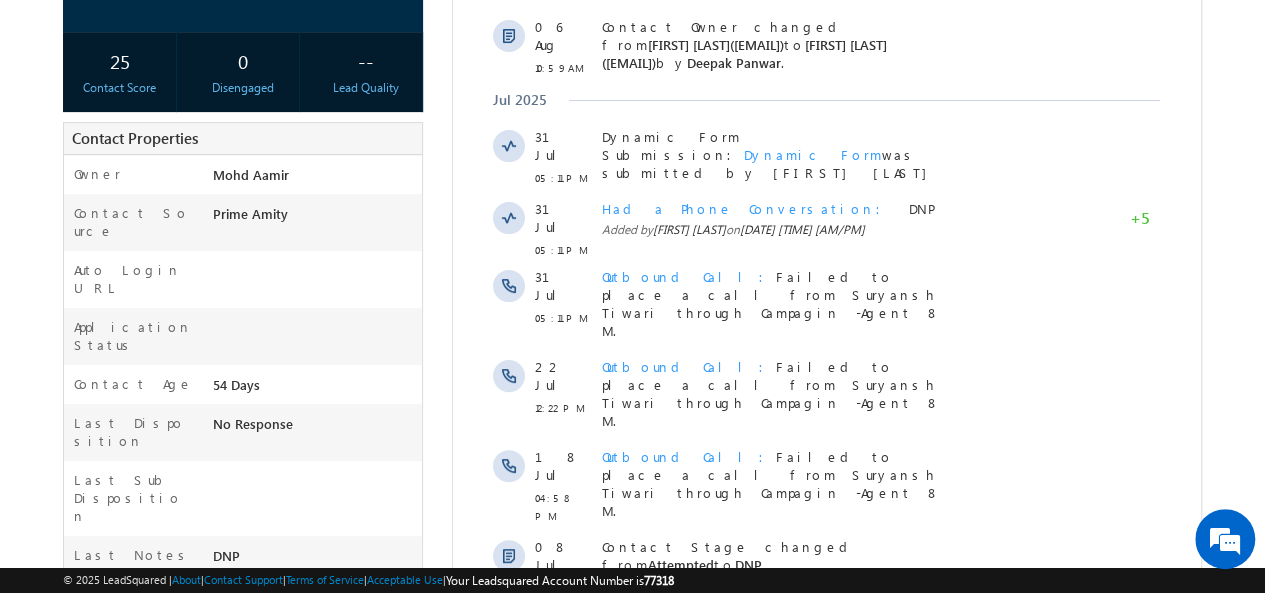 scroll, scrollTop: 0, scrollLeft: 0, axis: both 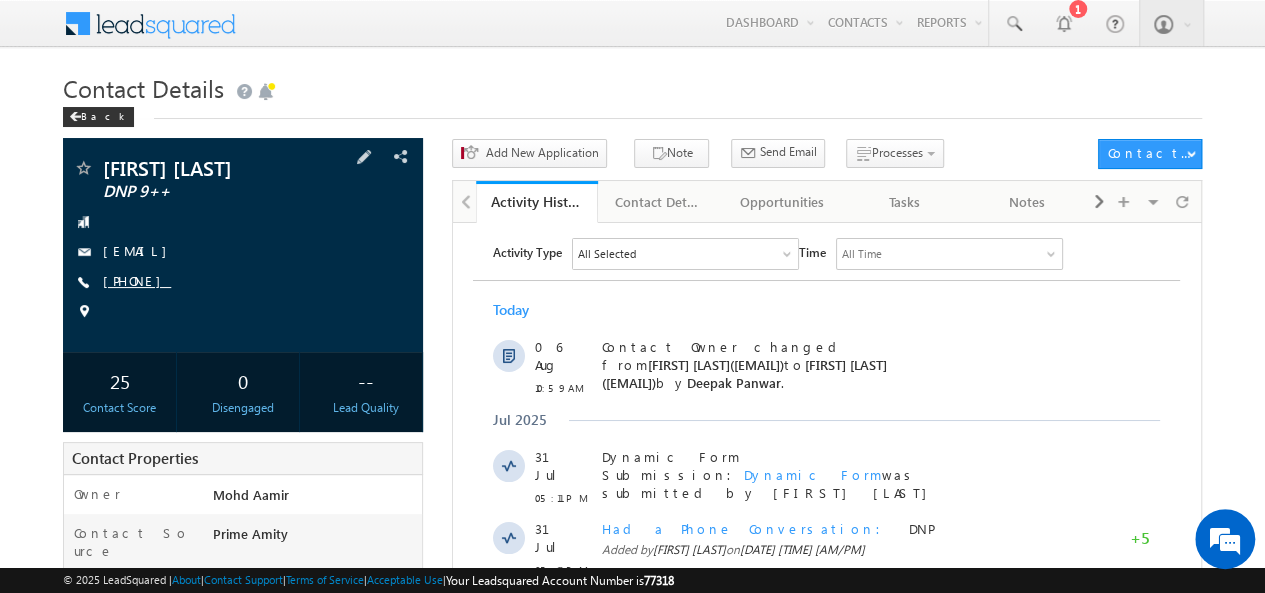 click on "[PHONE]" at bounding box center [137, 280] 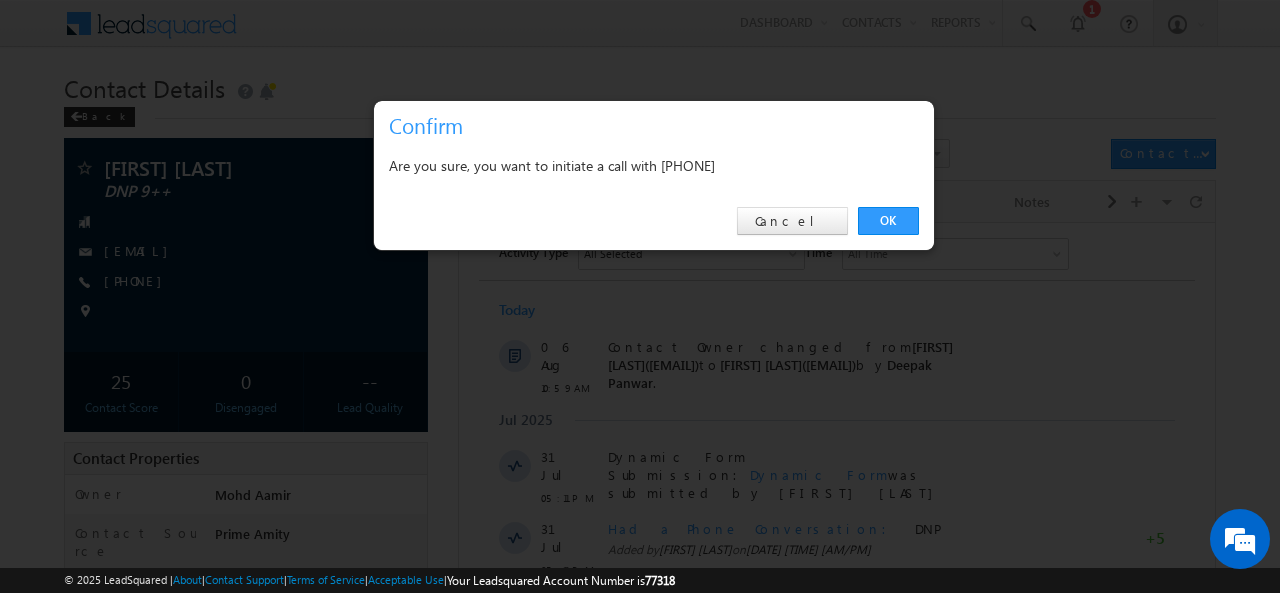 click on "Are you sure, you want to initiate a call with [PHONE]" at bounding box center (654, 168) 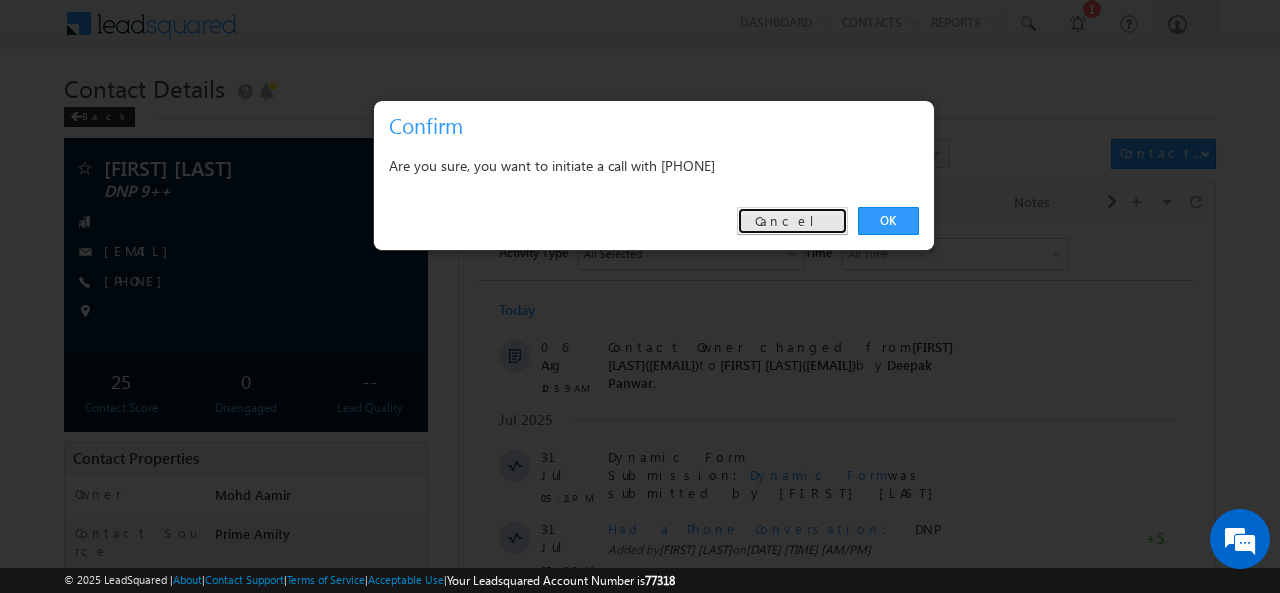 click on "Cancel" at bounding box center (792, 221) 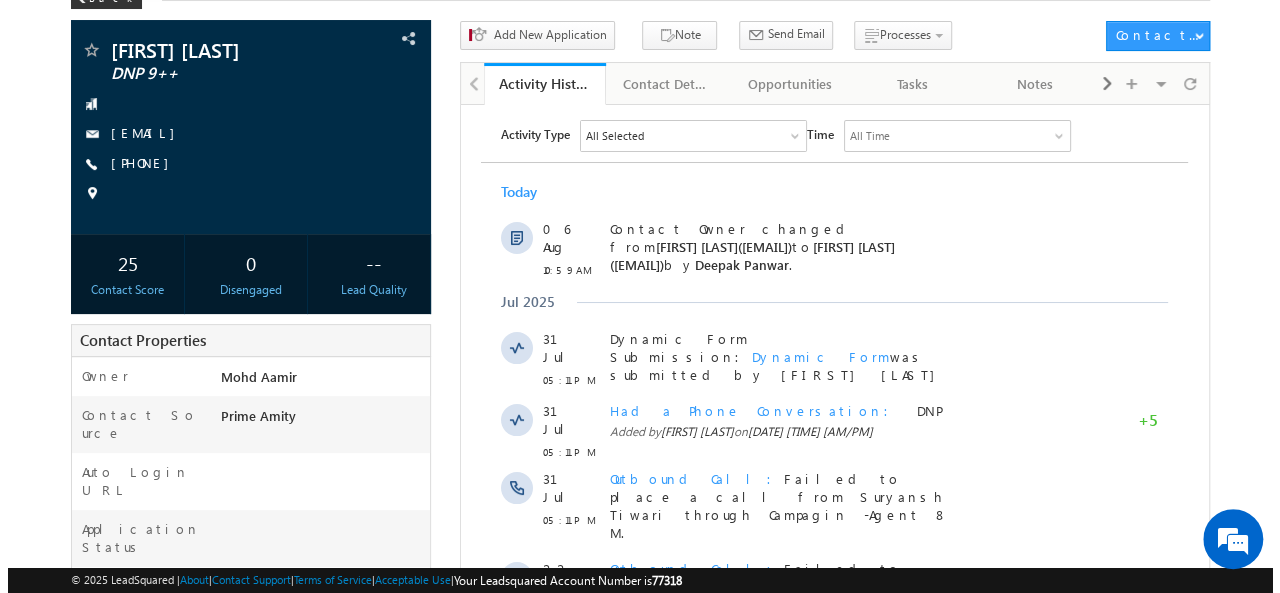 scroll, scrollTop: 0, scrollLeft: 0, axis: both 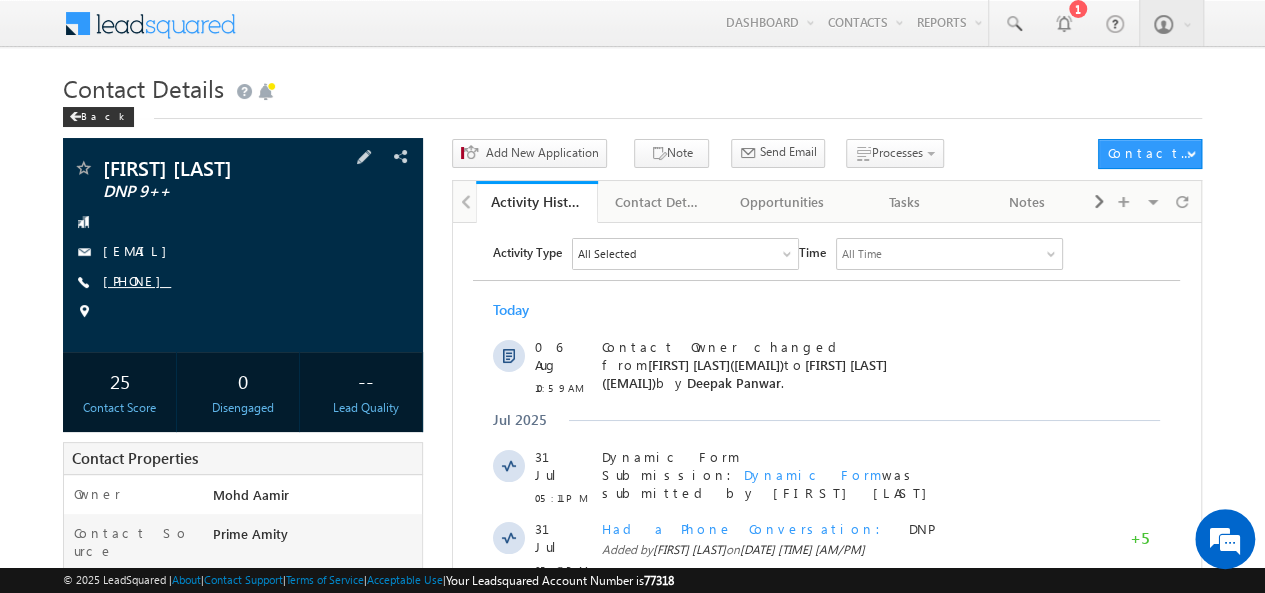 click on "[PHONE]" at bounding box center (137, 280) 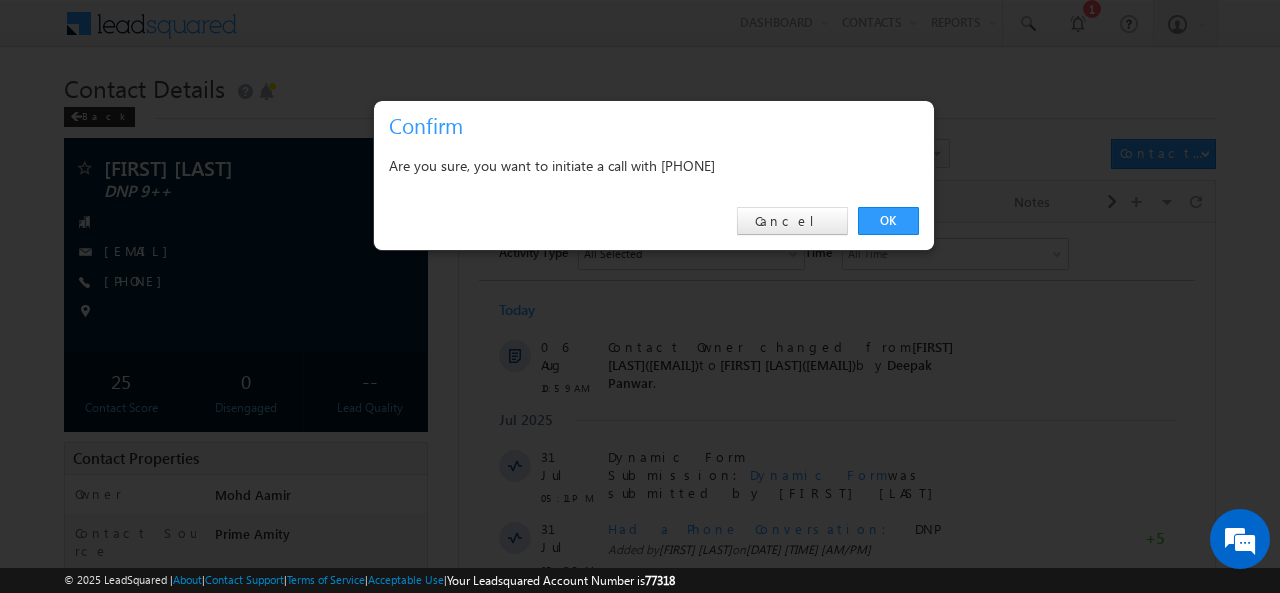 click on "Are you sure, you want to initiate a call with [PHONE]" at bounding box center [654, 165] 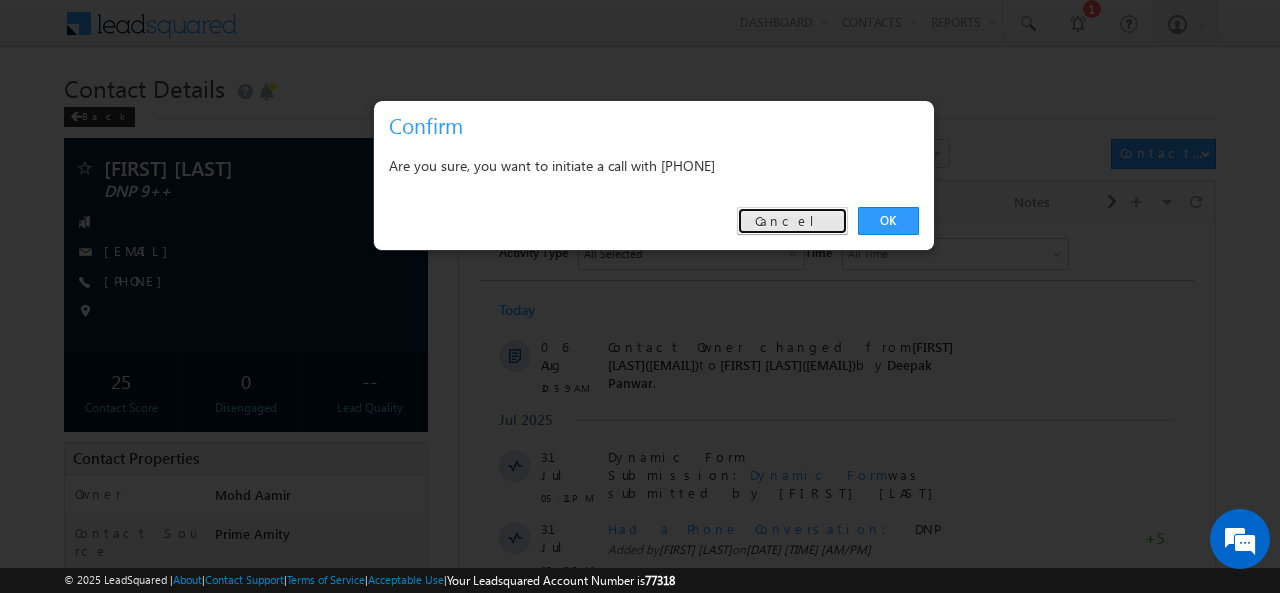 click on "Cancel" at bounding box center [792, 221] 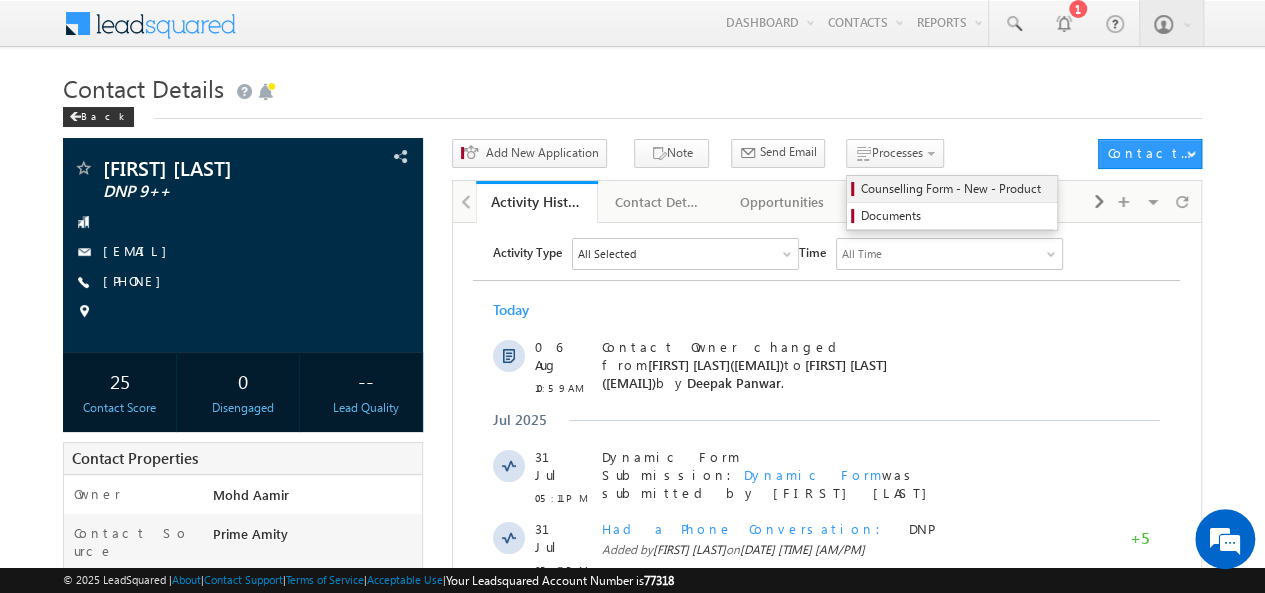 click on "Counselling Form - New - Product" at bounding box center [955, 189] 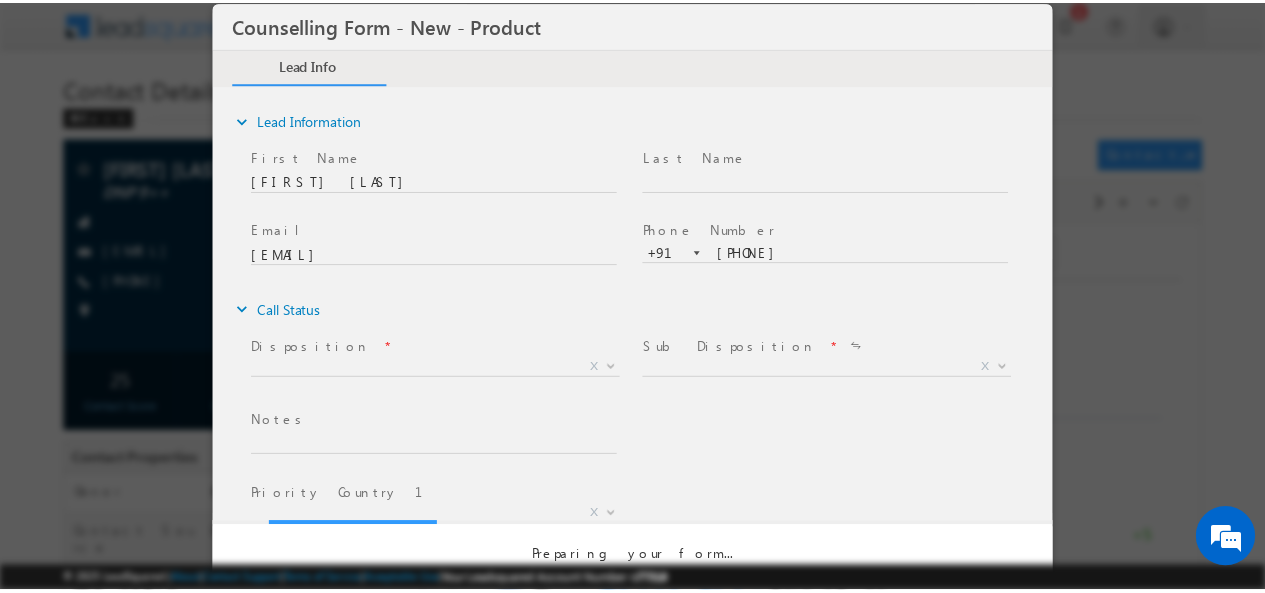 scroll, scrollTop: 0, scrollLeft: 0, axis: both 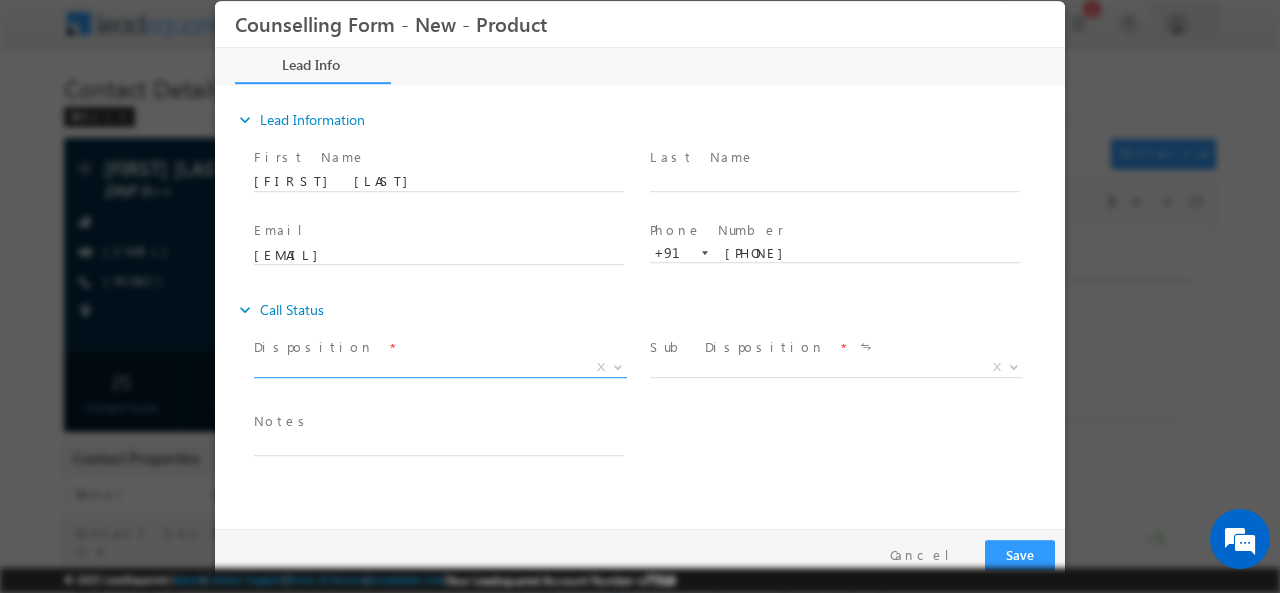 click on "X" at bounding box center [440, 367] 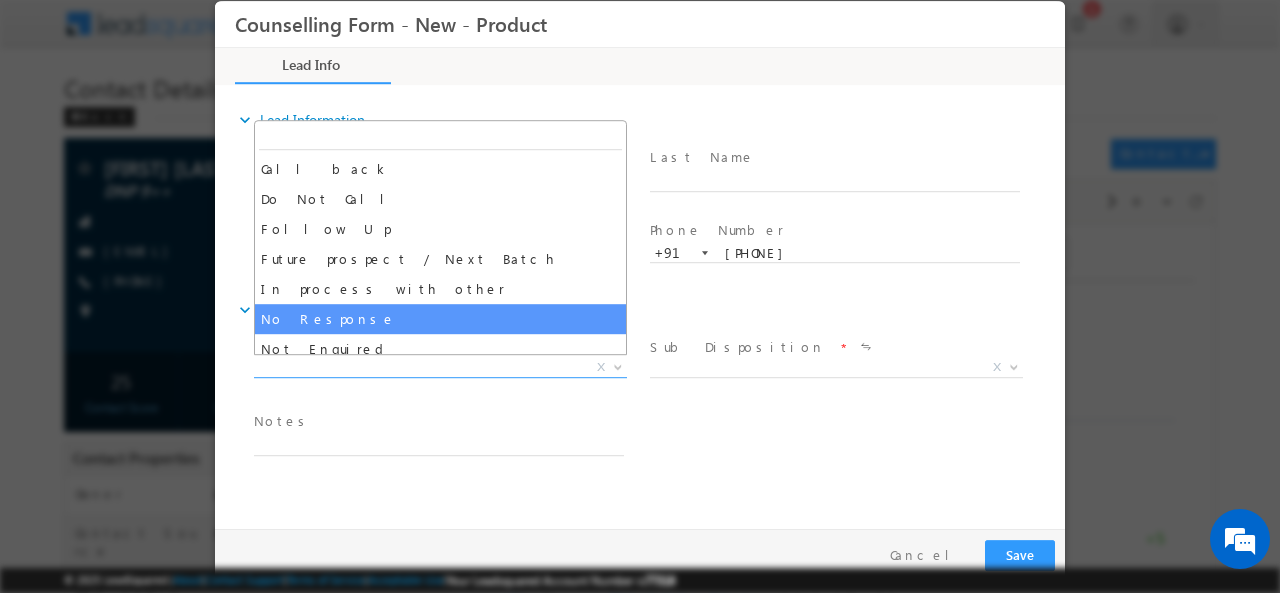 select on "No Response" 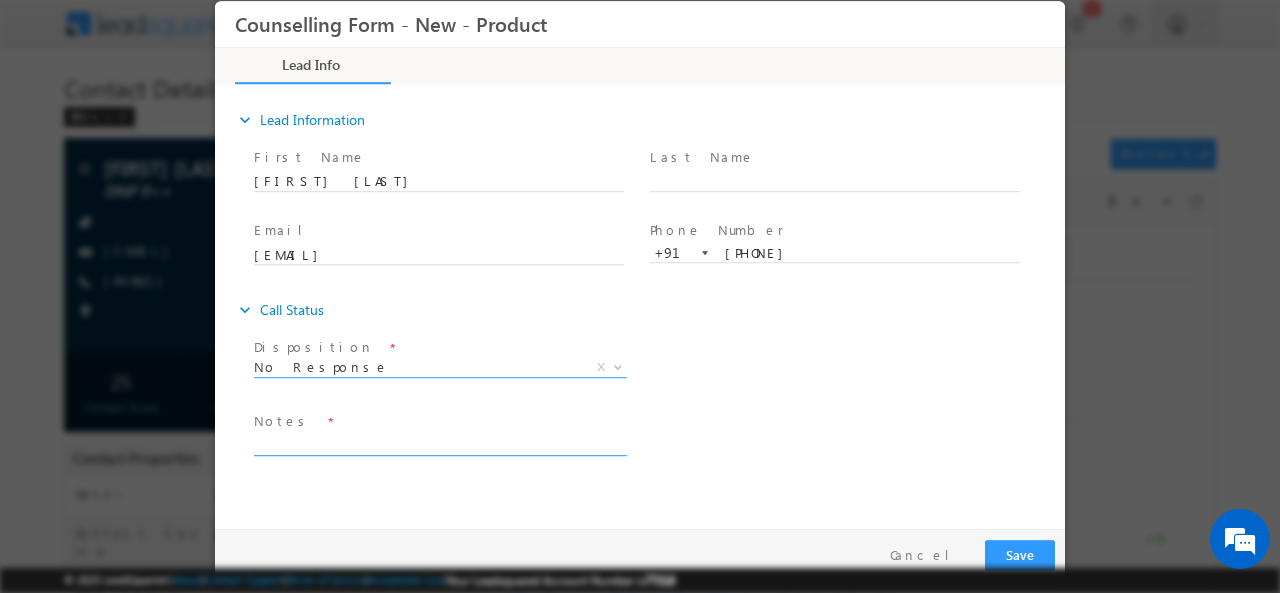 click at bounding box center (439, 443) 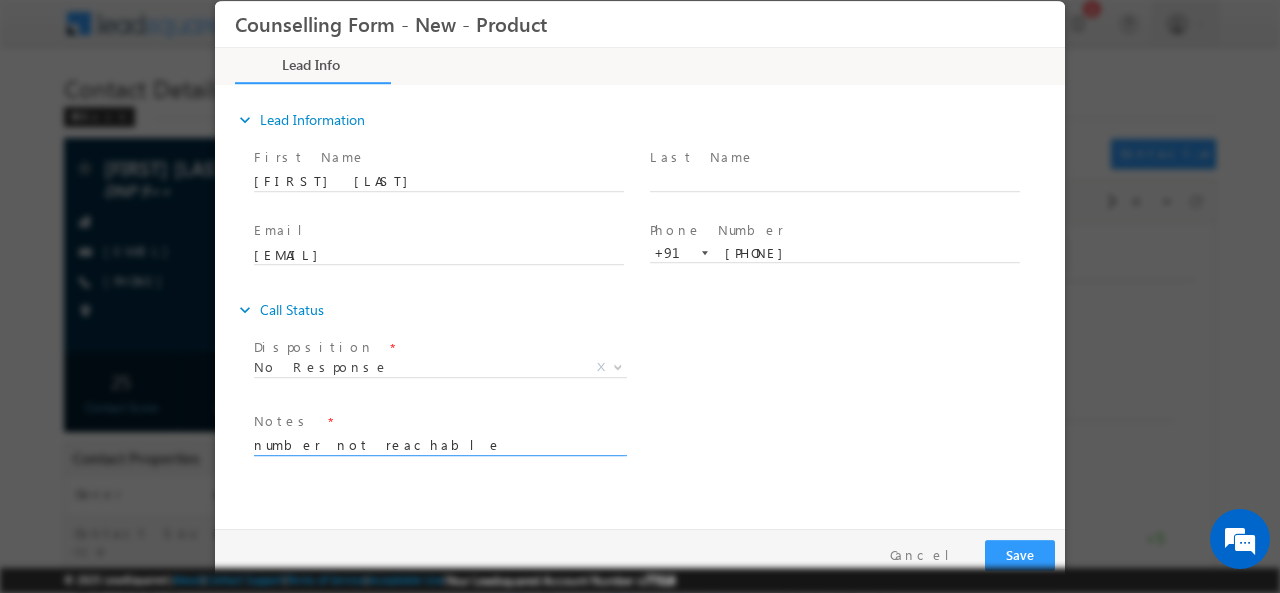 type on "number not reachable" 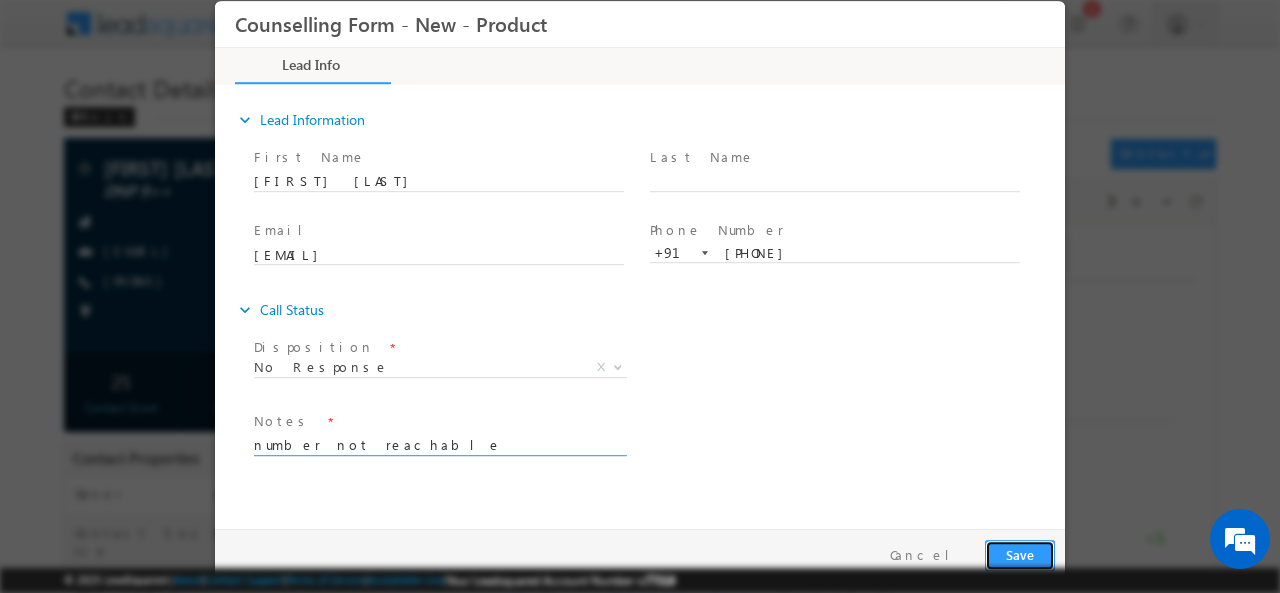 click on "Save" at bounding box center [1020, 554] 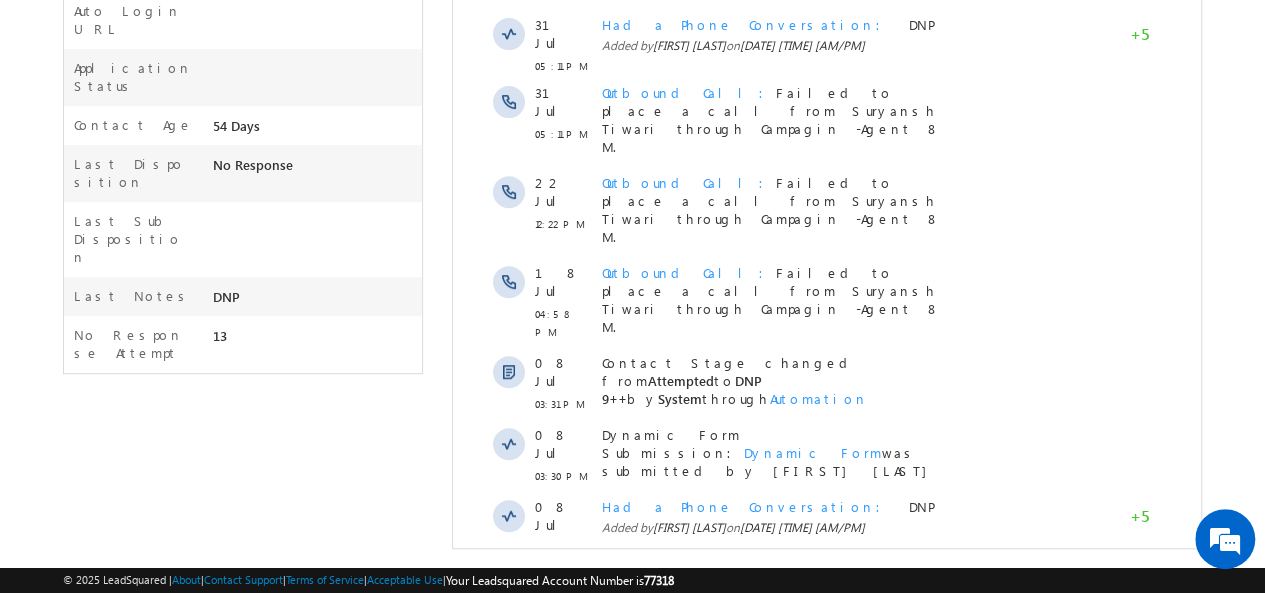 scroll, scrollTop: 582, scrollLeft: 0, axis: vertical 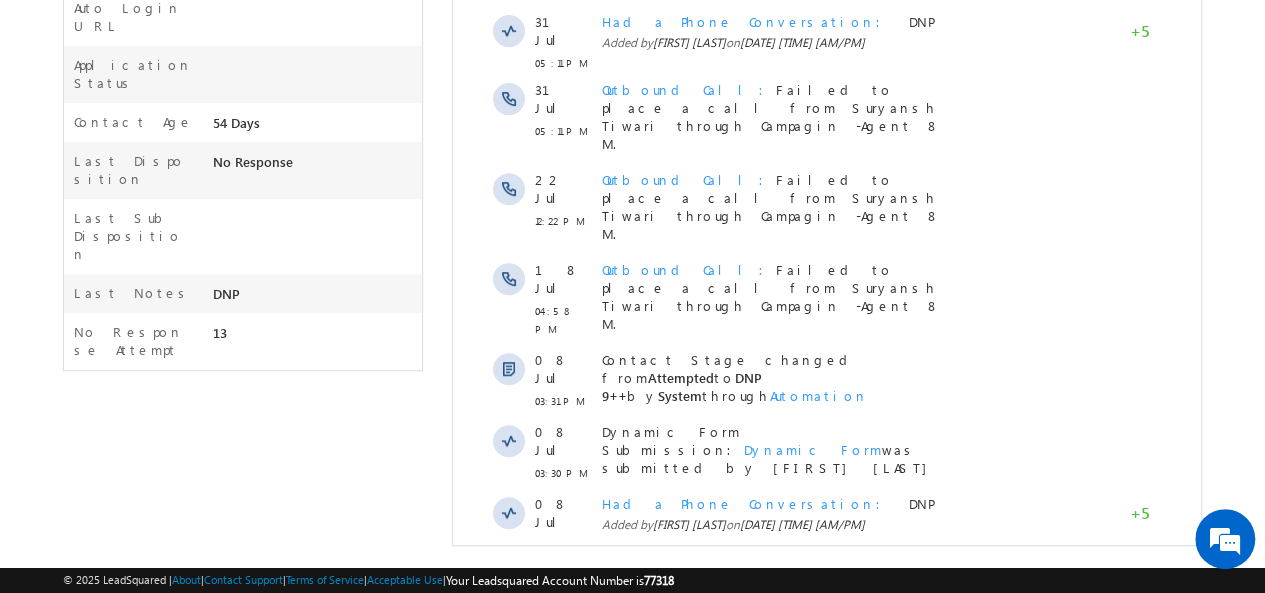 drag, startPoint x: 713, startPoint y: -127, endPoint x: 716, endPoint y: 446, distance: 573.0079 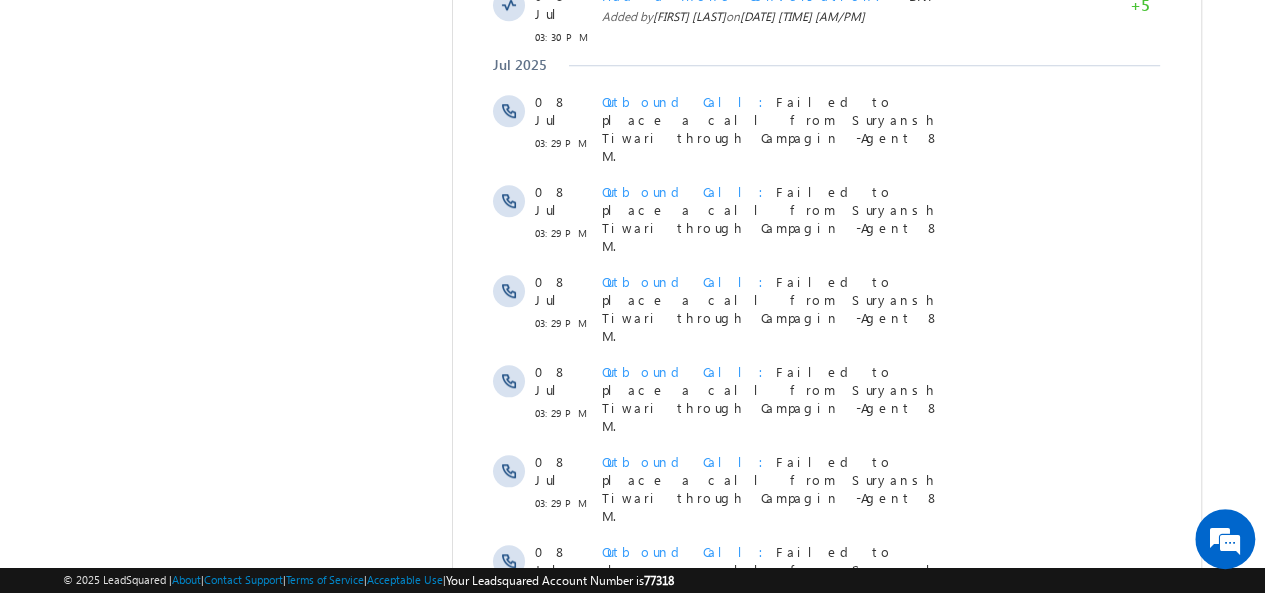 scroll, scrollTop: 1158, scrollLeft: 0, axis: vertical 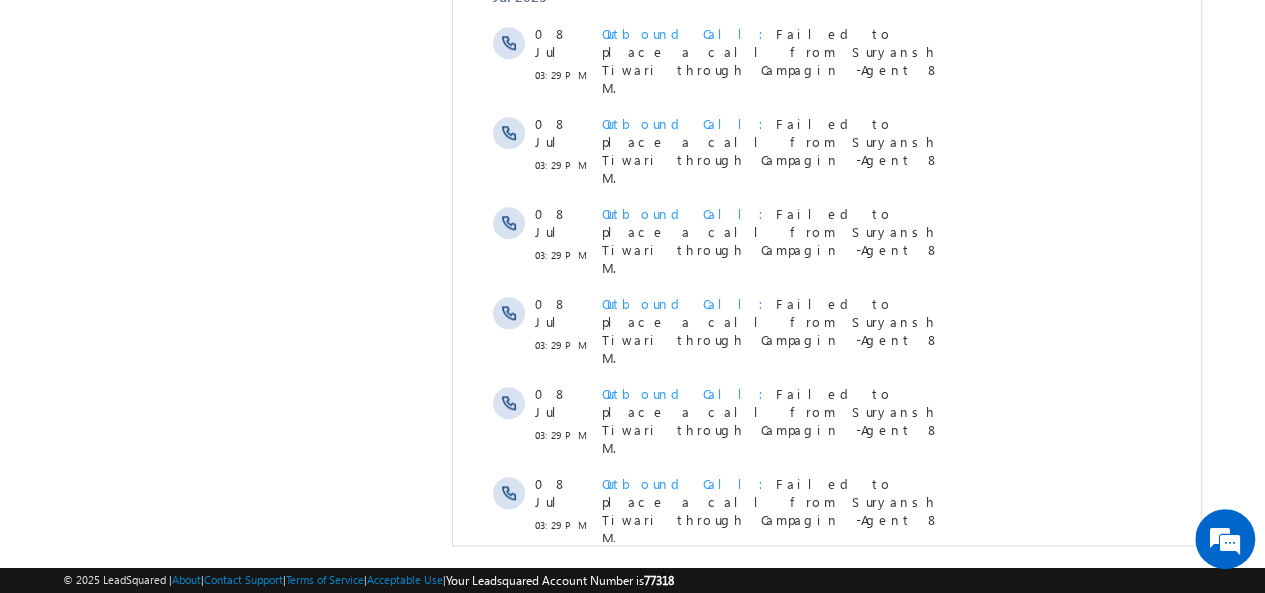 click on "Show More" at bounding box center [826, 911] 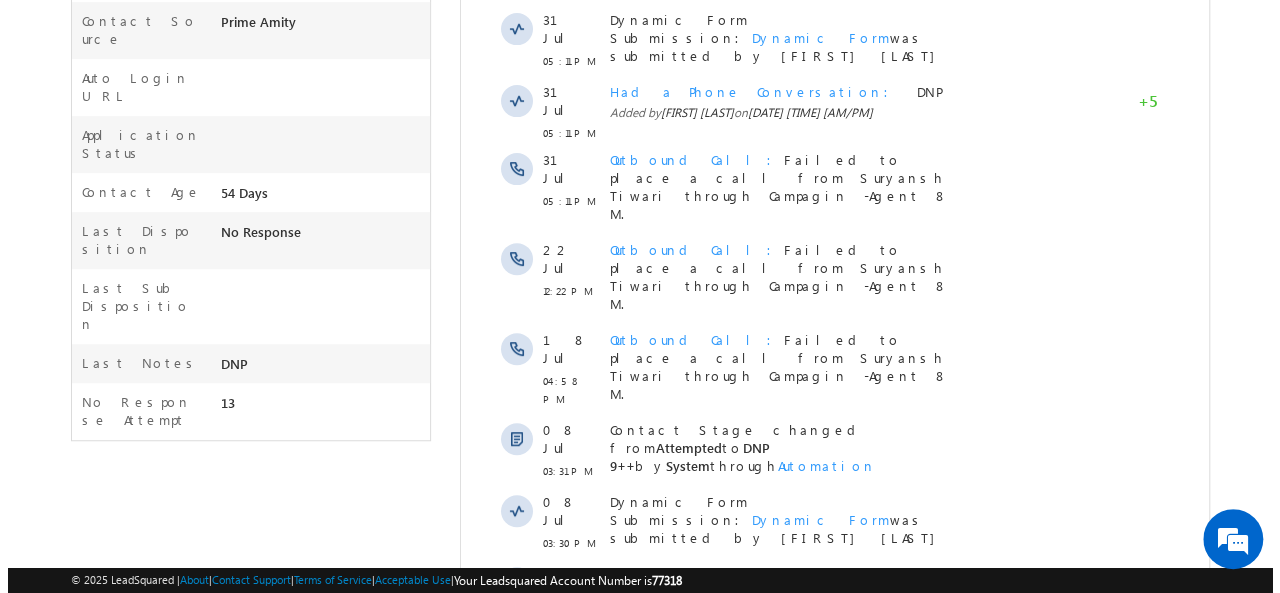 scroll, scrollTop: 0, scrollLeft: 0, axis: both 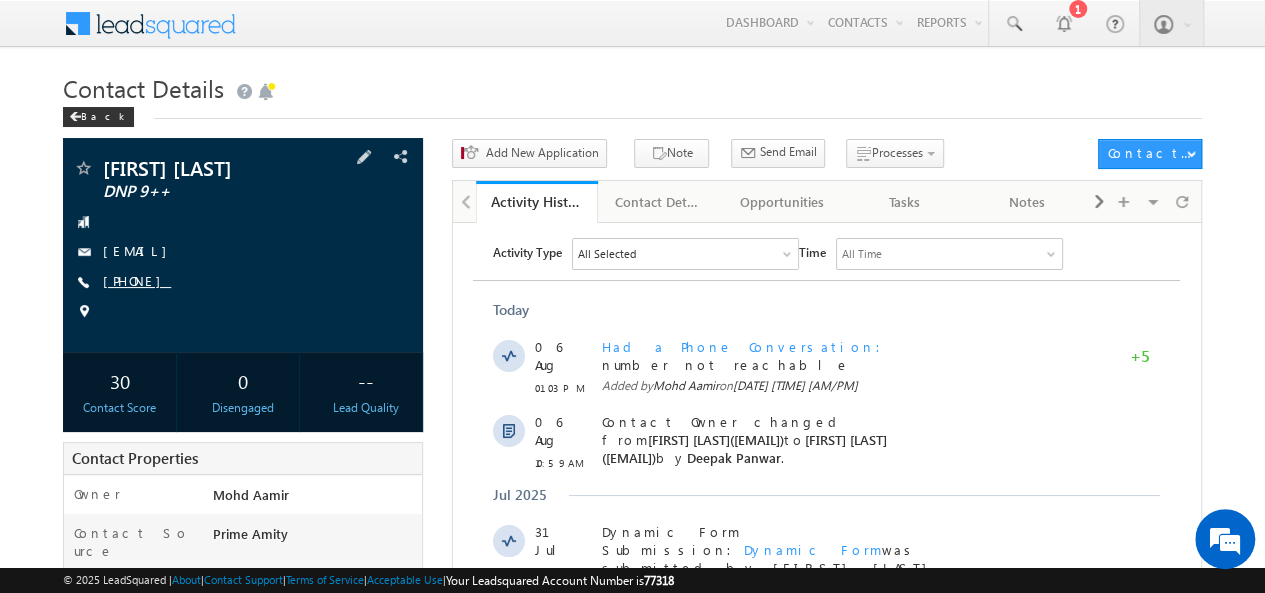 click on "+91-9746828829" at bounding box center (137, 280) 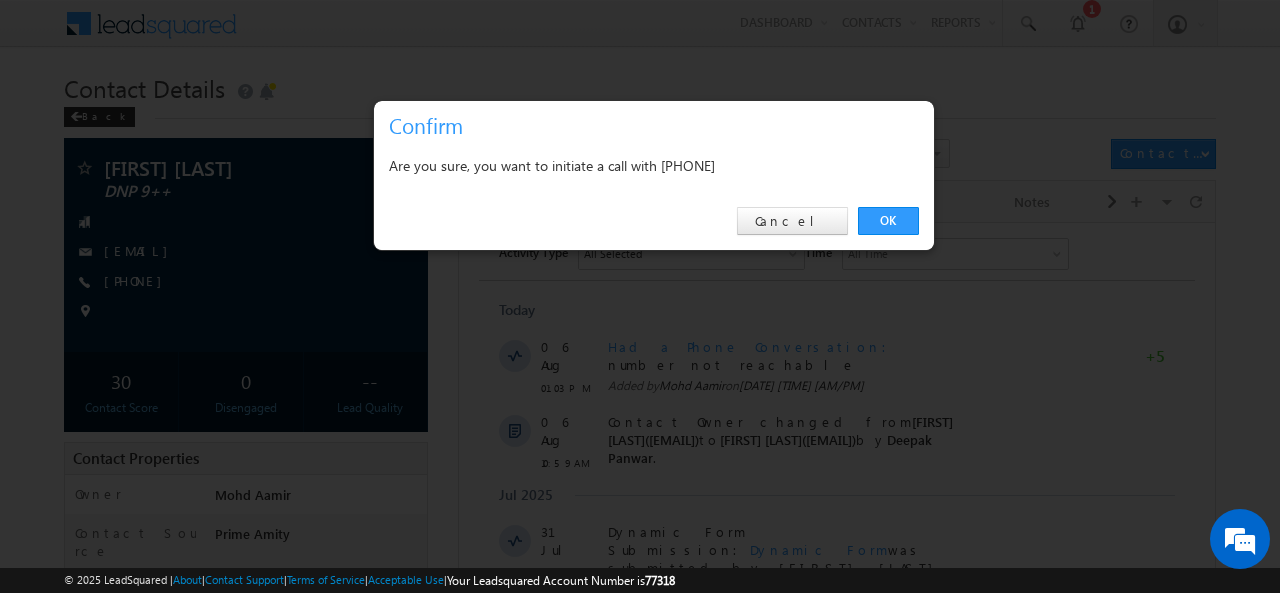 click on "Are you sure, you want to initiate a call with +91-9746828829" at bounding box center [654, 165] 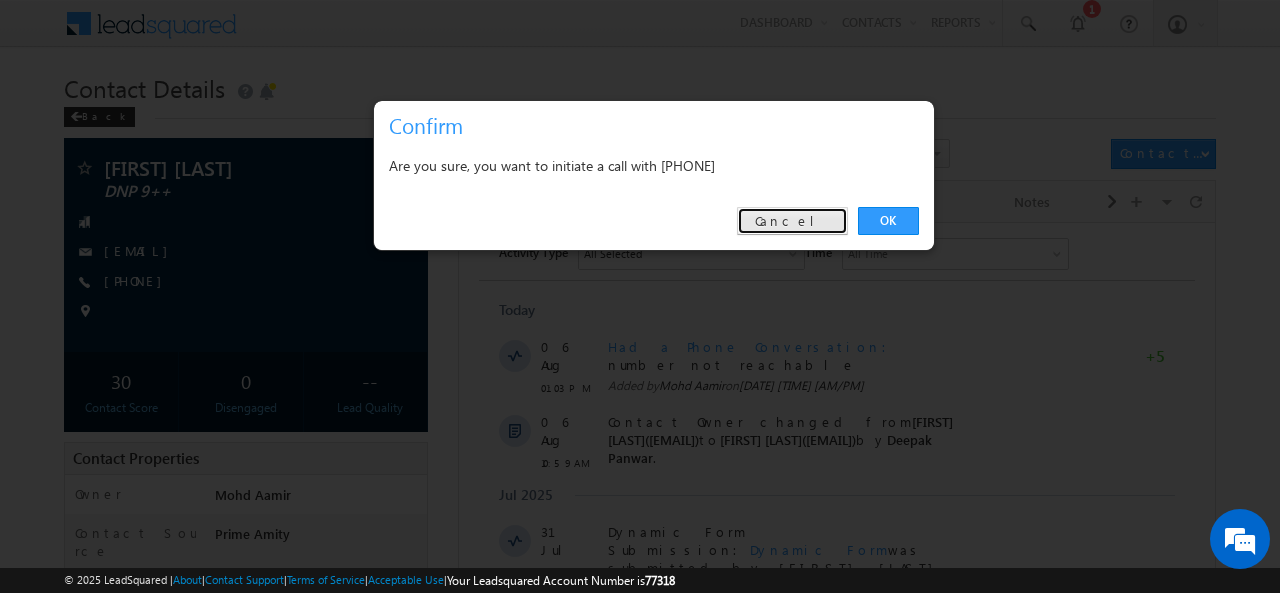 click on "Cancel" at bounding box center [792, 221] 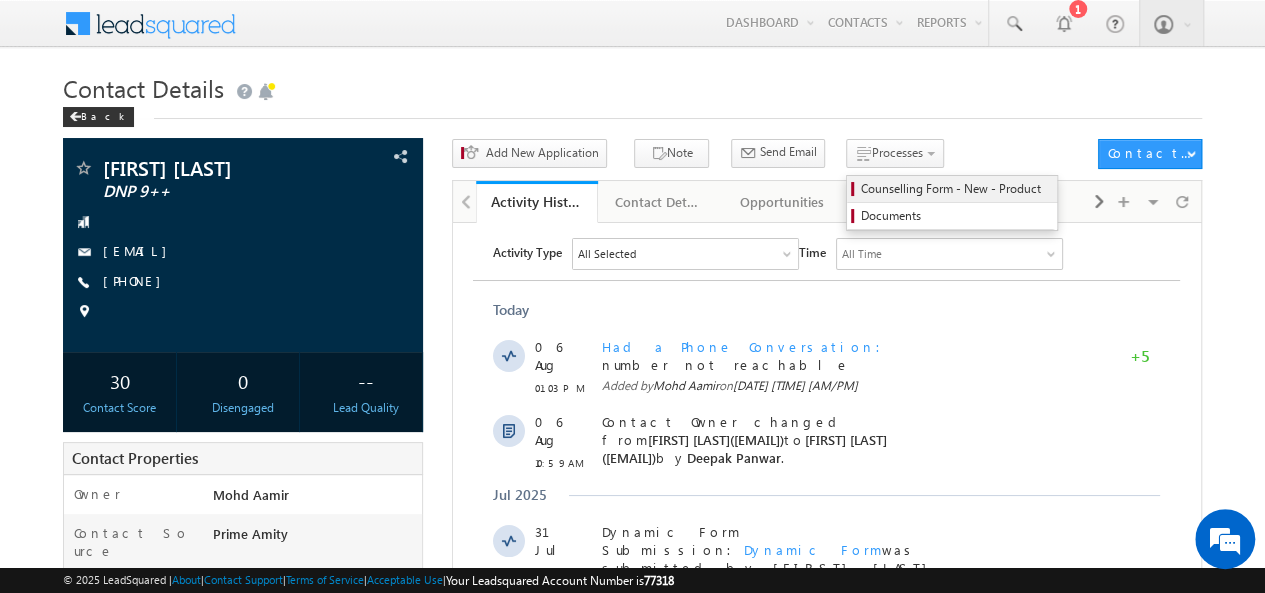 click on "Counselling Form - New - Product" at bounding box center (955, 189) 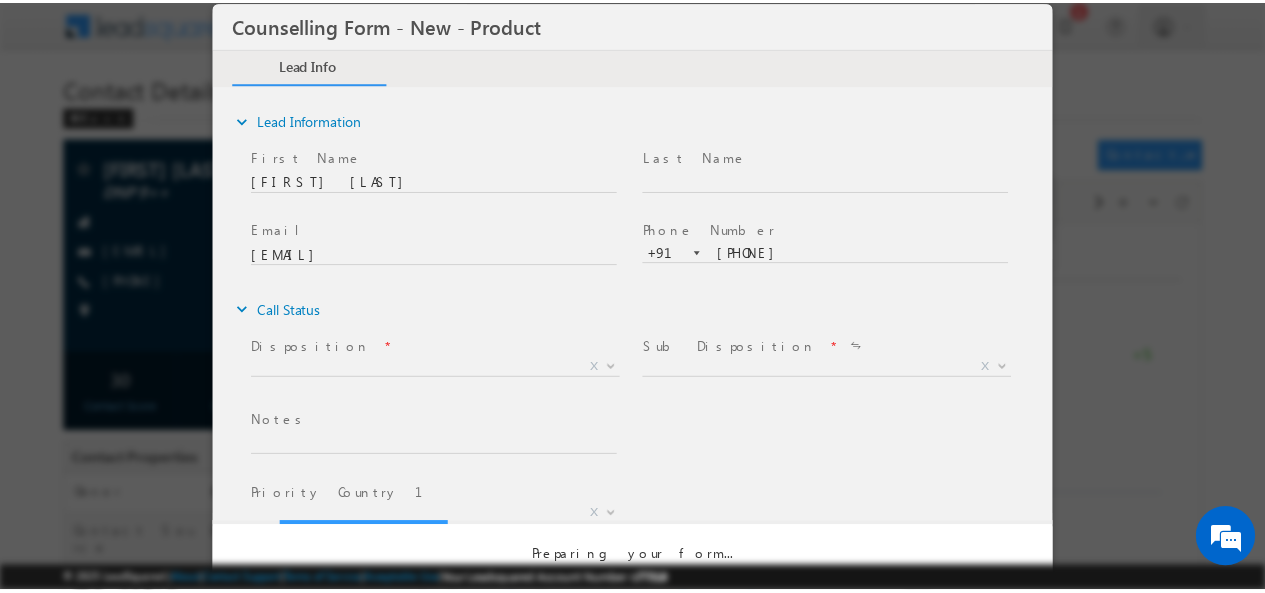 scroll, scrollTop: 0, scrollLeft: 0, axis: both 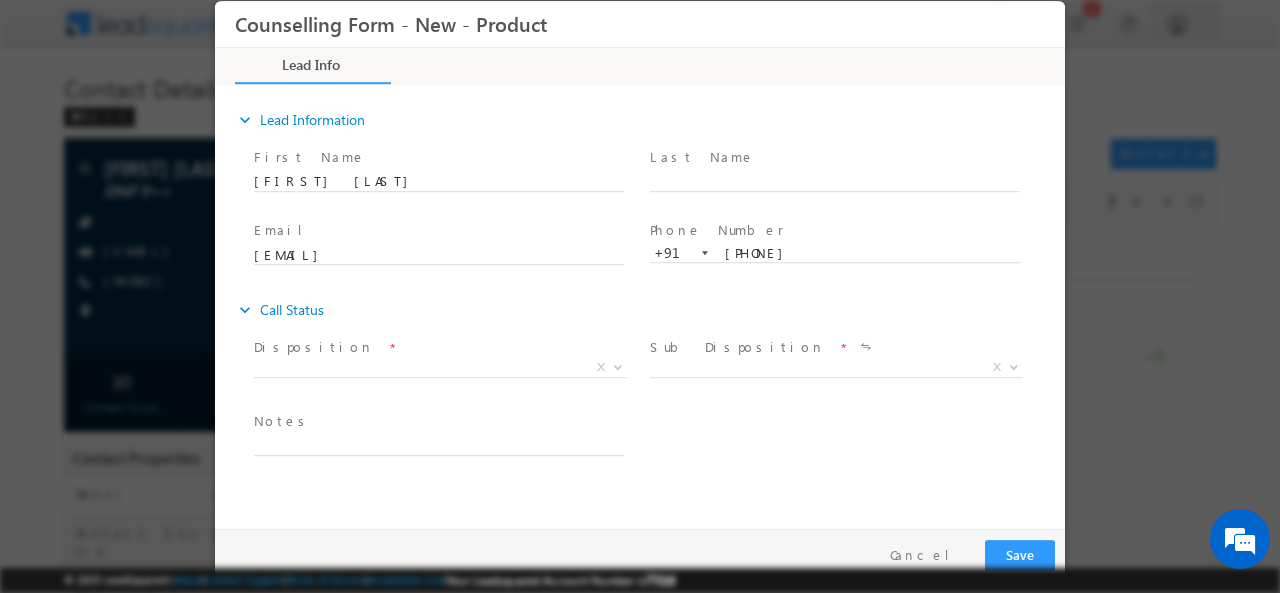 click on "Disposition
*" at bounding box center [438, 347] 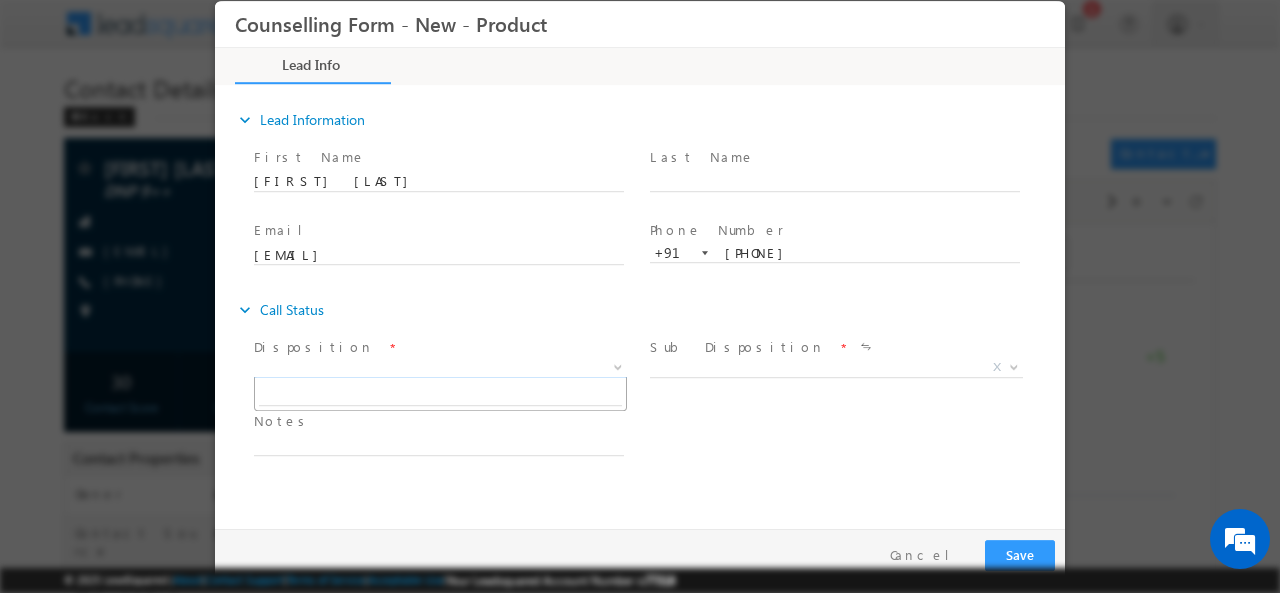 click on "X" at bounding box center (440, 367) 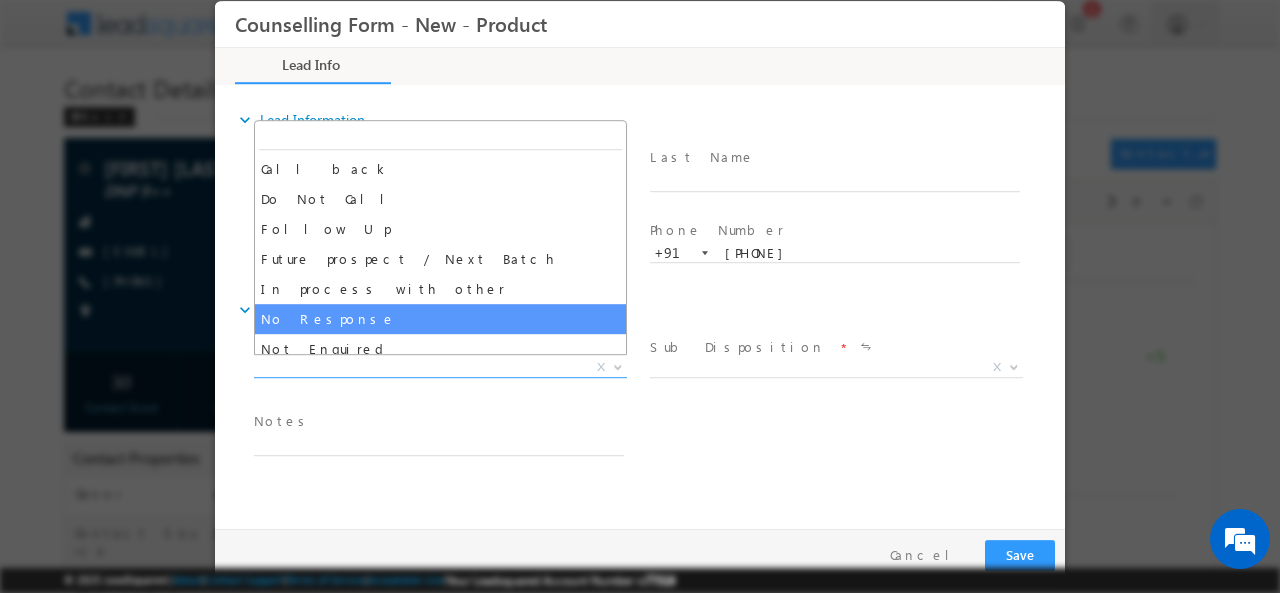 select on "No Response" 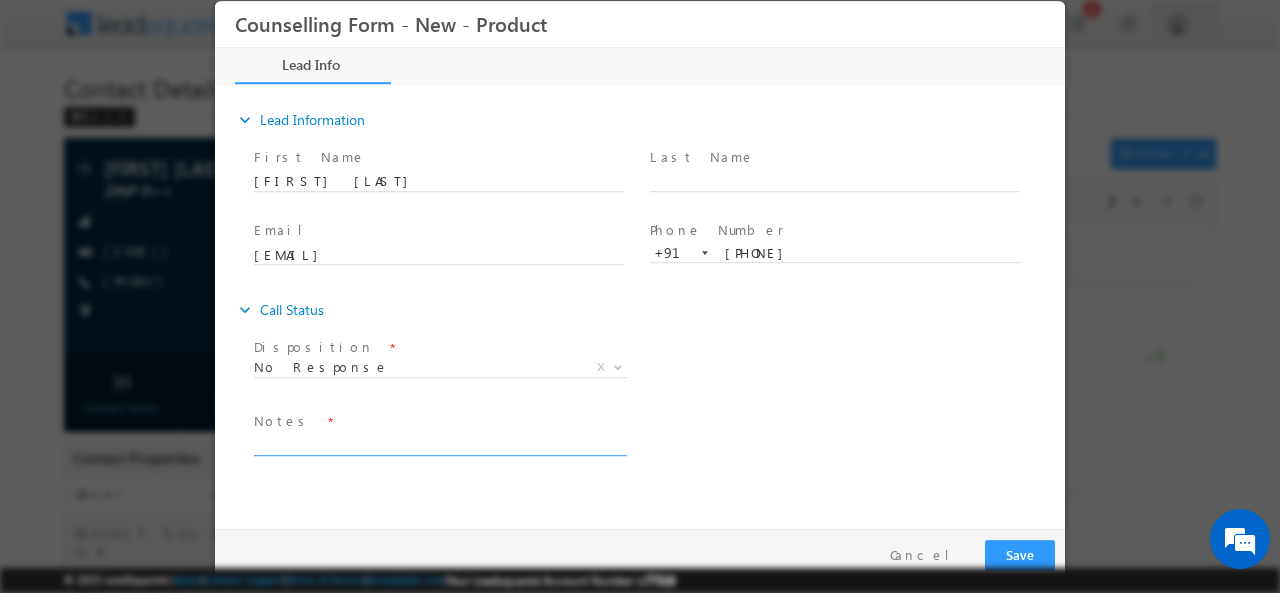 click at bounding box center [439, 443] 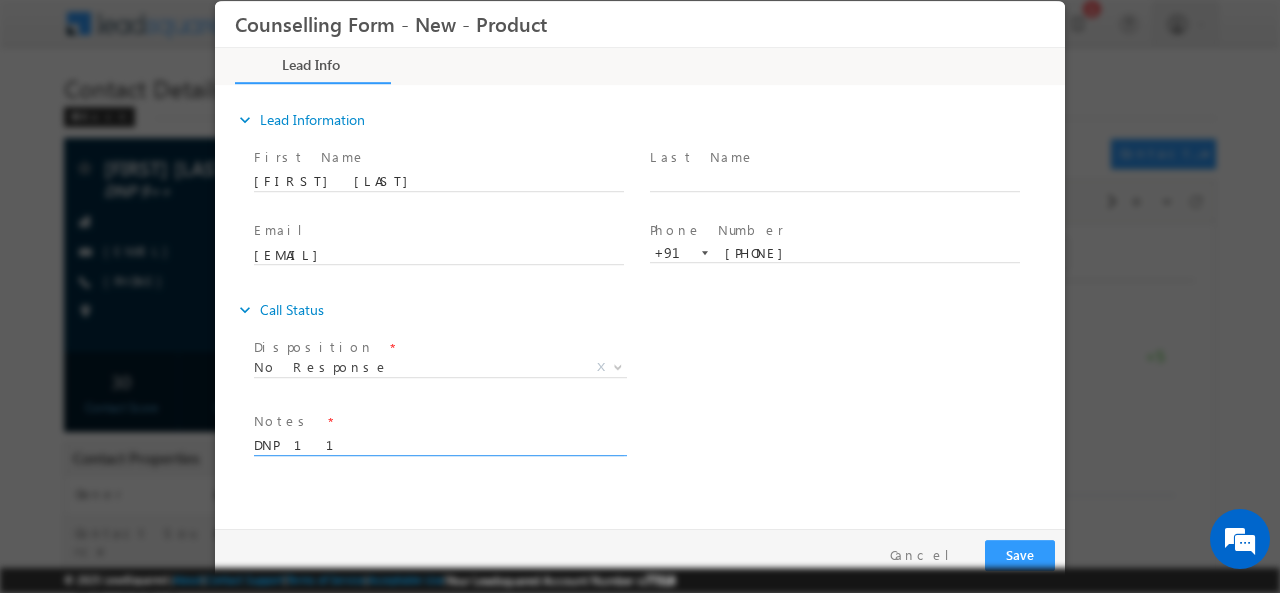 type on "DNP 11" 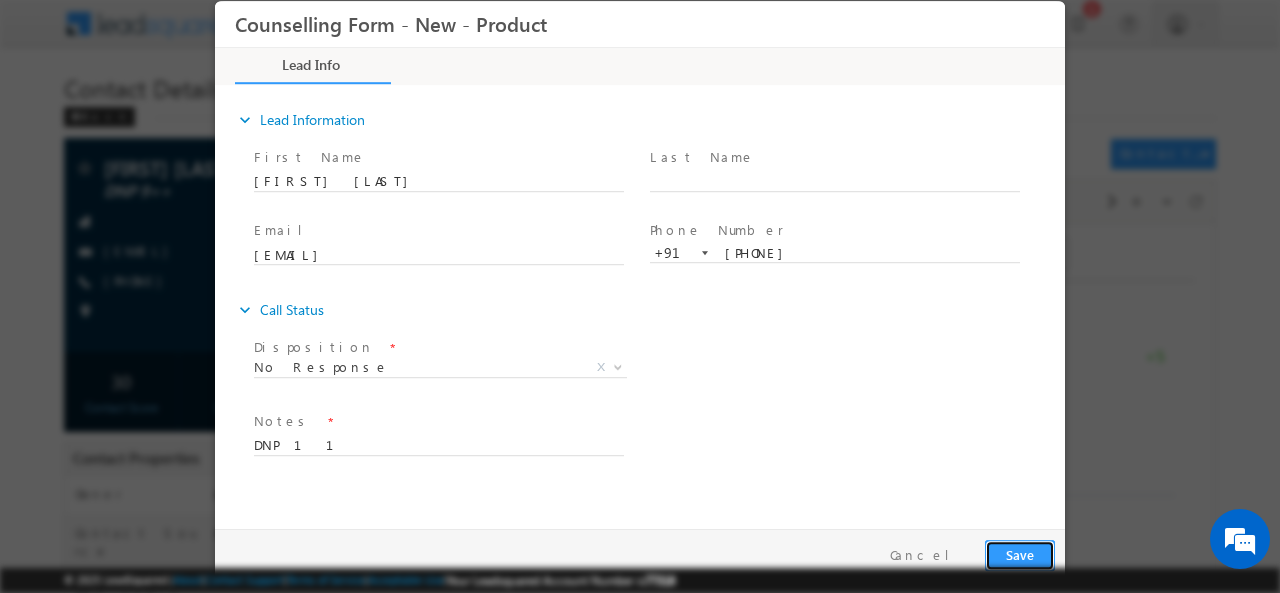 click on "Save" at bounding box center (1020, 554) 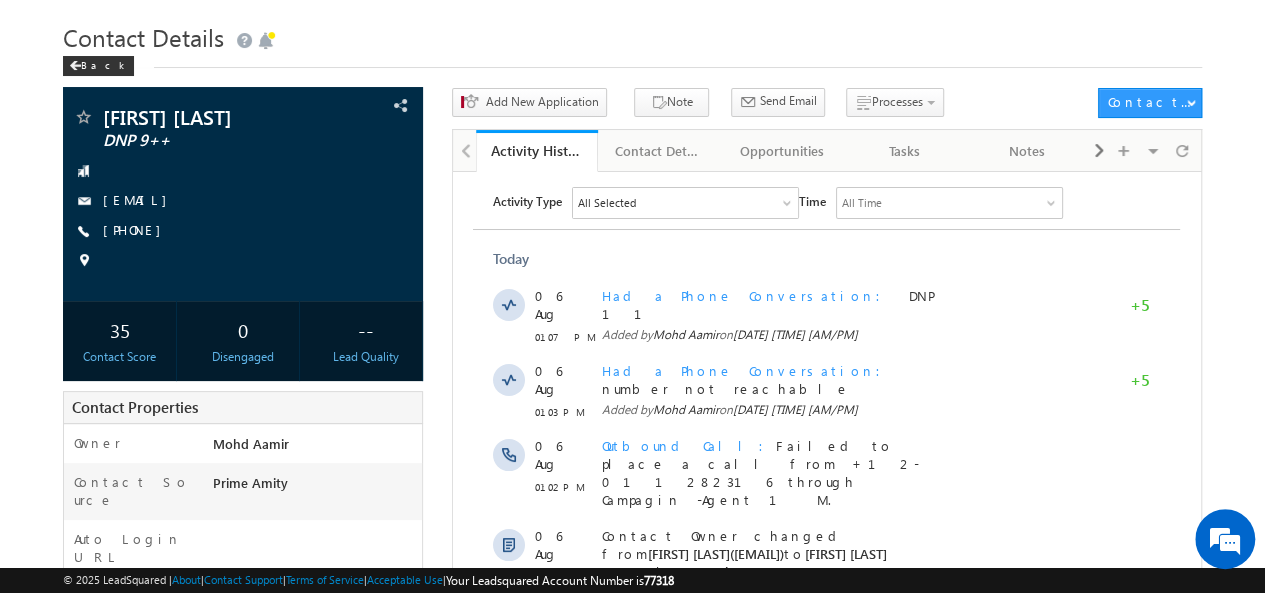 scroll, scrollTop: 52, scrollLeft: 0, axis: vertical 